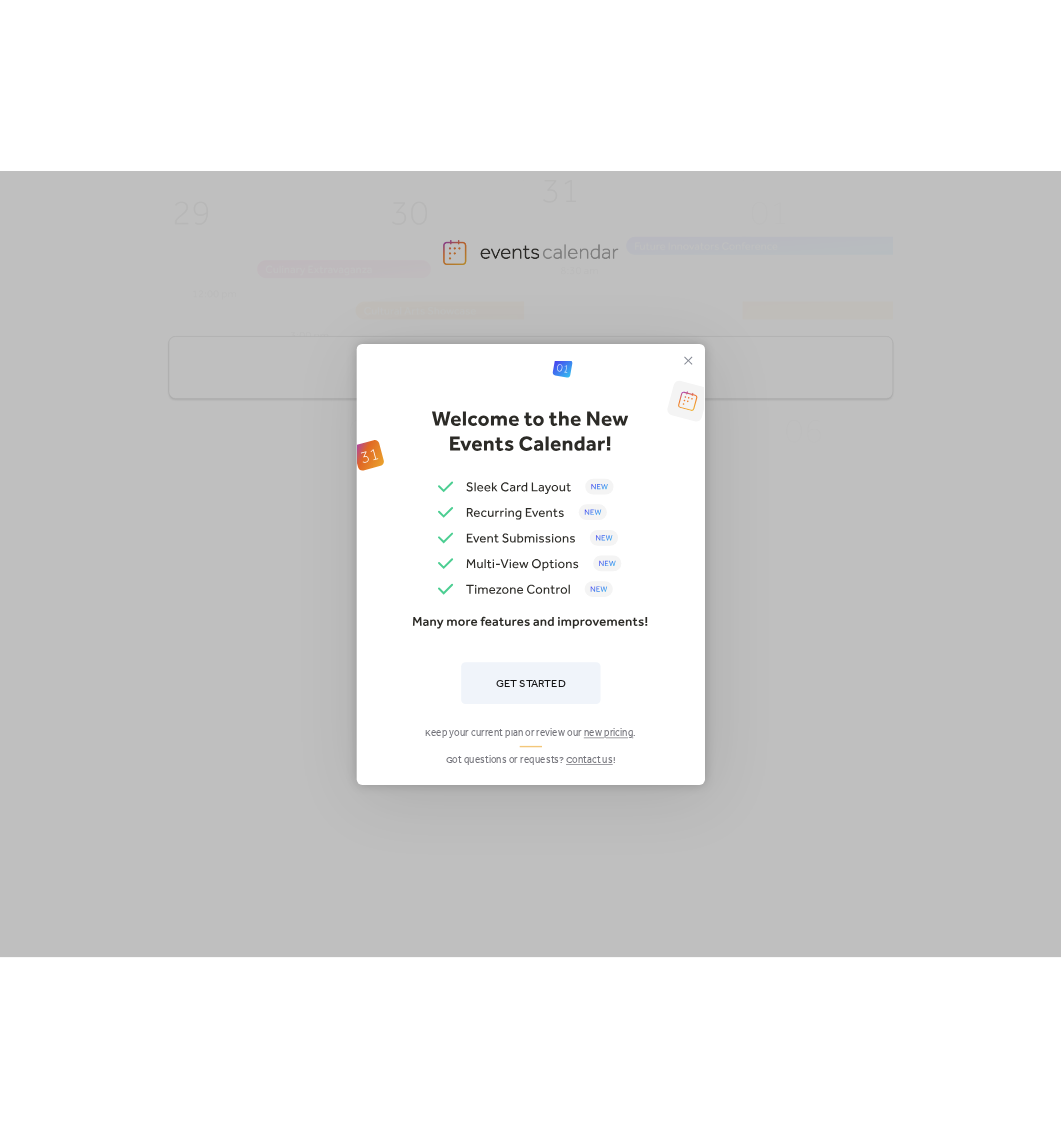 scroll, scrollTop: 0, scrollLeft: 0, axis: both 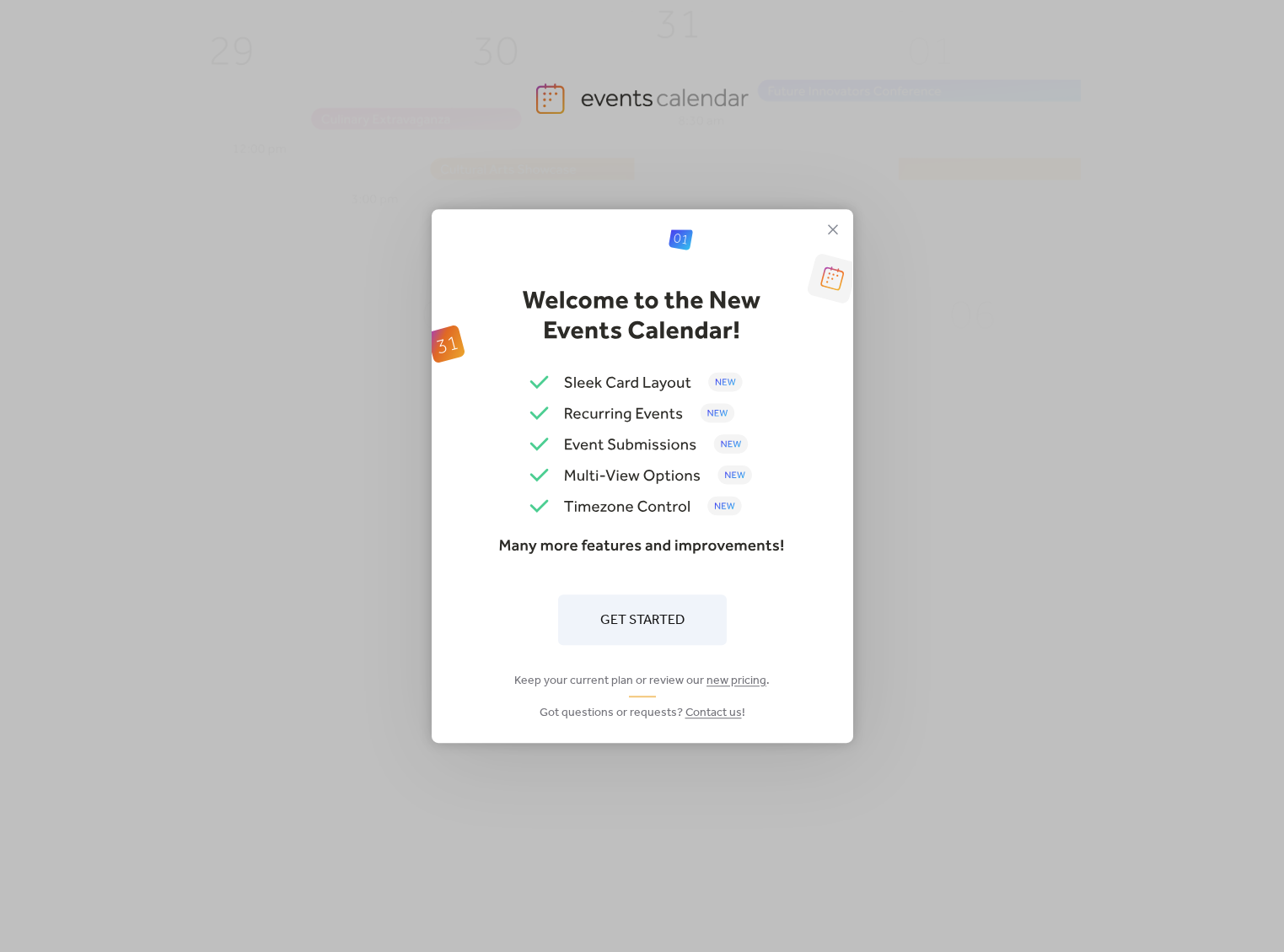 click on "Get Started" at bounding box center [642, 620] 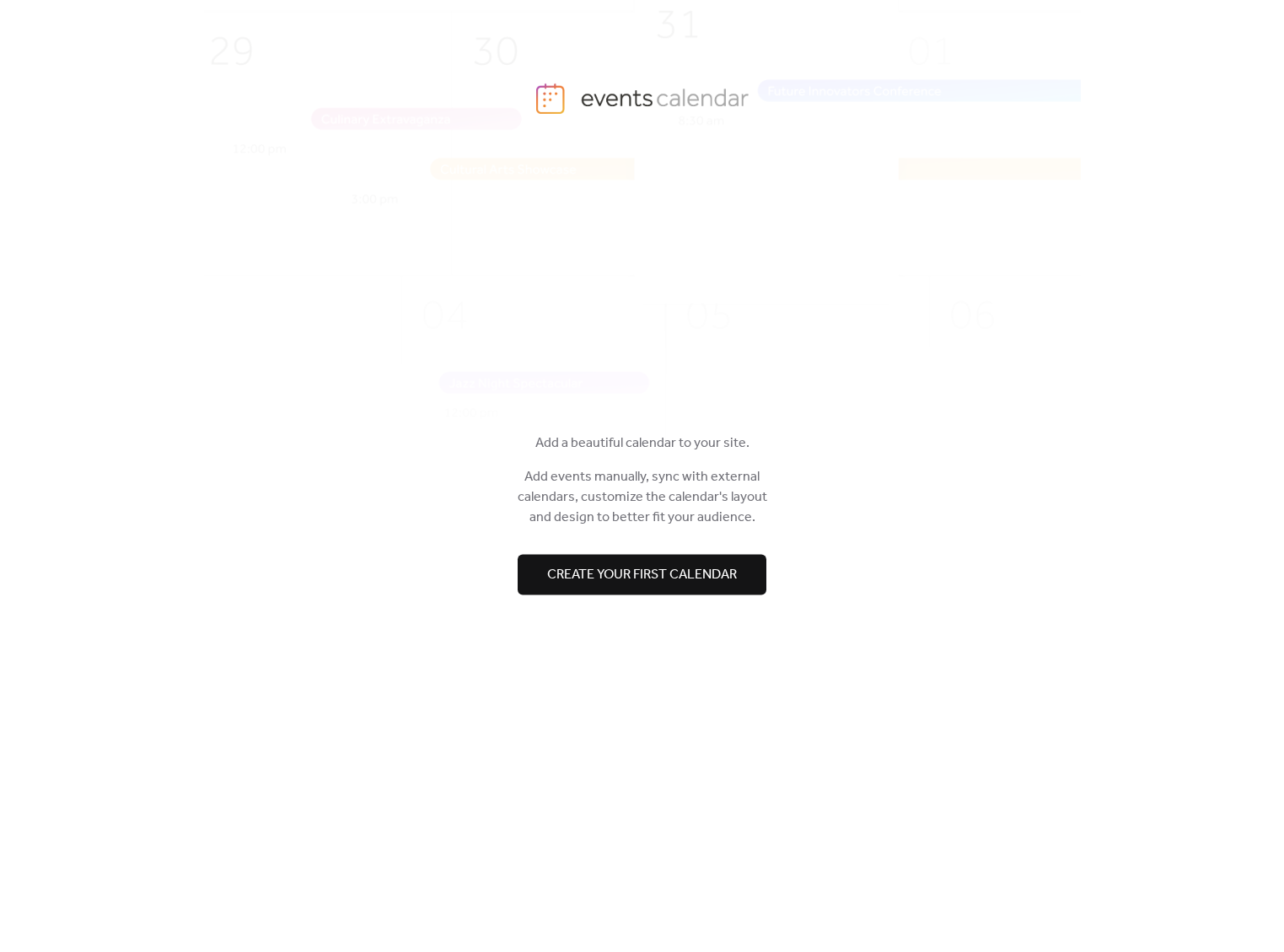 click on "Create your first calendar" at bounding box center [642, 575] 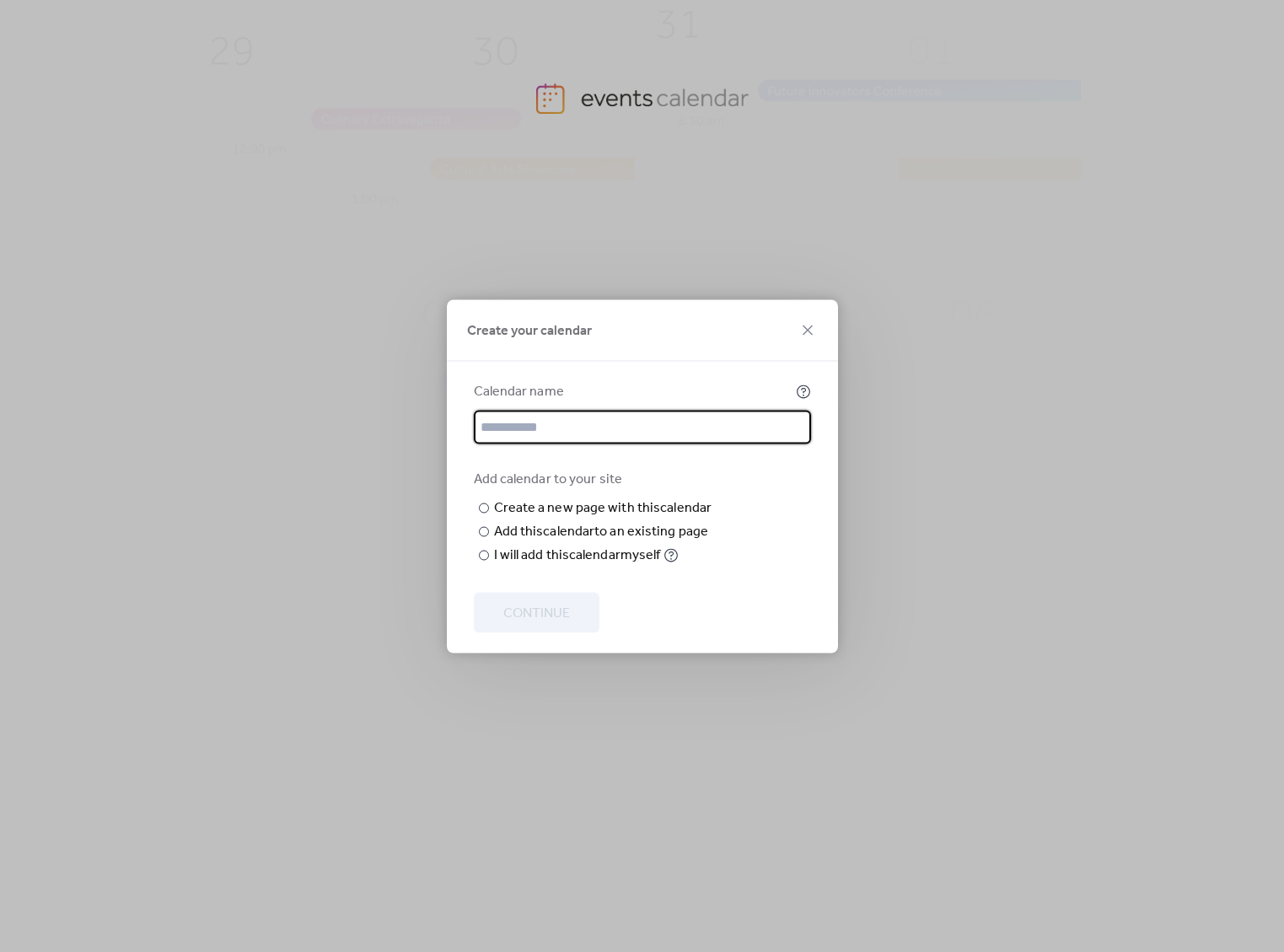 click at bounding box center [642, 427] 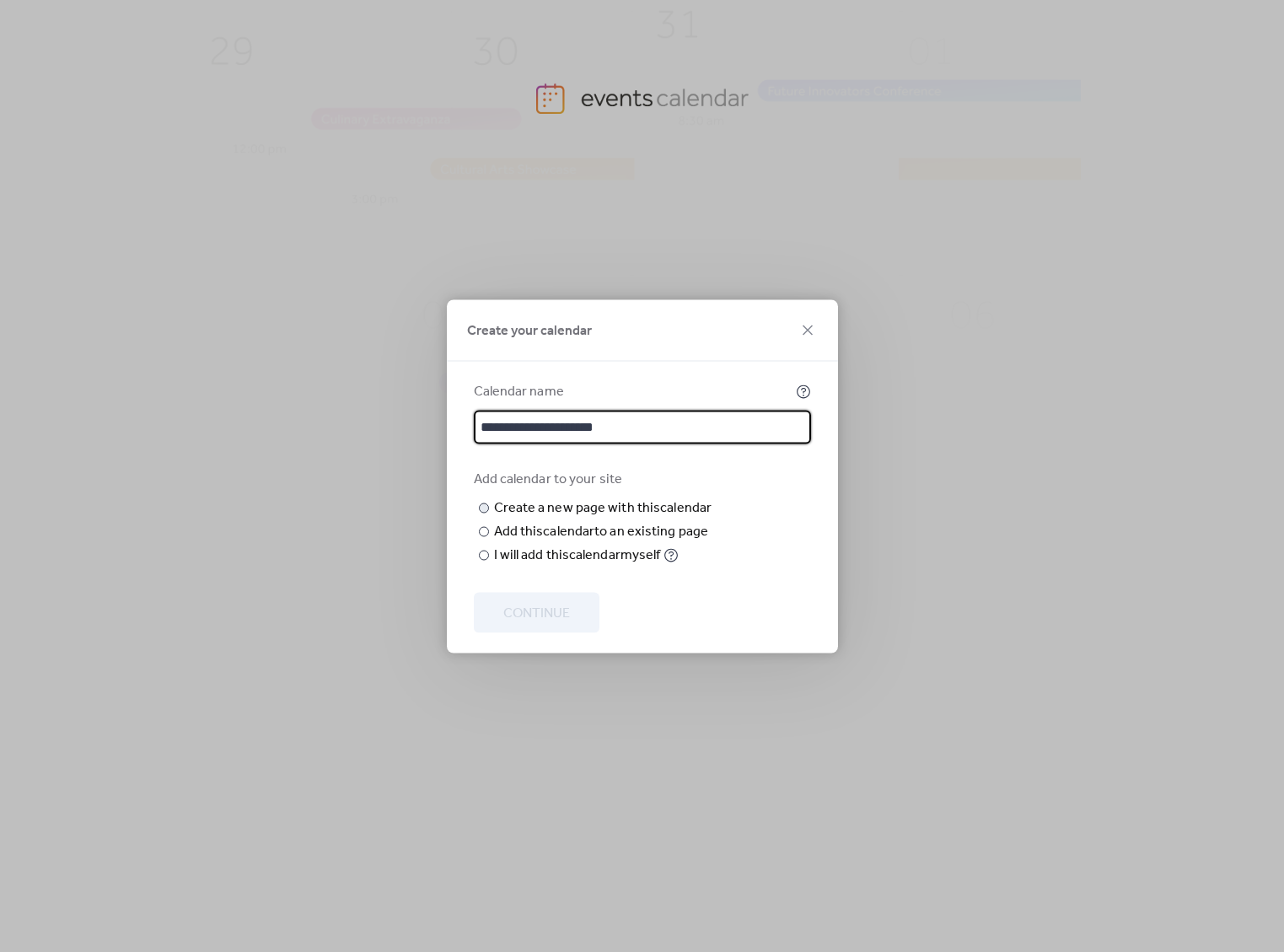 type on "**********" 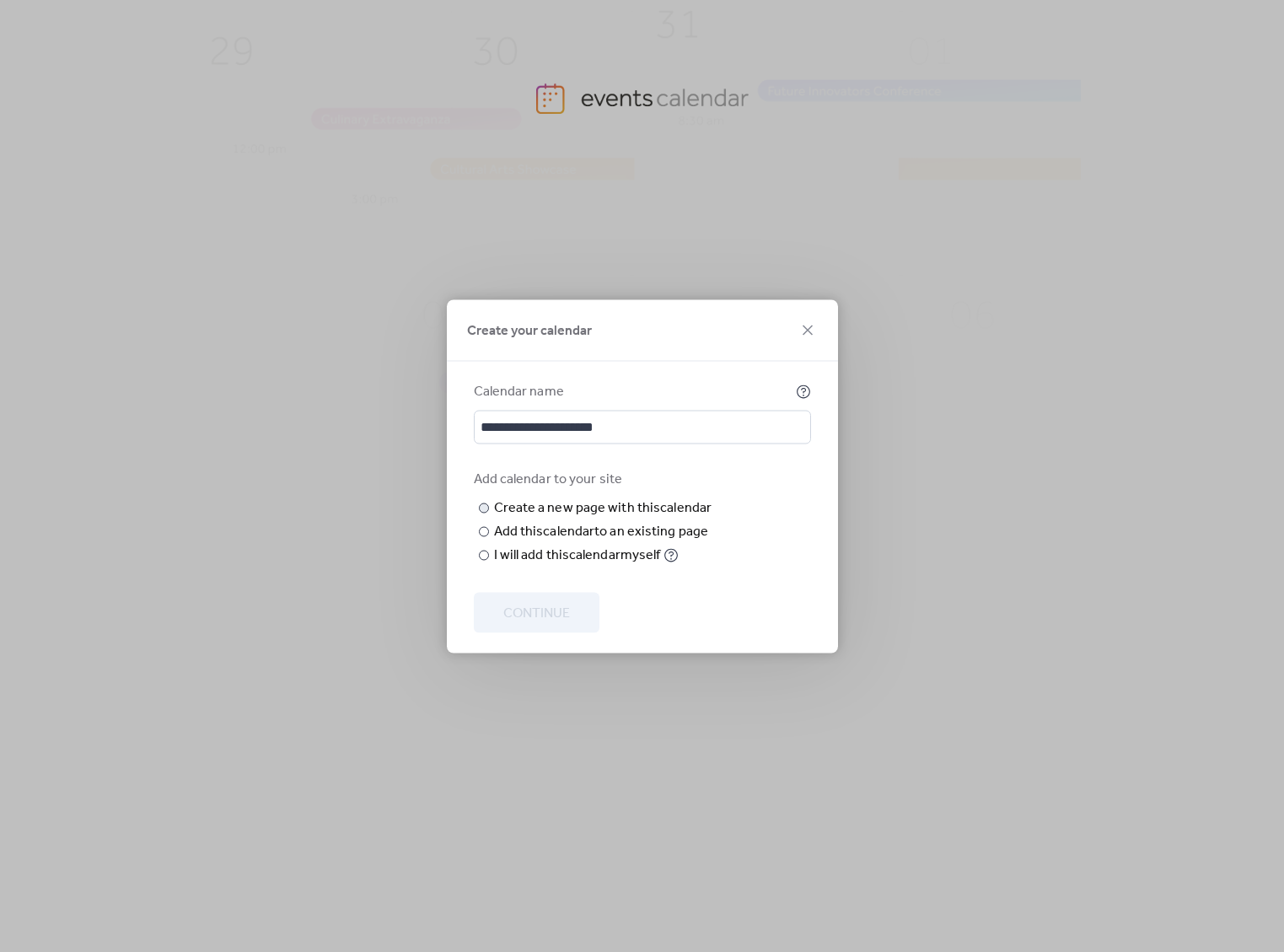 click at bounding box center [0, 0] 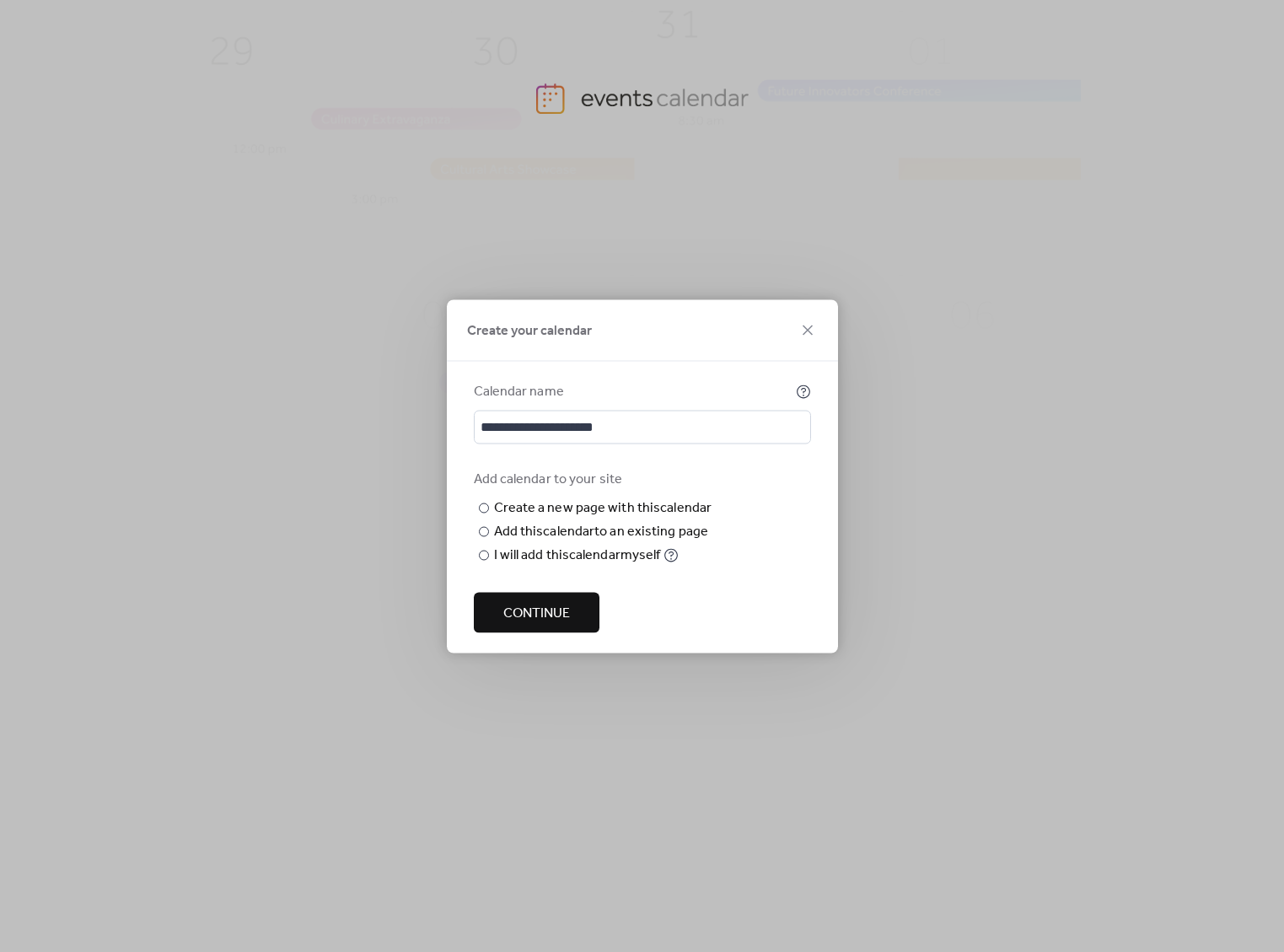 type on "**********" 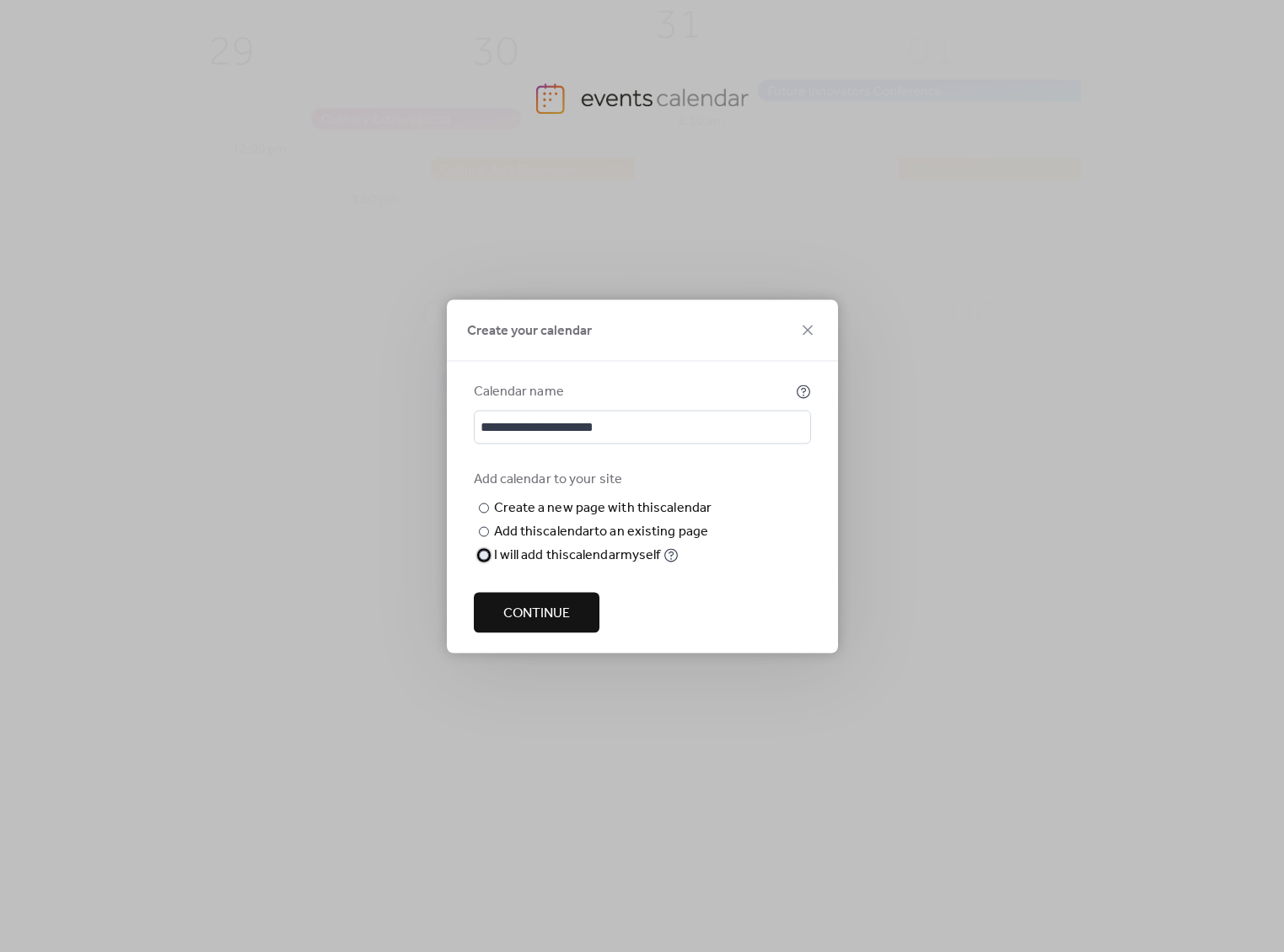 click on "I will add this  calendar  myself" at bounding box center (578, 555) 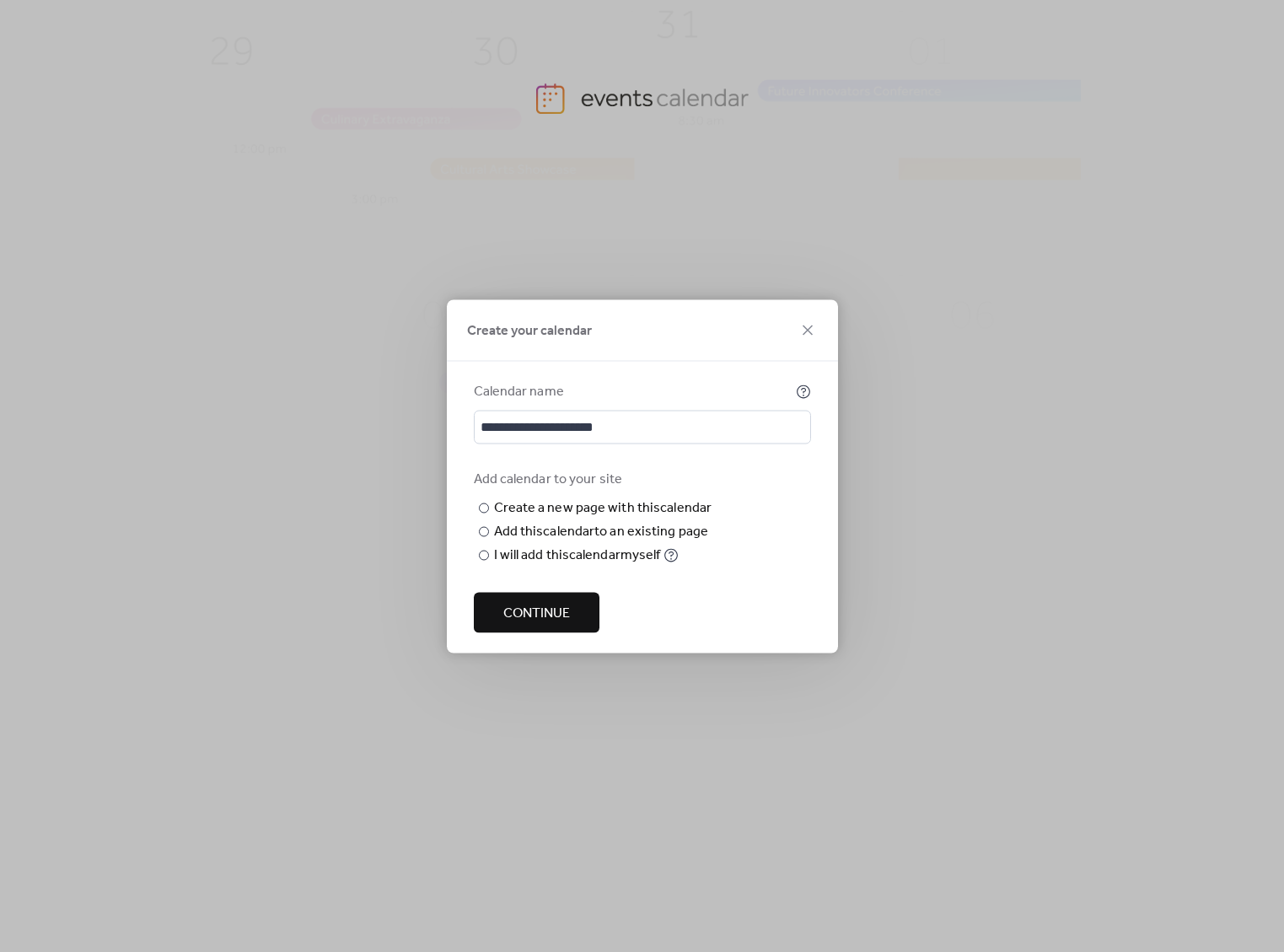 click on "Continue" at bounding box center (536, 612) 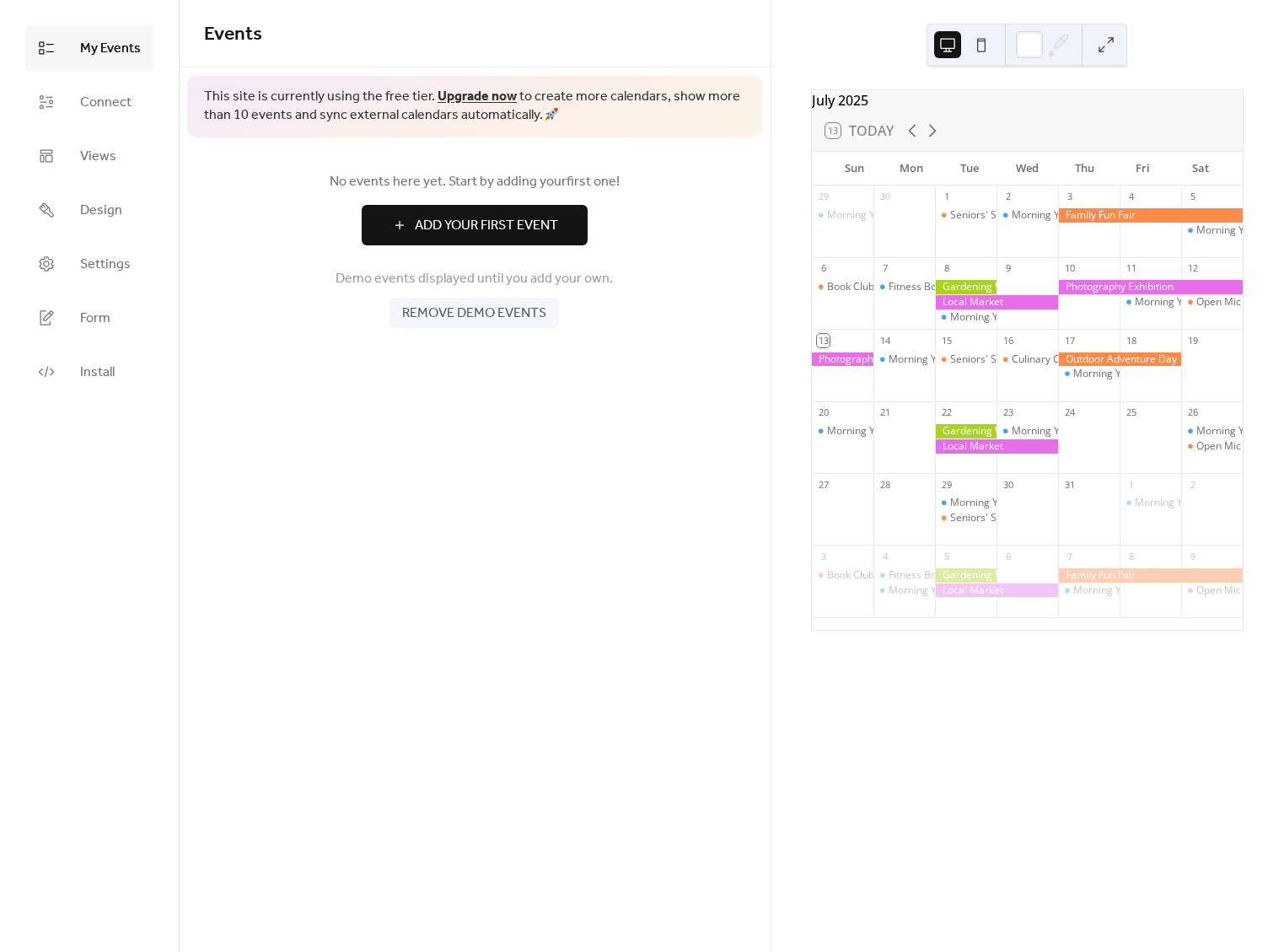 click on "Add Your First Event" at bounding box center (486, 226) 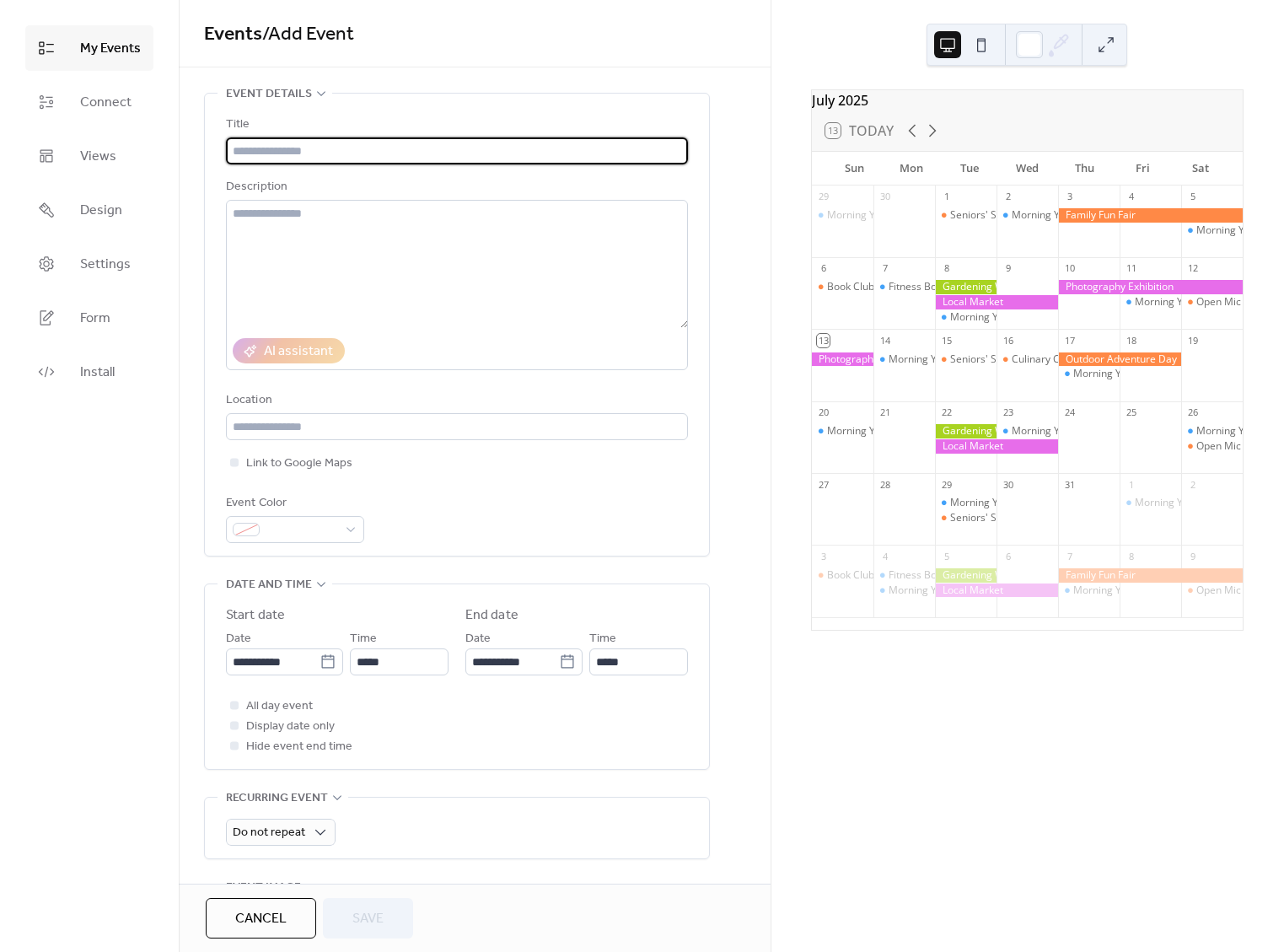 click at bounding box center [457, 151] 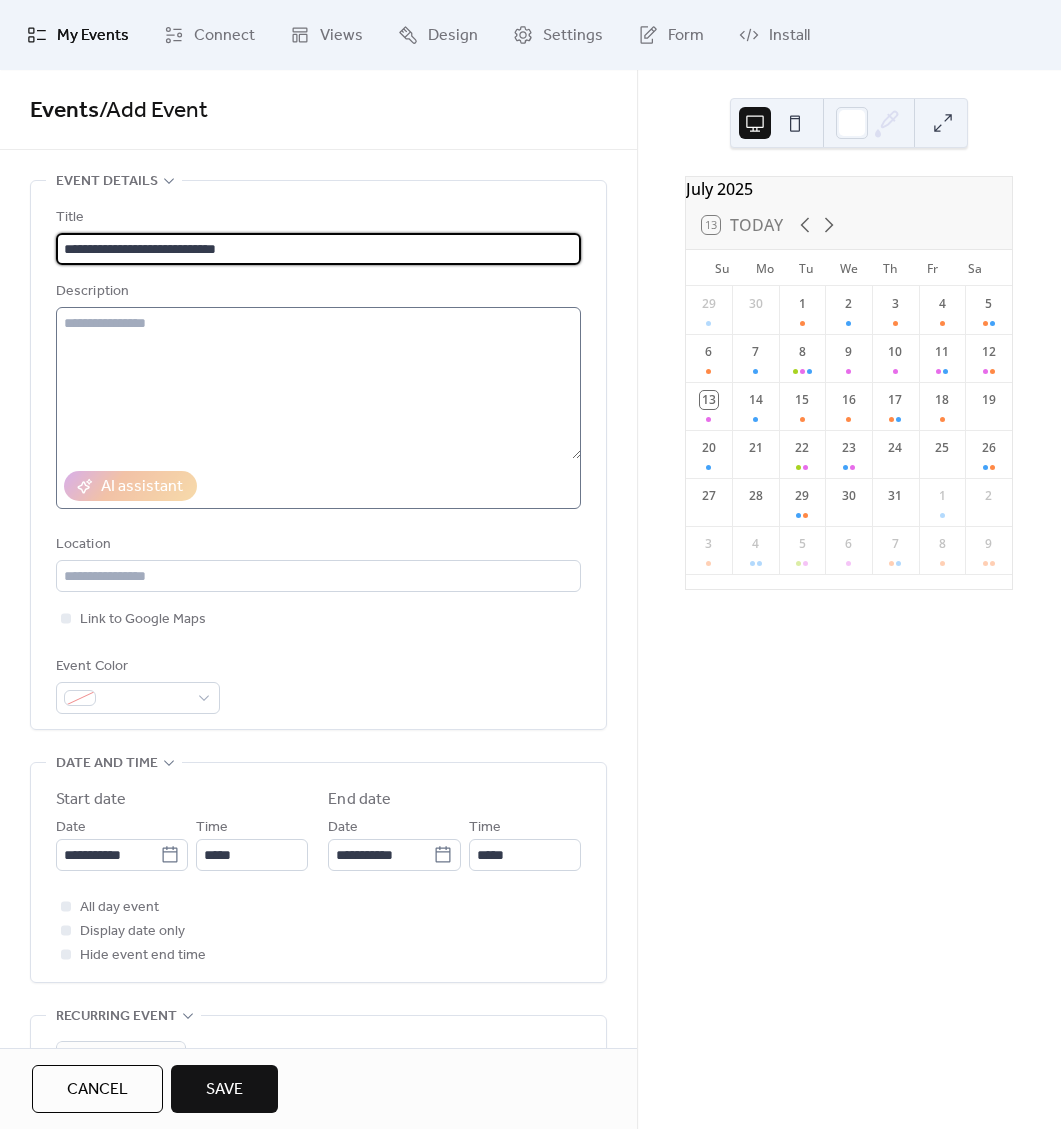 type on "**********" 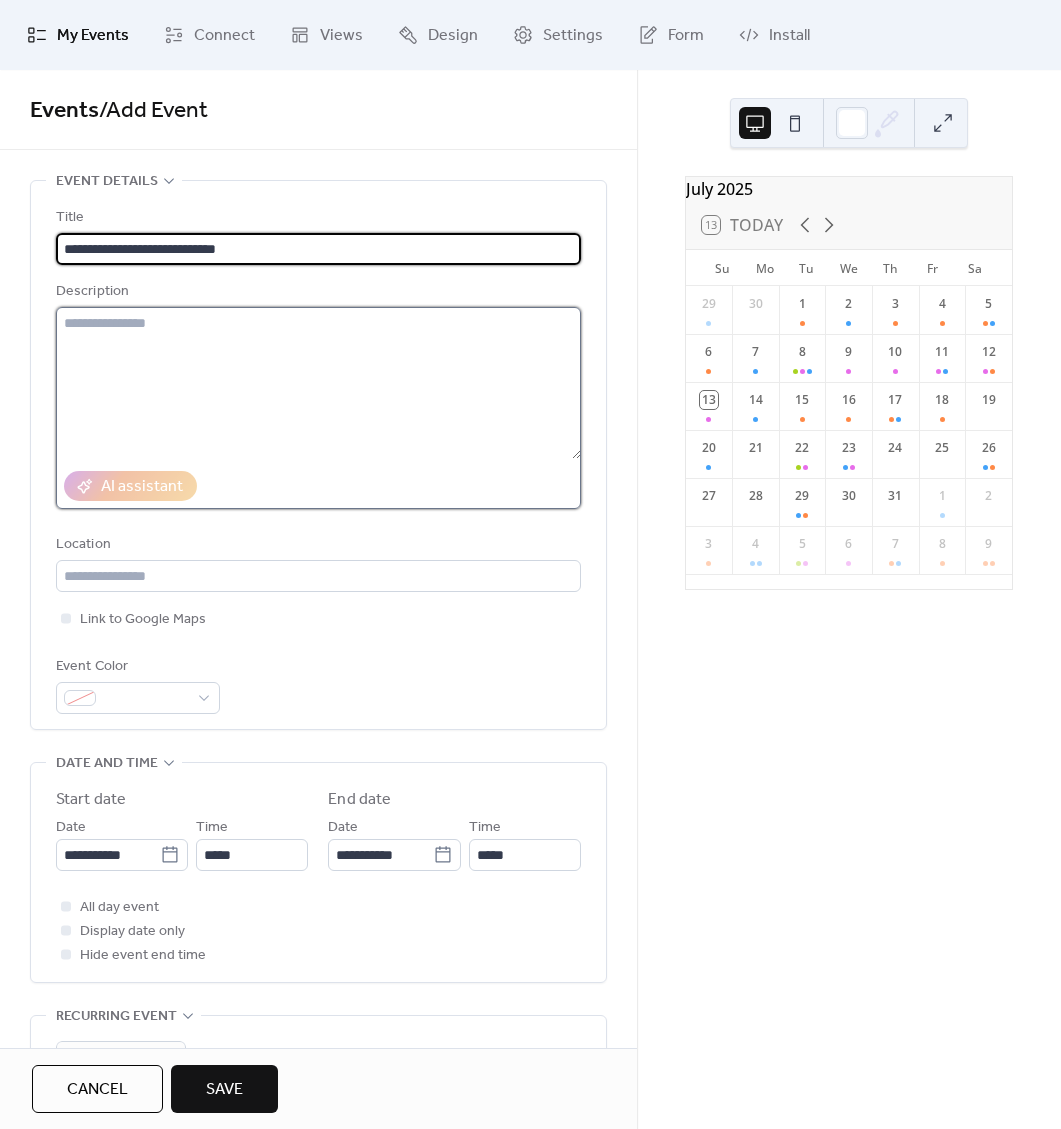 click at bounding box center [318, 383] 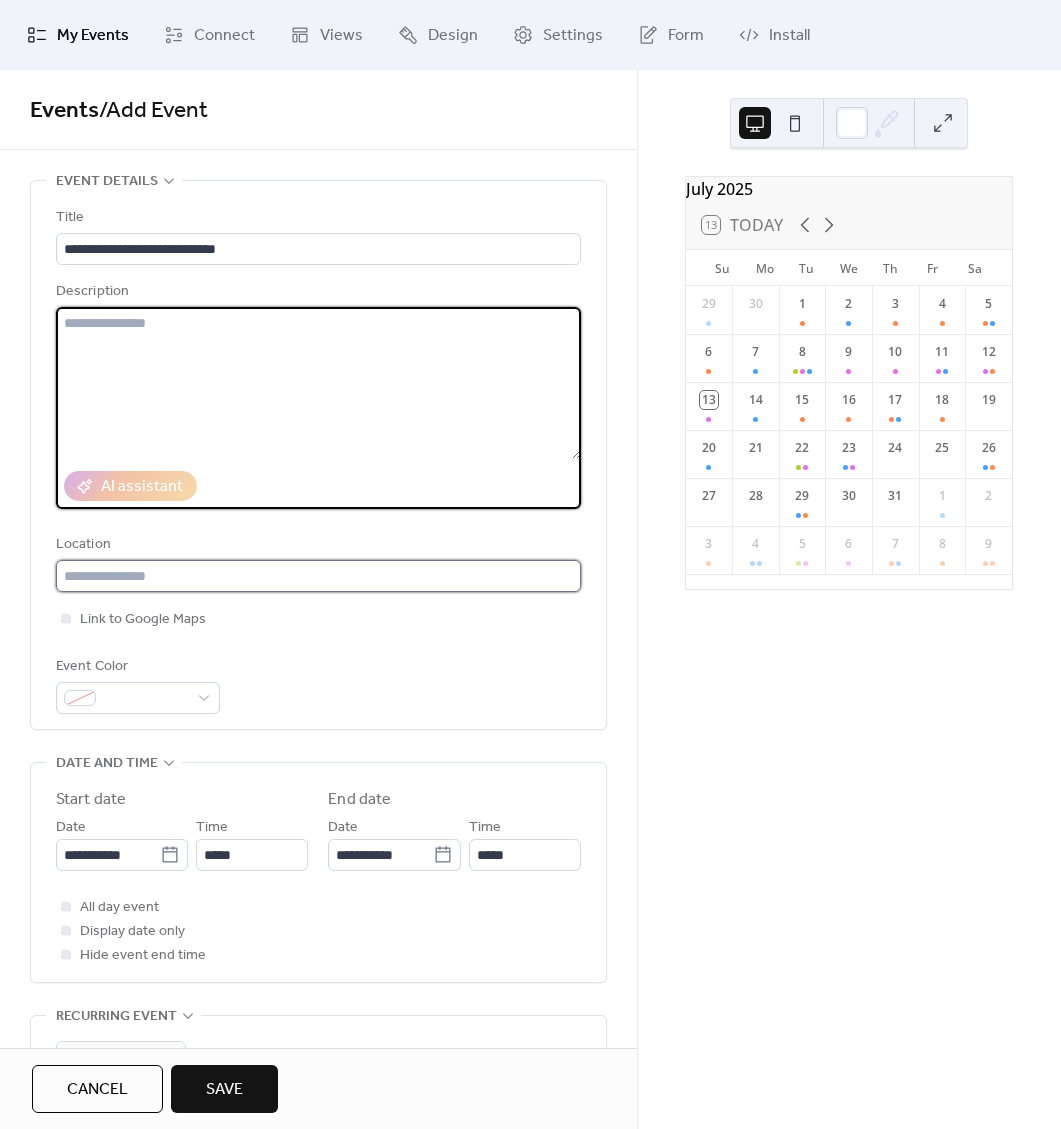click at bounding box center [318, 576] 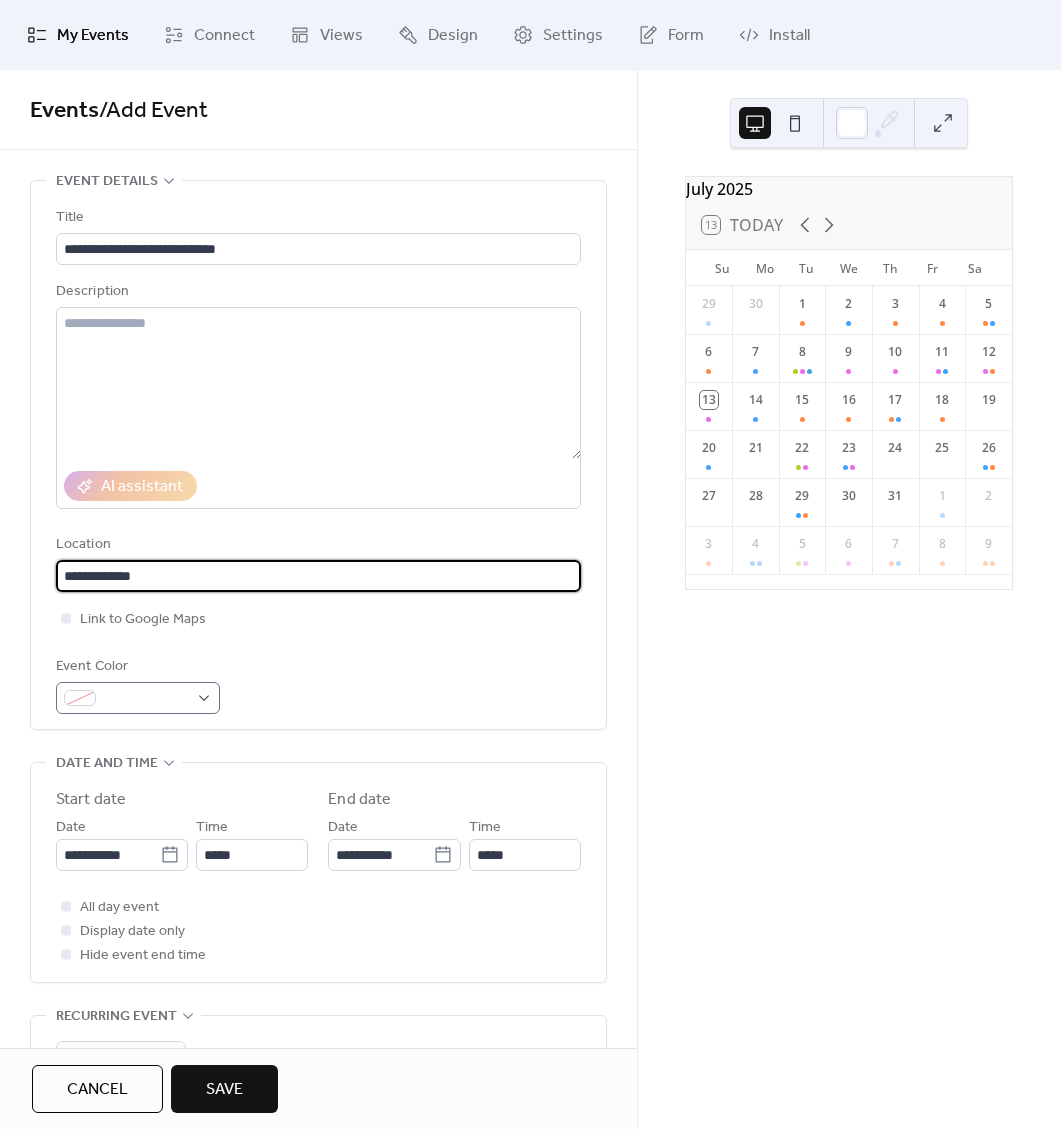 type on "**********" 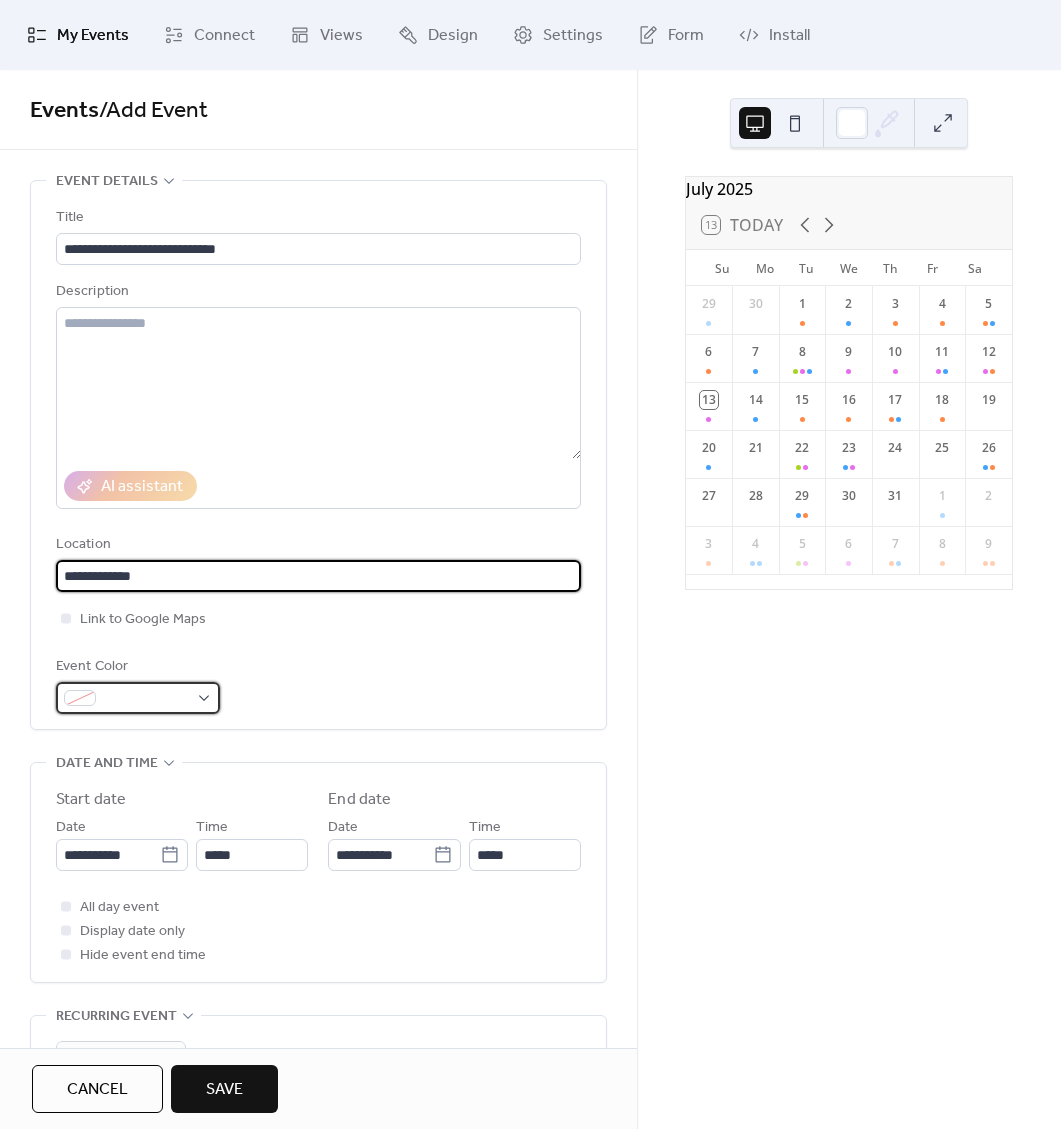 click at bounding box center [138, 698] 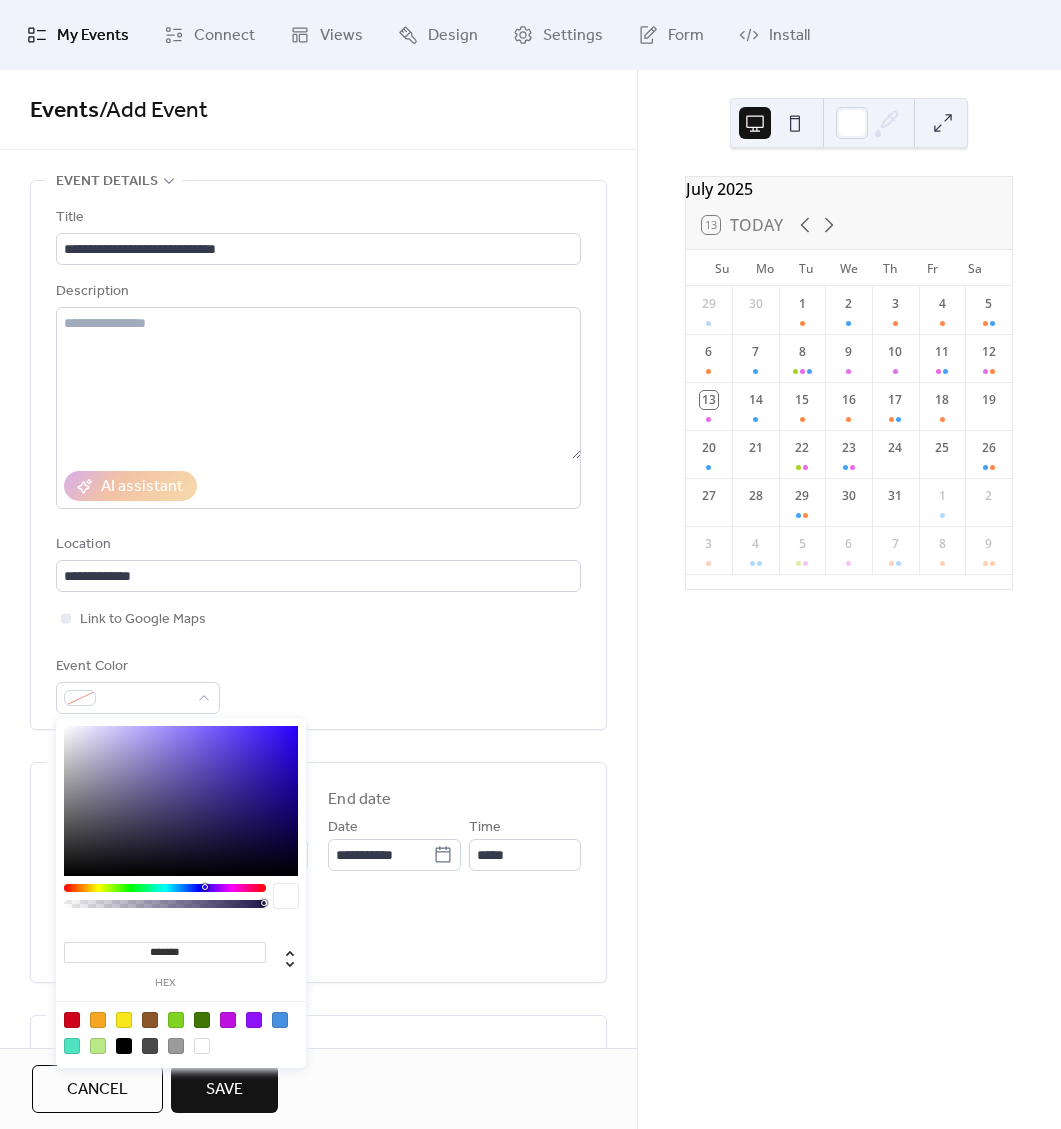 click at bounding box center (286, 896) 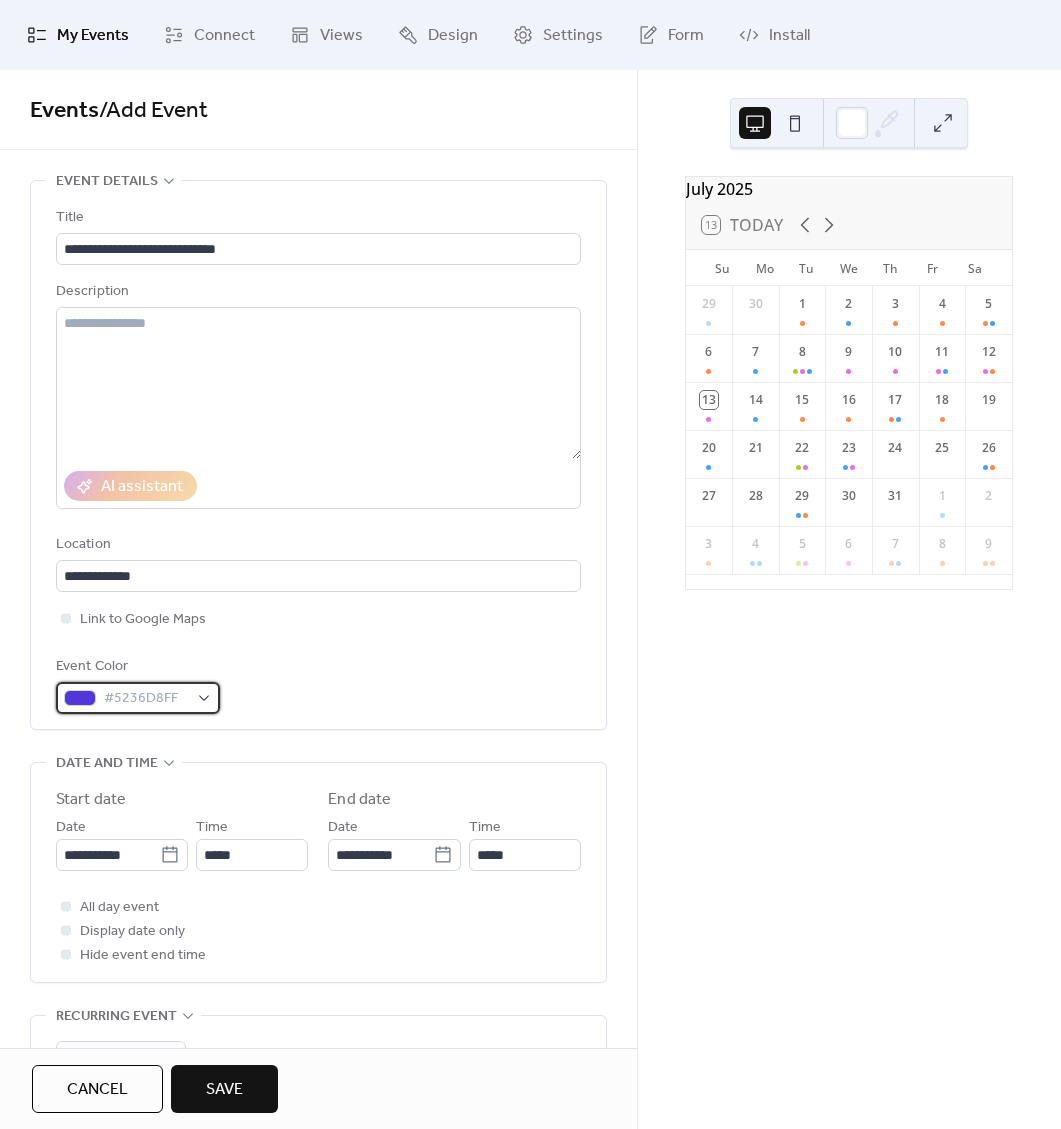 click on "#5236D8FF" at bounding box center [146, 699] 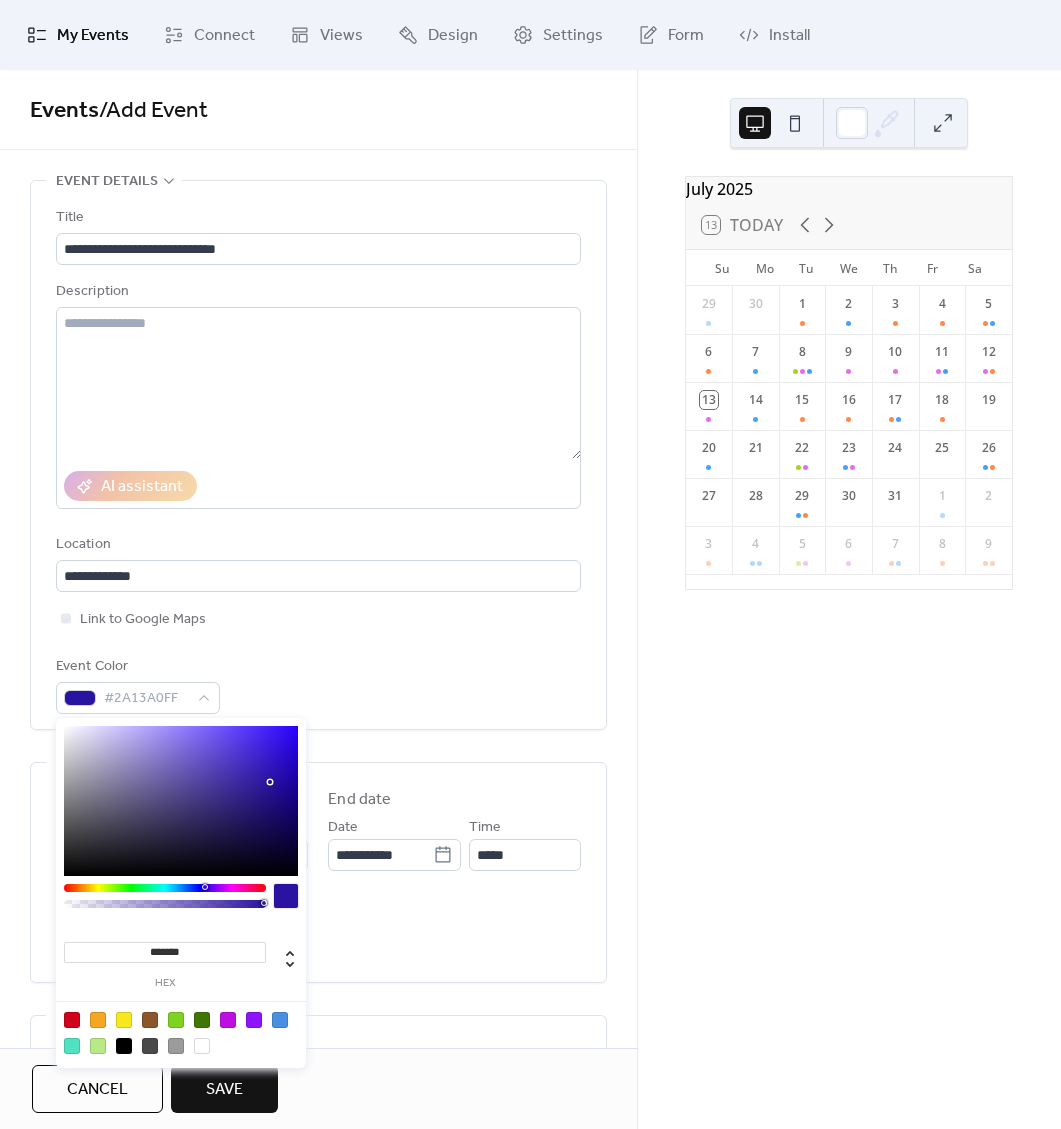 drag, startPoint x: 240, startPoint y: 755, endPoint x: 229, endPoint y: 1070, distance: 315.19202 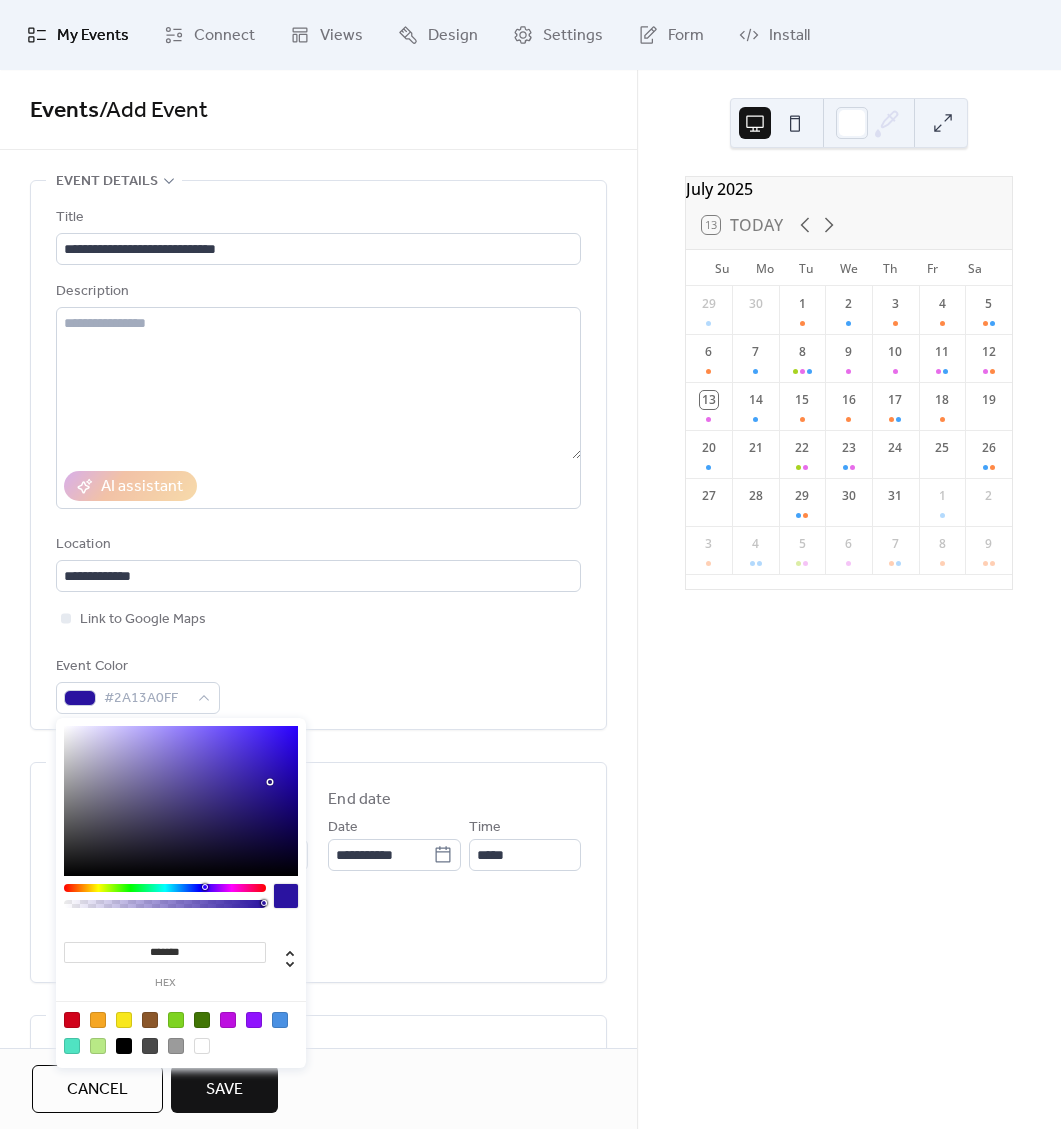 click at bounding box center (181, 801) 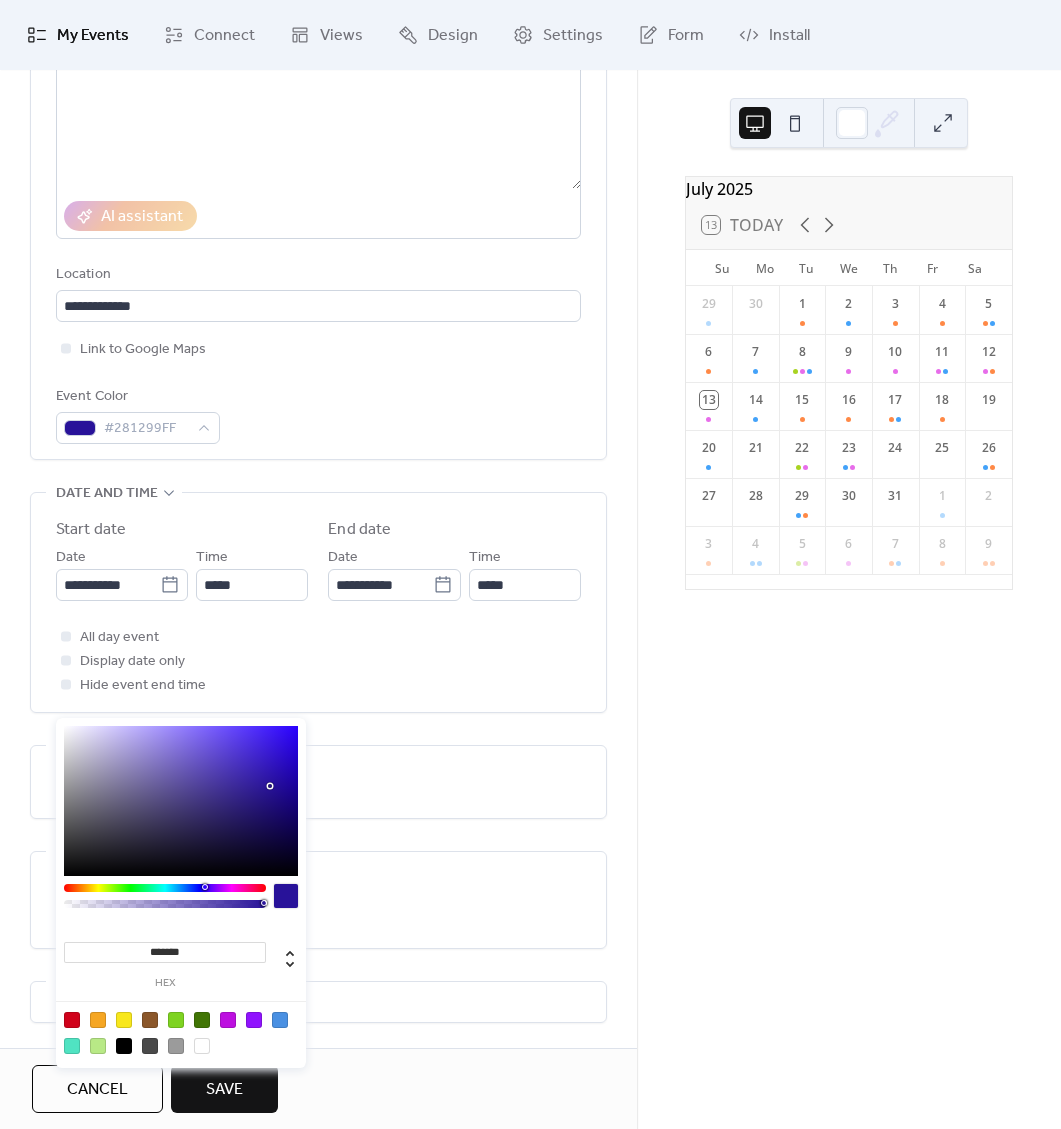 scroll, scrollTop: 524, scrollLeft: 0, axis: vertical 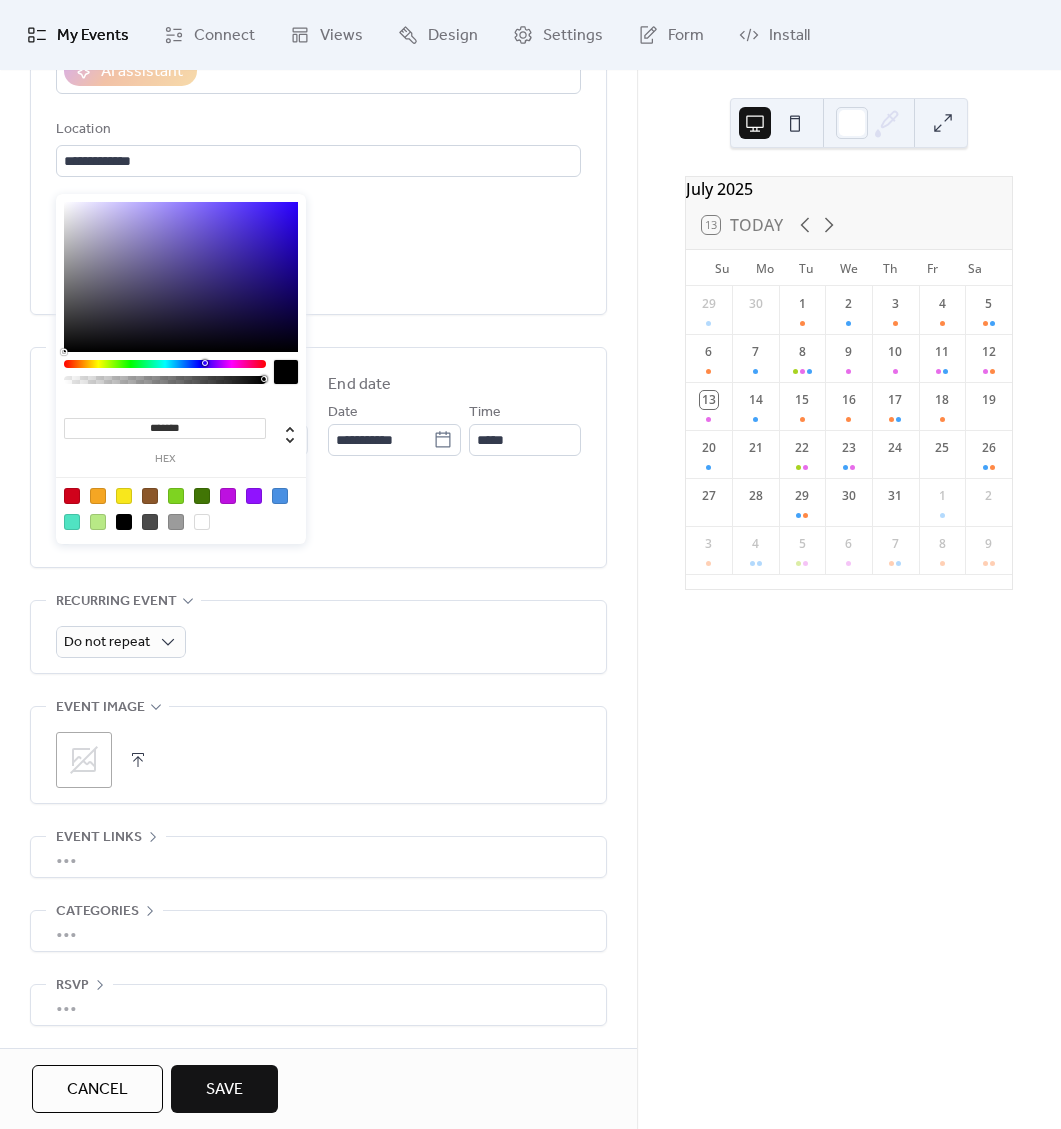 click on "**********" at bounding box center [530, 564] 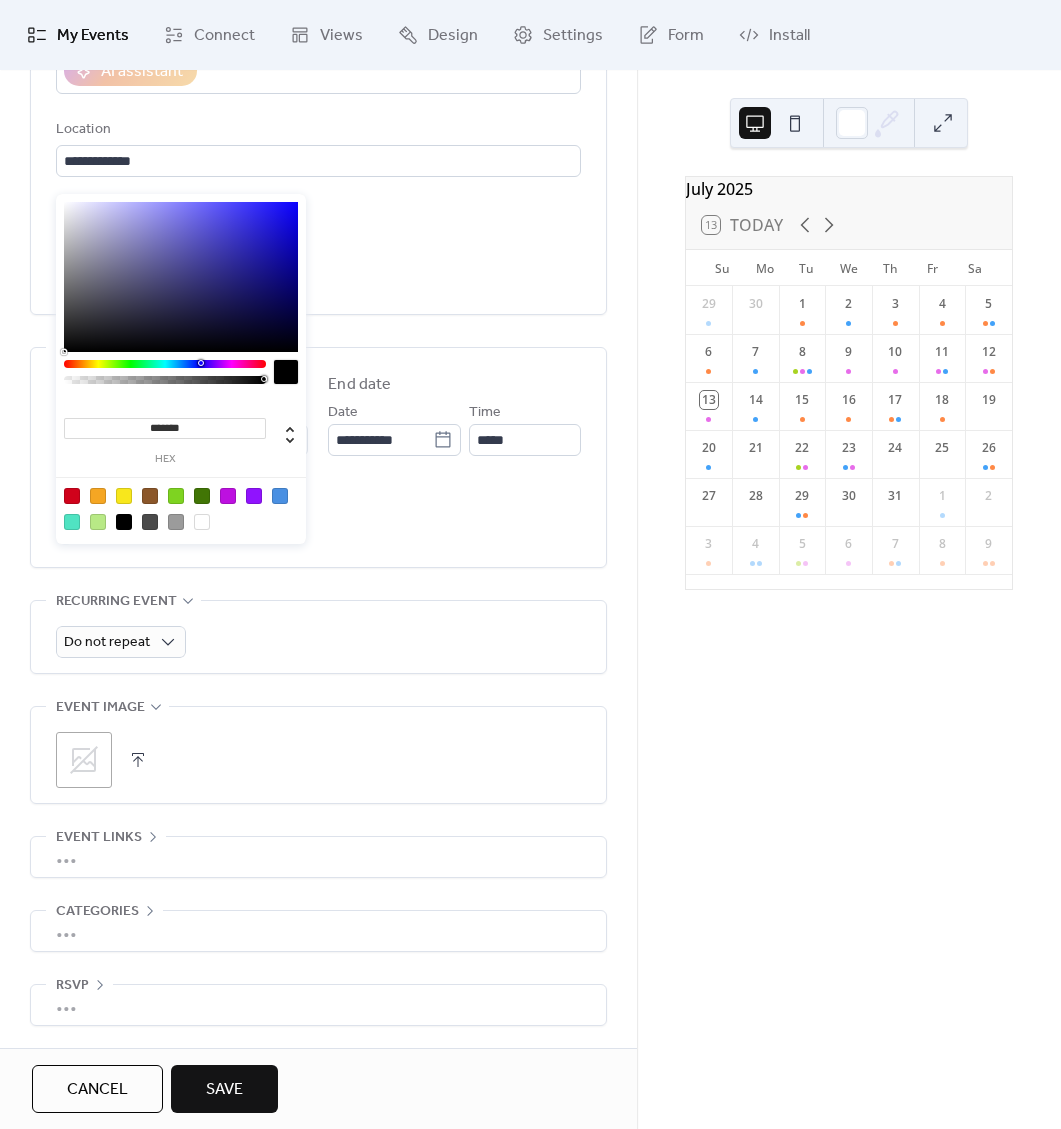 click at bounding box center [201, 363] 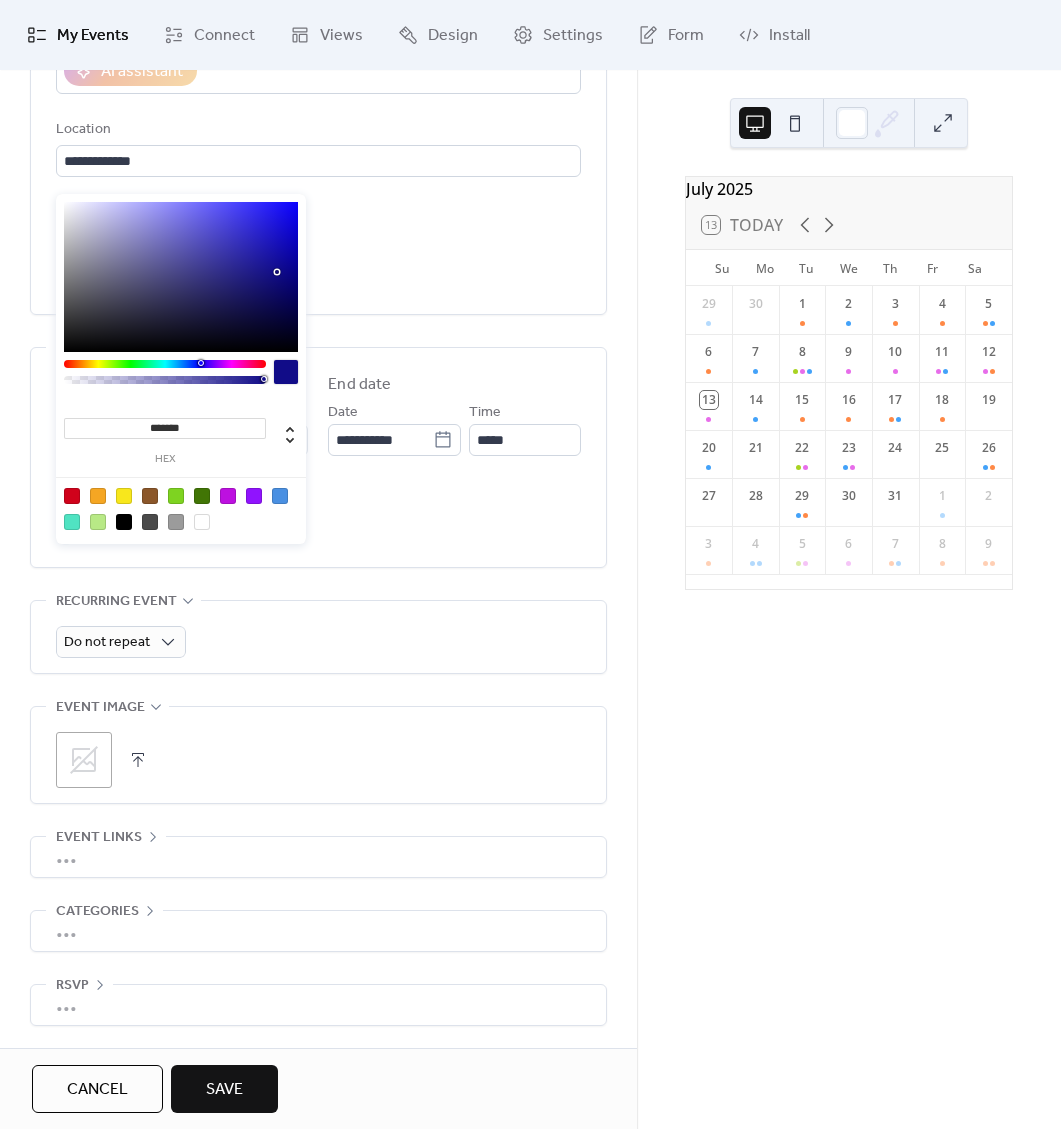 type on "*******" 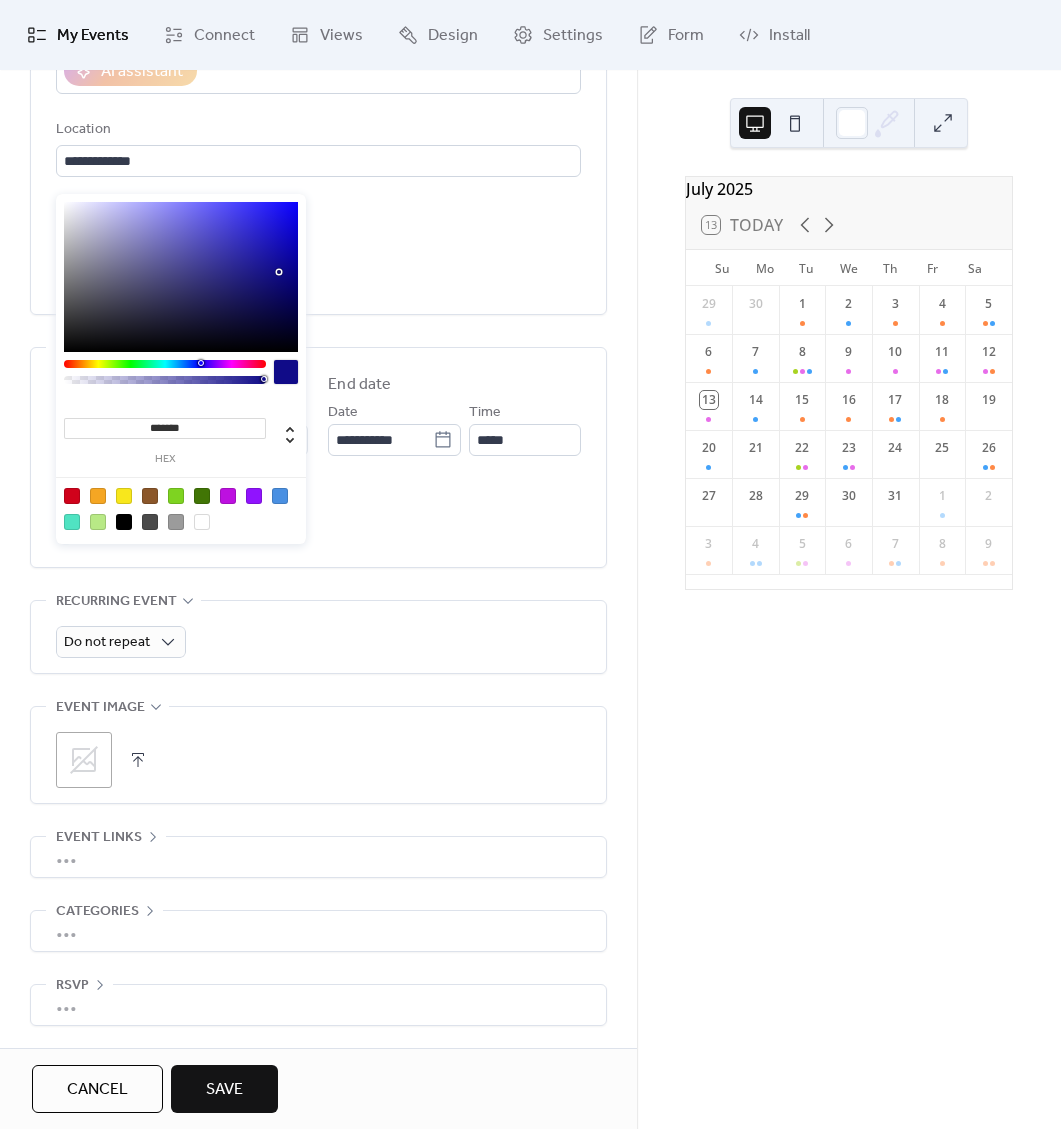 click on "All day event Display date only Hide event end time" at bounding box center (318, 516) 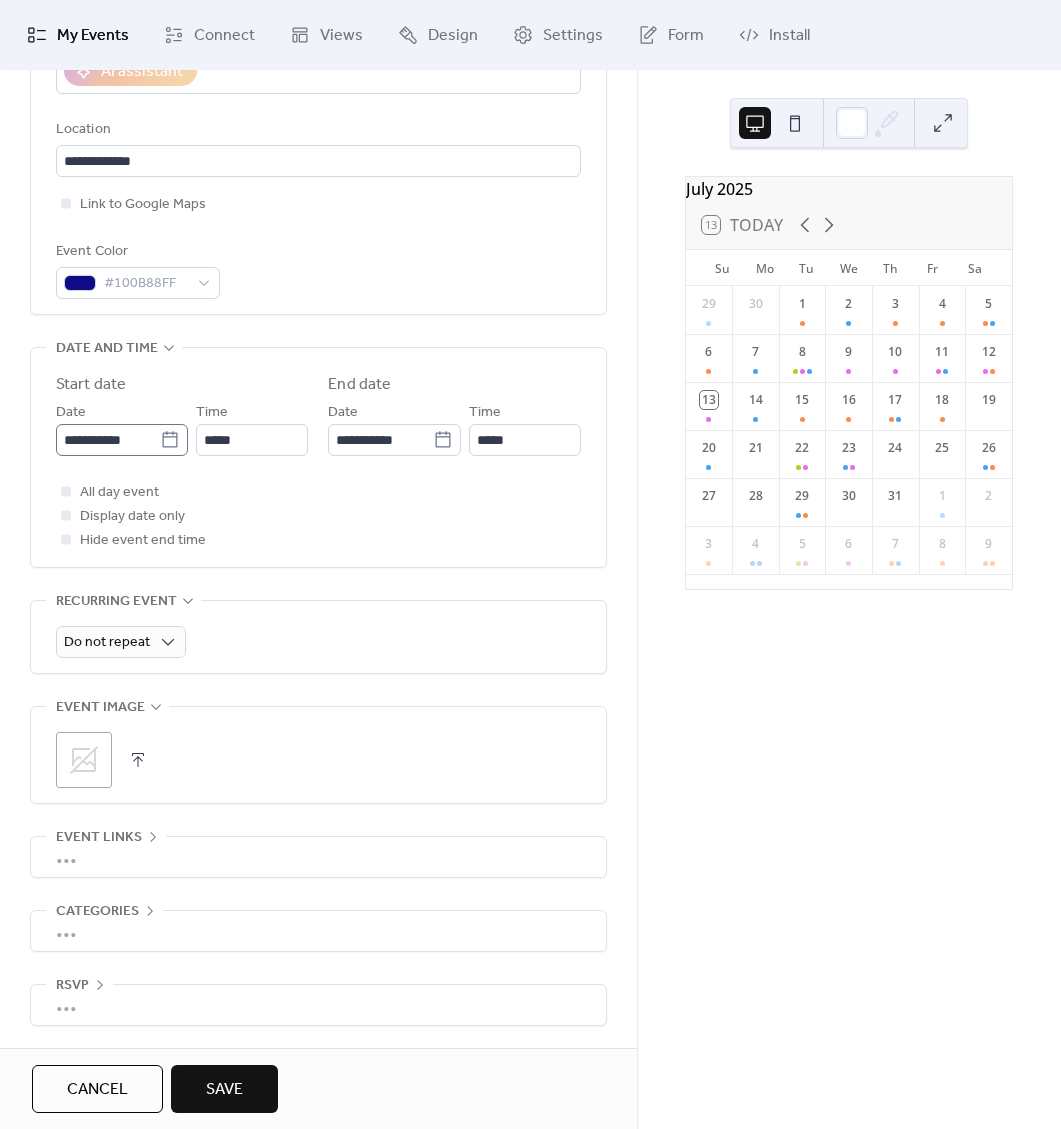 click 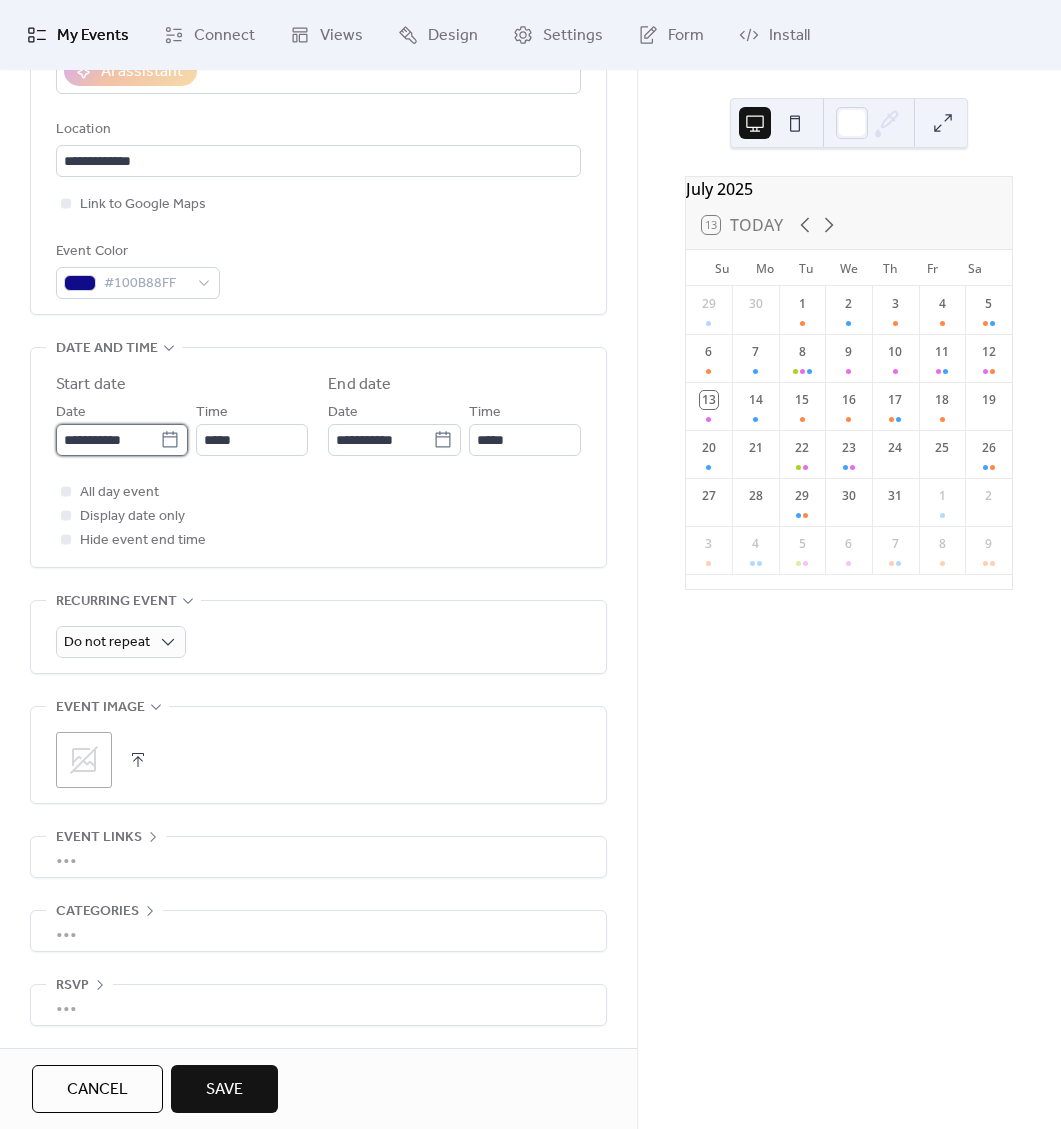 click on "**********" at bounding box center [108, 440] 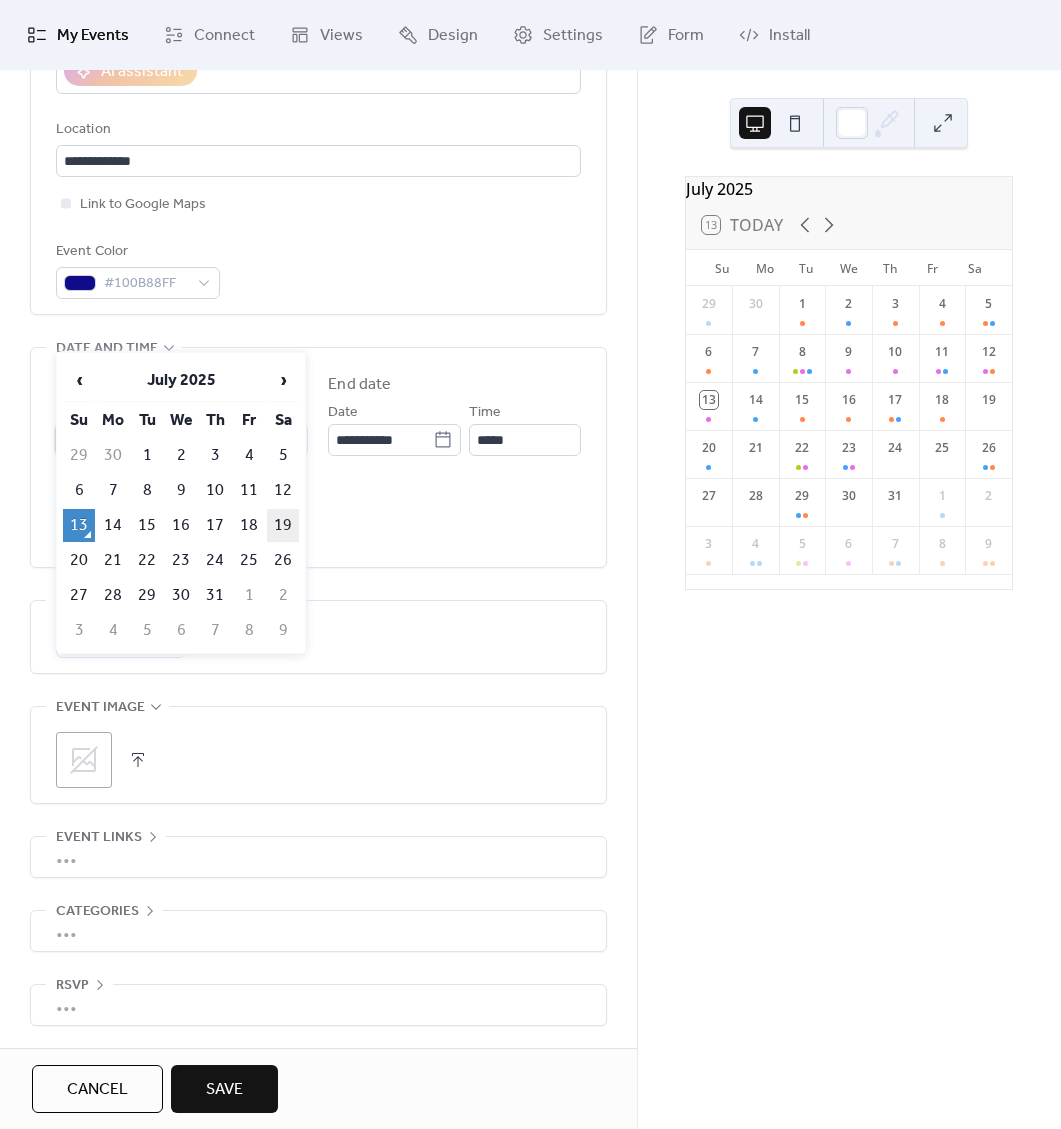 click on "19" at bounding box center [283, 525] 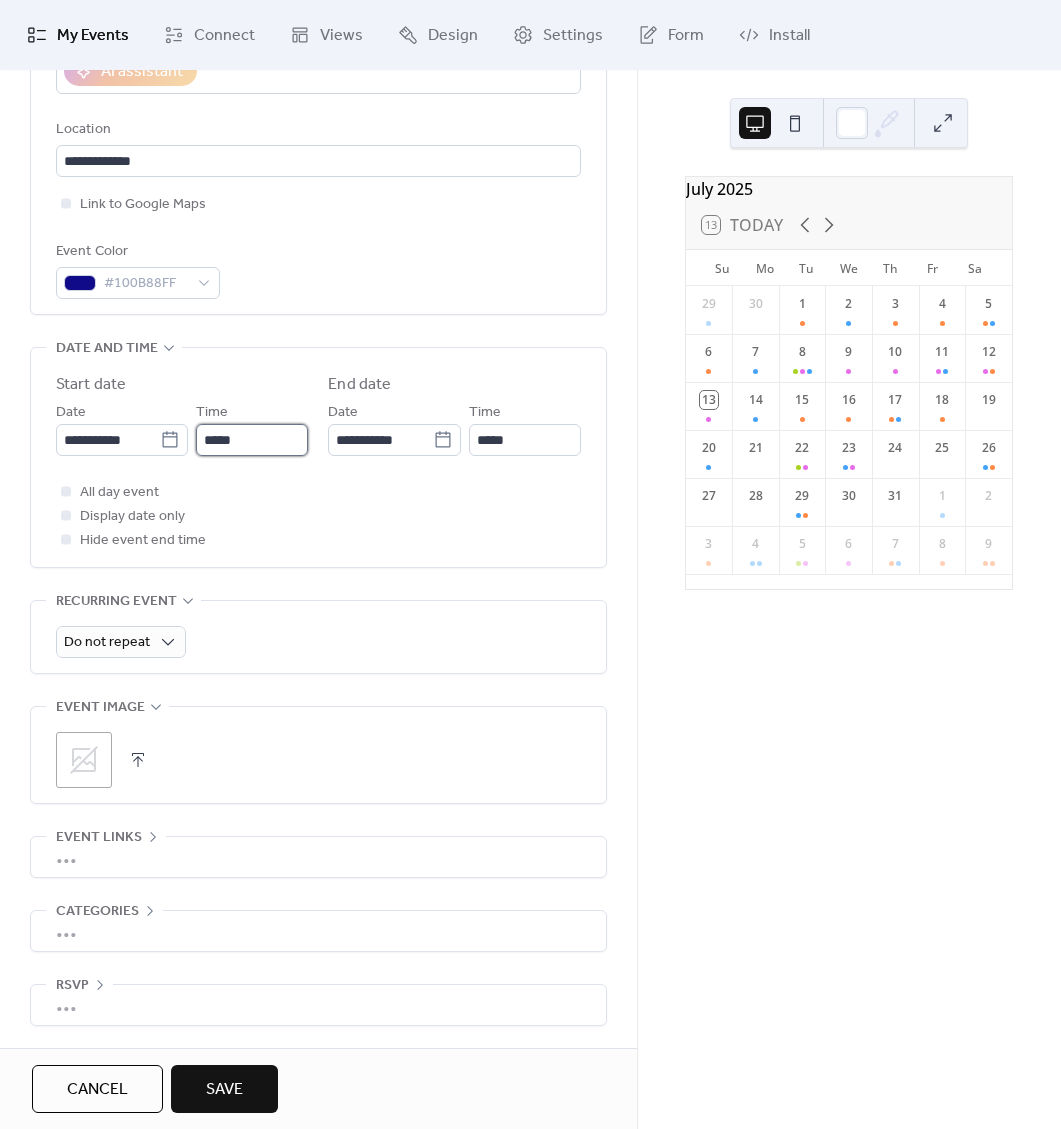 click on "*****" at bounding box center (252, 440) 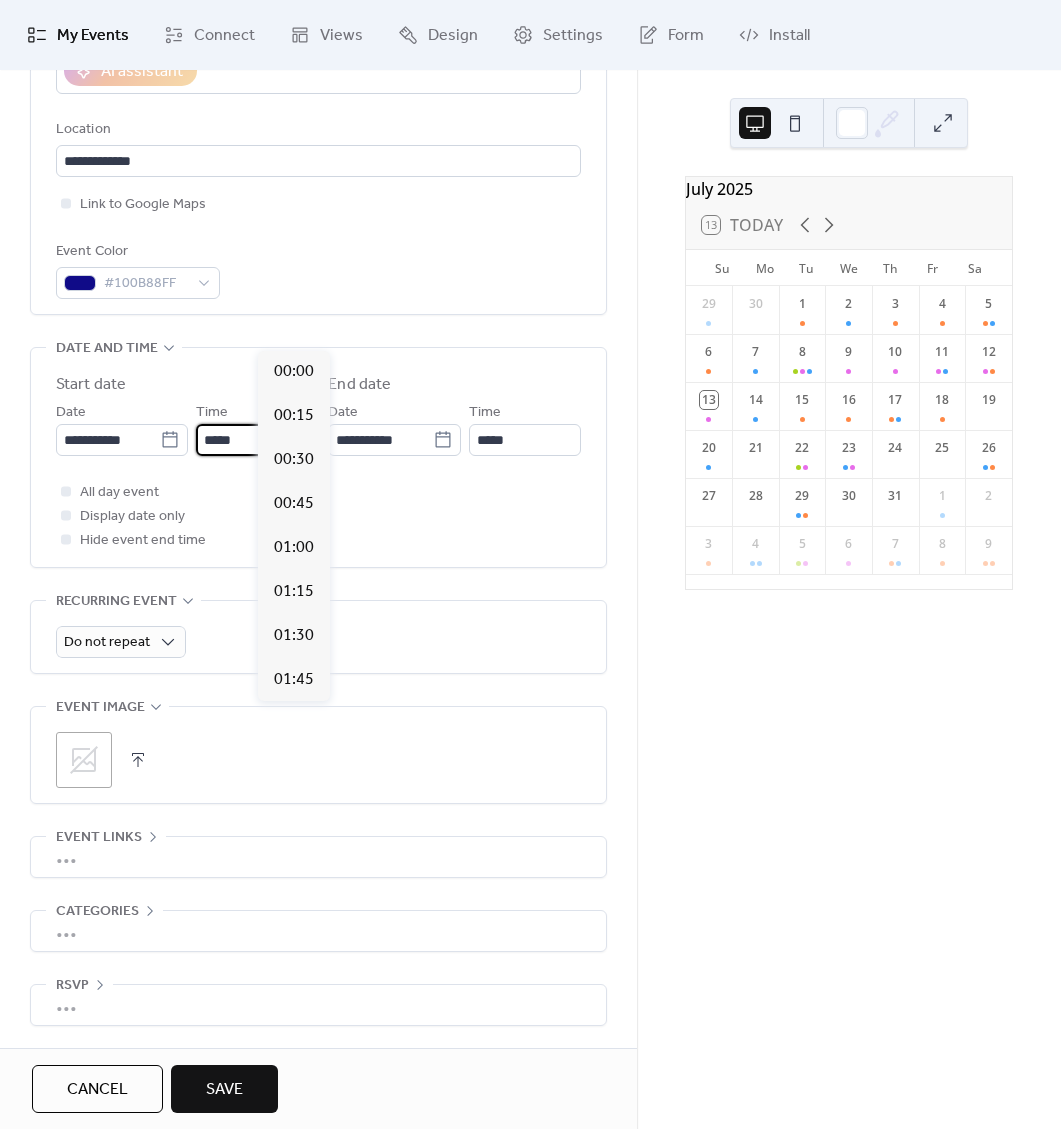 scroll, scrollTop: 2112, scrollLeft: 0, axis: vertical 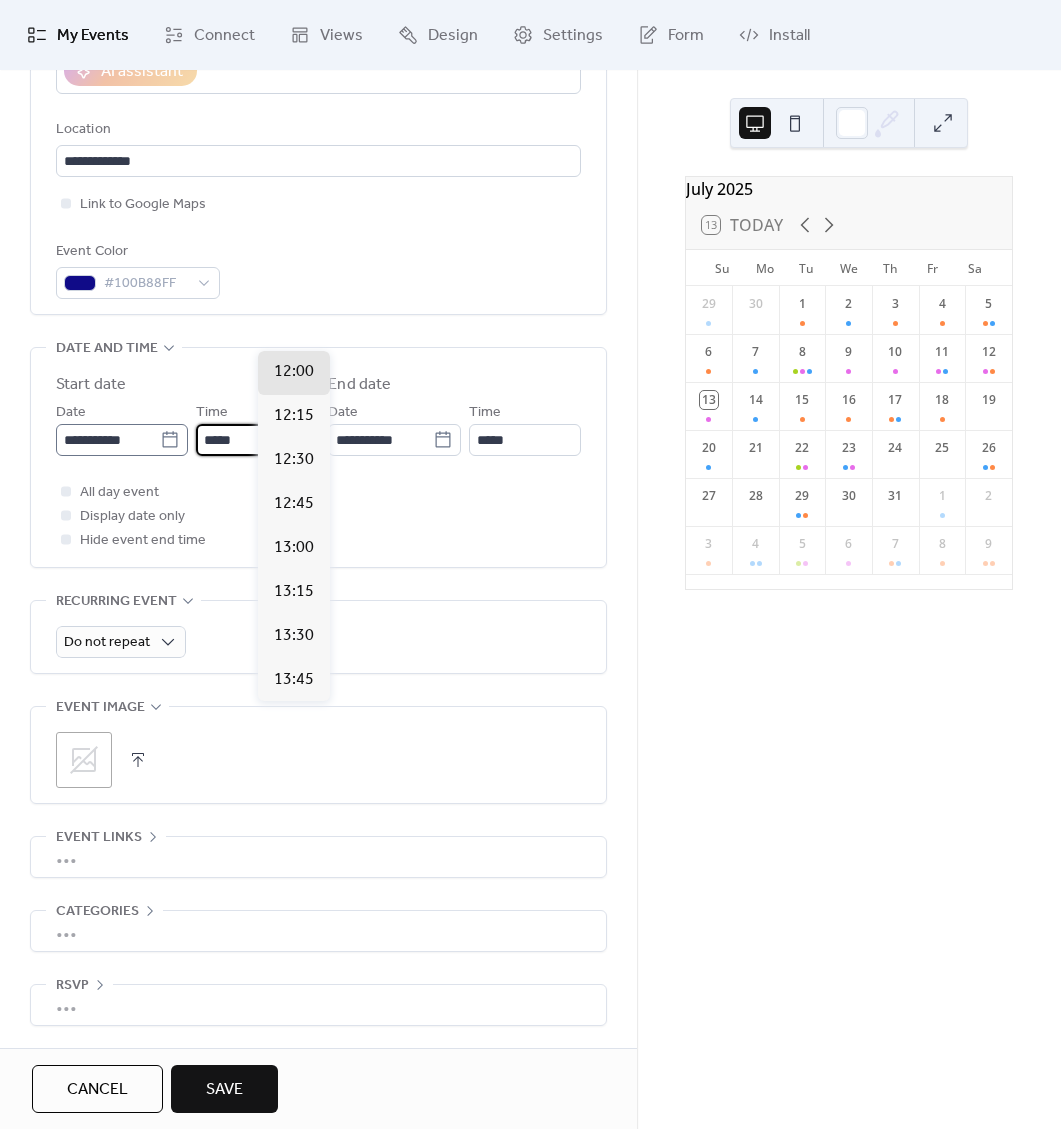 drag, startPoint x: 320, startPoint y: 332, endPoint x: 225, endPoint y: 324, distance: 95.33625 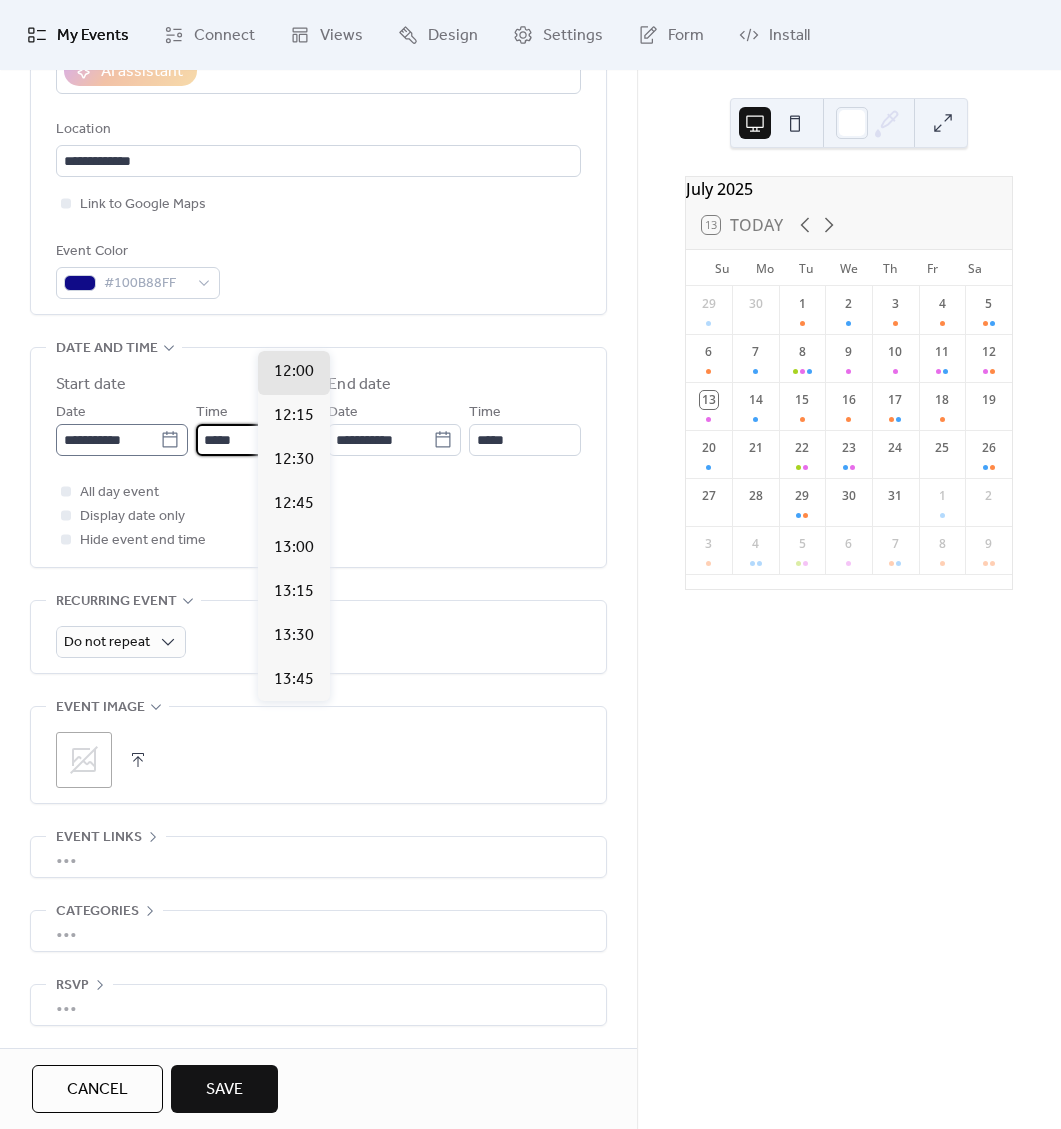 click on "**********" at bounding box center (182, 428) 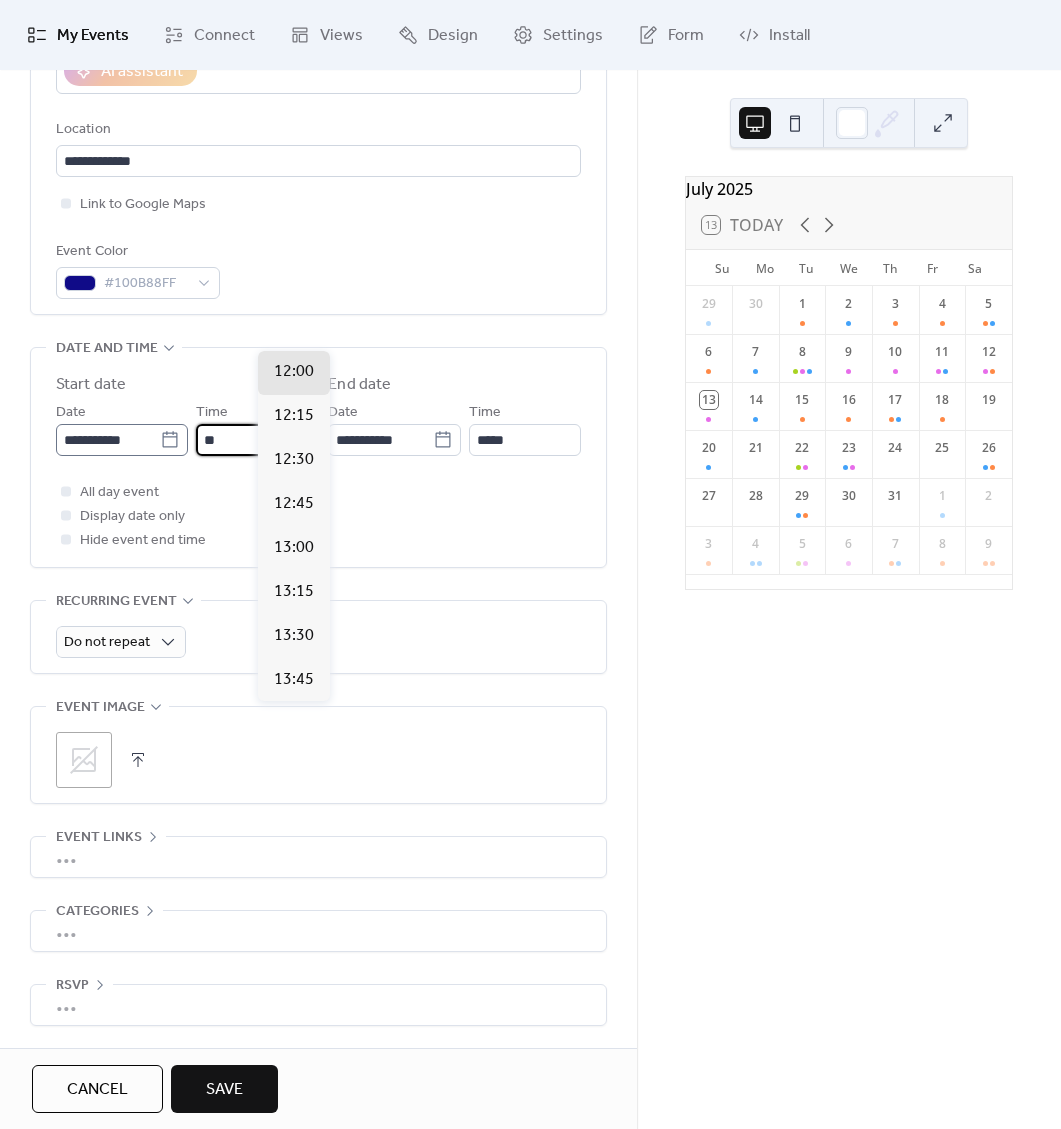 scroll, scrollTop: 1760, scrollLeft: 0, axis: vertical 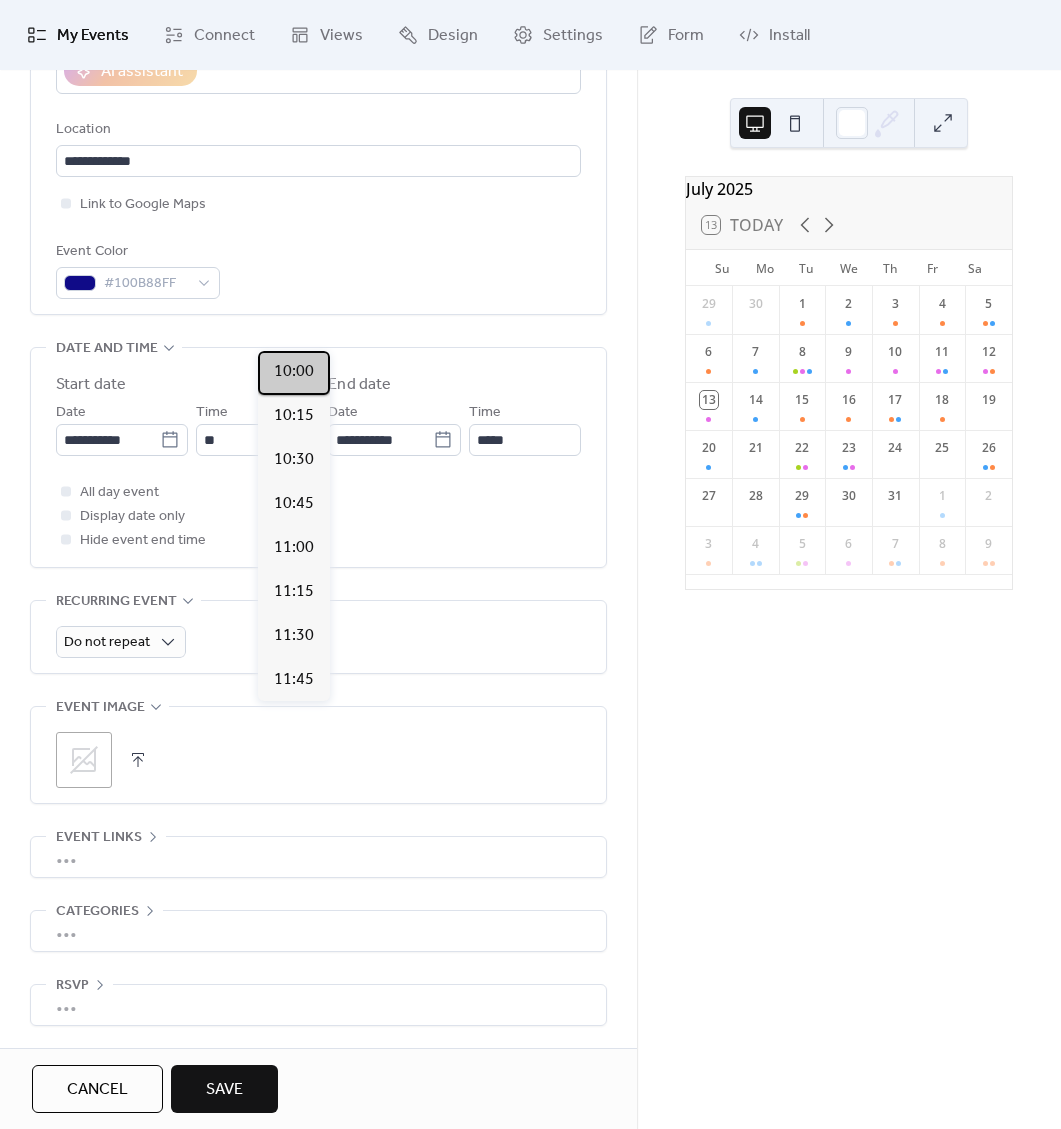 click on "10:00" at bounding box center (294, 372) 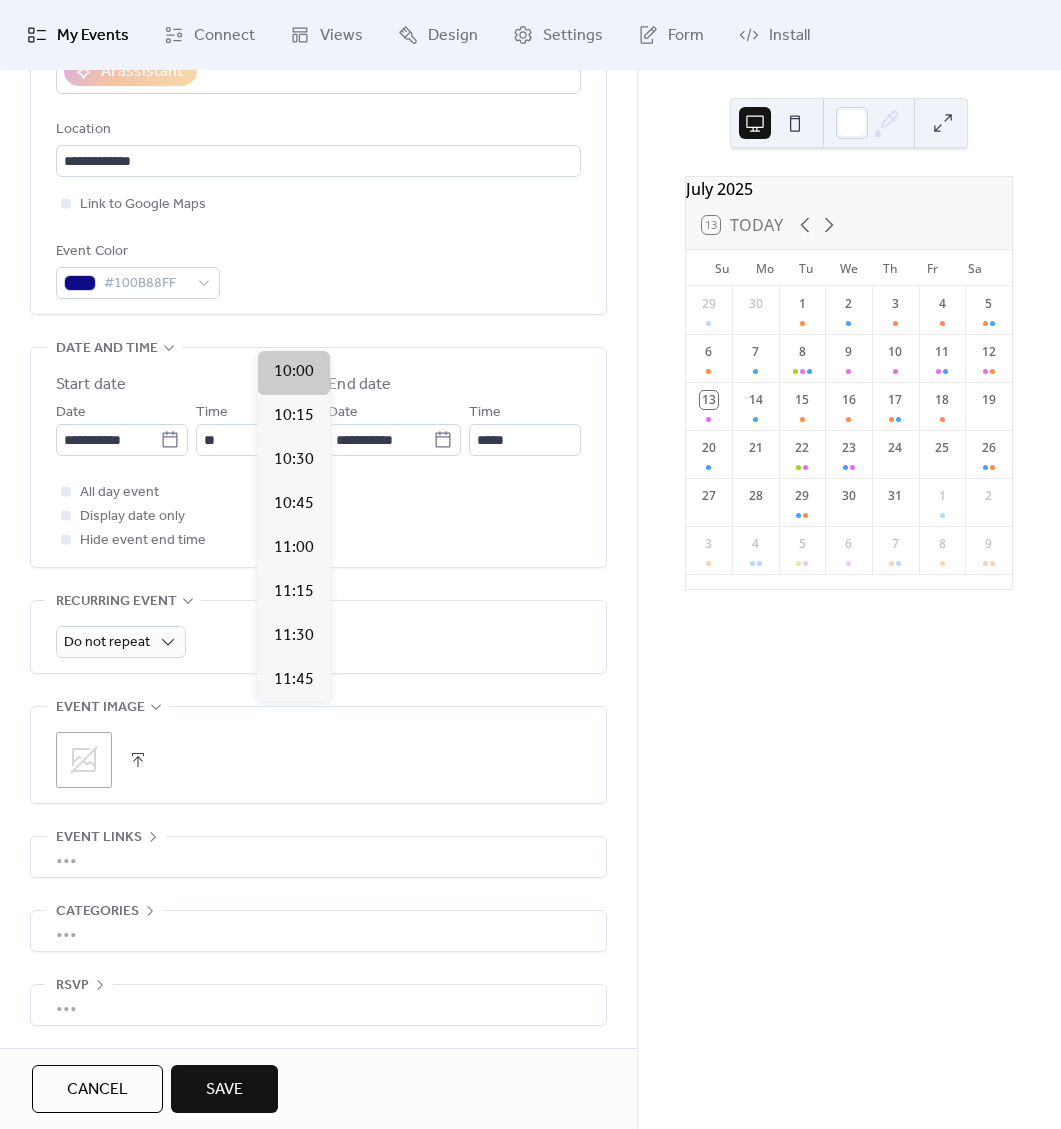 type on "*****" 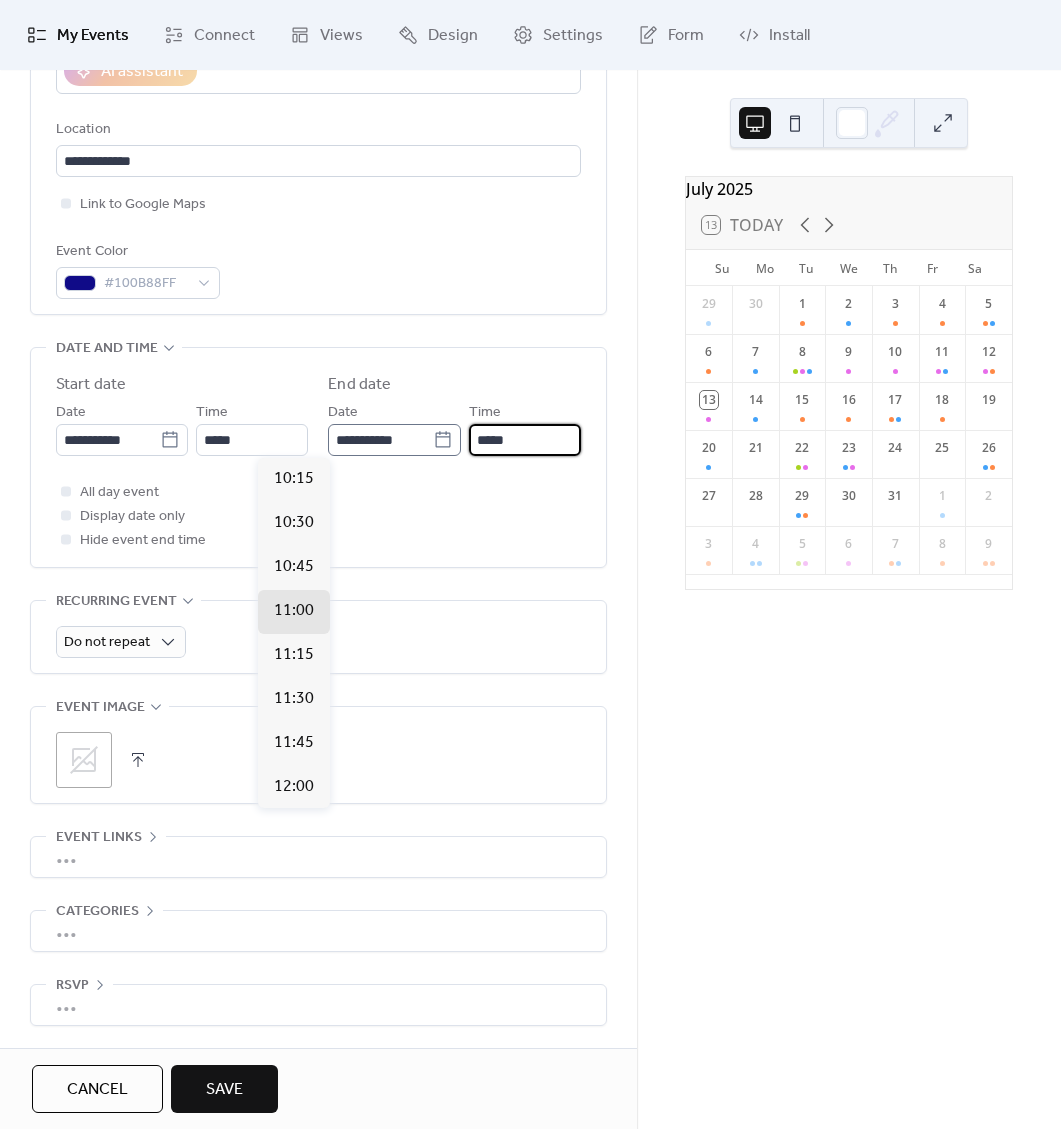 drag, startPoint x: 322, startPoint y: 435, endPoint x: 231, endPoint y: 428, distance: 91.26884 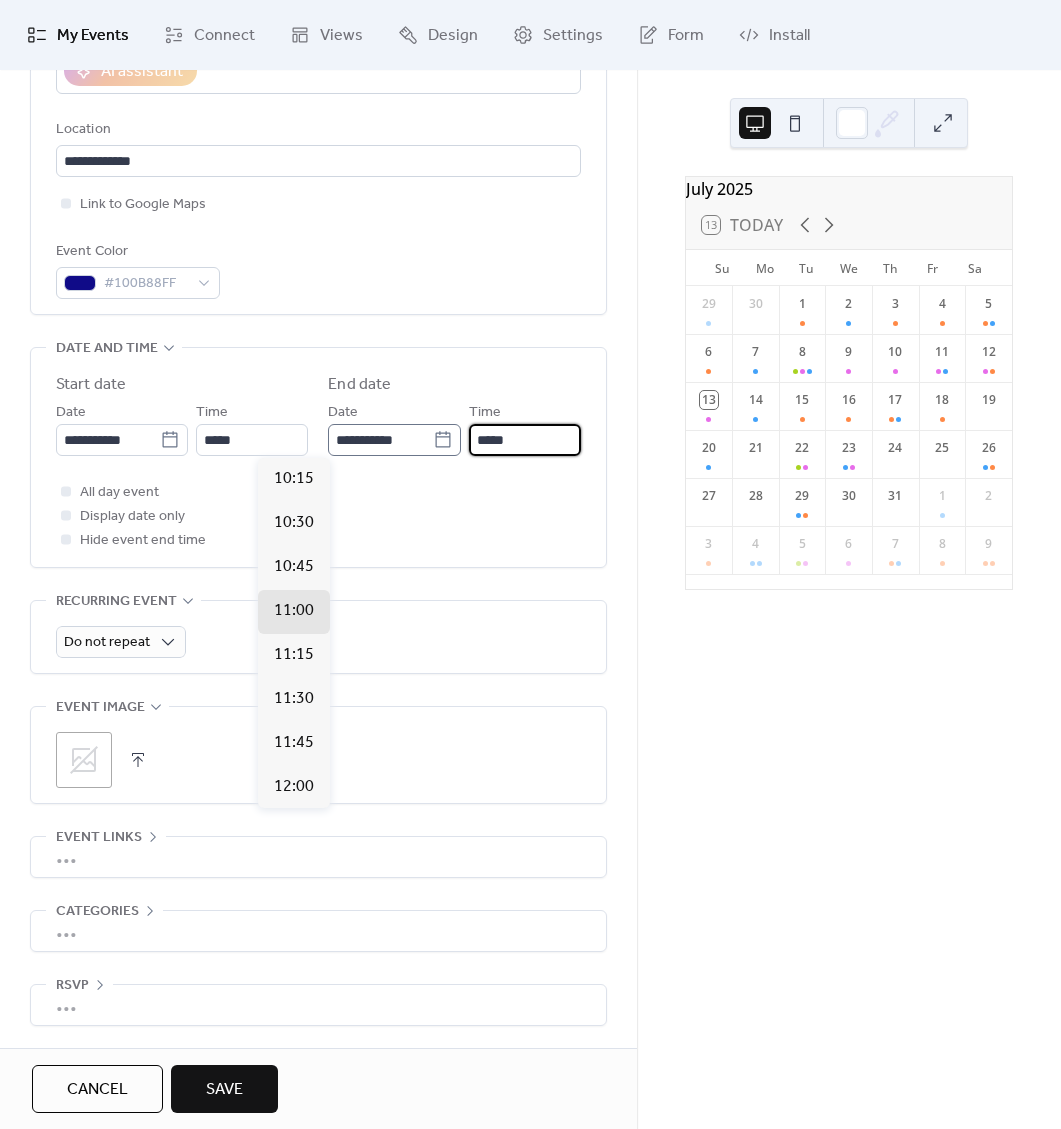 click on "**********" at bounding box center (454, 428) 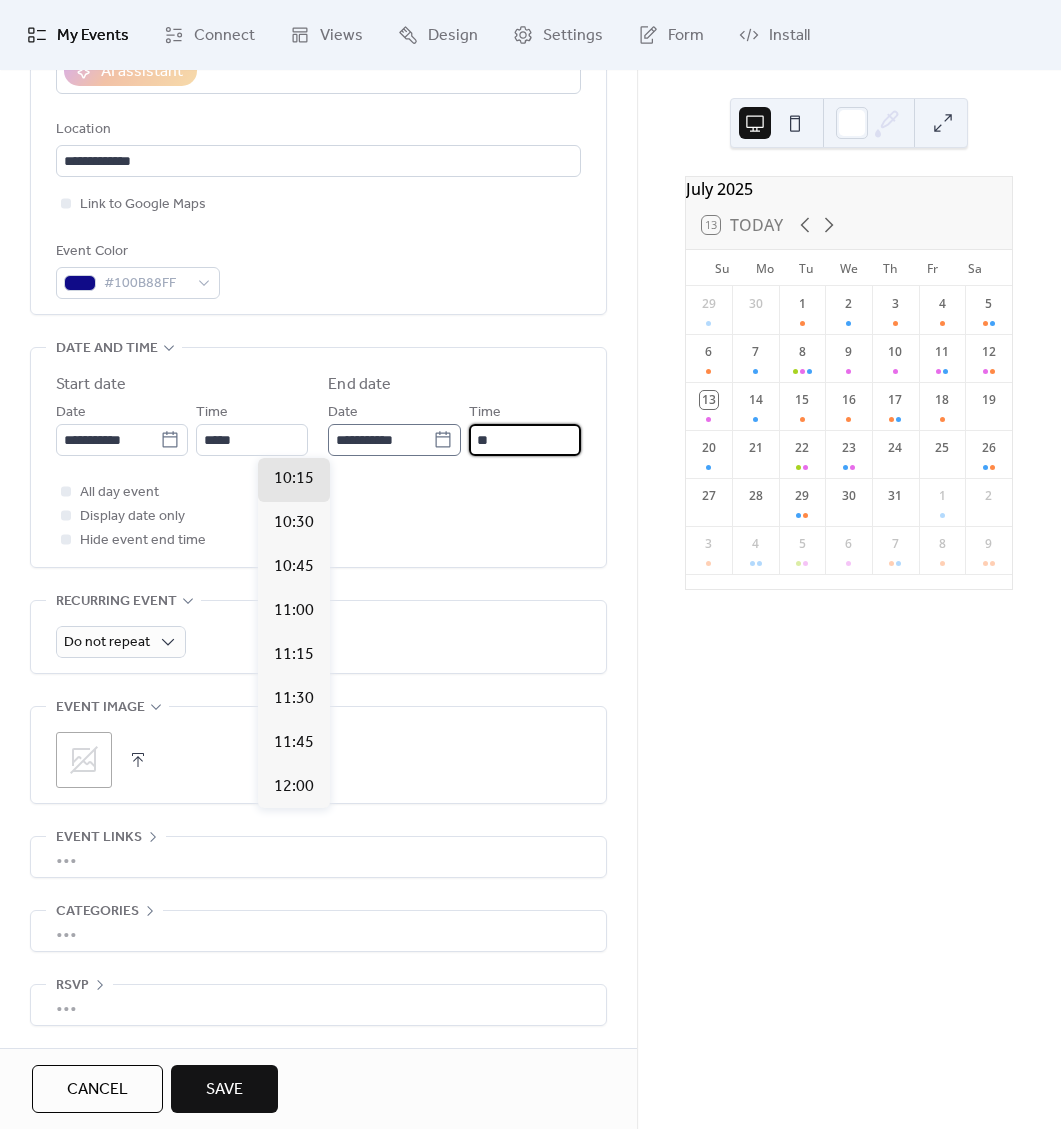 scroll, scrollTop: 1012, scrollLeft: 0, axis: vertical 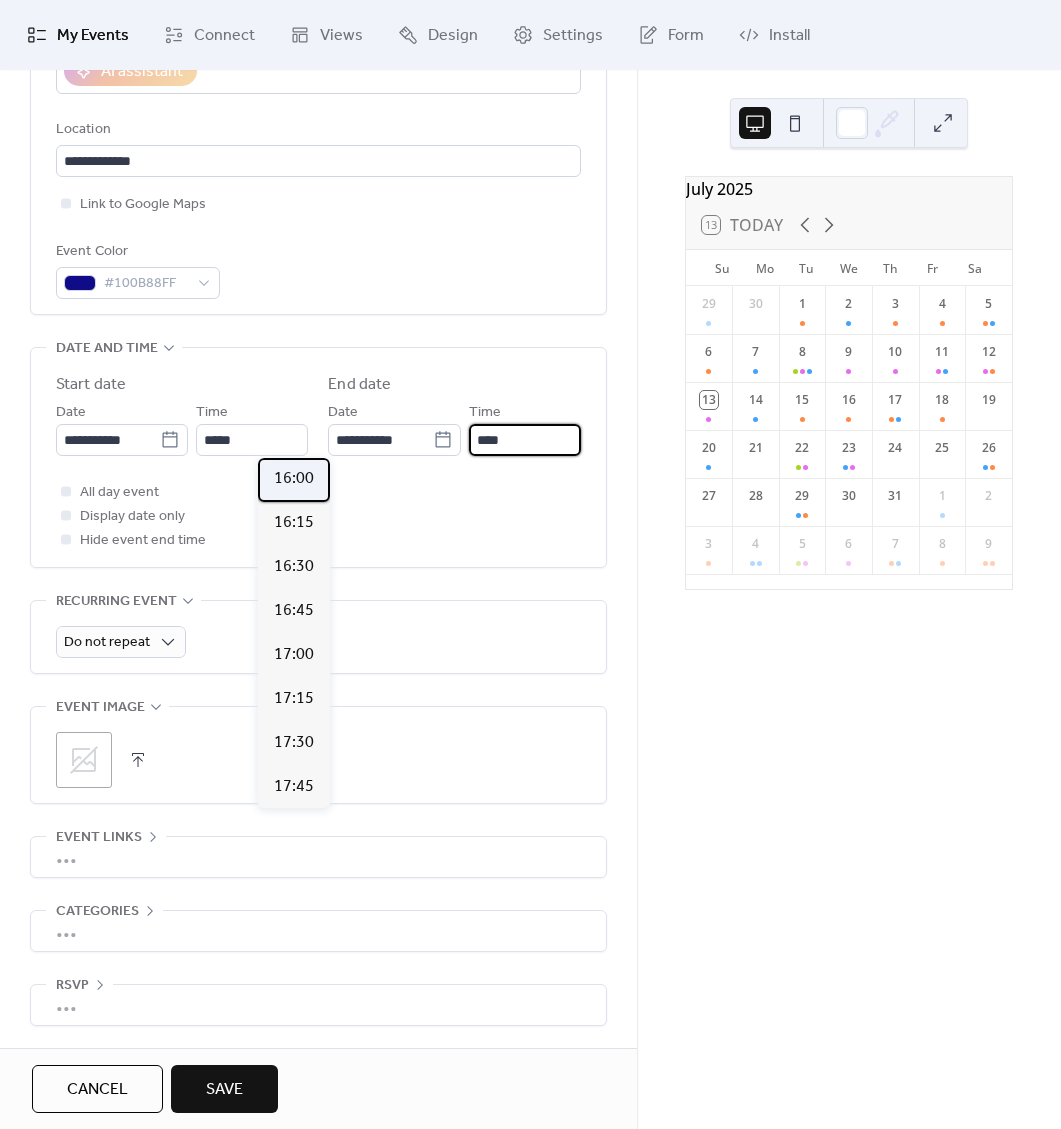 click on "16:00" at bounding box center (294, 479) 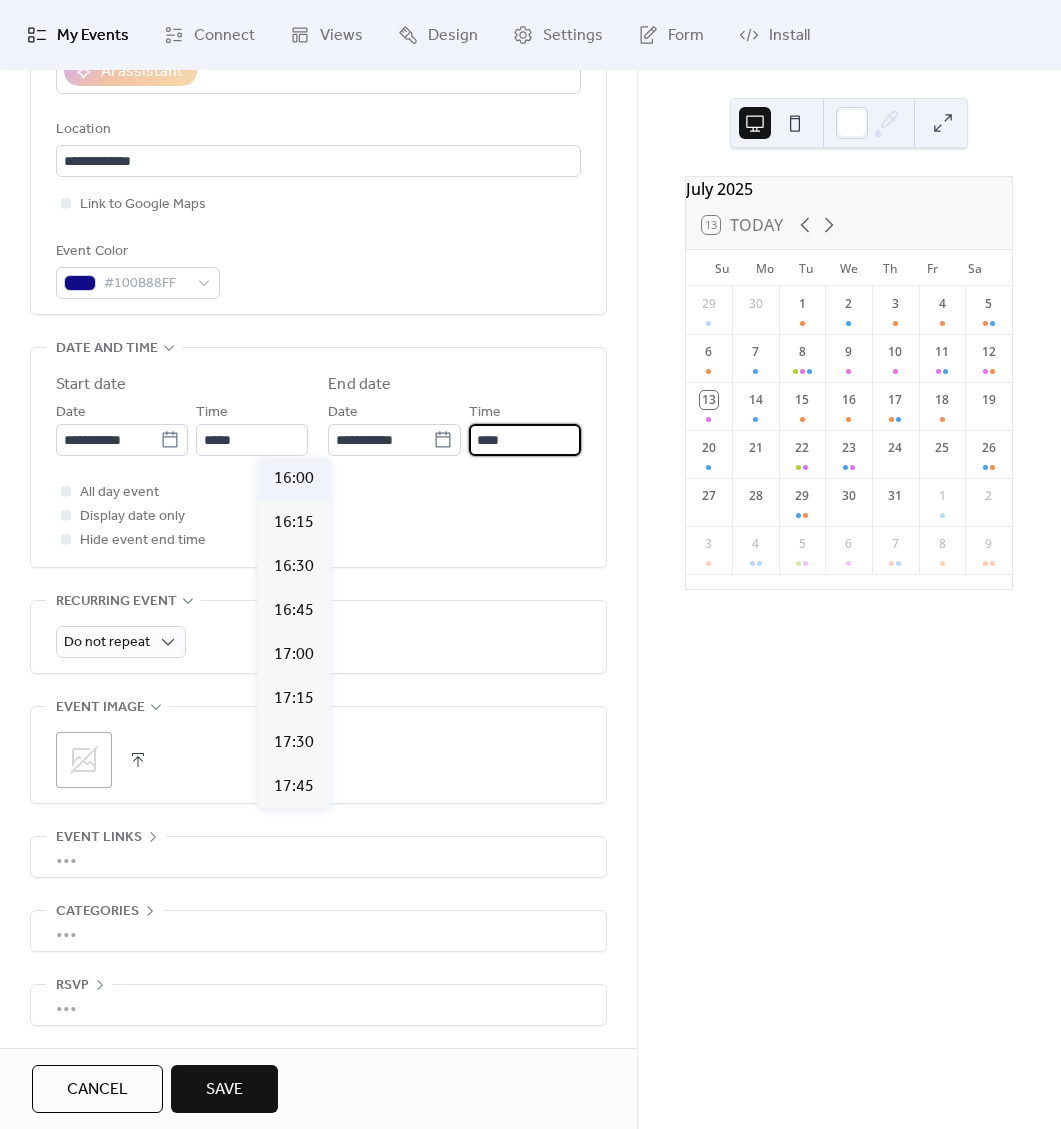 type on "*****" 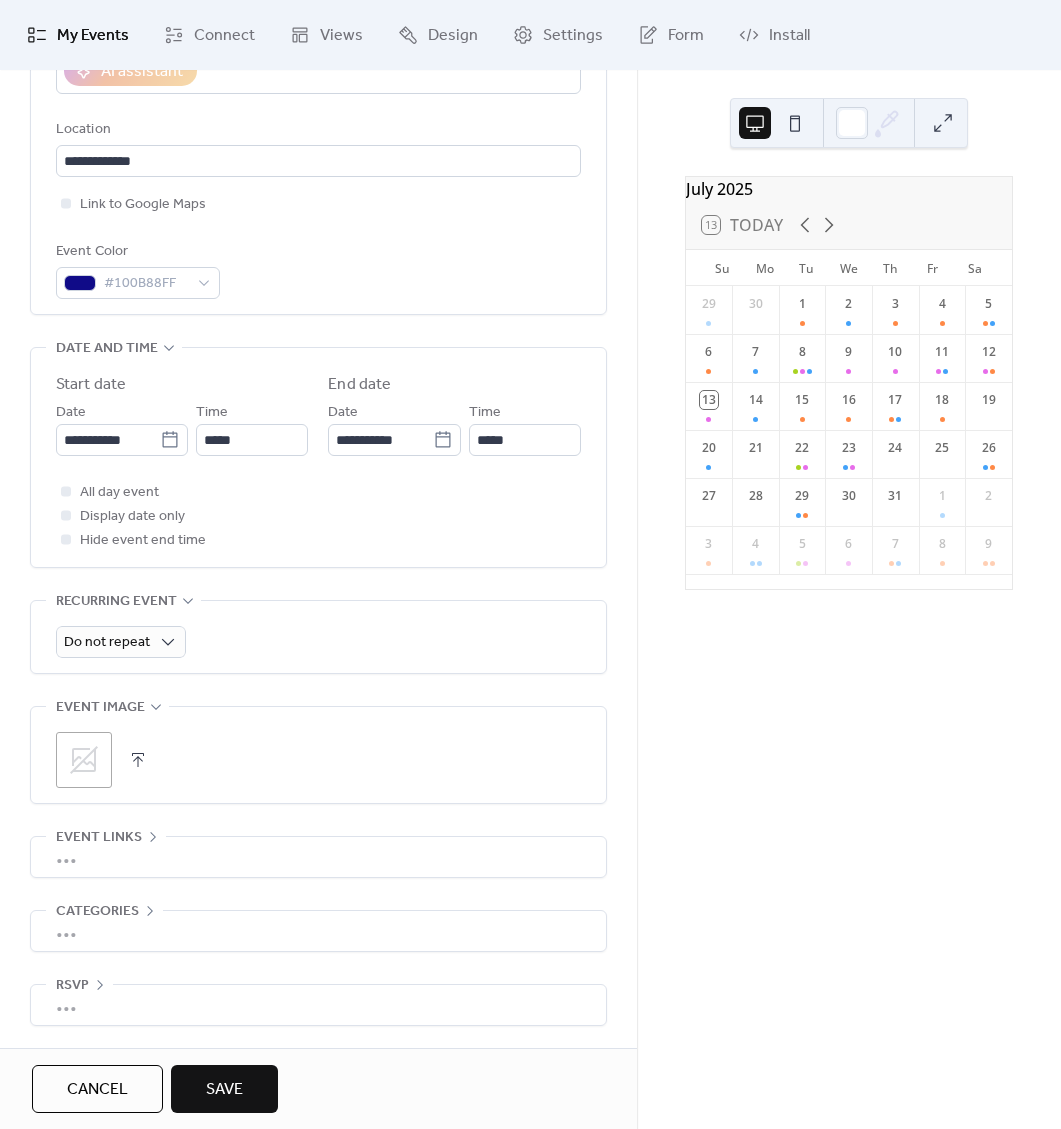 click 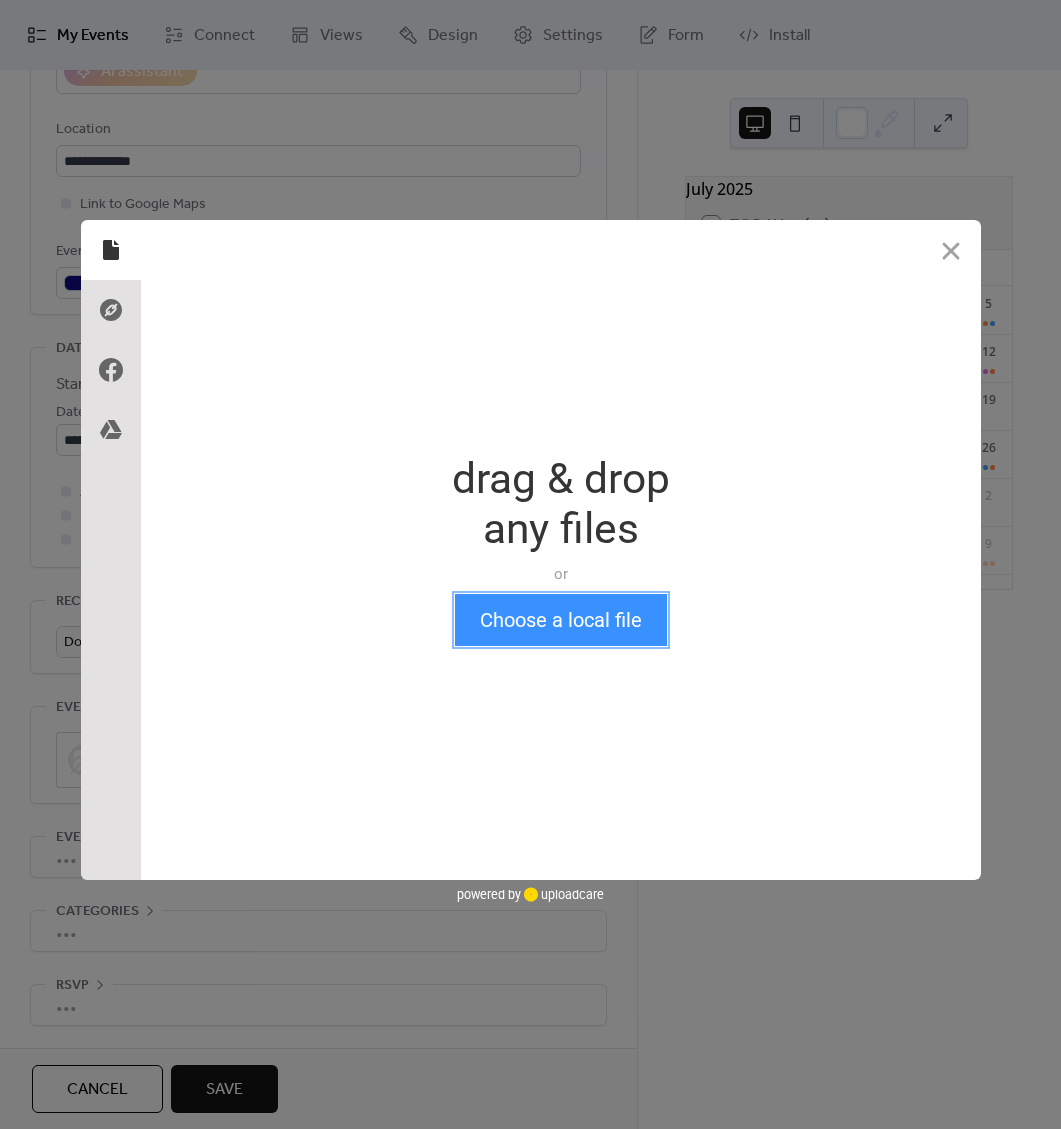 click on "Choose a local file" at bounding box center (561, 620) 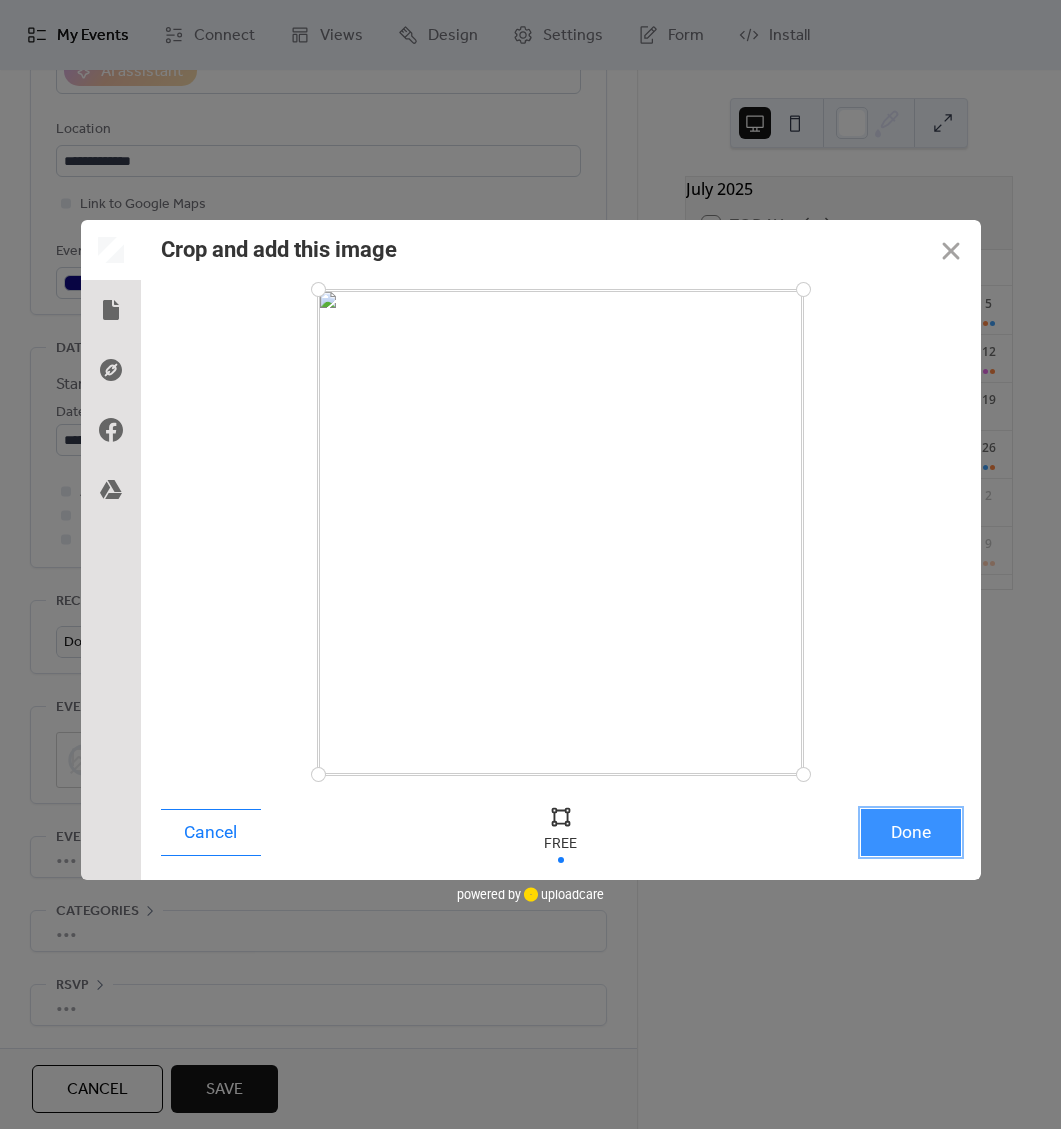 click on "Done" at bounding box center (911, 832) 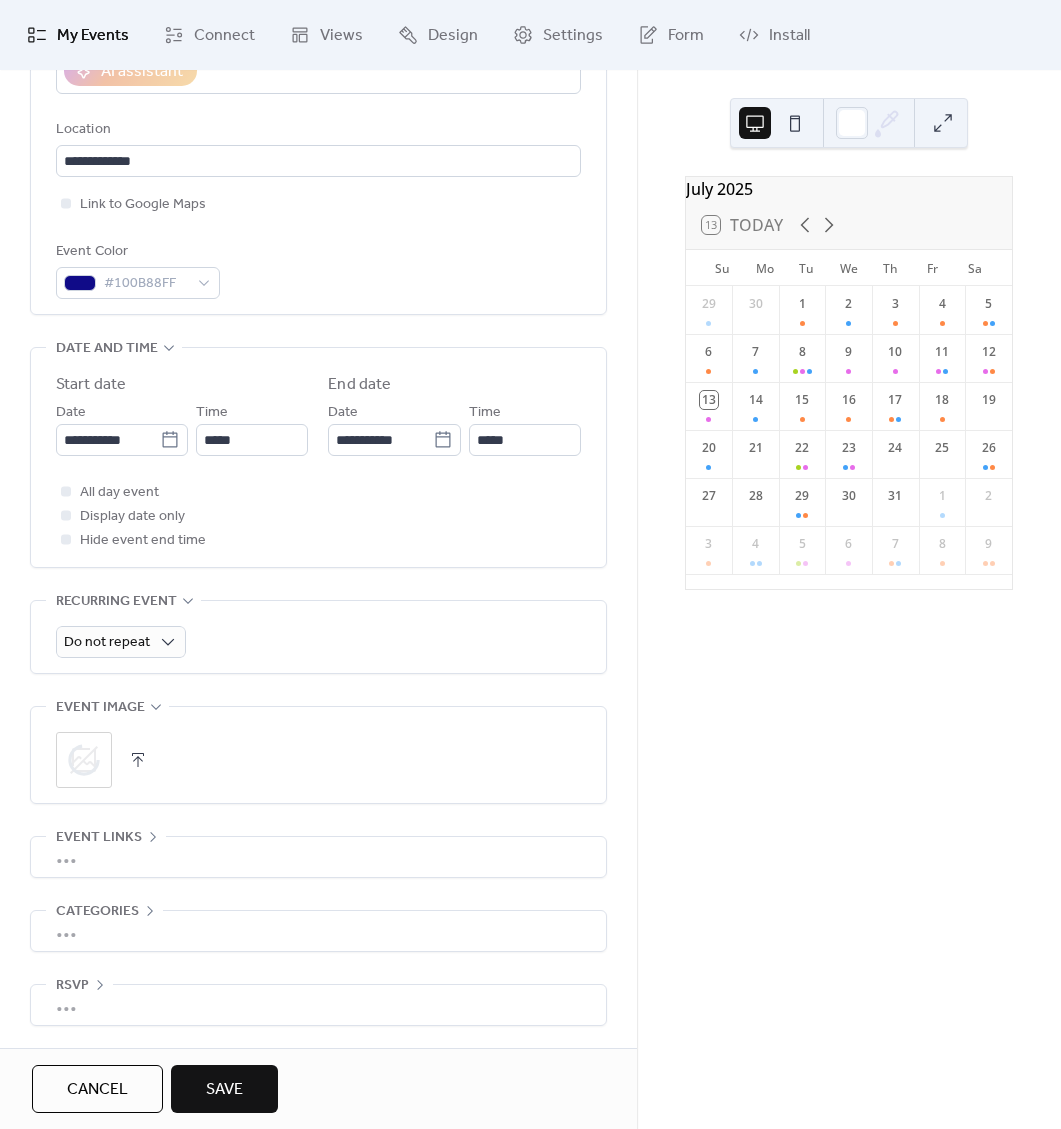 click on "•••" at bounding box center [318, 857] 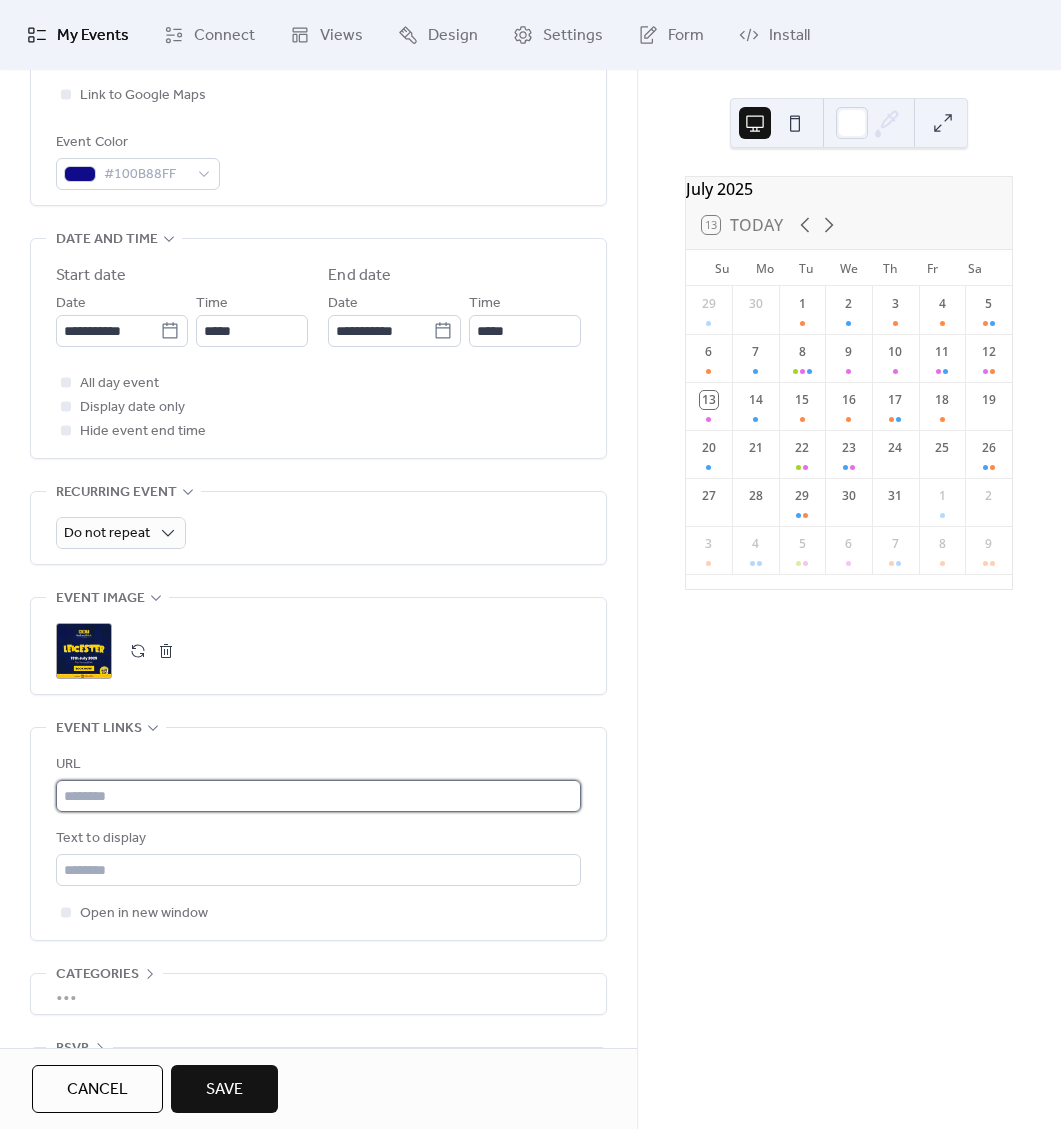 click at bounding box center [318, 796] 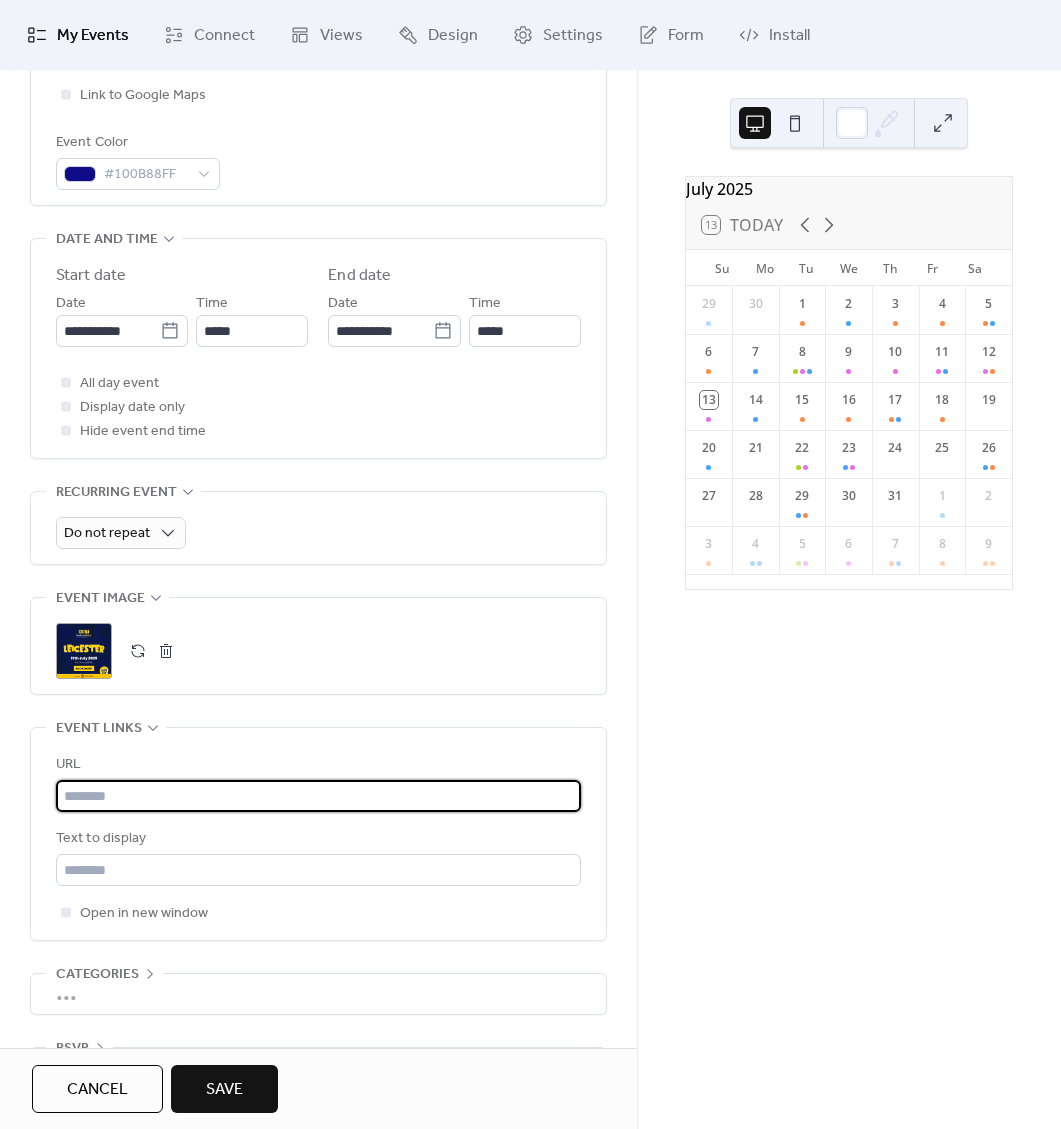 paste on "**********" 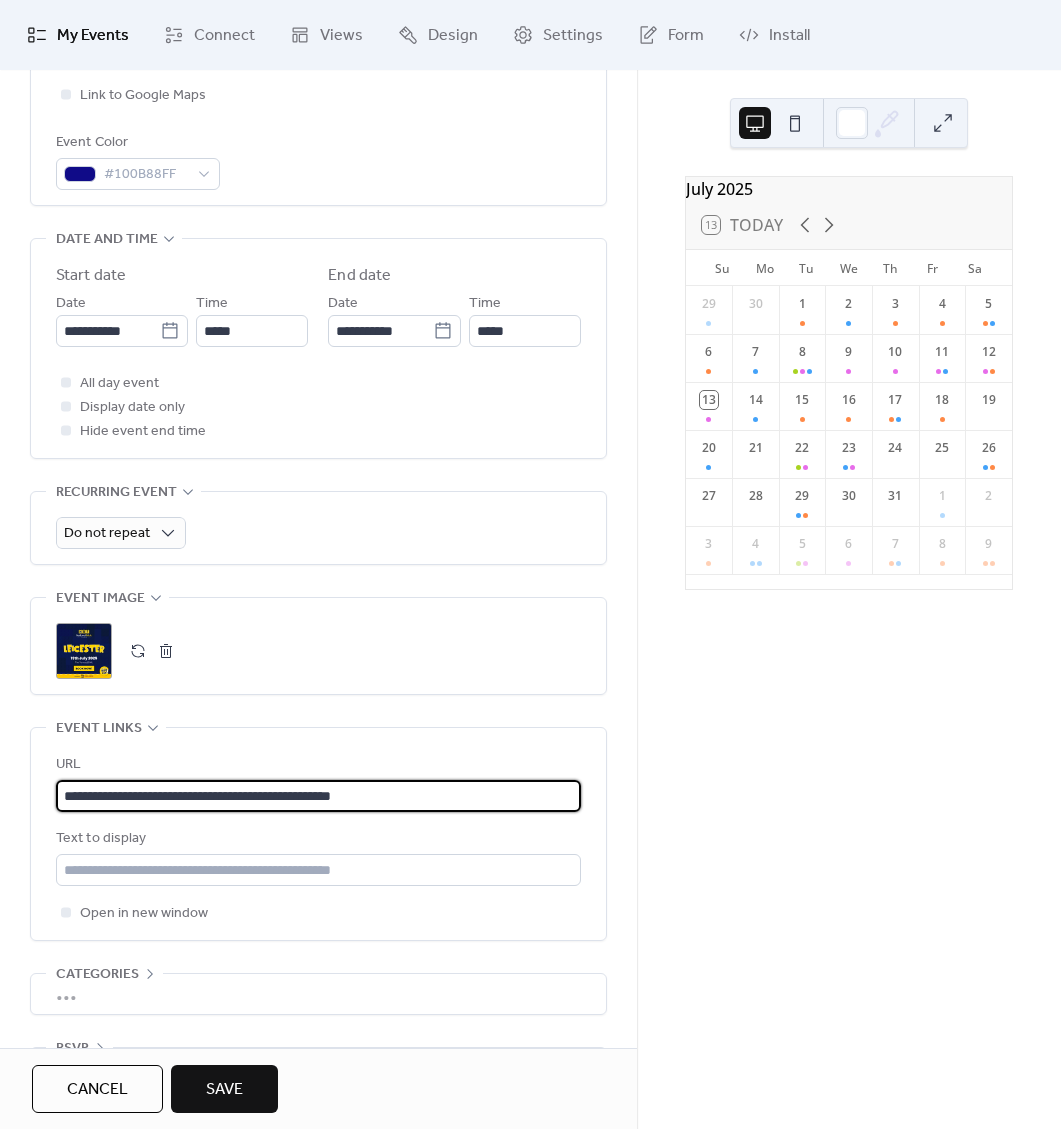 type on "**********" 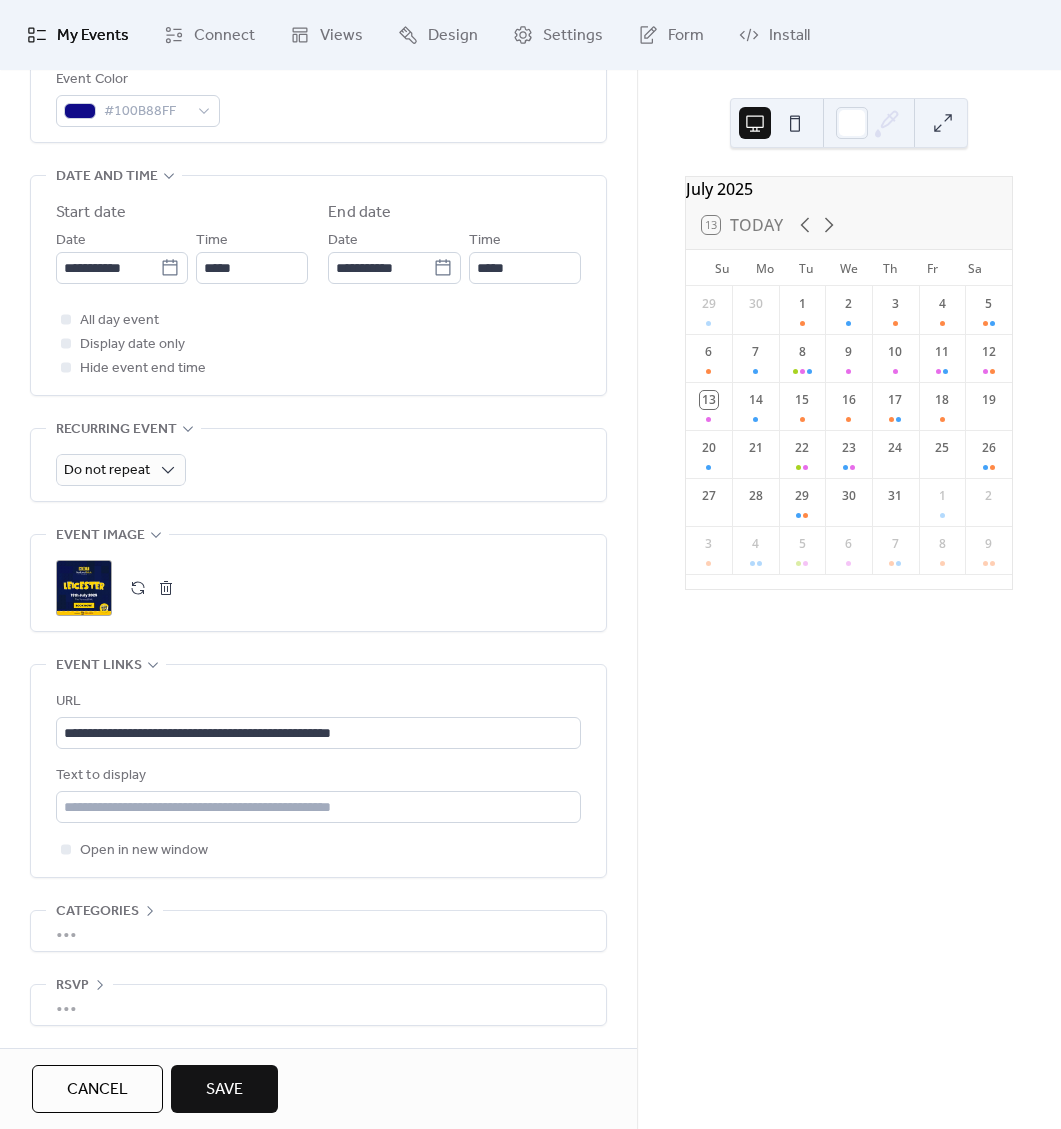 click on "•••" at bounding box center [318, 931] 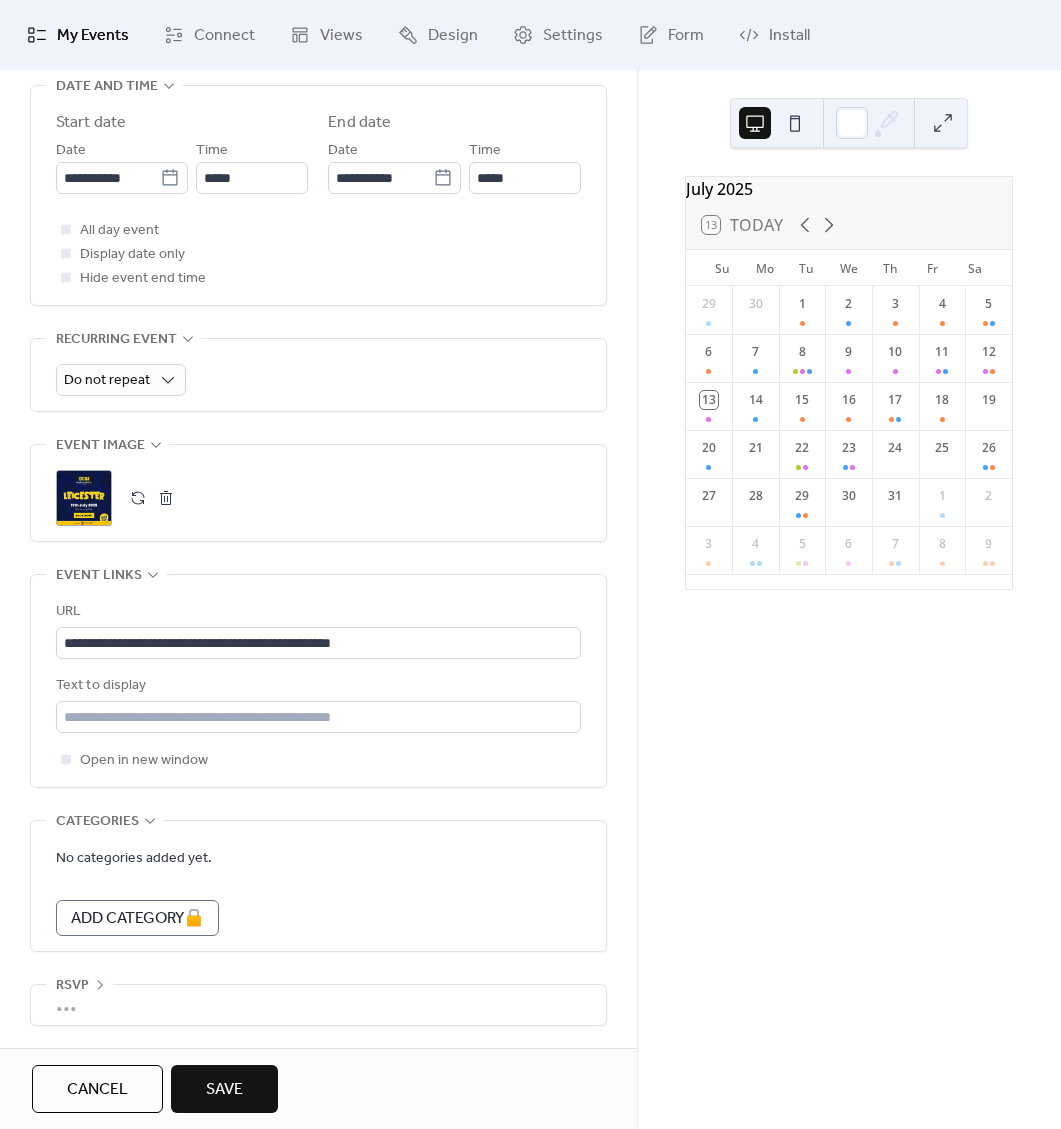 click on "•••" at bounding box center [318, 1005] 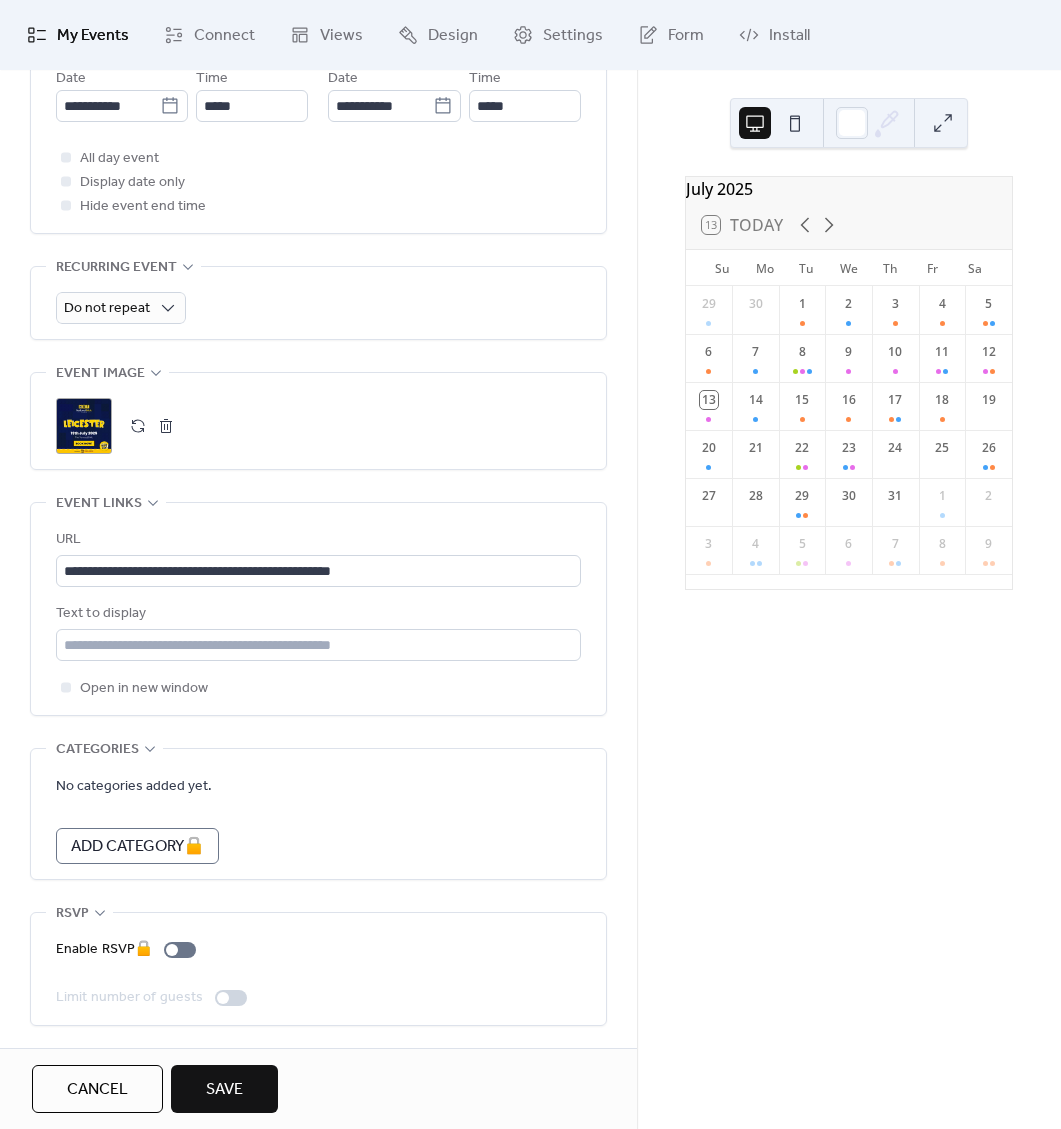 scroll, scrollTop: 786, scrollLeft: 0, axis: vertical 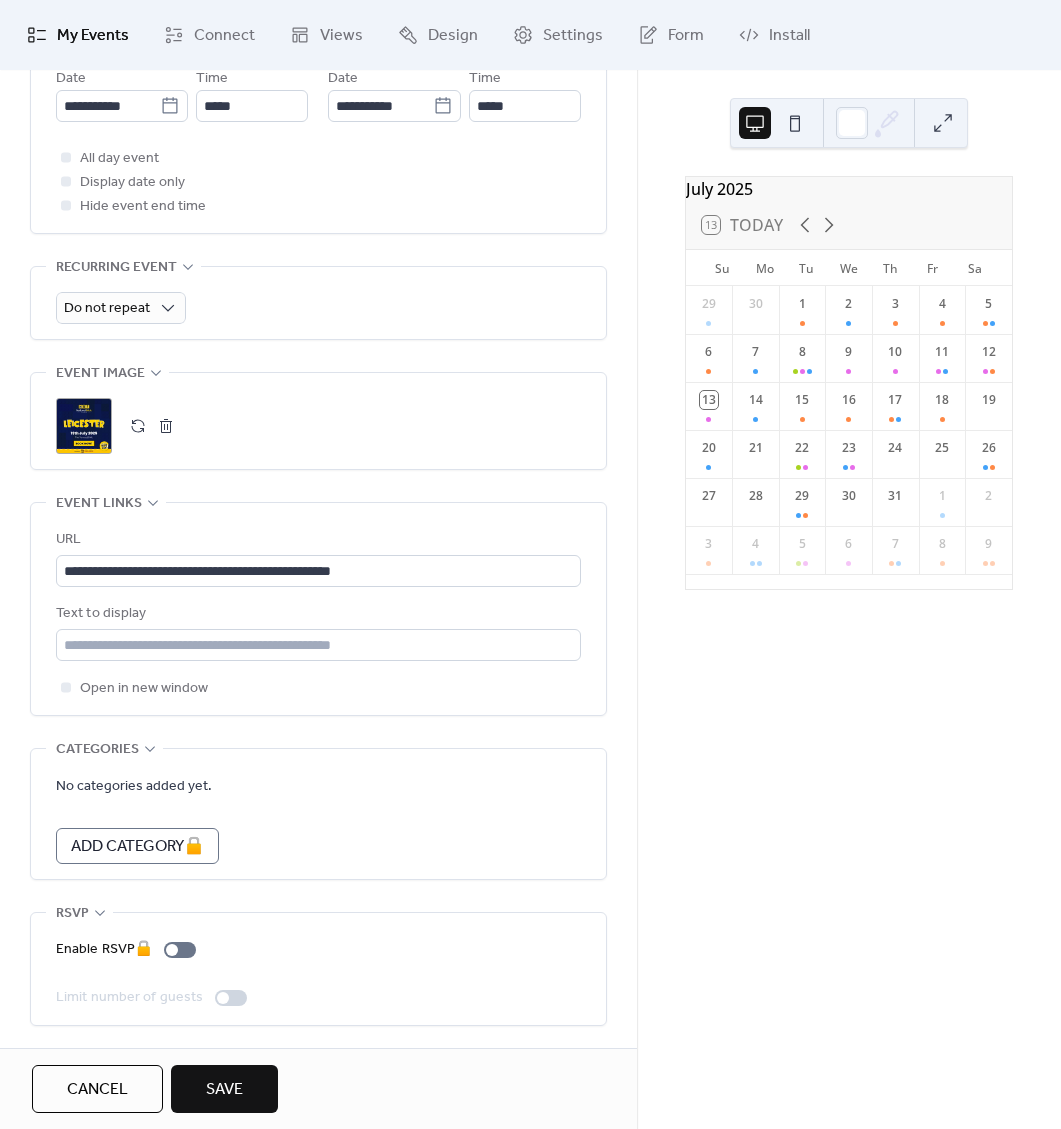 click on "Save" at bounding box center (224, 1090) 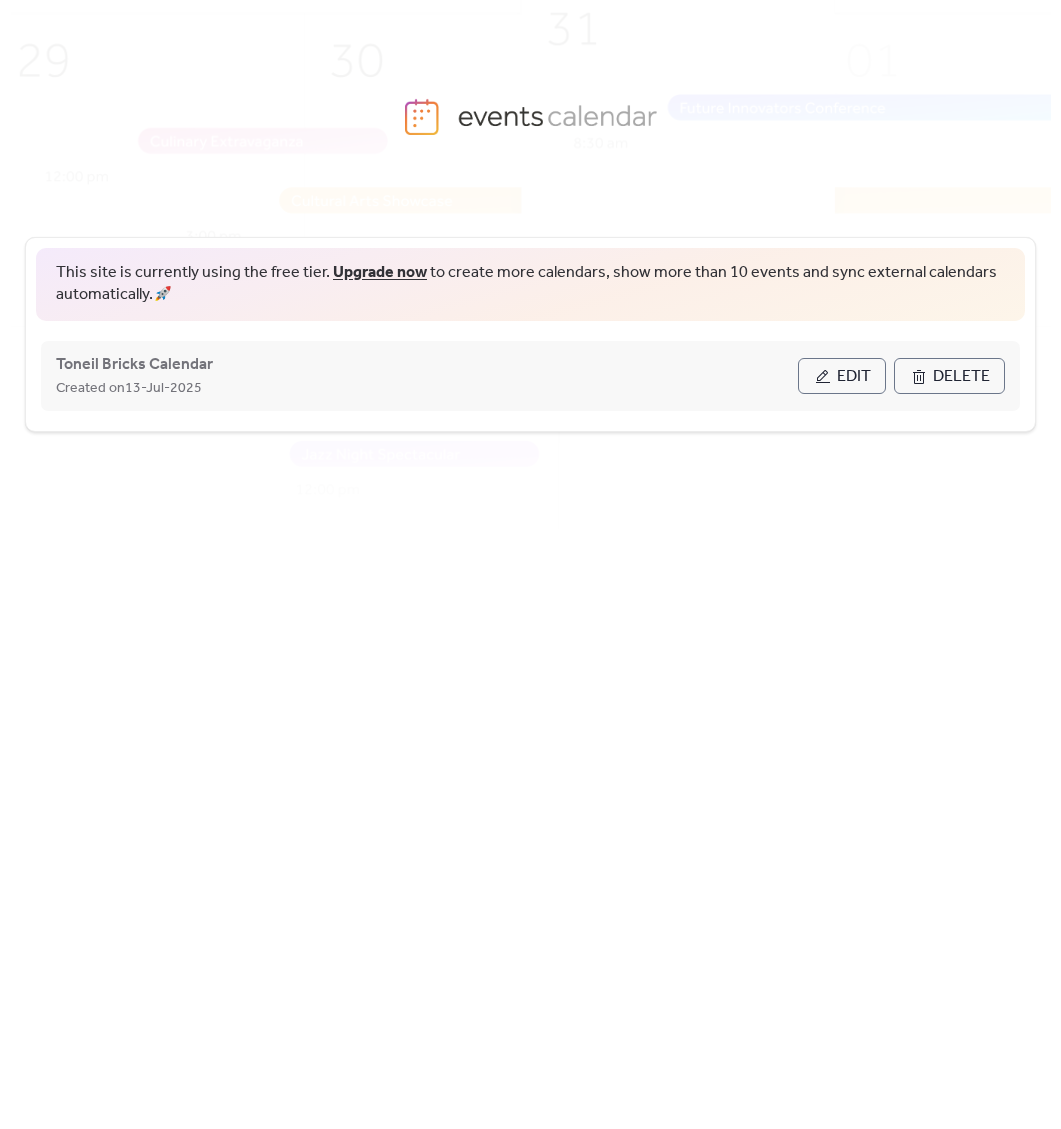 click on "Toneil Bricks Calendar Created on  13-Jul-2025" at bounding box center [427, 376] 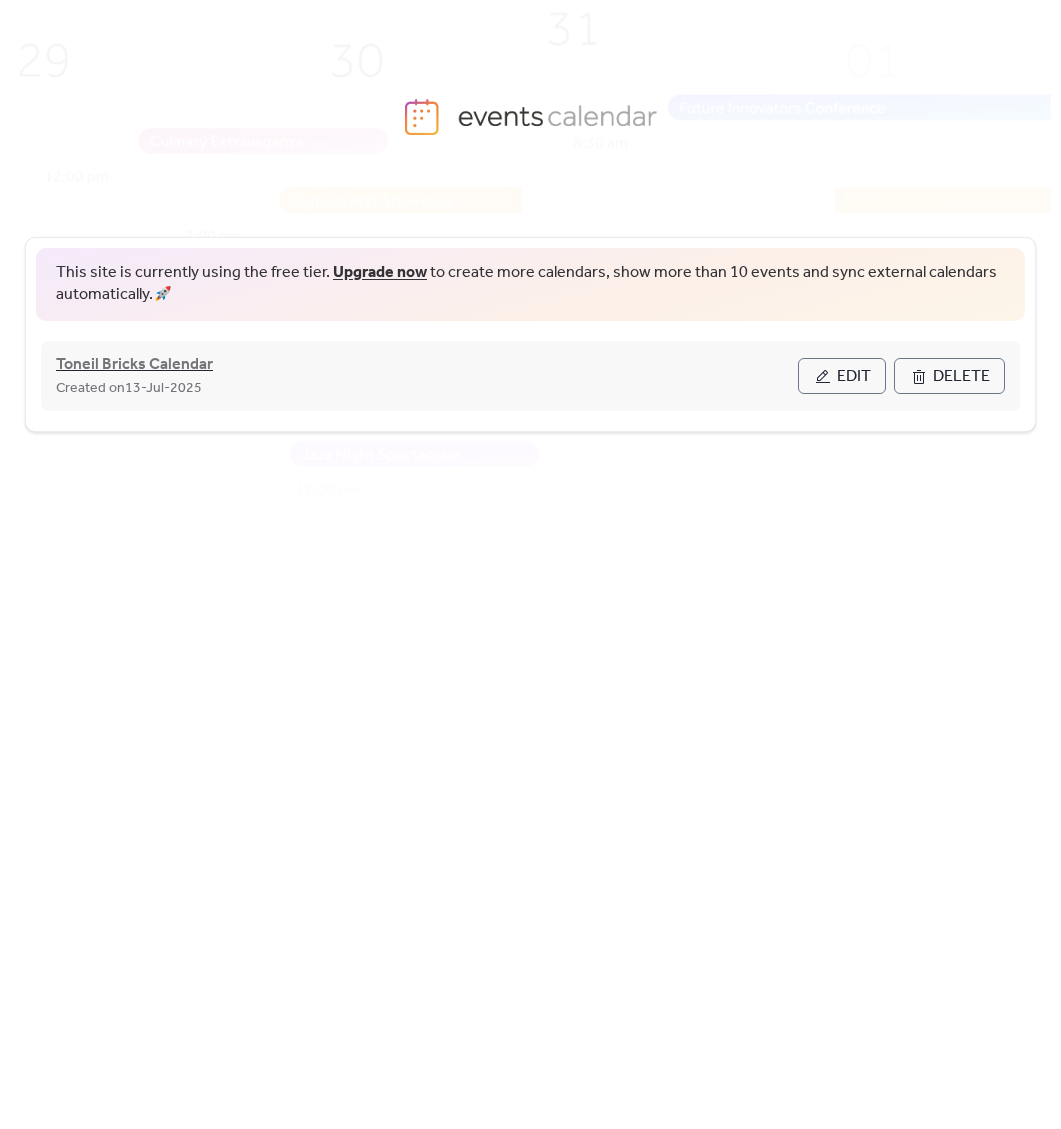 click on "Toneil Bricks Calendar" at bounding box center (134, 365) 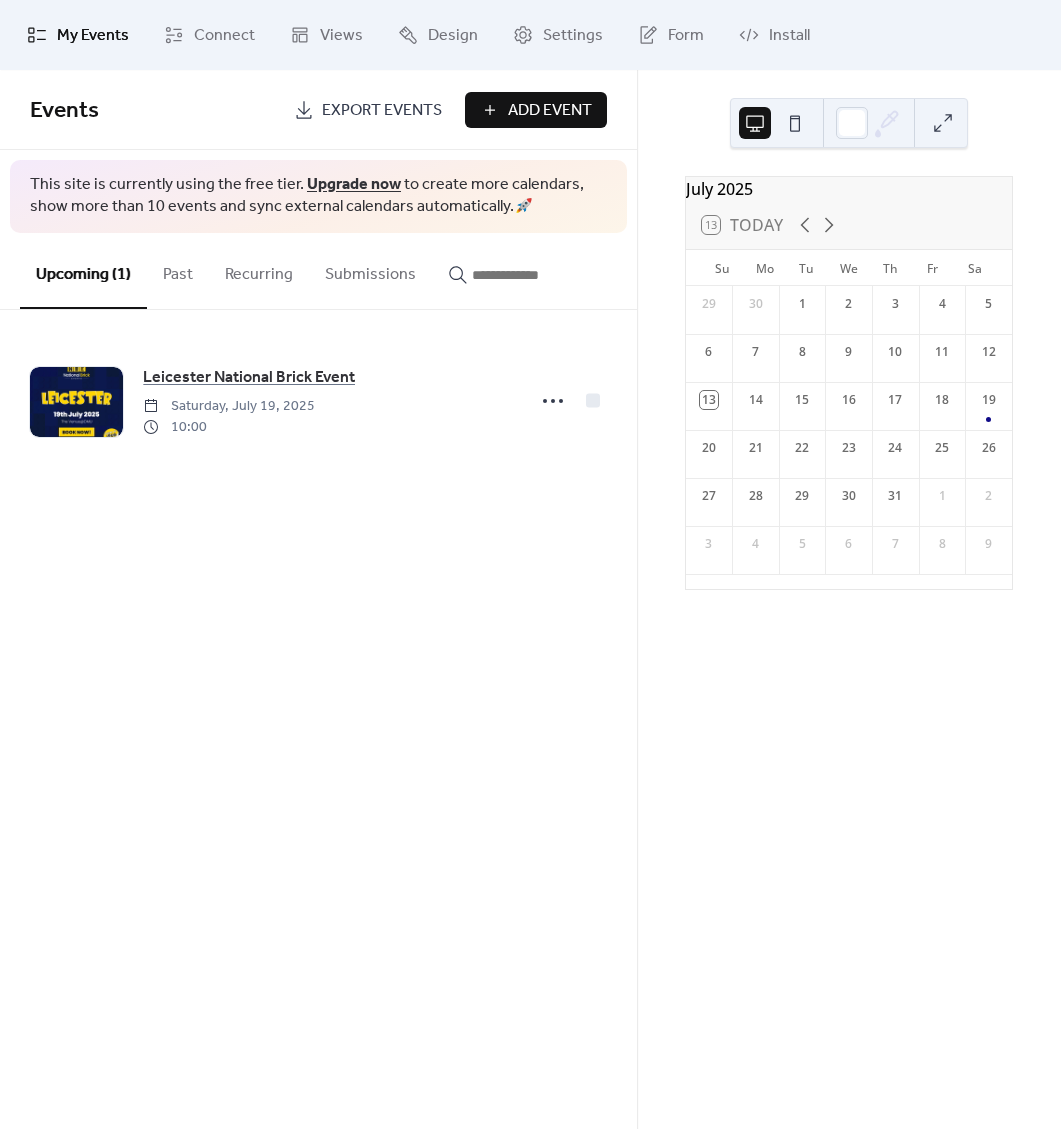 click on "Events Export Events Add Event This site is currently using the free tier.   Upgrade now   to create more calendars, show more than 10 events and sync external calendars automatically. 🚀 Upcoming  (1) Past  Recurring  Submissions  [CITY] National Brick Event Saturday, [MONTH] 19, 2025 10:00 Cancel" at bounding box center (318, 599) 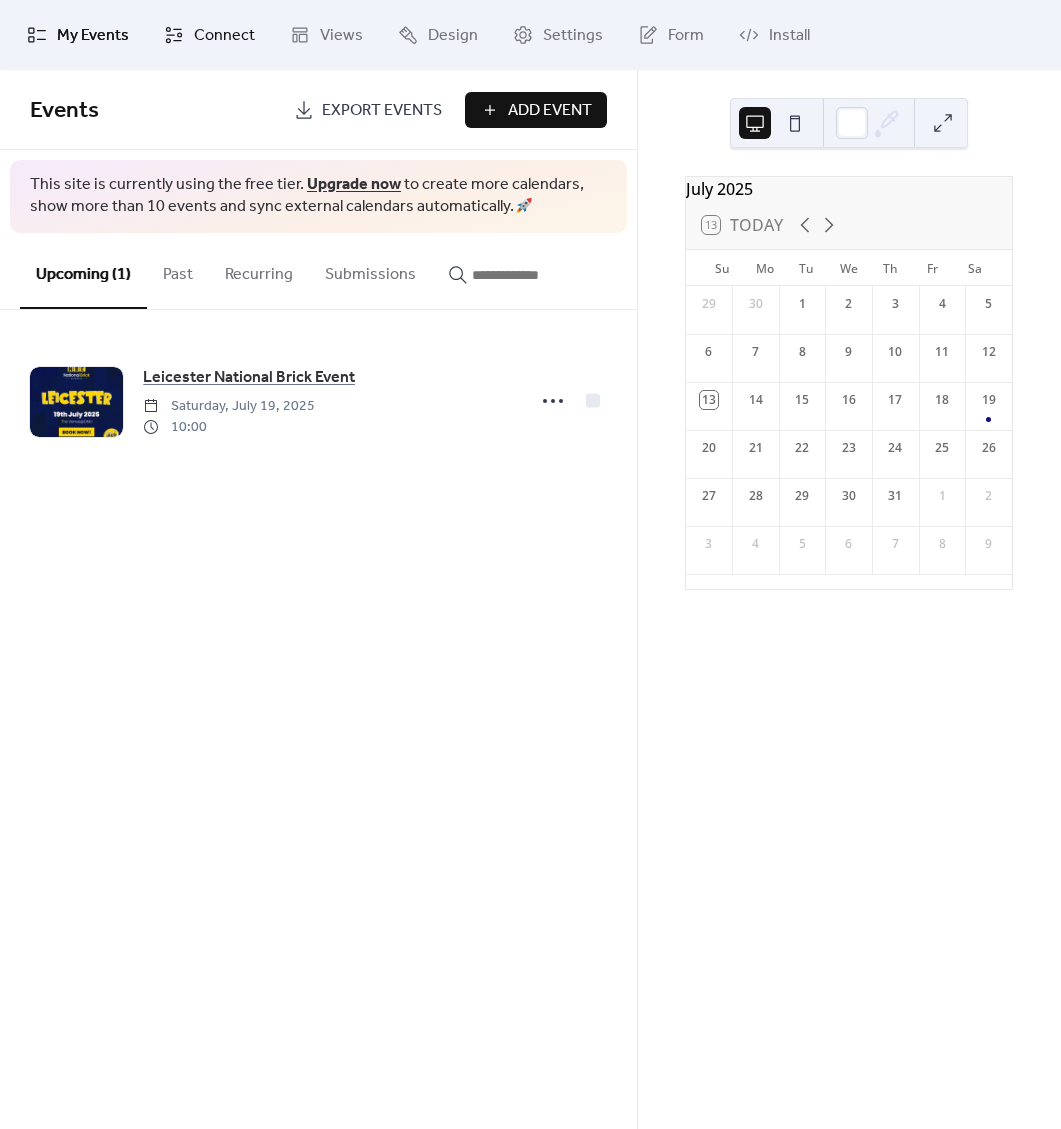 click on "Connect" at bounding box center (224, 36) 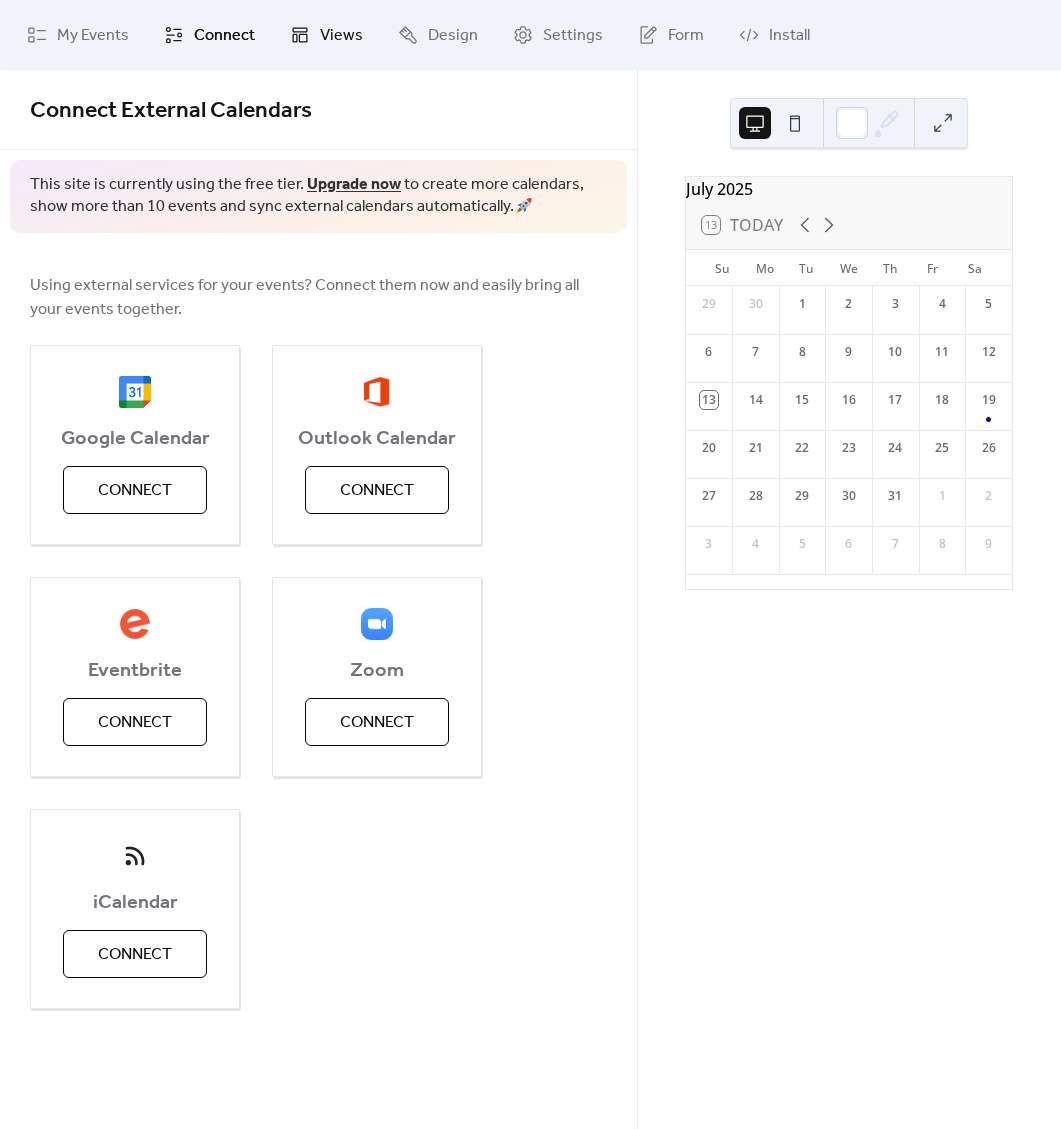 click on "Views" at bounding box center [326, 35] 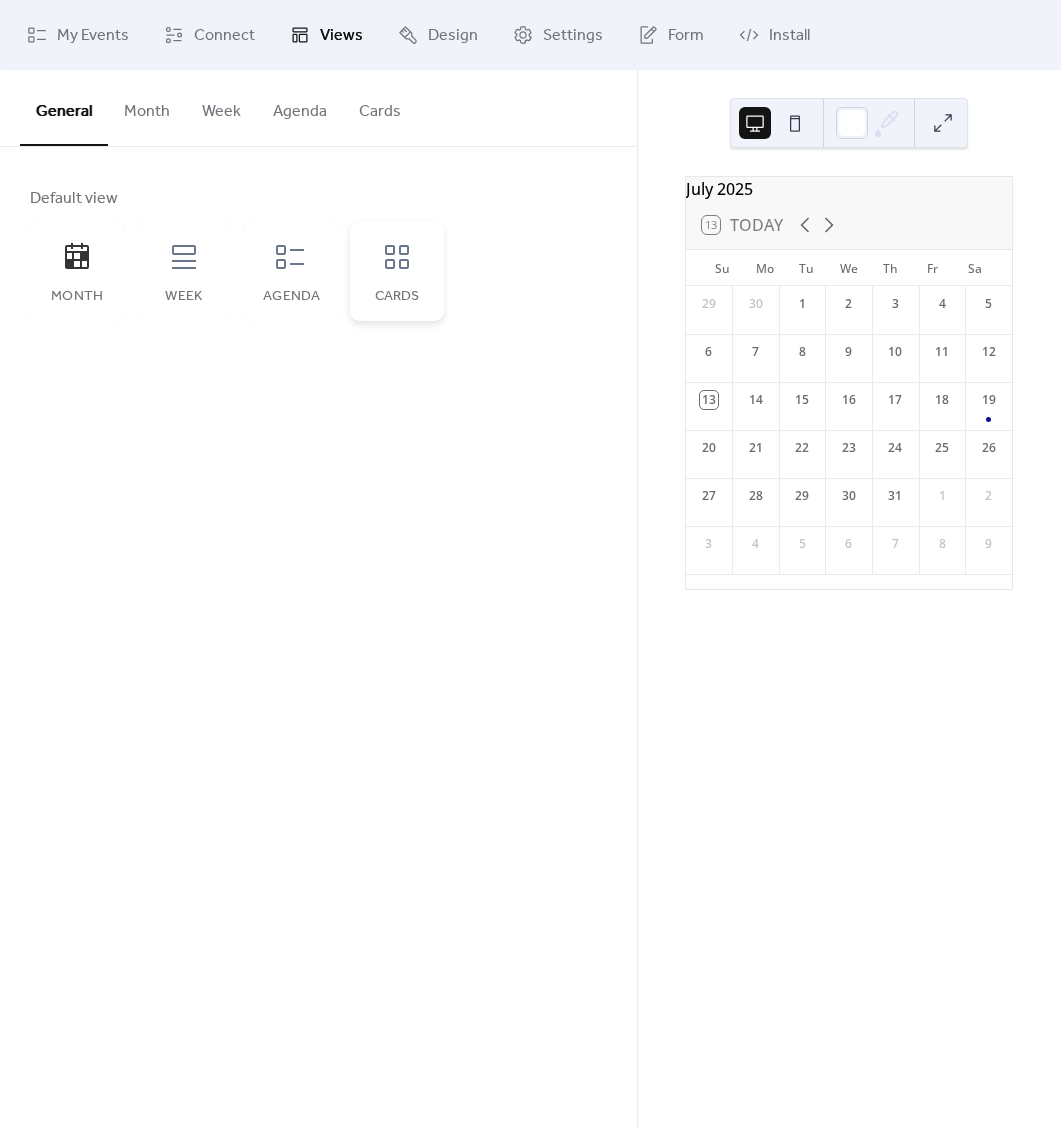 click 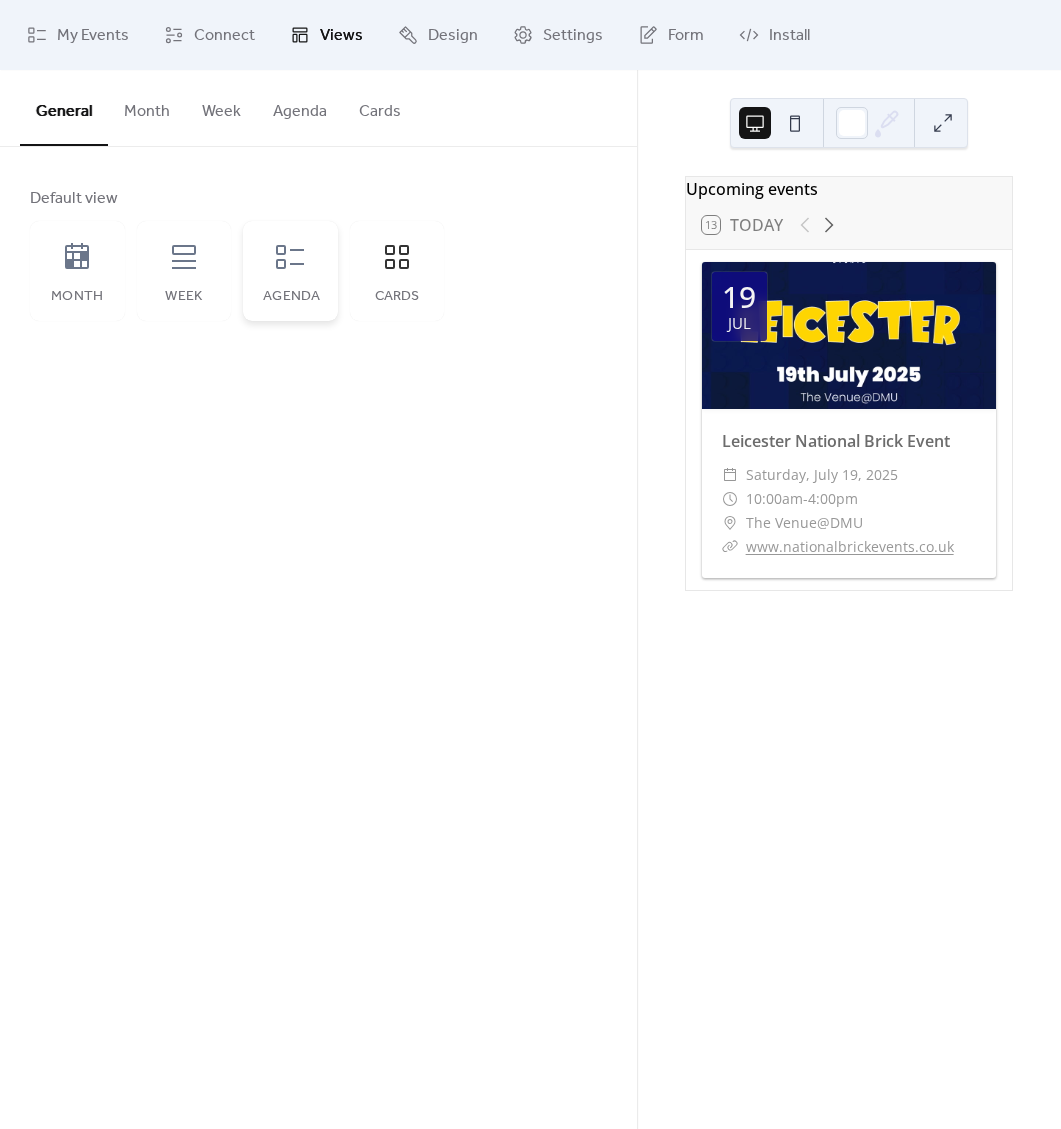 click on "Agenda" at bounding box center (290, 271) 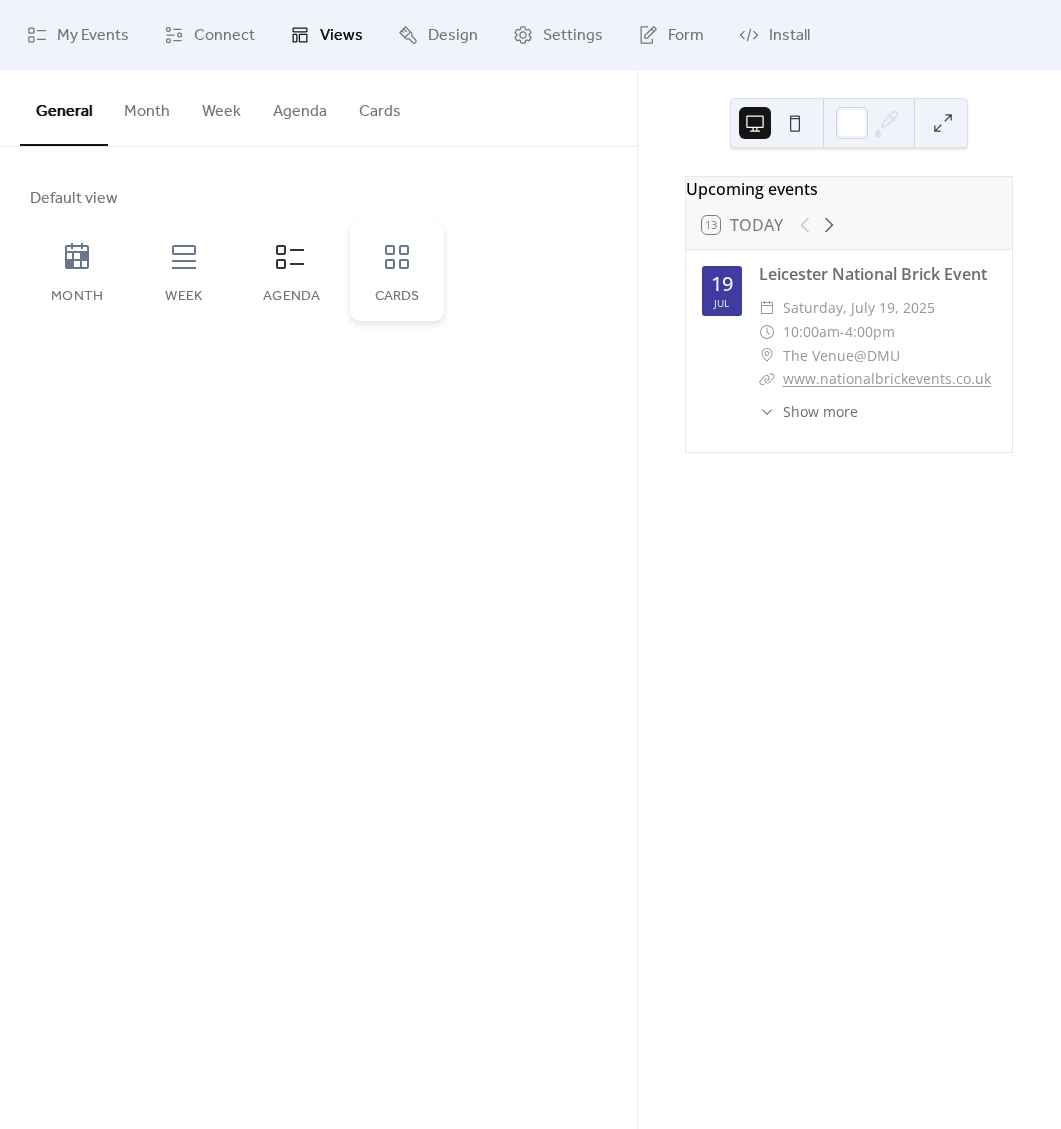 click on "Cards" at bounding box center (397, 271) 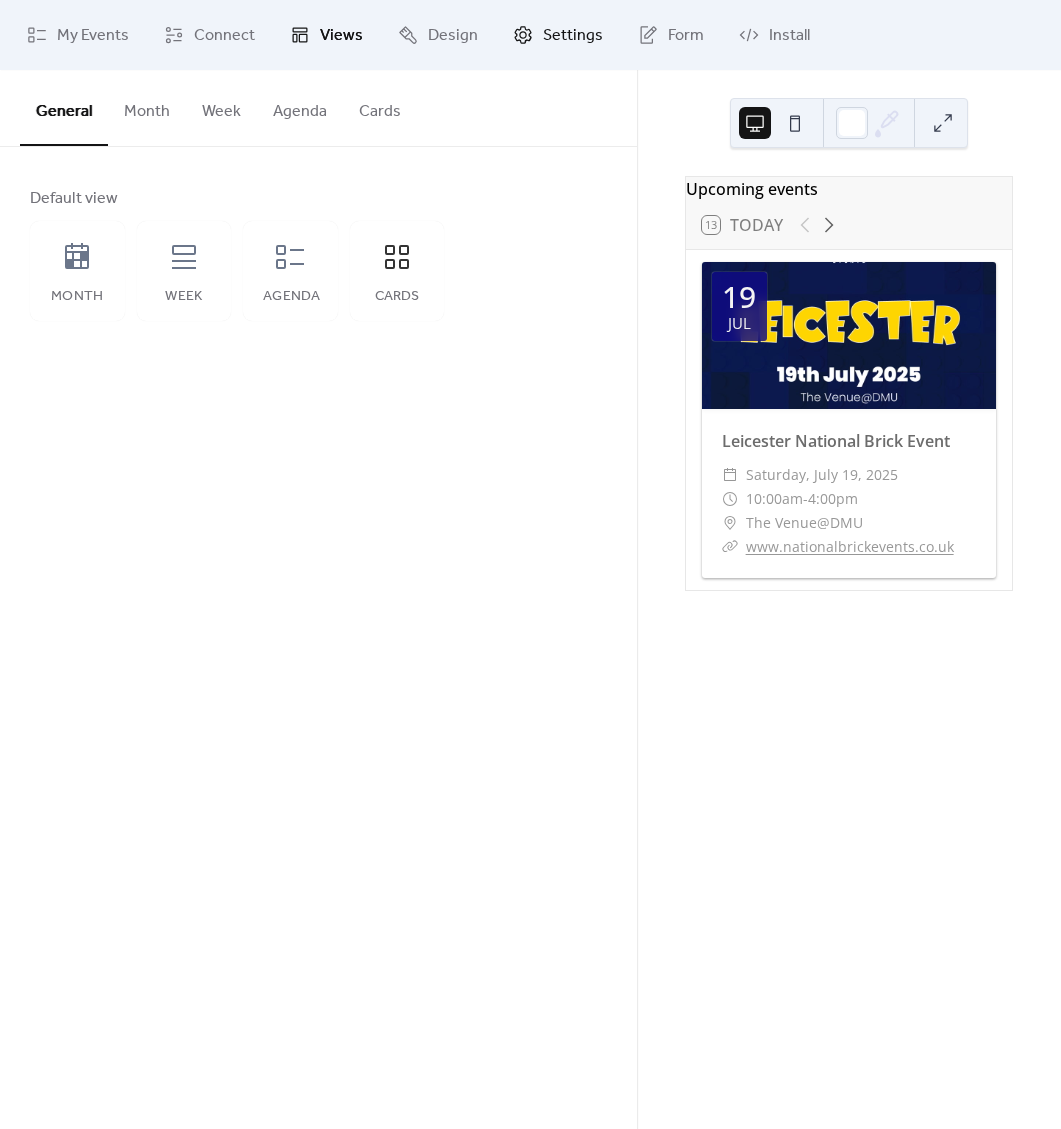 click on "Settings" at bounding box center (573, 36) 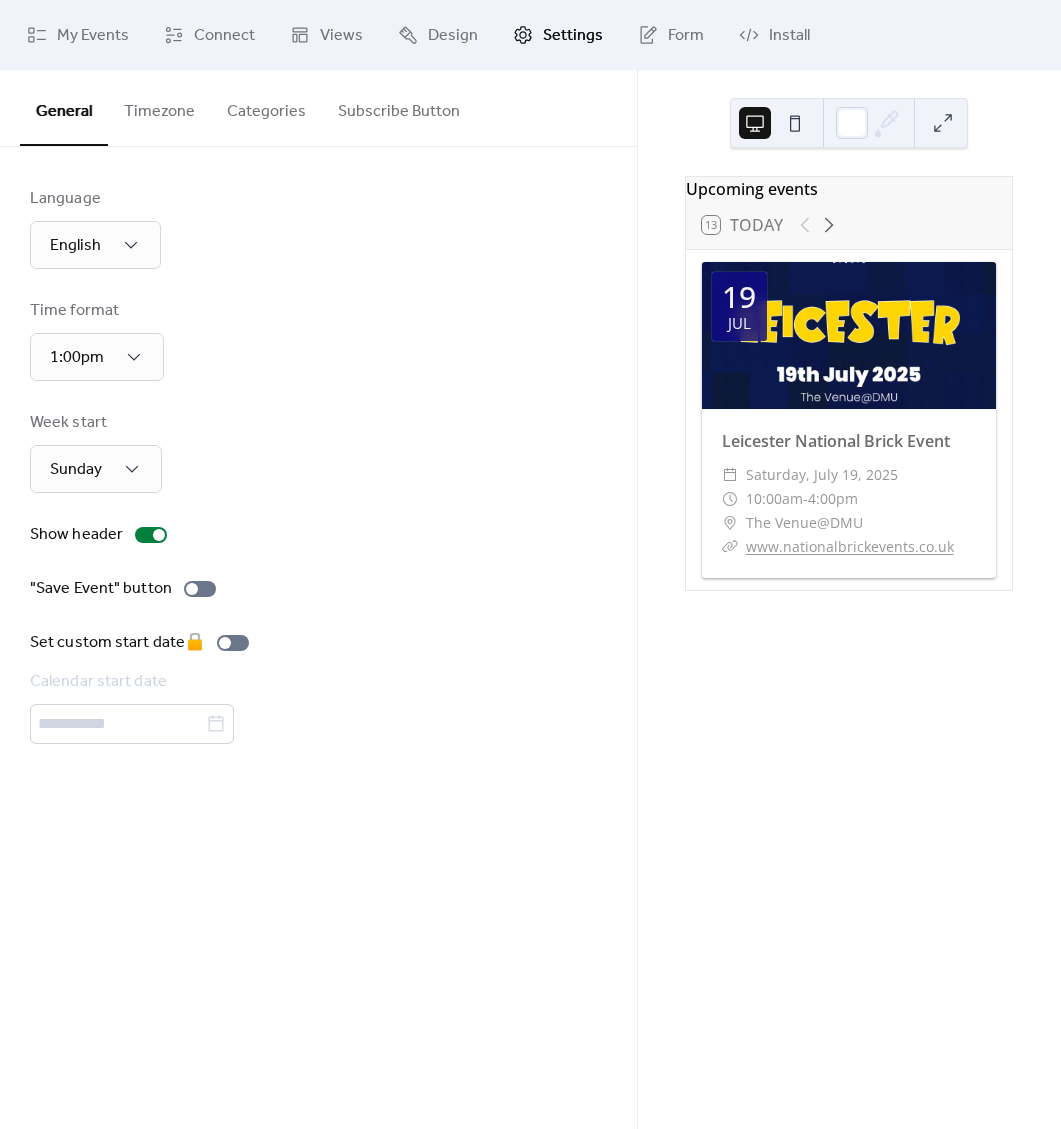 click on "Subscribe Button" at bounding box center (399, 107) 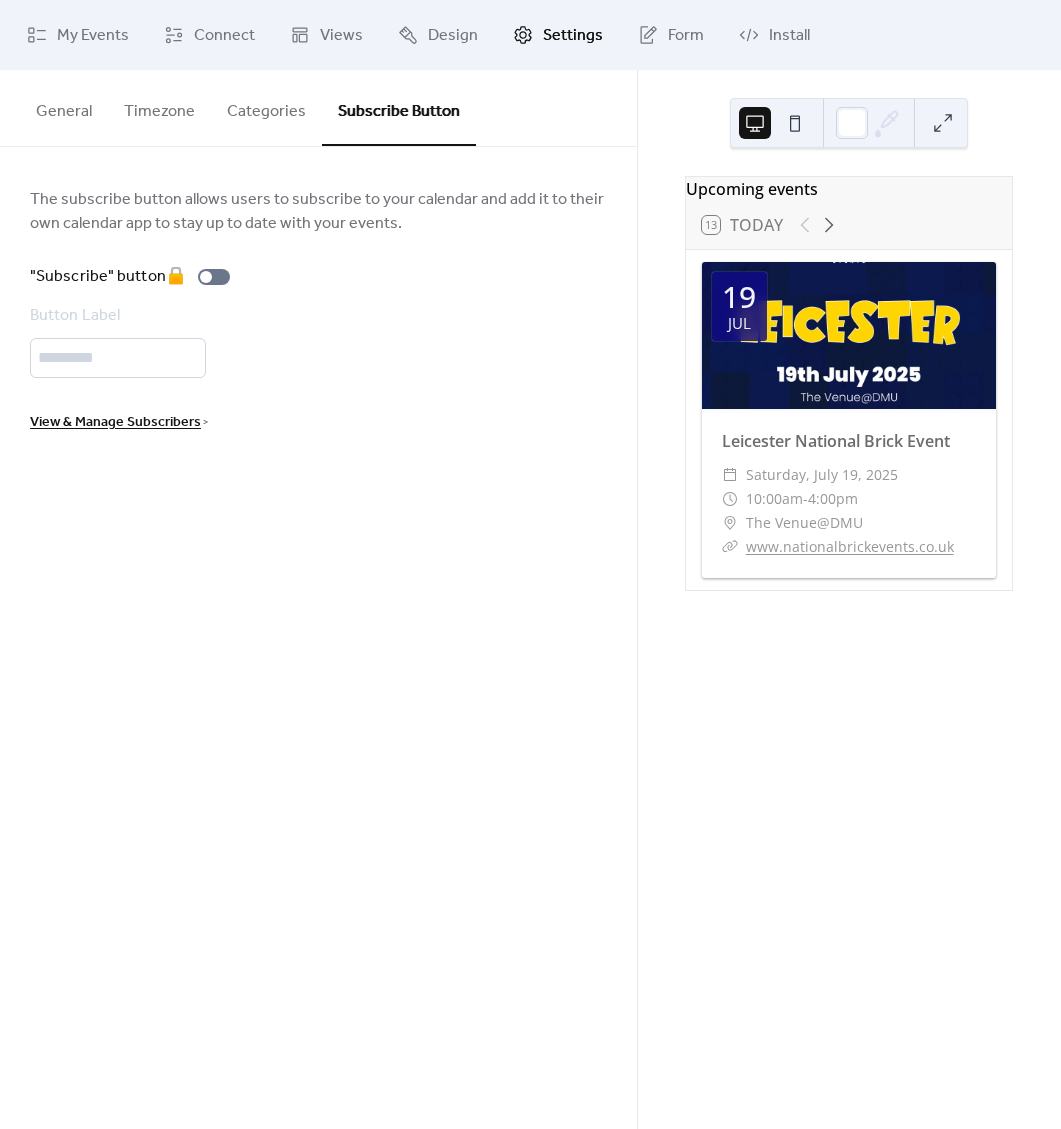 click on "Categories" at bounding box center [266, 107] 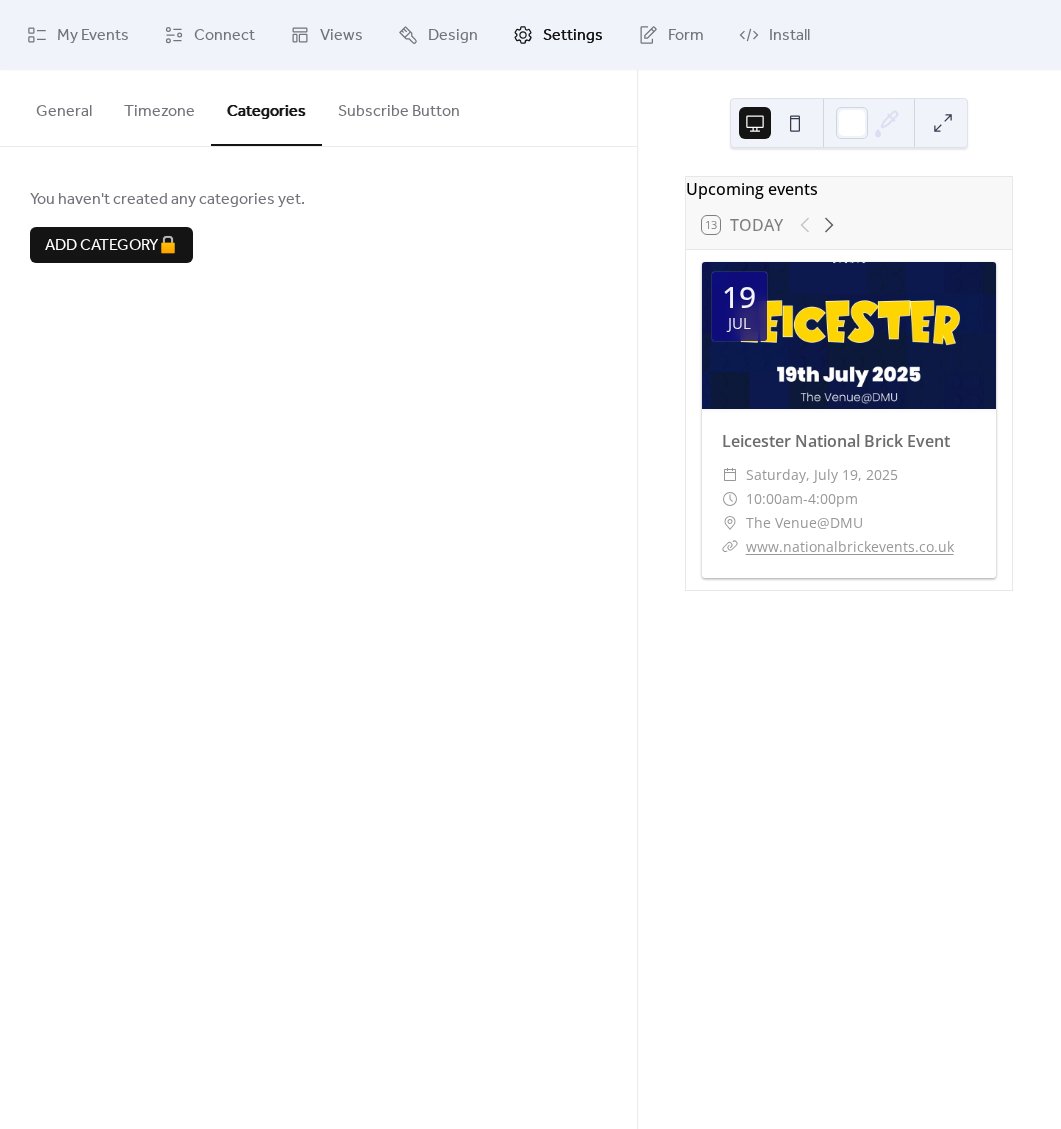click on "Timezone" at bounding box center [159, 107] 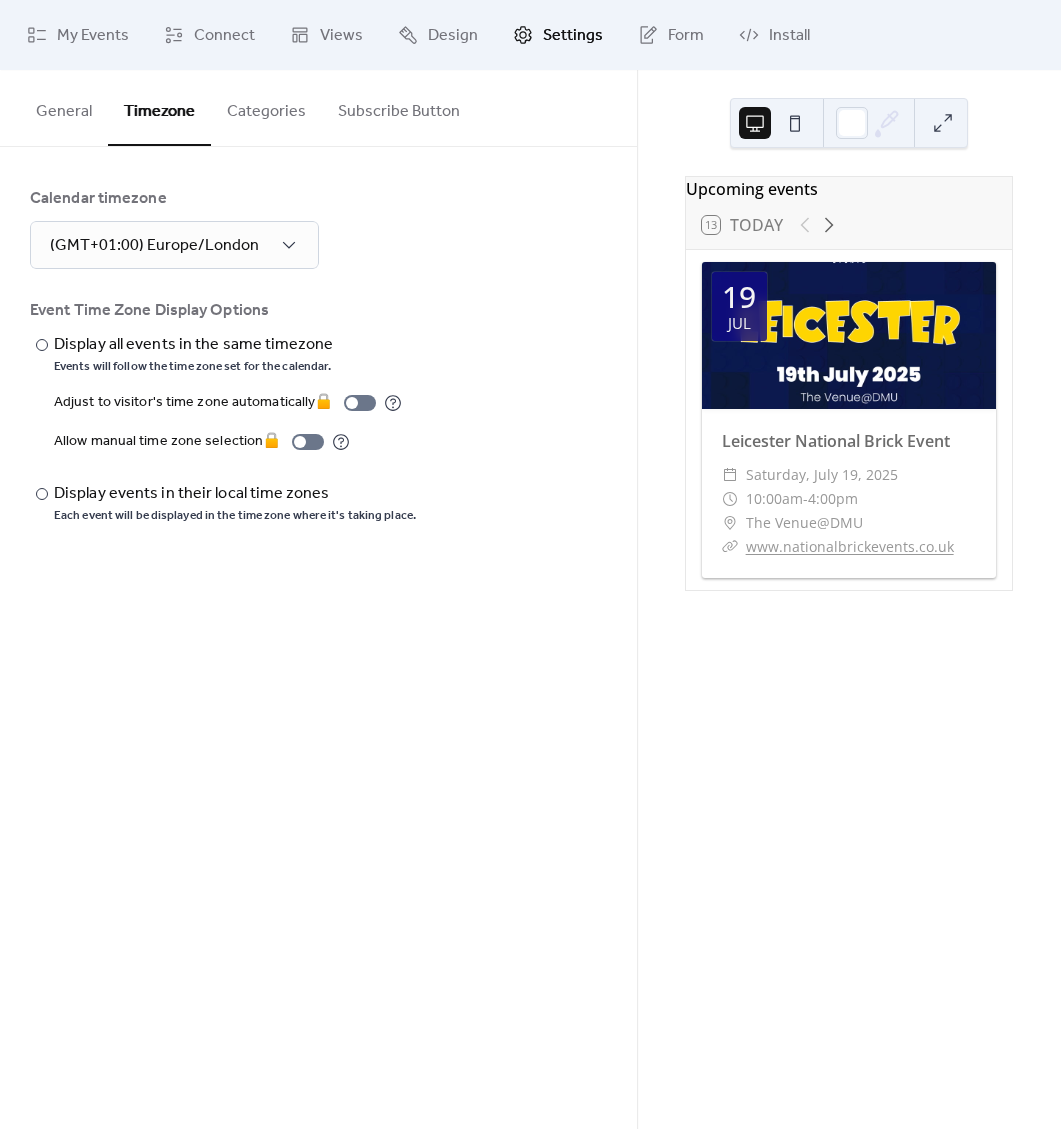 click on "General" at bounding box center (64, 107) 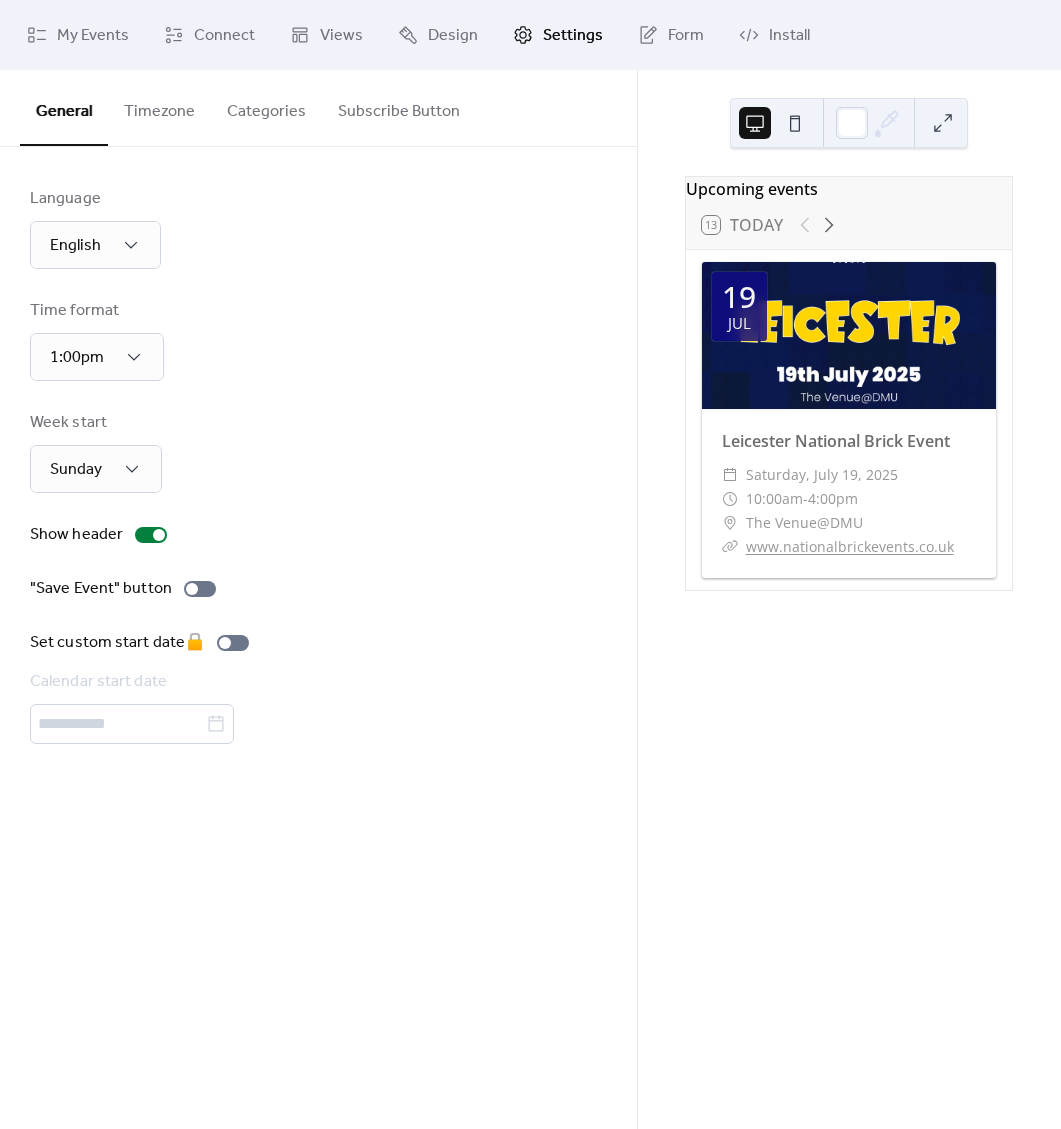 click on "General" at bounding box center (64, 108) 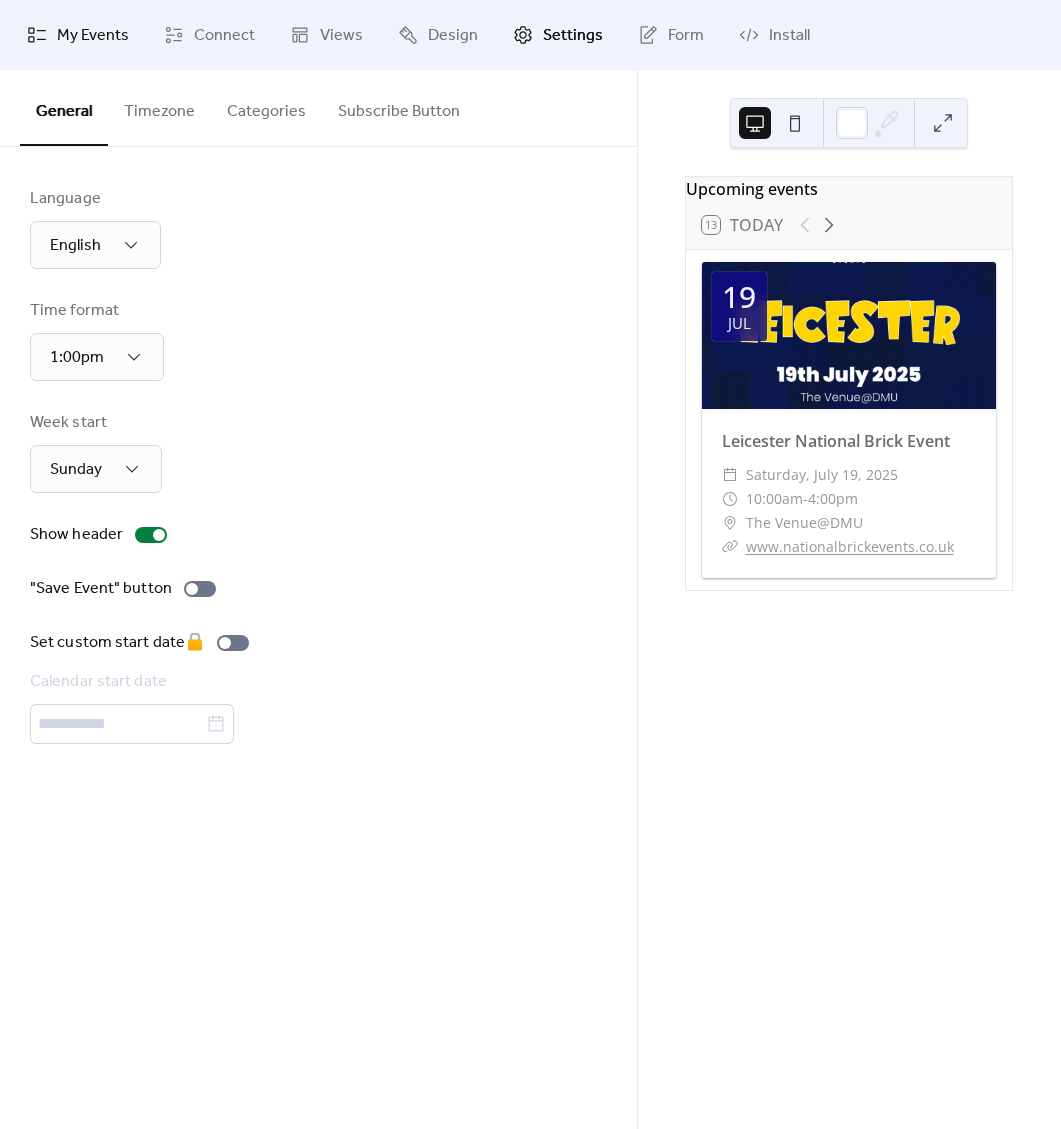 click on "My Events" at bounding box center [78, 35] 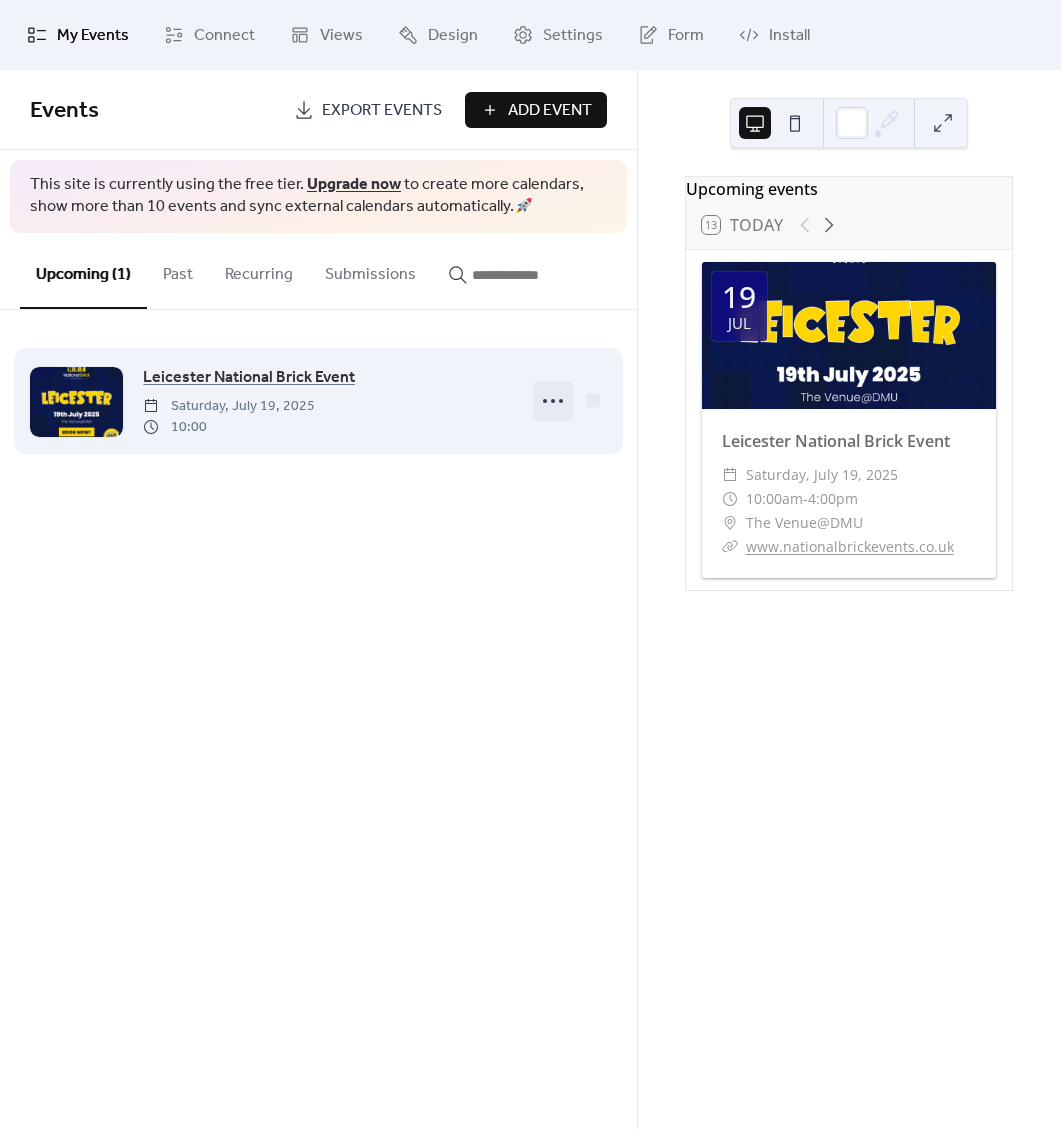 click 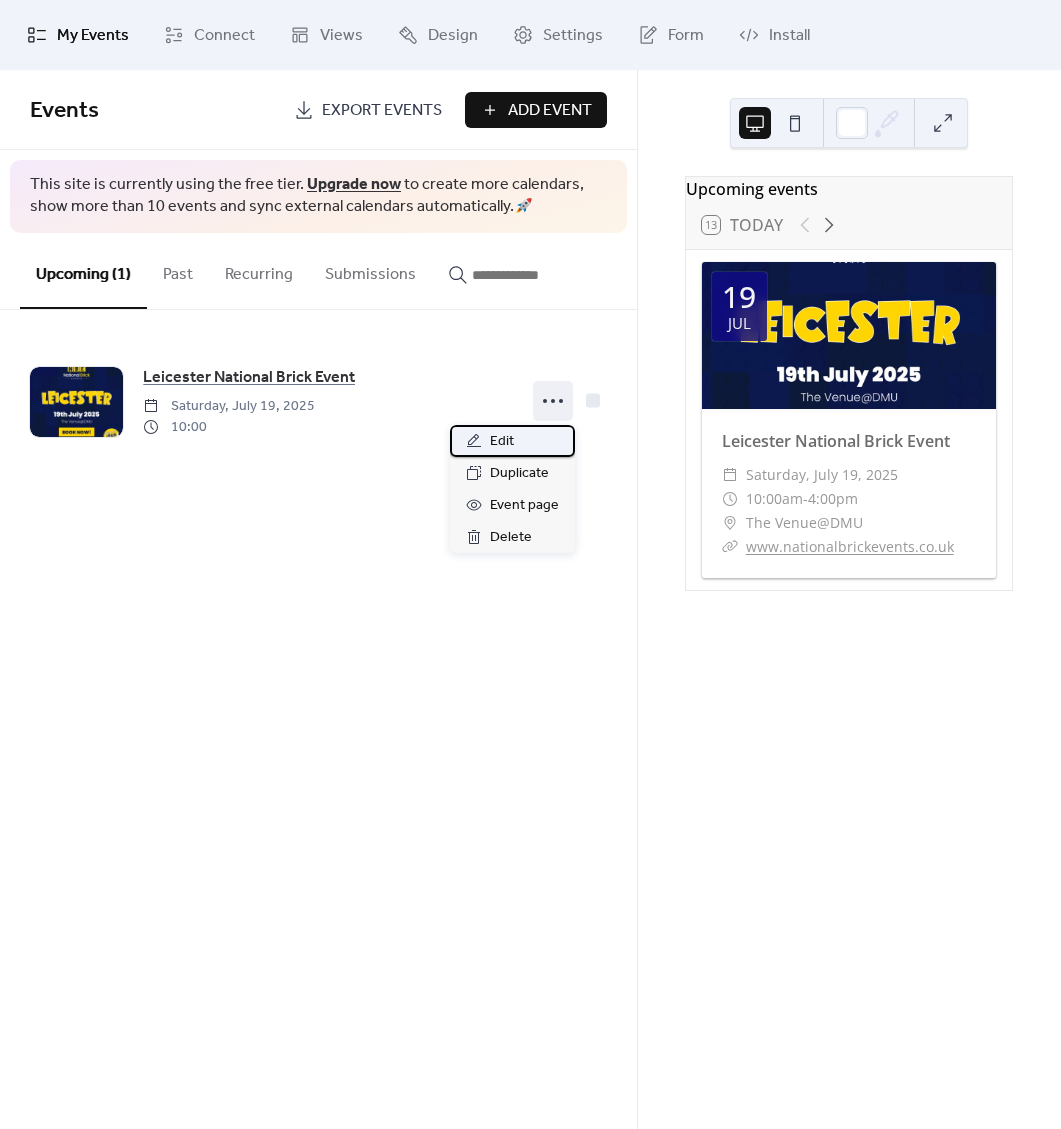 click on "Edit" at bounding box center (512, 441) 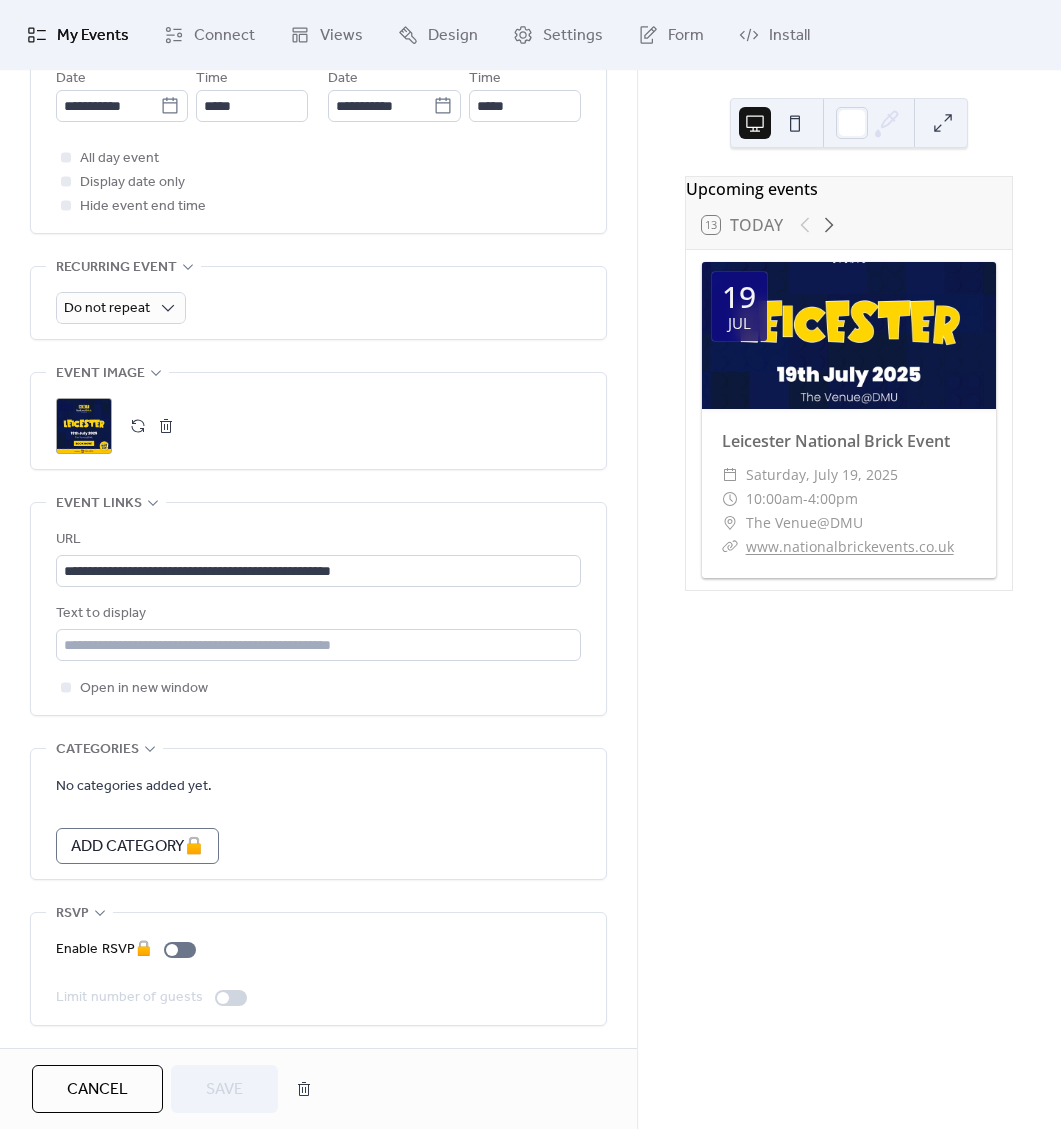scroll, scrollTop: 858, scrollLeft: 0, axis: vertical 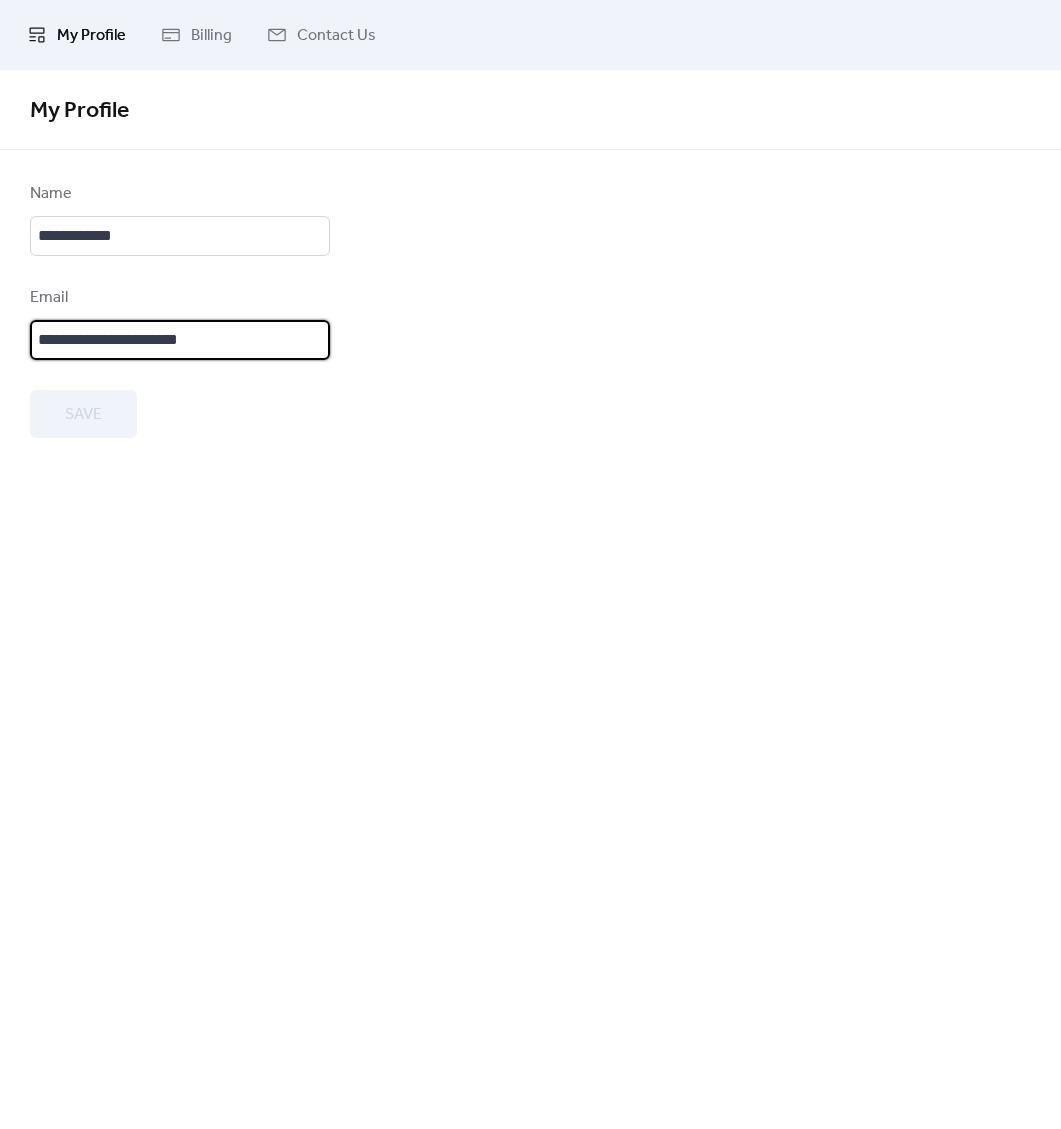 drag, startPoint x: 250, startPoint y: 344, endPoint x: -68, endPoint y: 348, distance: 318.02515 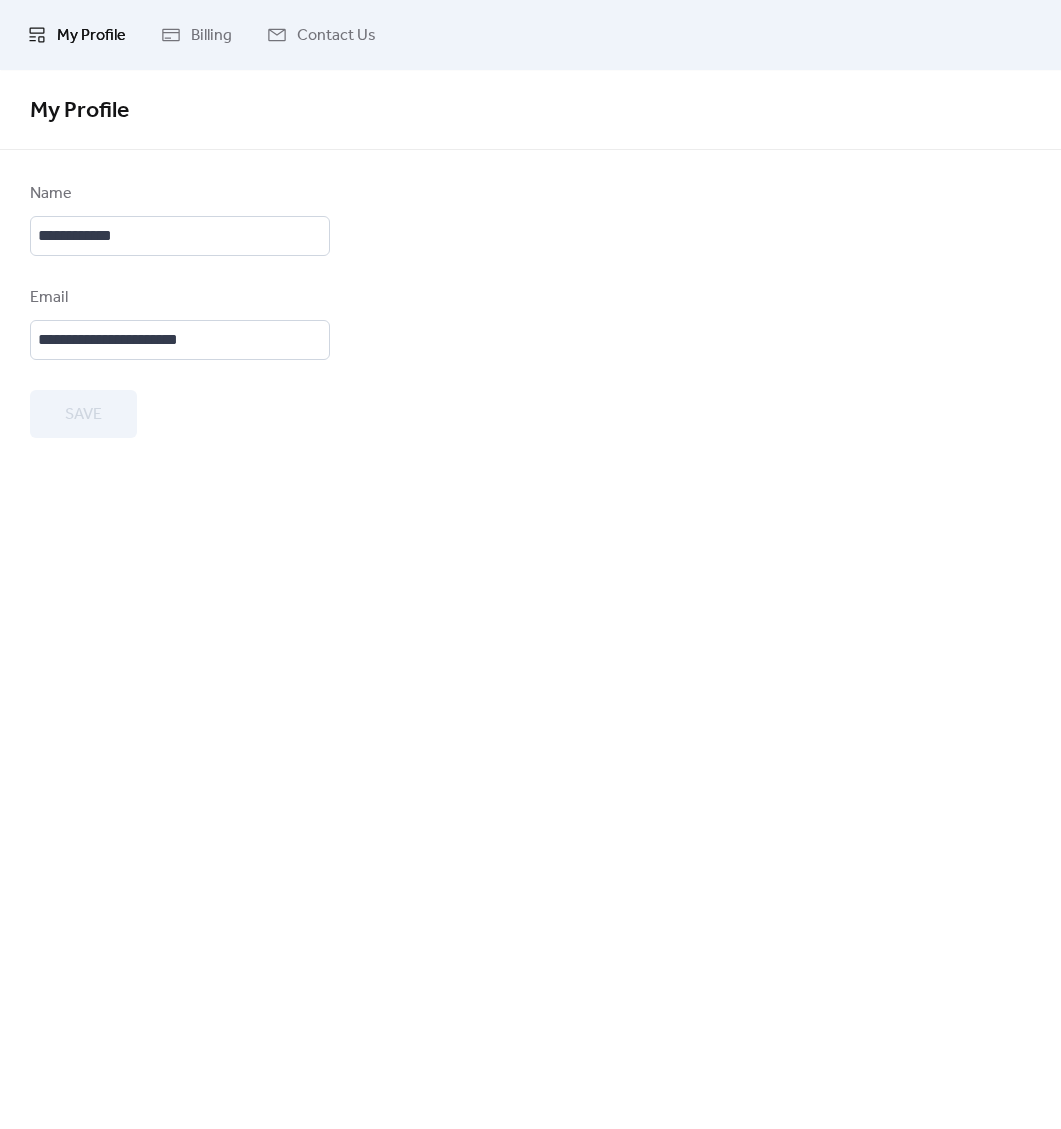 scroll, scrollTop: 0, scrollLeft: 0, axis: both 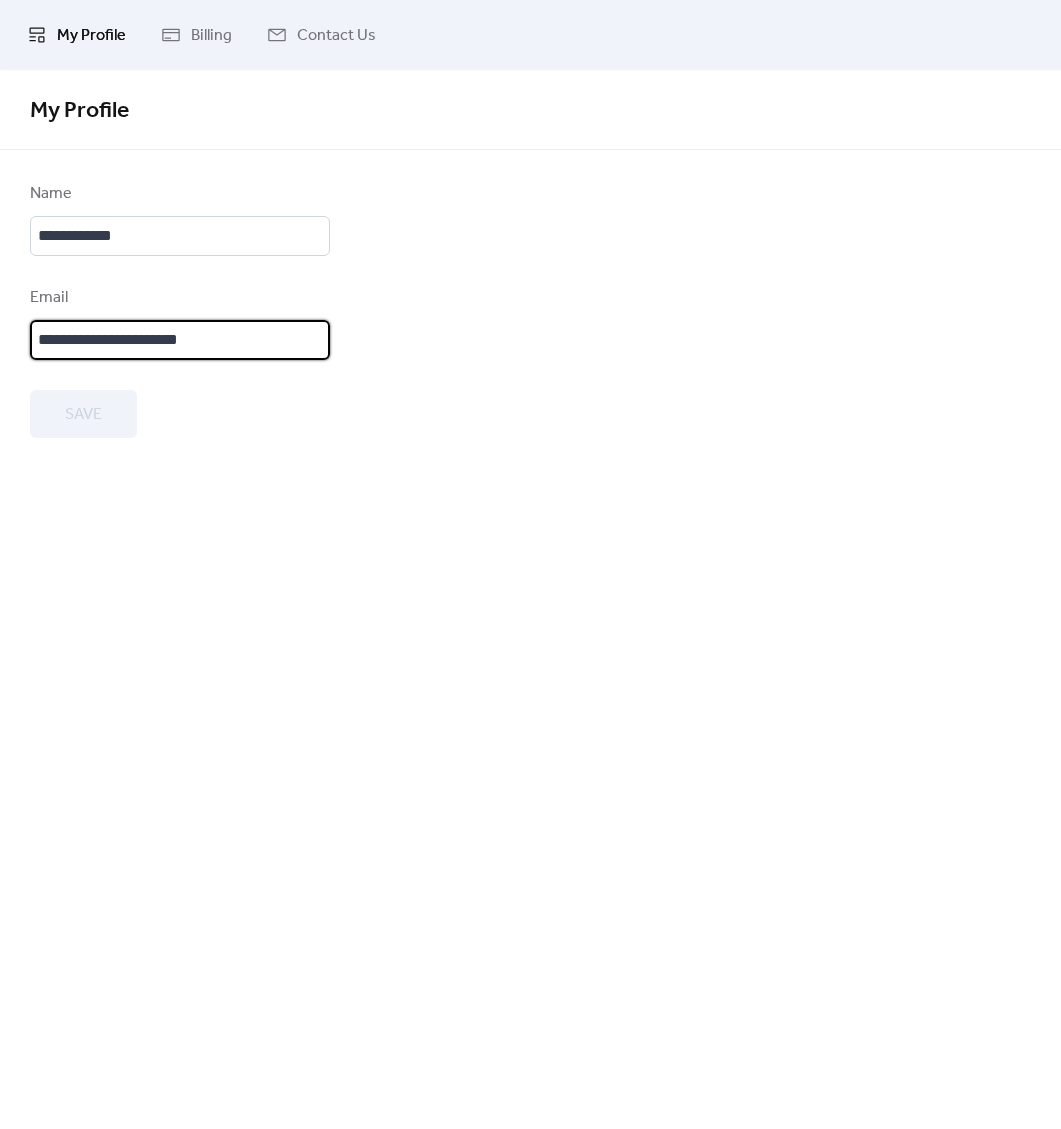 click on "My Profile" at bounding box center [91, 36] 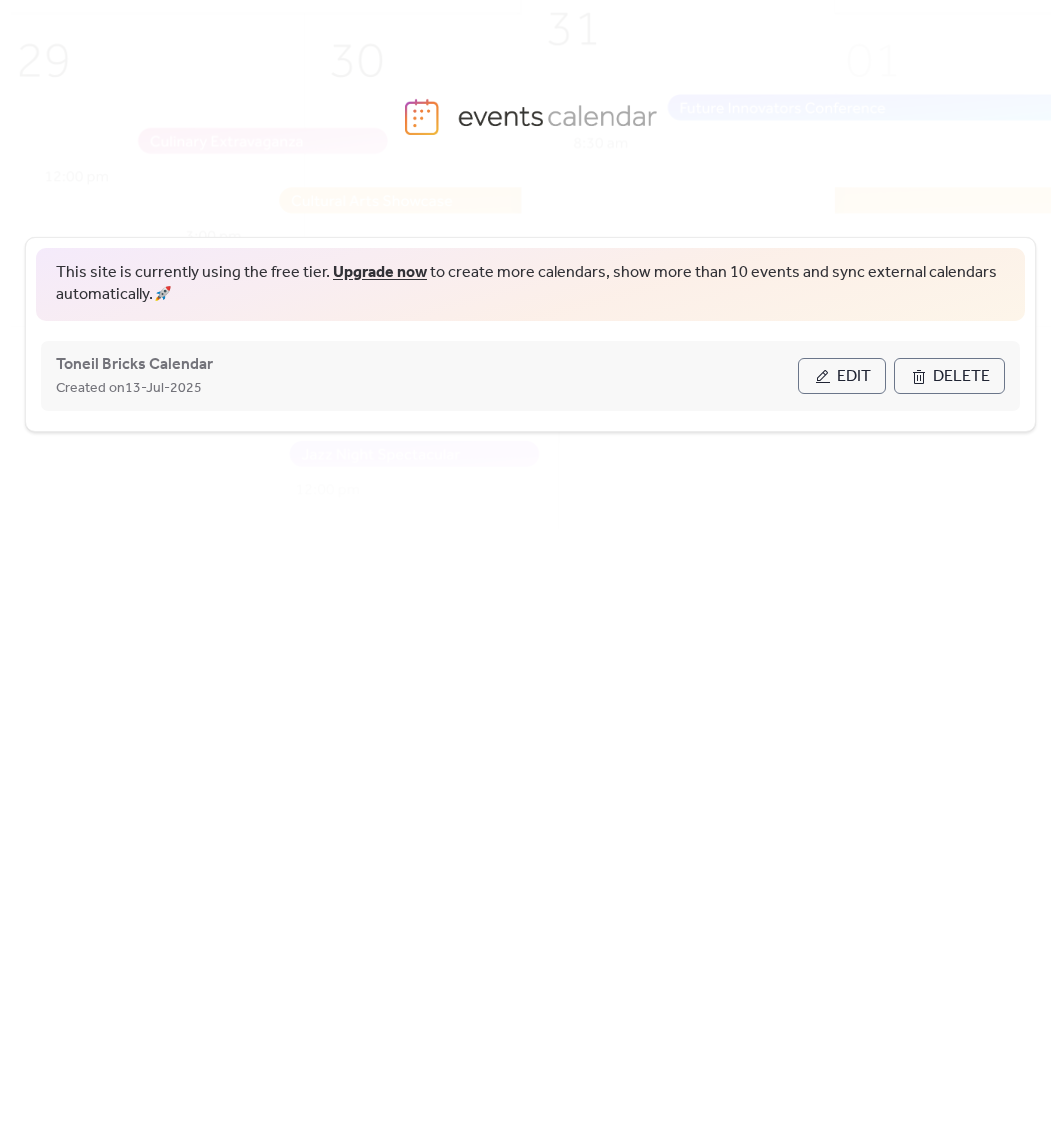 click on "Toneil Bricks Calendar Created on  13-Jul-2025" at bounding box center (427, 376) 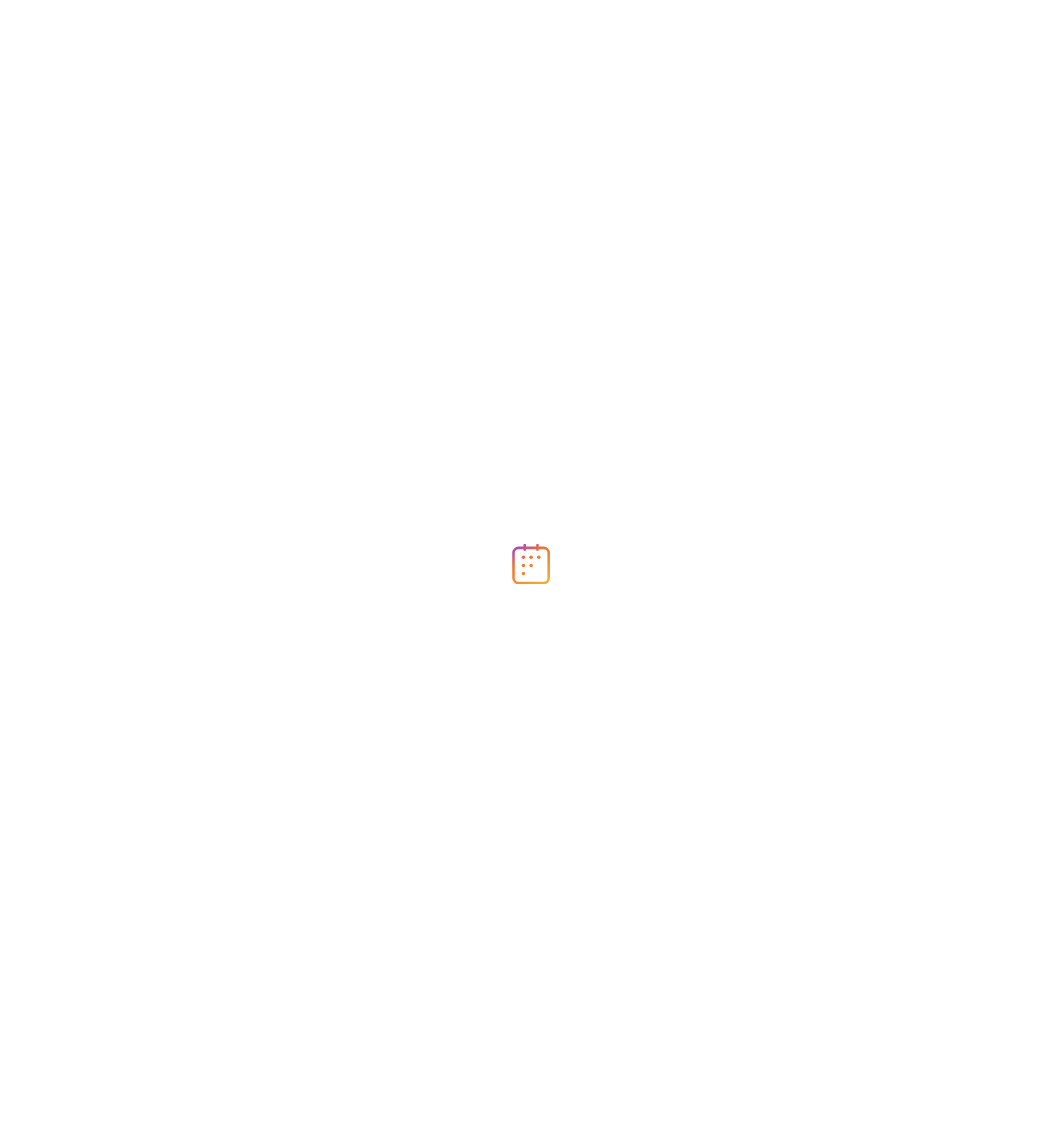 click at bounding box center [530, 564] 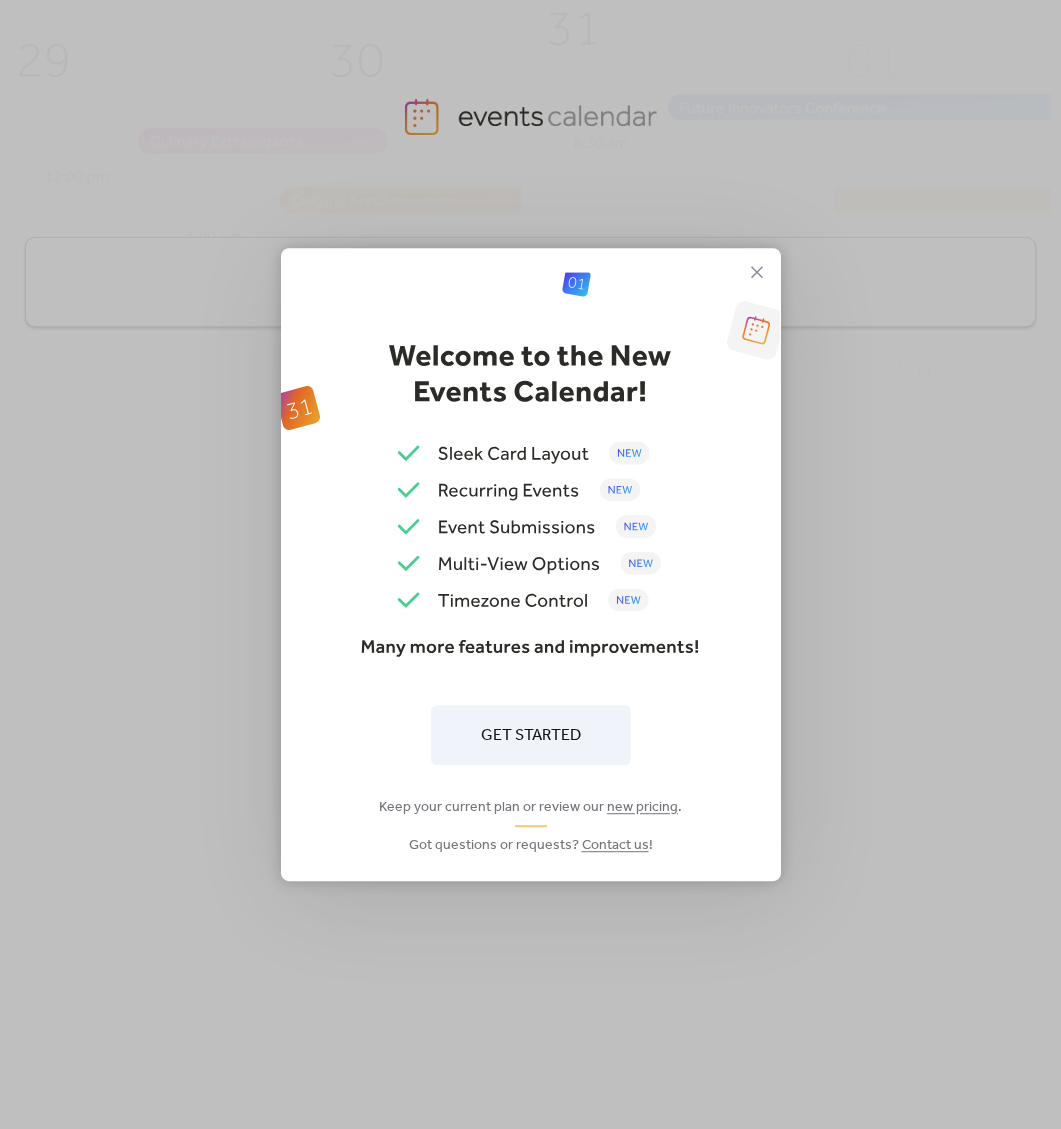scroll, scrollTop: 0, scrollLeft: 0, axis: both 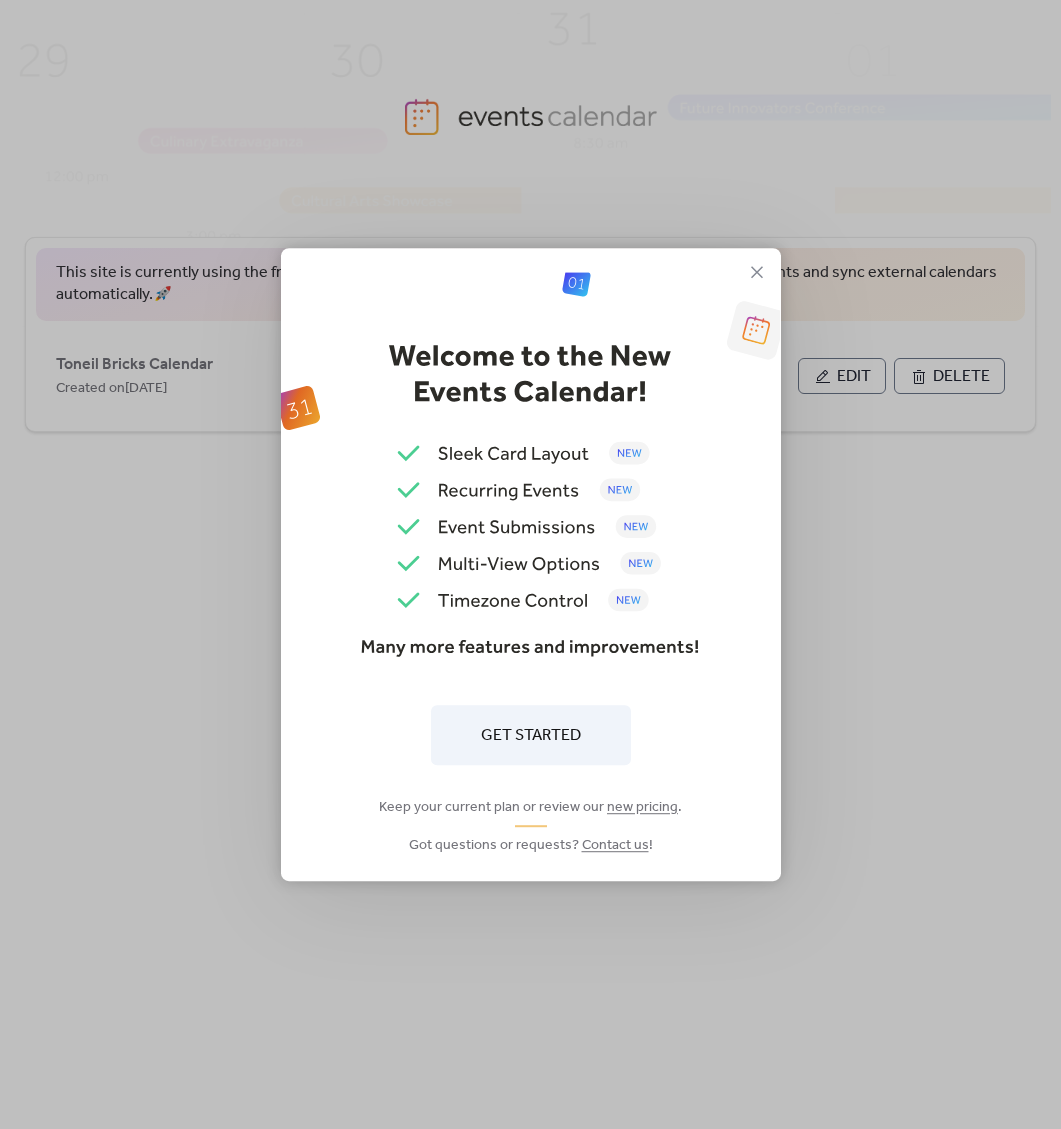 click on "Get Started" at bounding box center [531, 736] 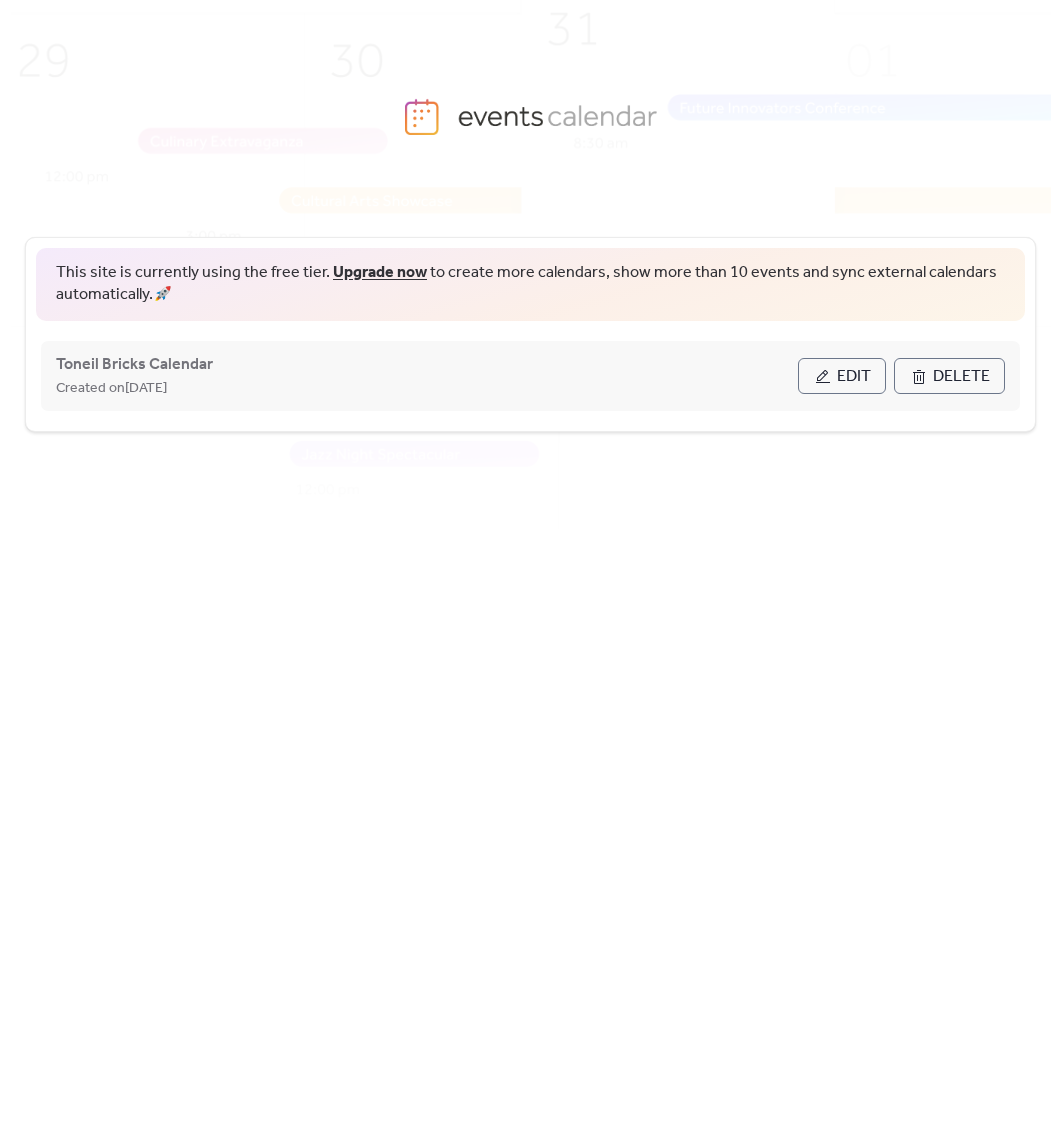 click on "Toneil Bricks Calendar Created on  13-Jul-2025" at bounding box center [427, 376] 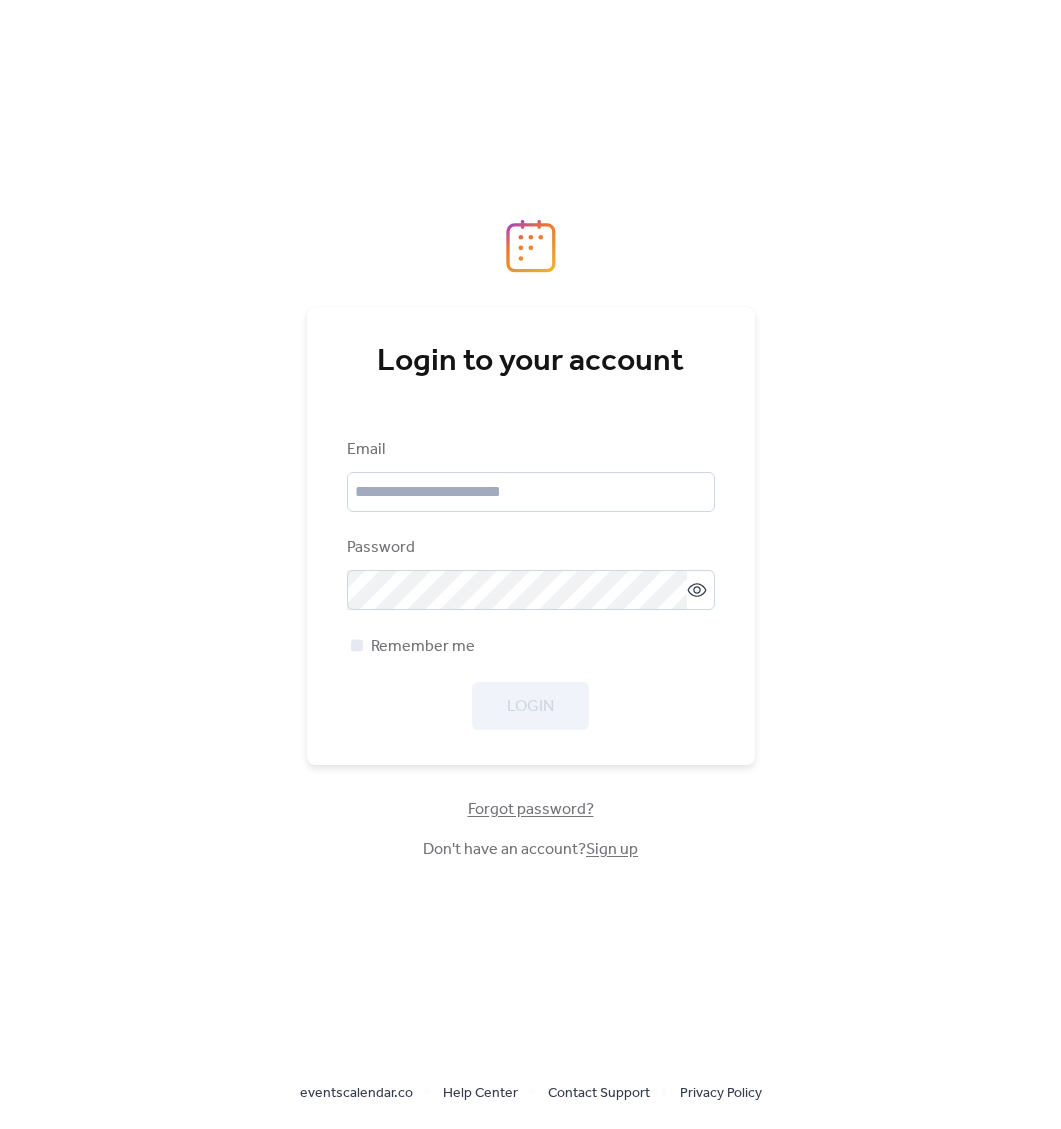 scroll, scrollTop: 0, scrollLeft: 0, axis: both 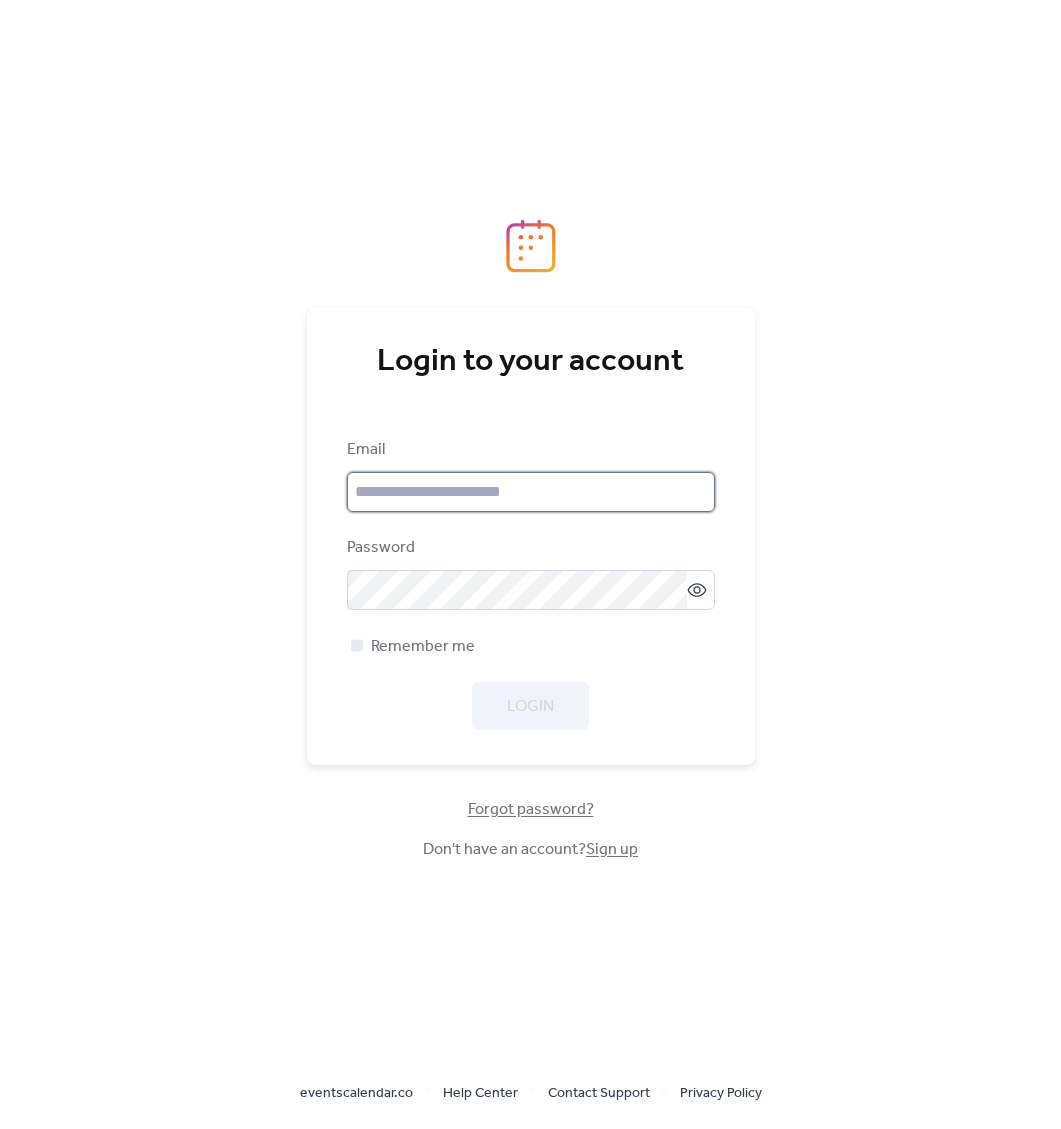 click at bounding box center (531, 492) 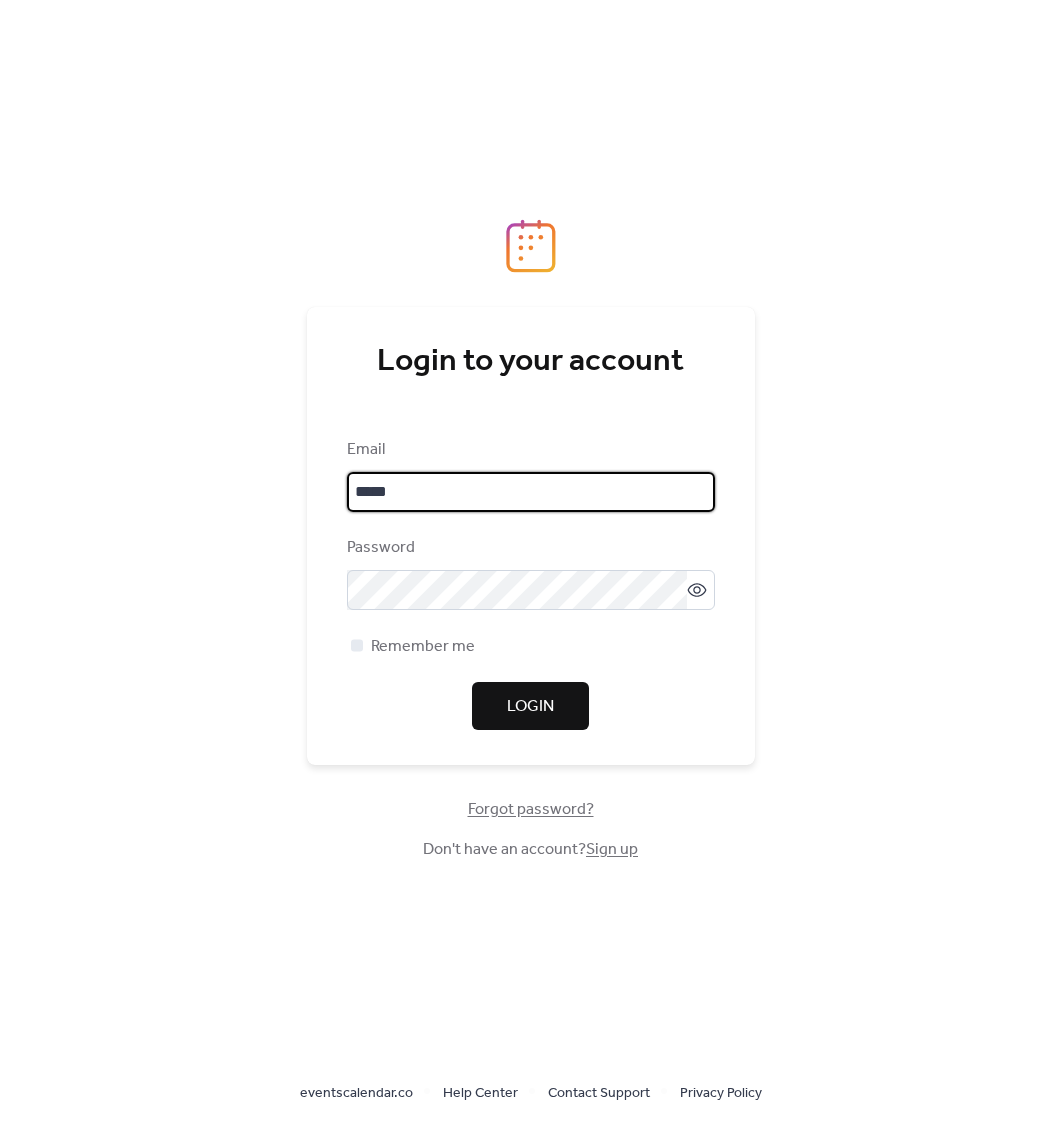 type on "*****" 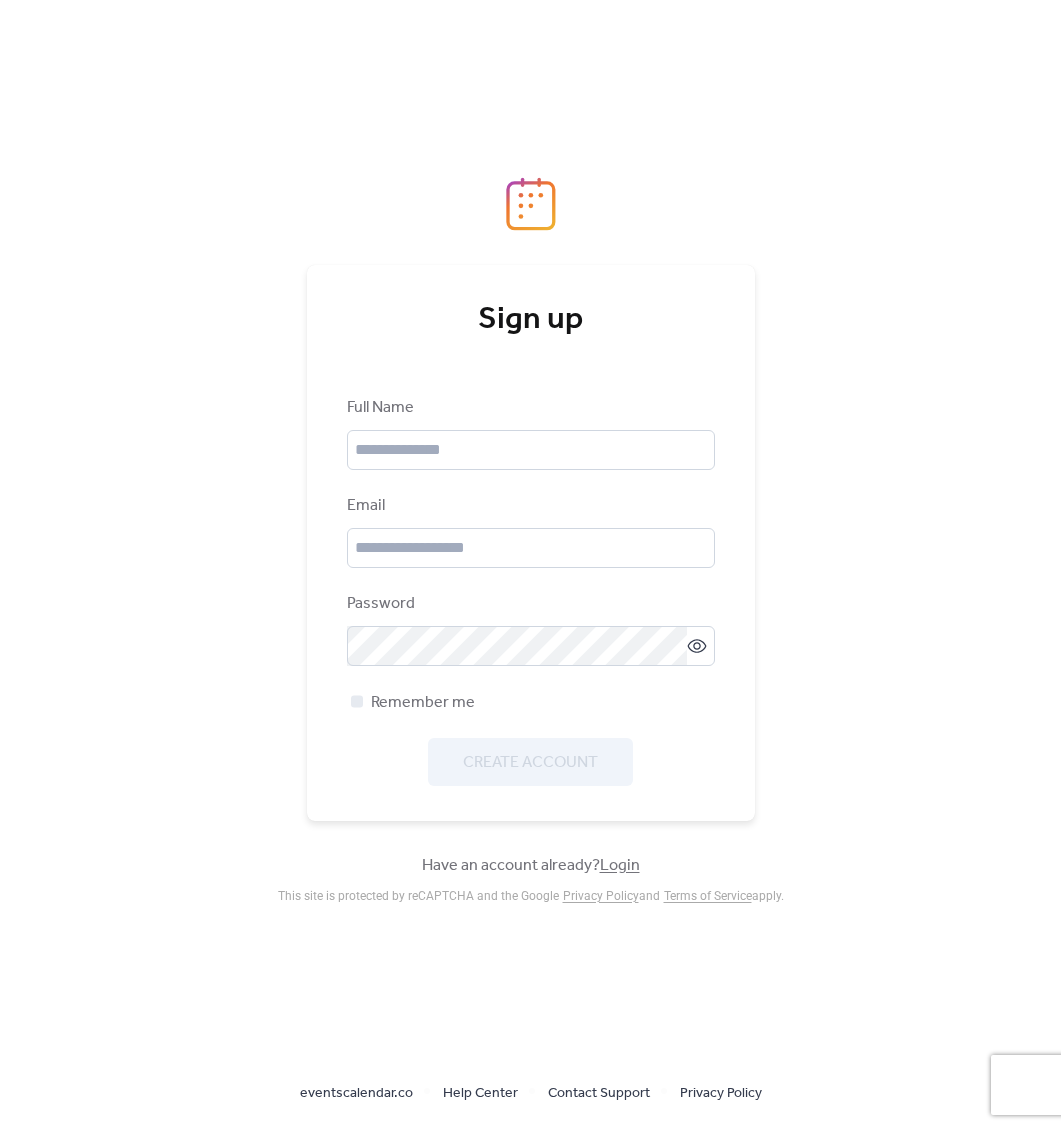 drag, startPoint x: 561, startPoint y: 675, endPoint x: 464, endPoint y: 471, distance: 225.88715 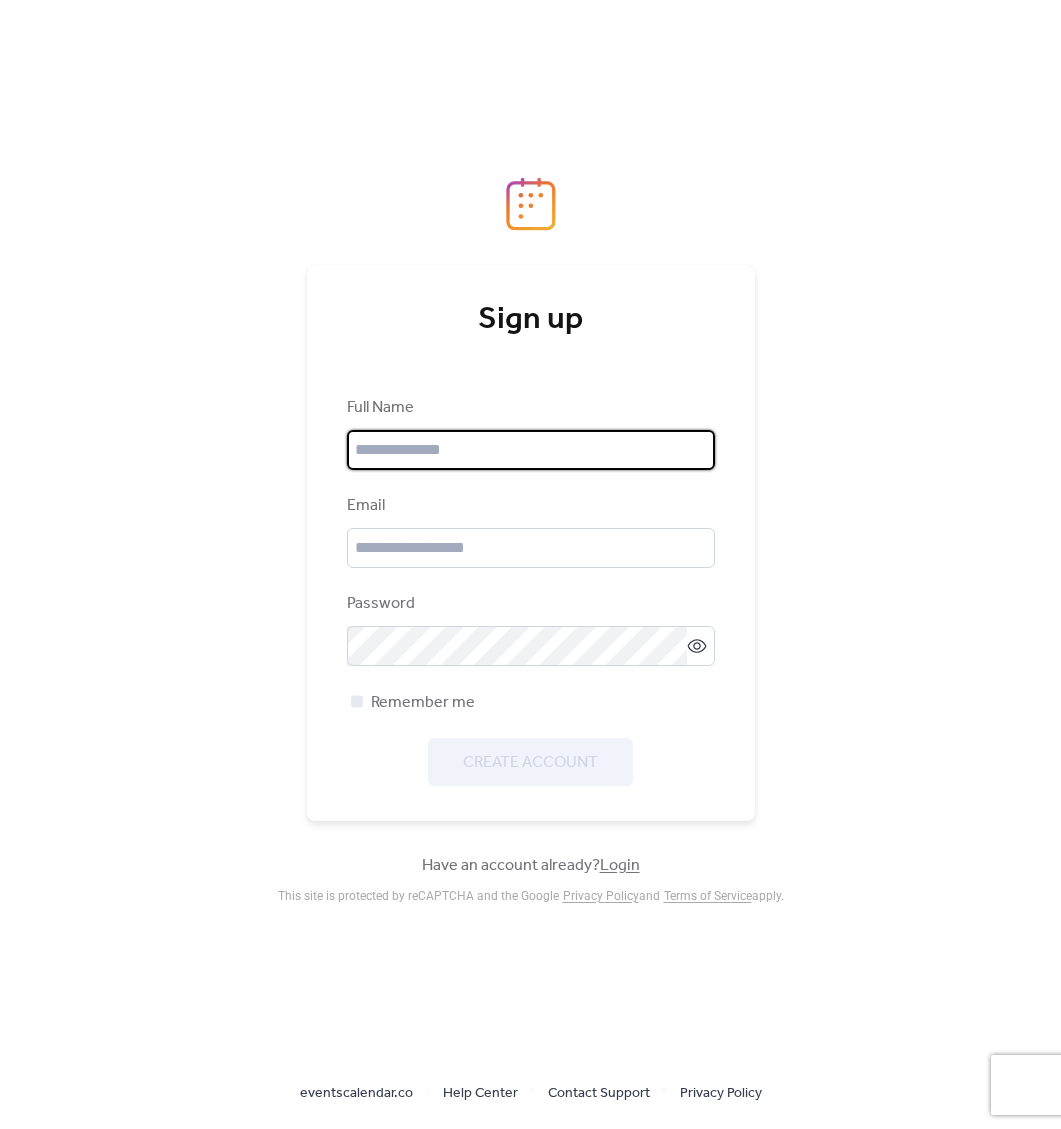 click at bounding box center (531, 450) 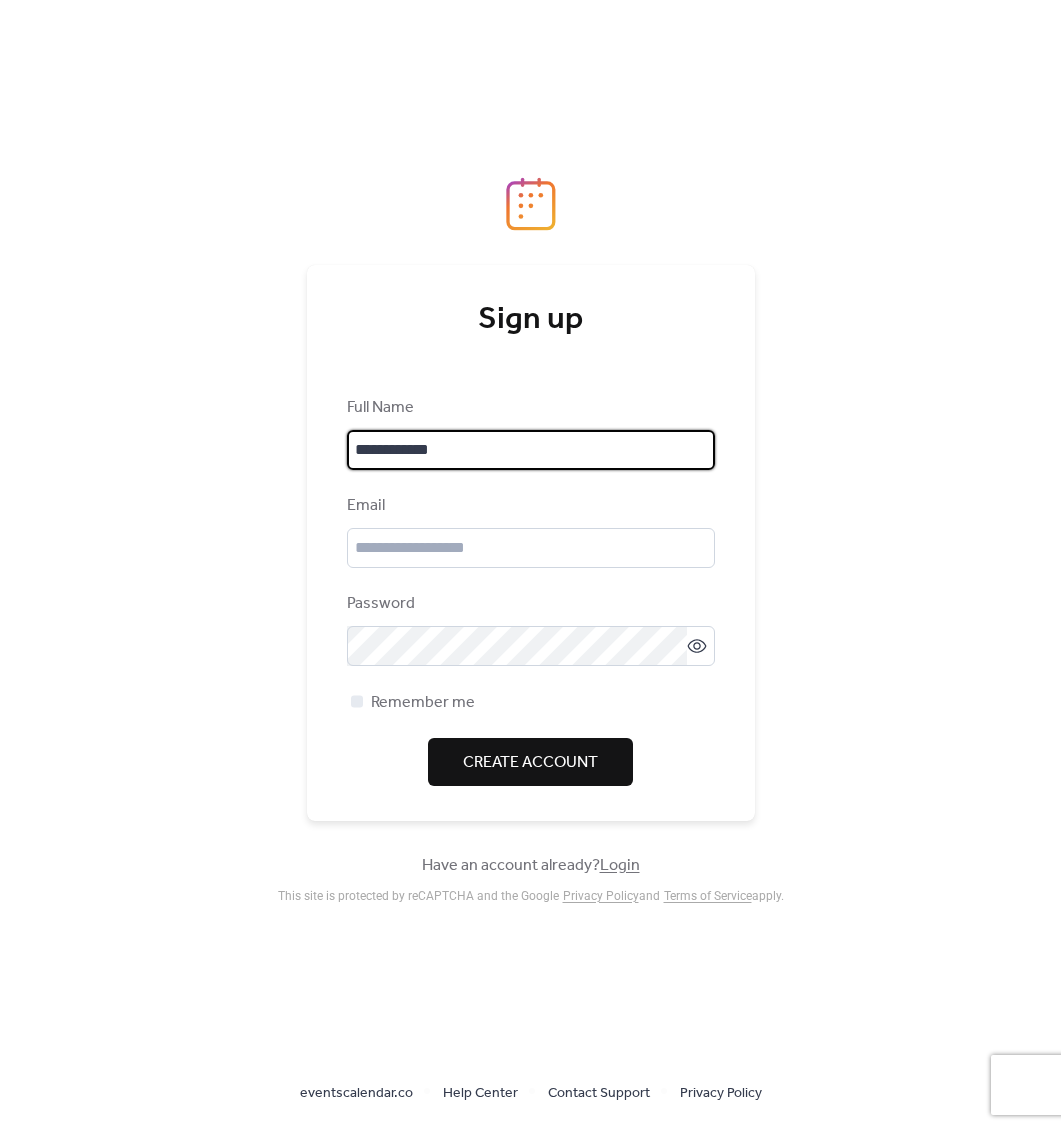 type on "**********" 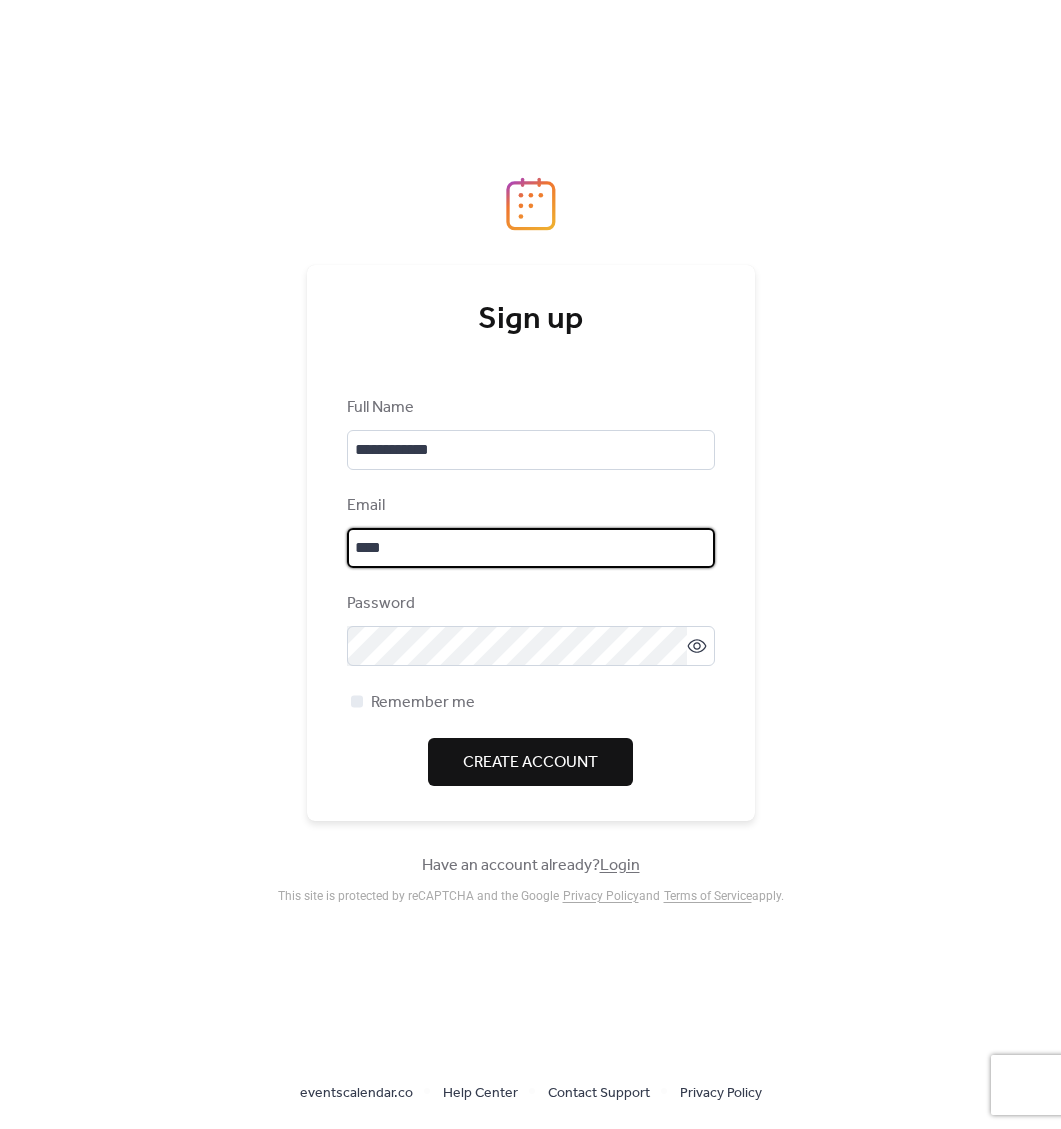 type on "**********" 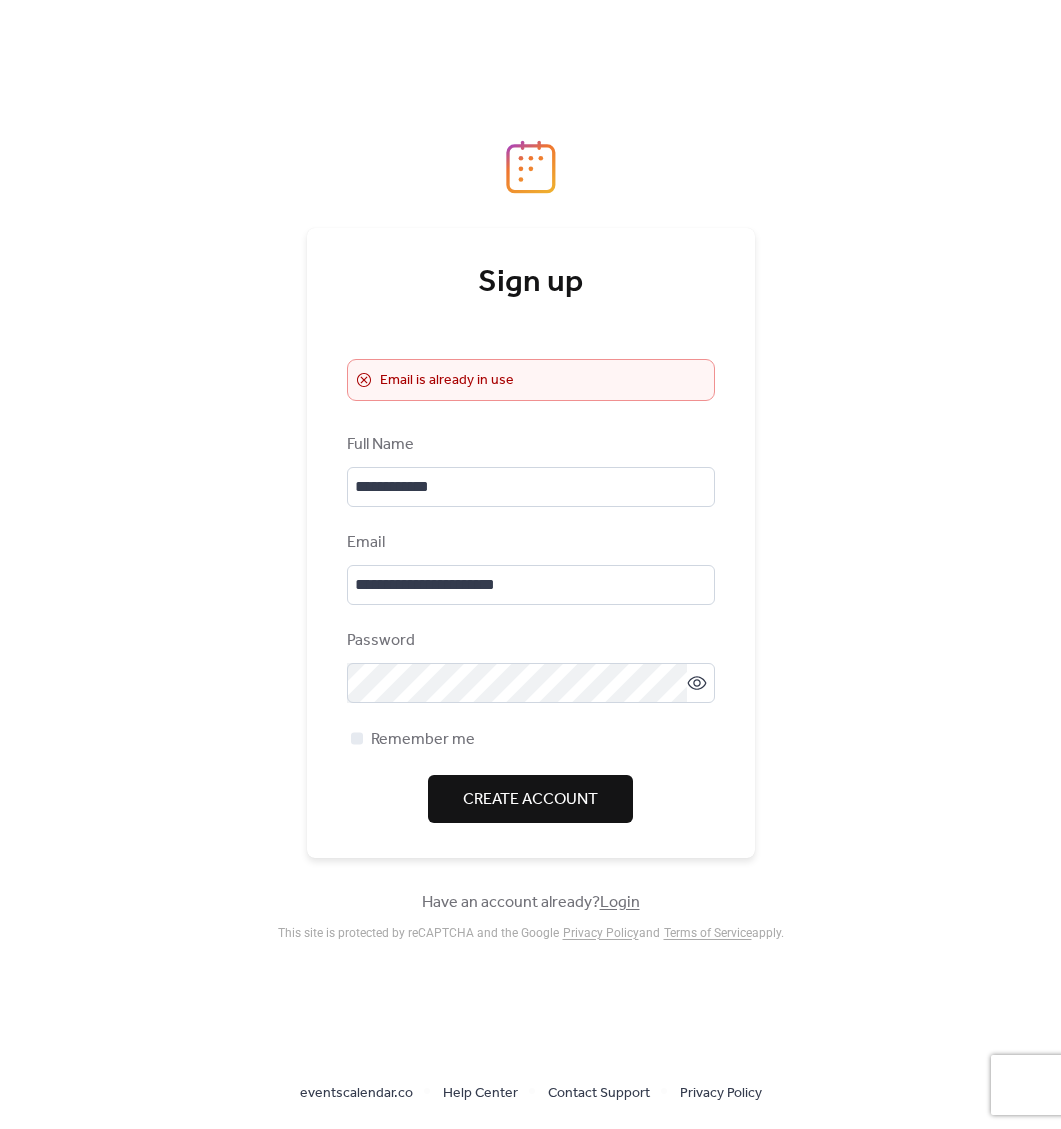 click on "Login" at bounding box center [620, 902] 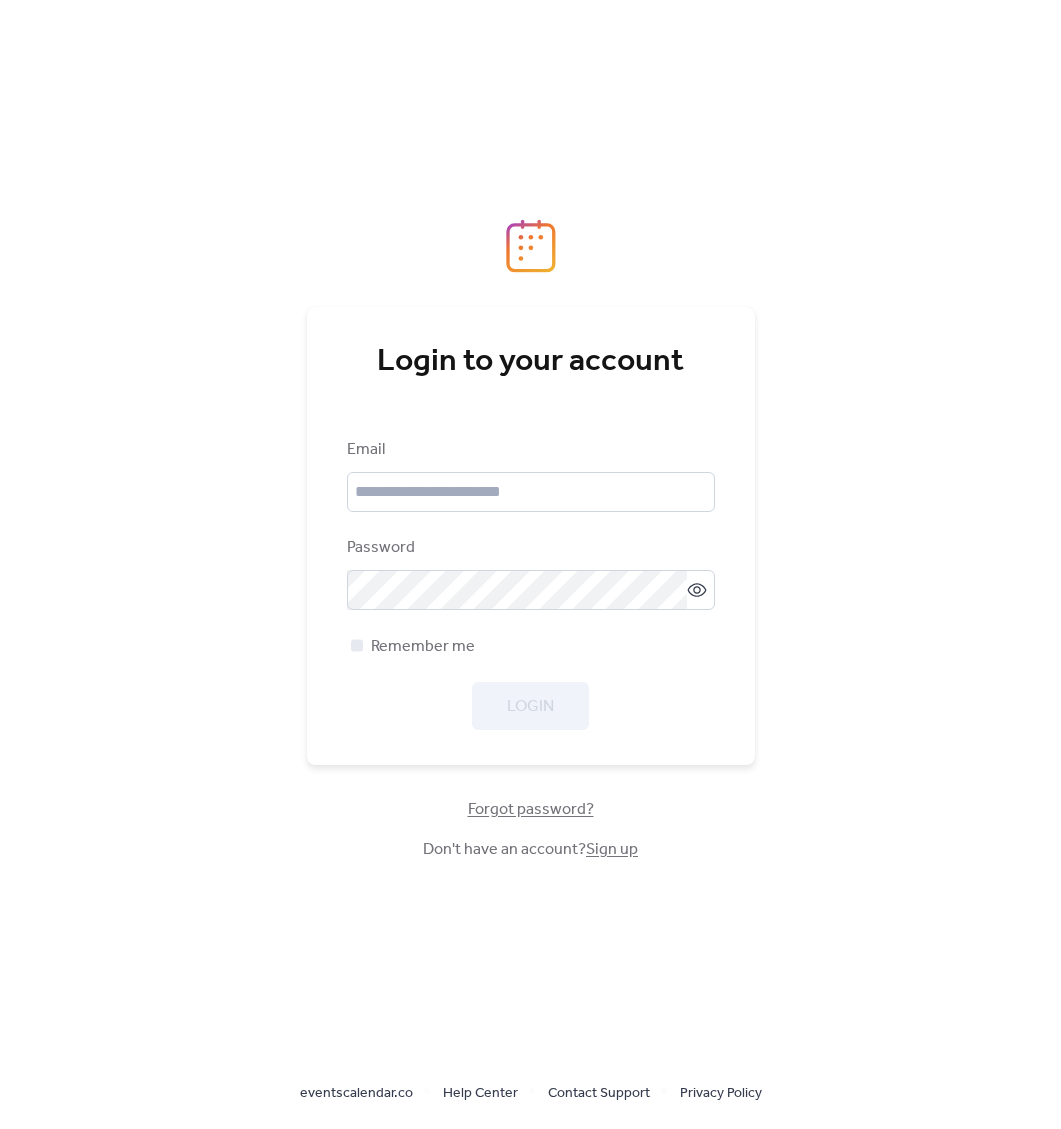 click on "Email Password Remember me Login" at bounding box center (531, 584) 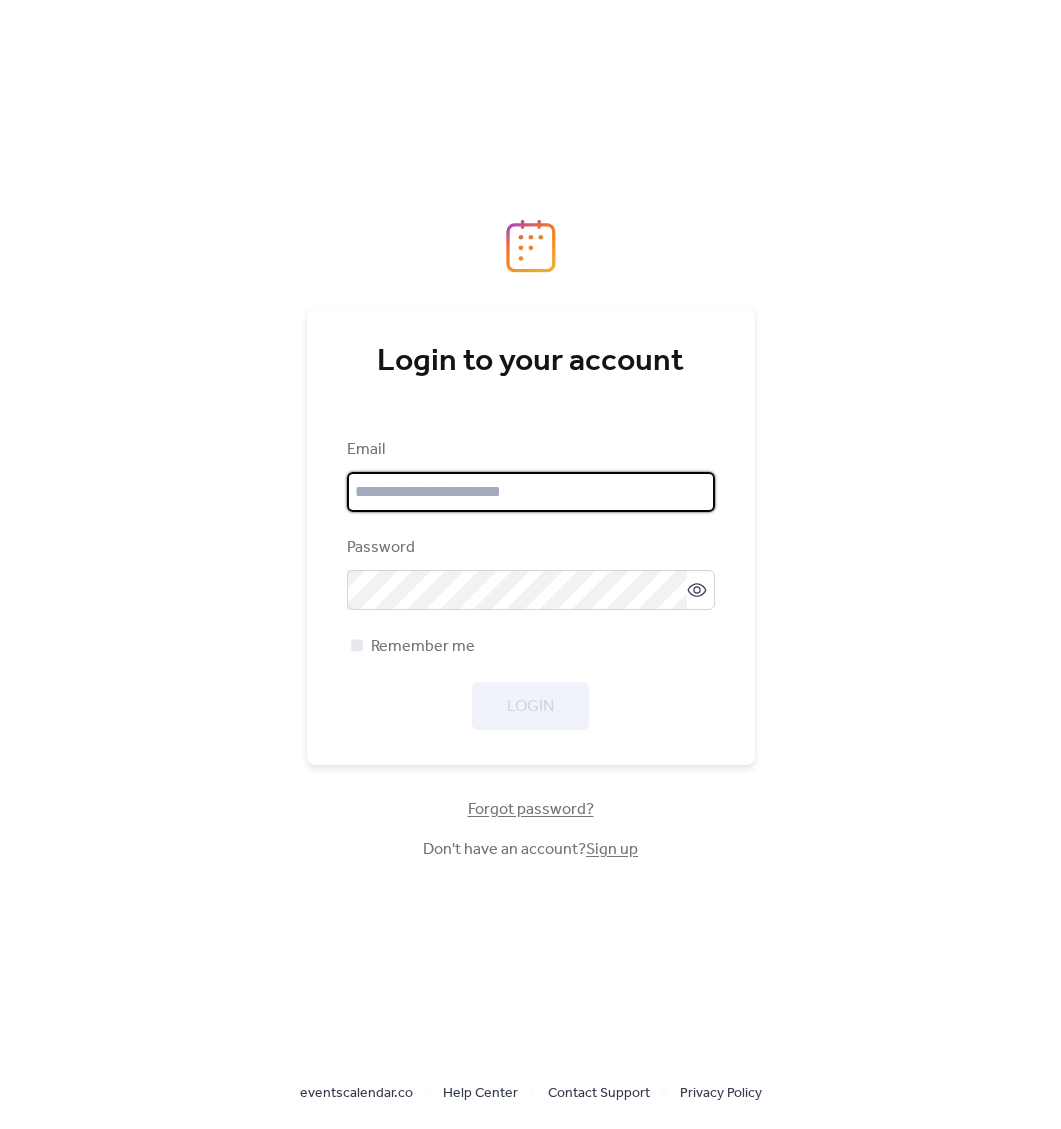 click at bounding box center [531, 492] 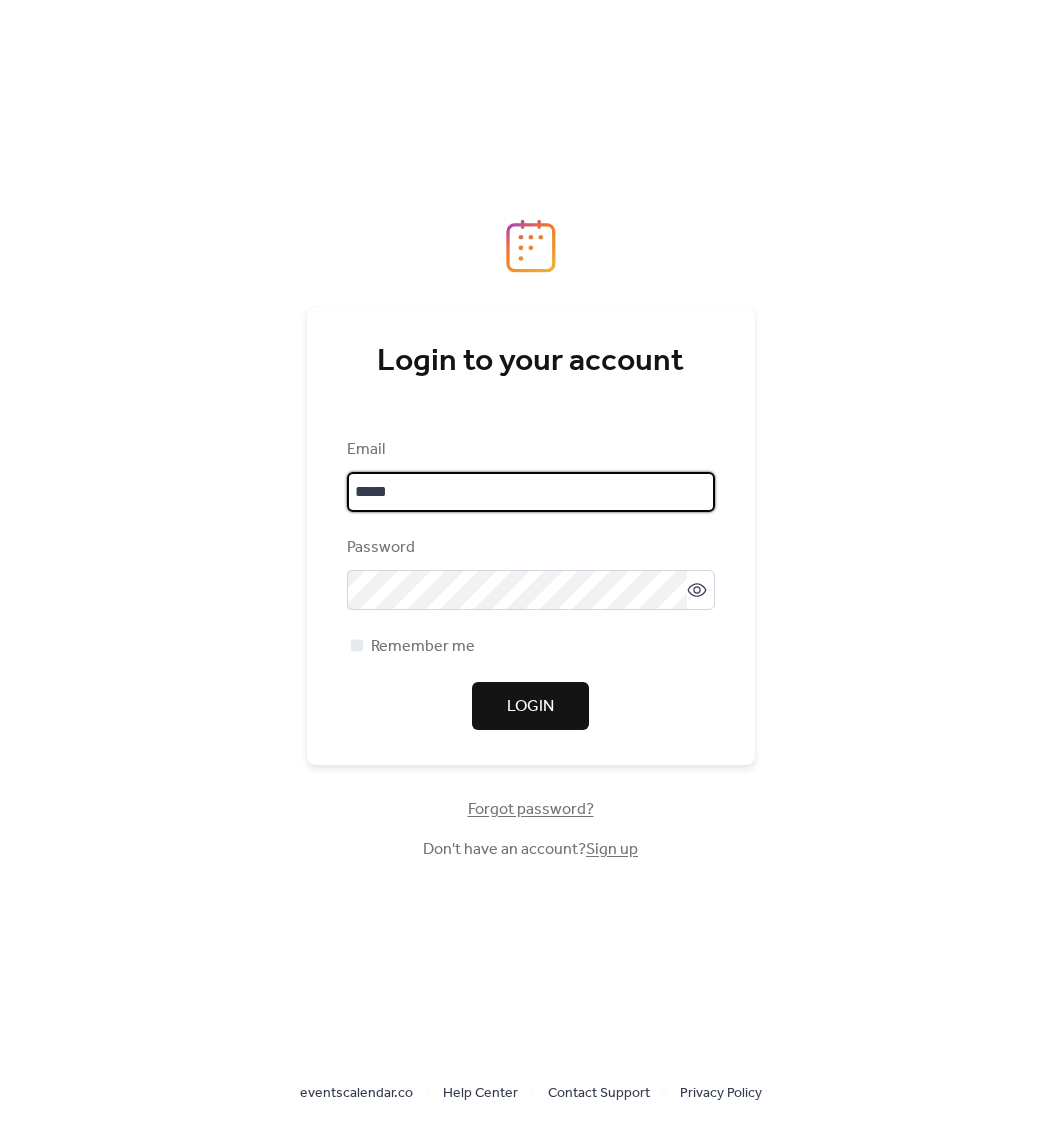 type on "**********" 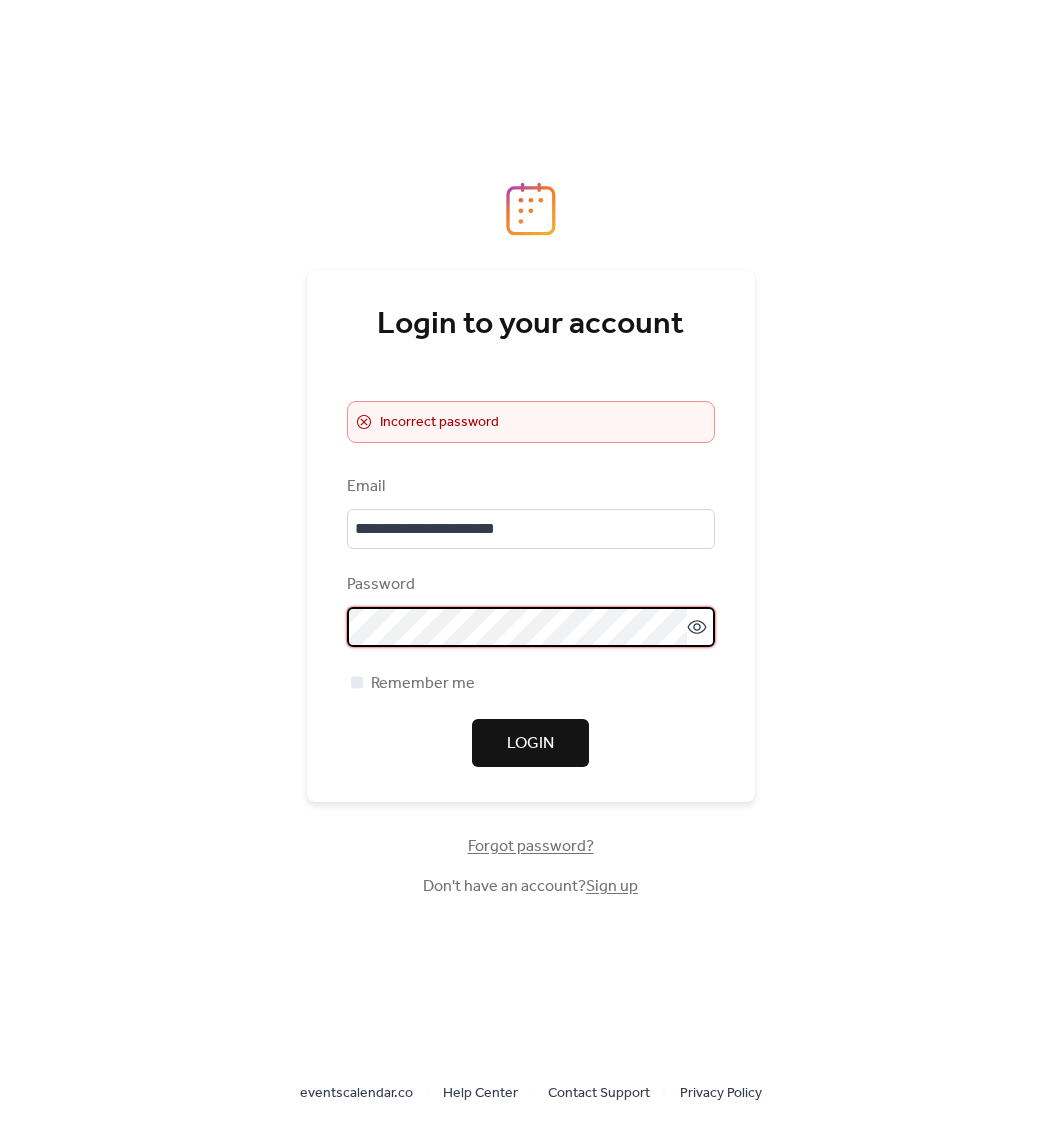 click on "**********" at bounding box center (530, 564) 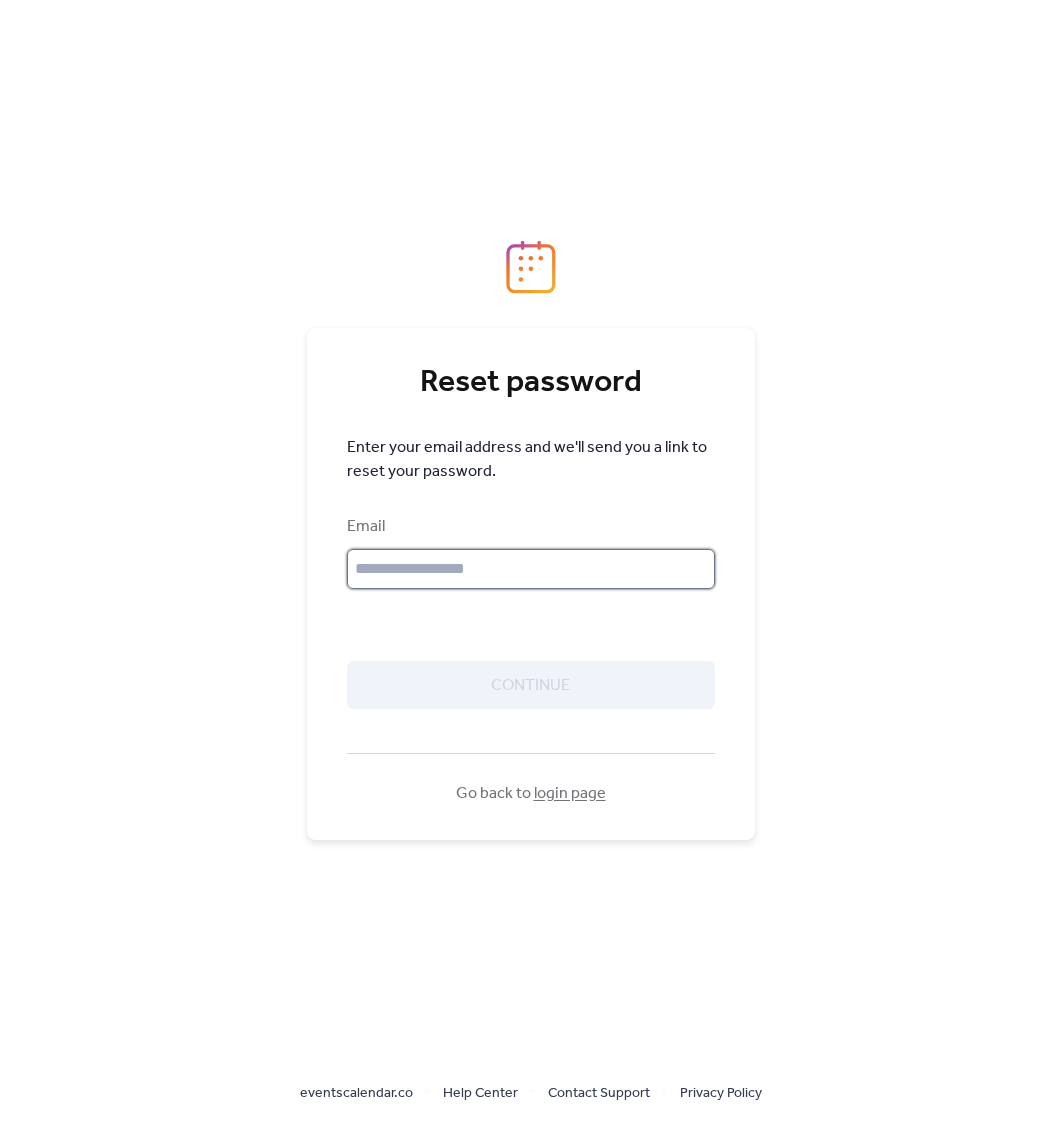 click at bounding box center (531, 569) 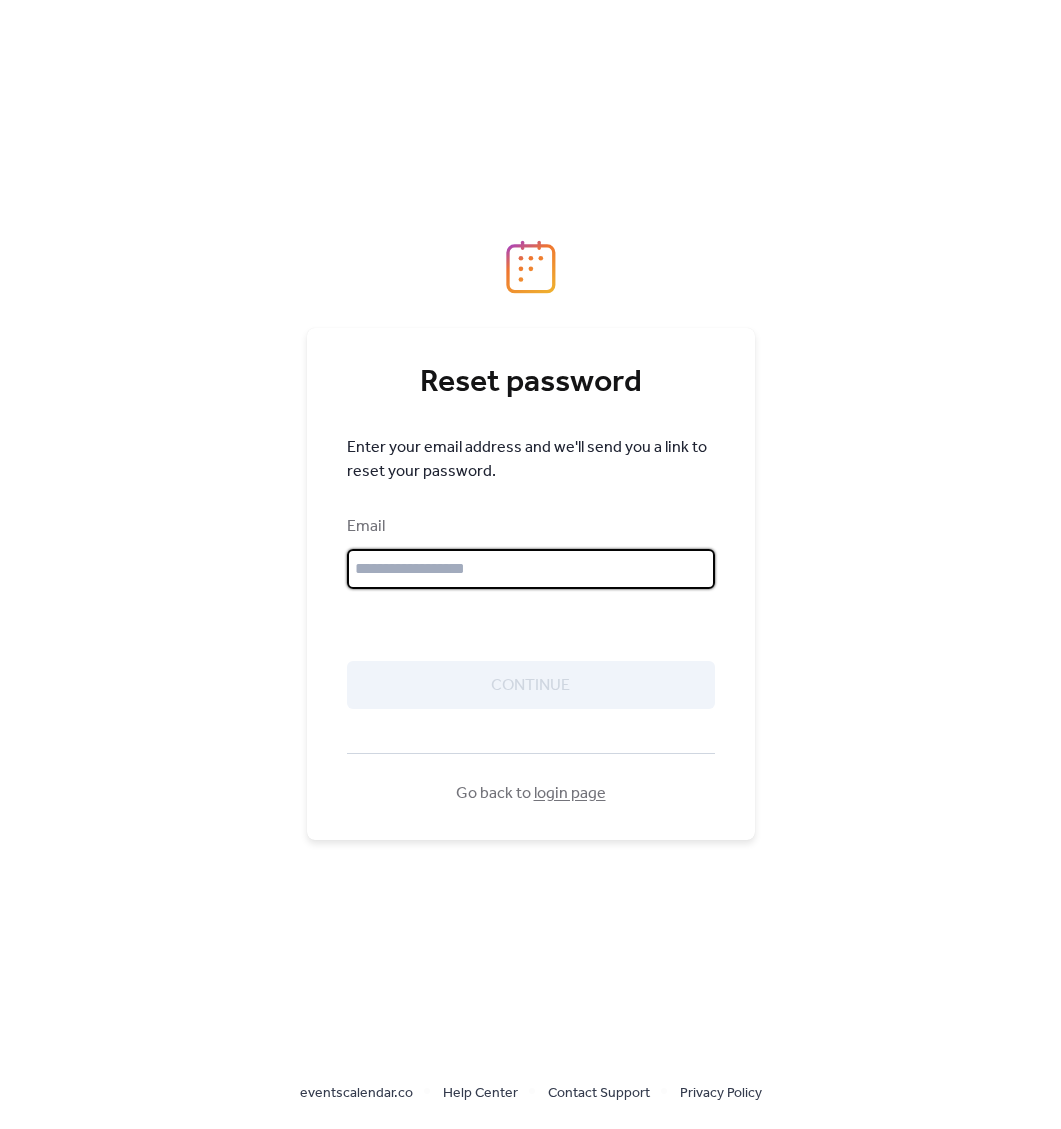 type on "**********" 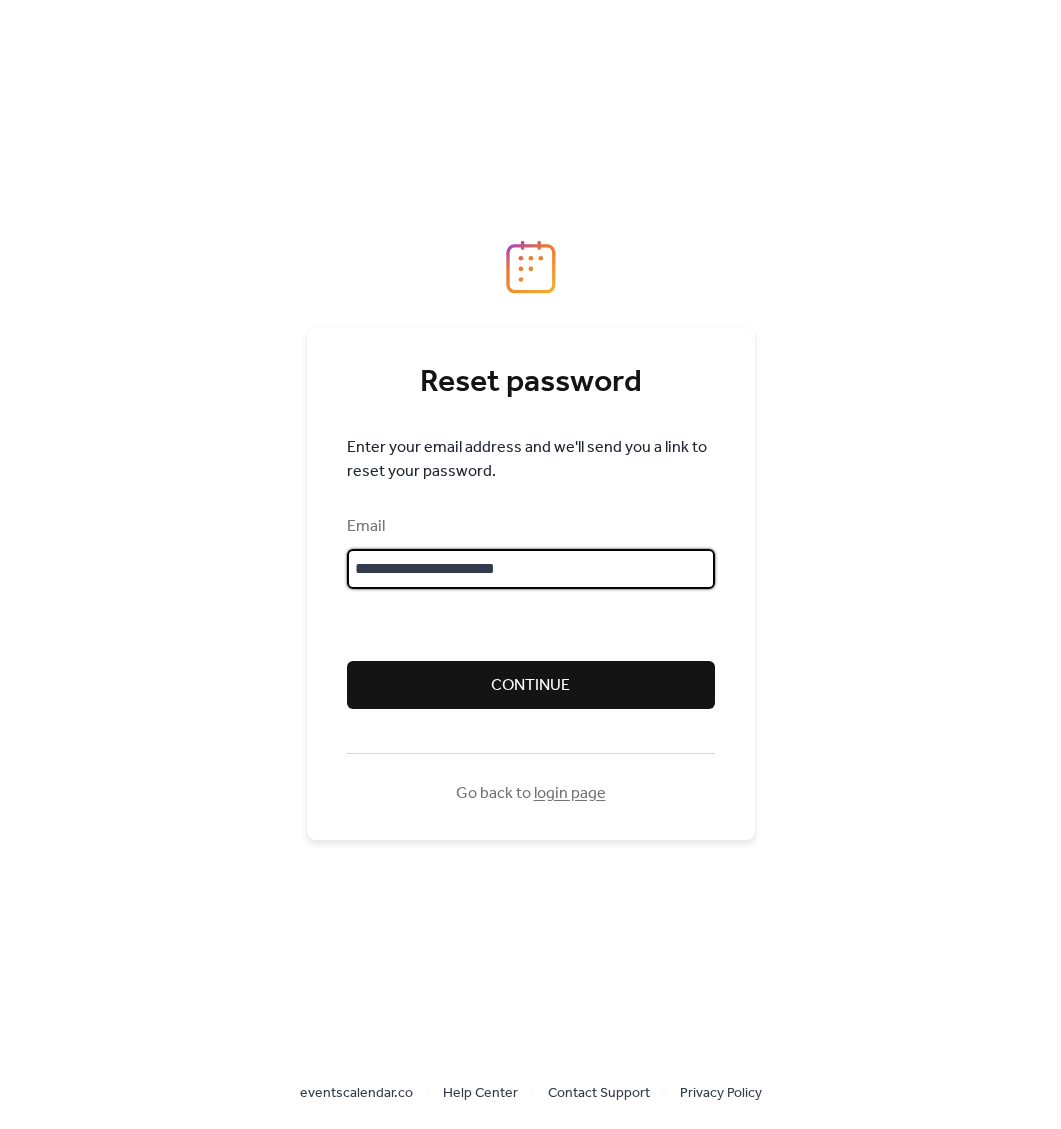 click on "Continue" at bounding box center [531, 685] 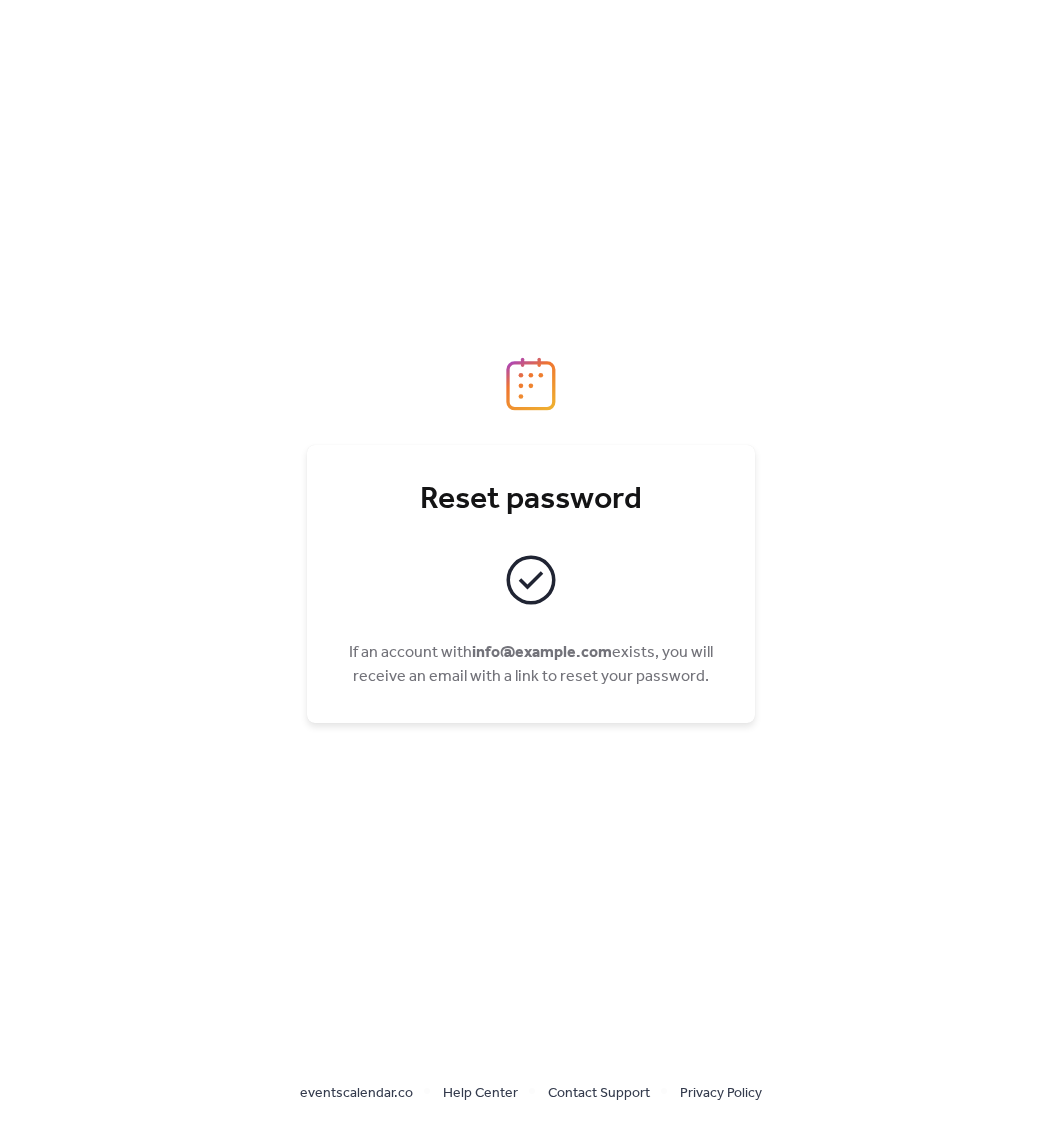 click at bounding box center [531, 624] 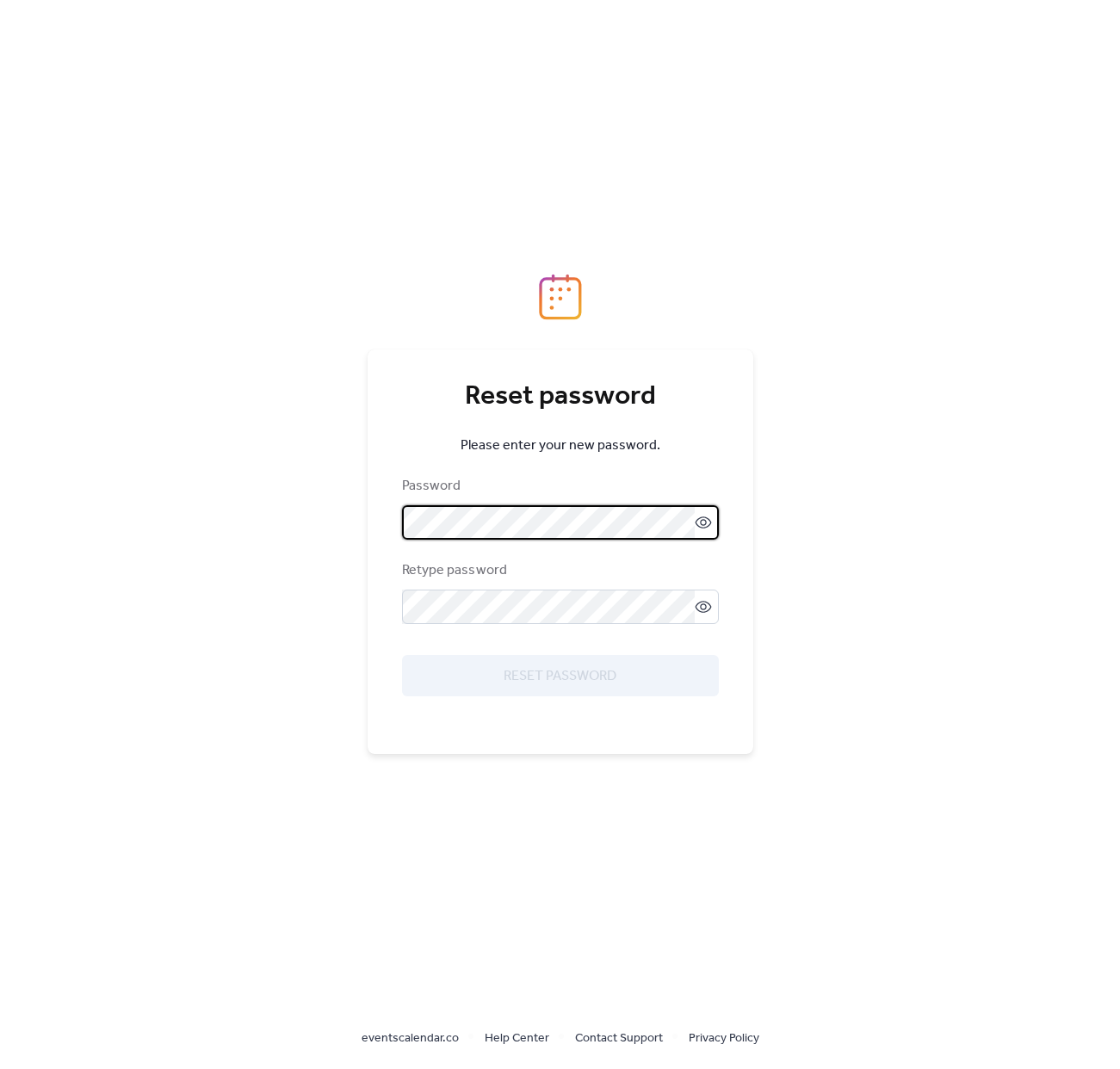 scroll, scrollTop: 0, scrollLeft: 0, axis: both 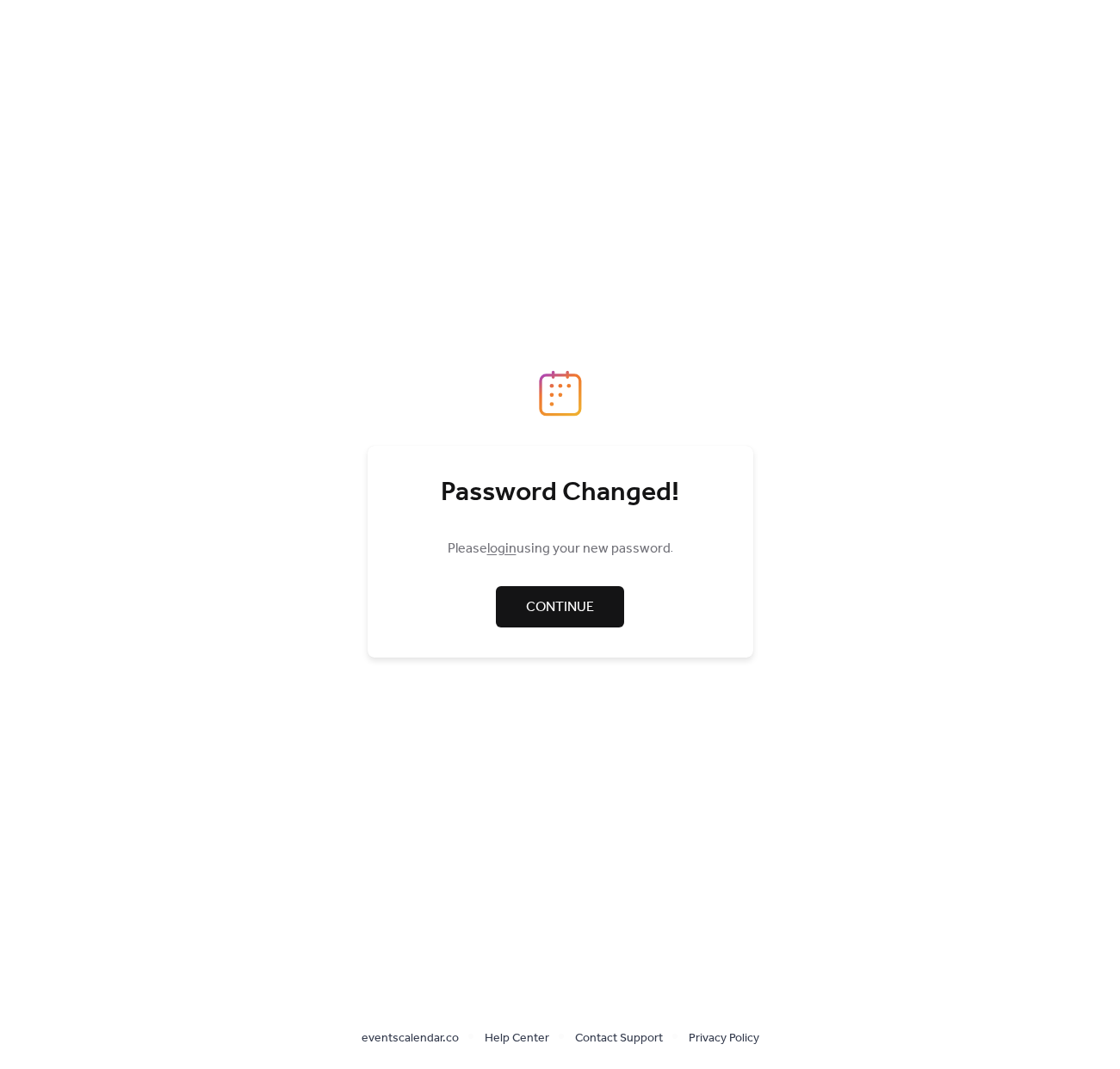 click on "Please  login  using your new password" at bounding box center [559, 549] 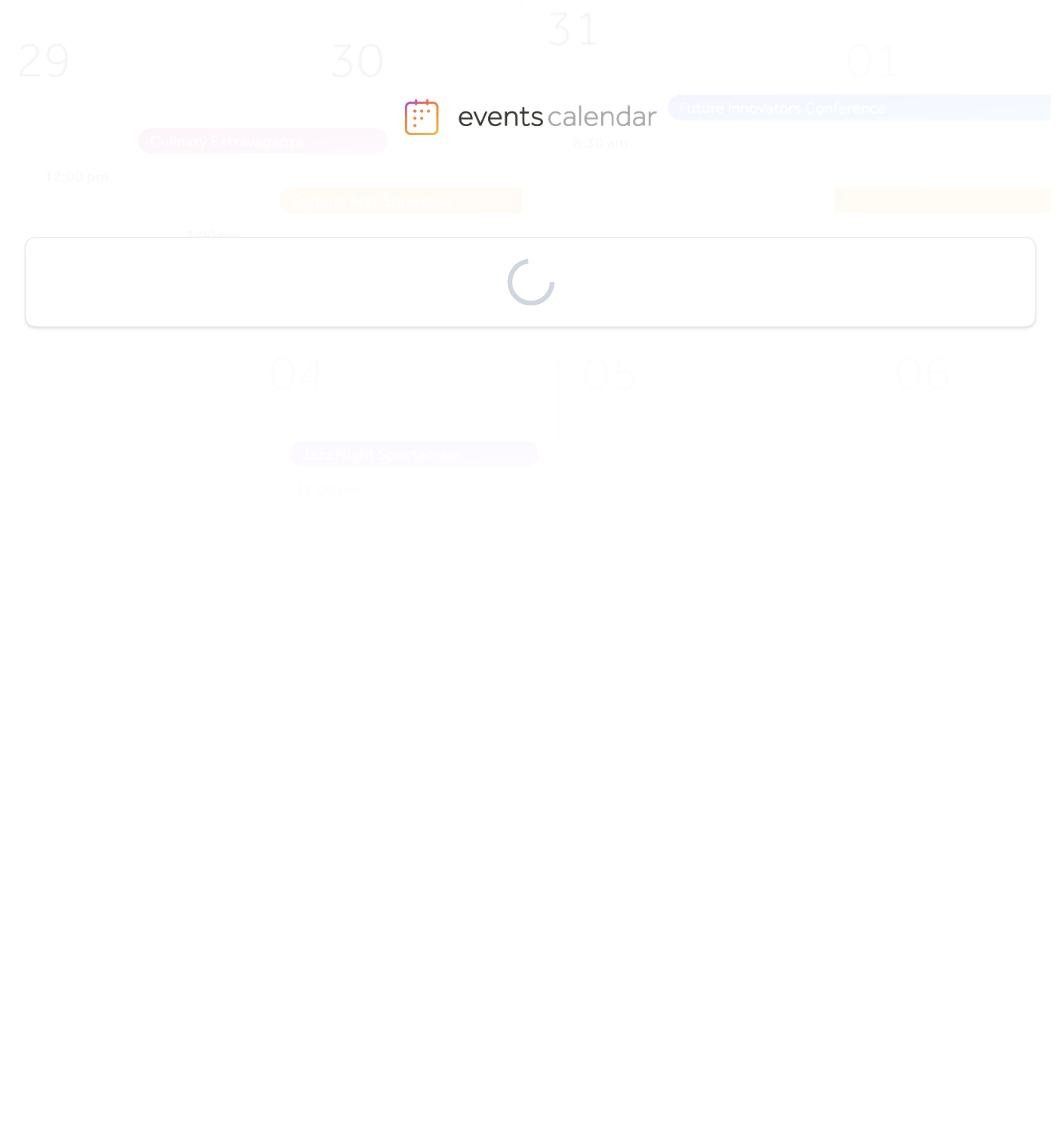 scroll, scrollTop: 0, scrollLeft: 0, axis: both 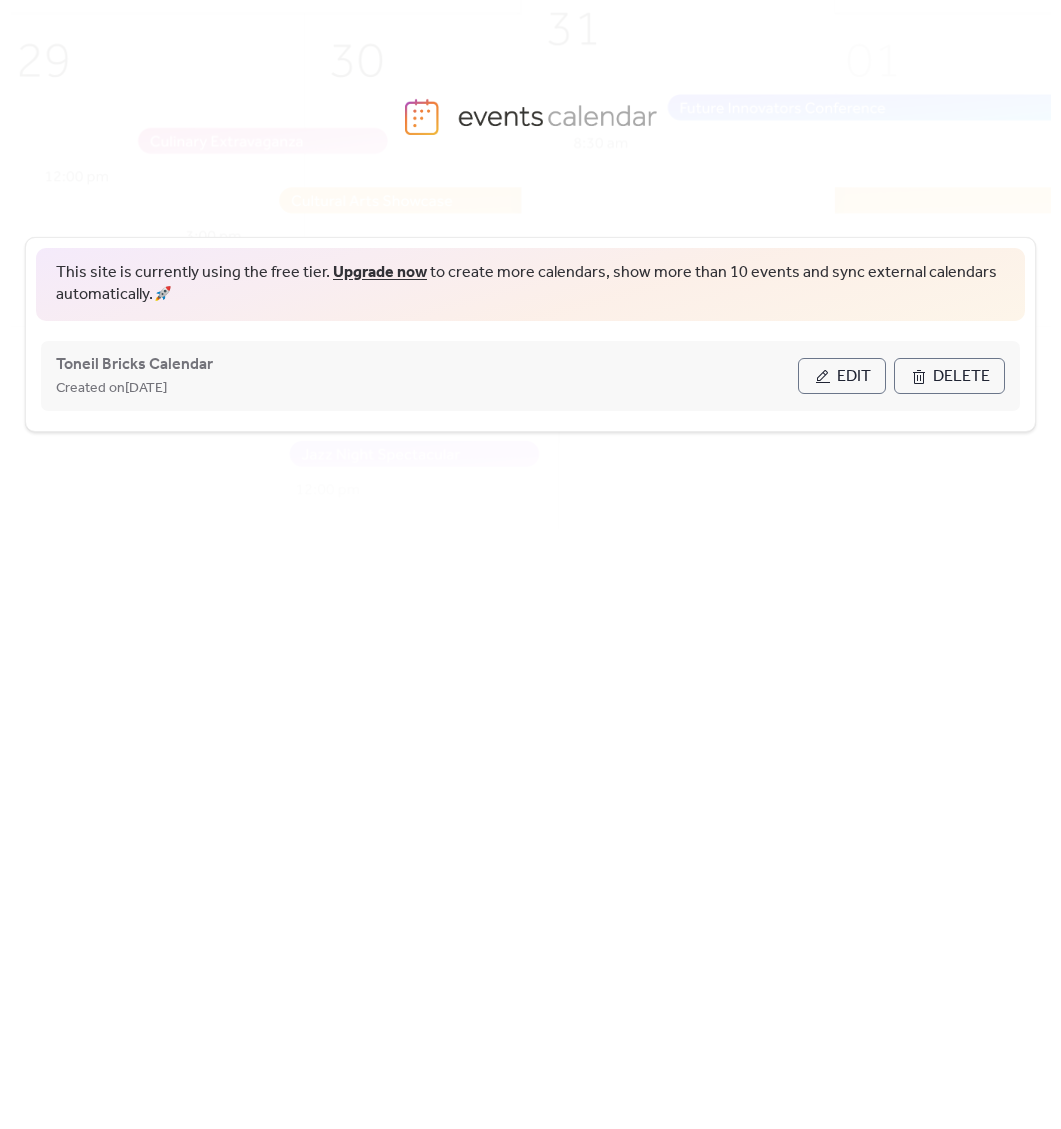 click on "Toneil Bricks Calendar Created on  13-Jul-2025" at bounding box center (427, 376) 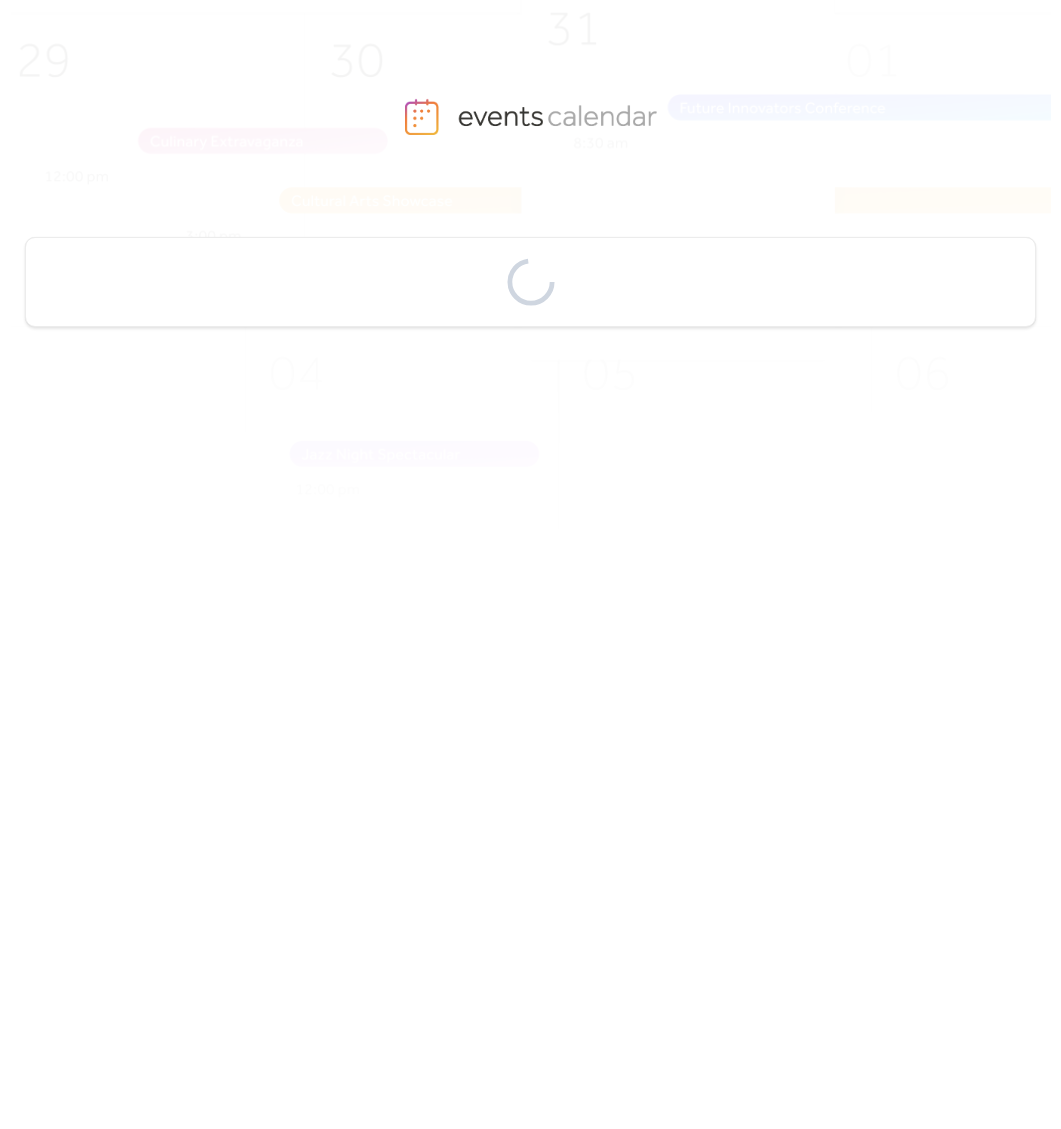 scroll, scrollTop: 0, scrollLeft: 0, axis: both 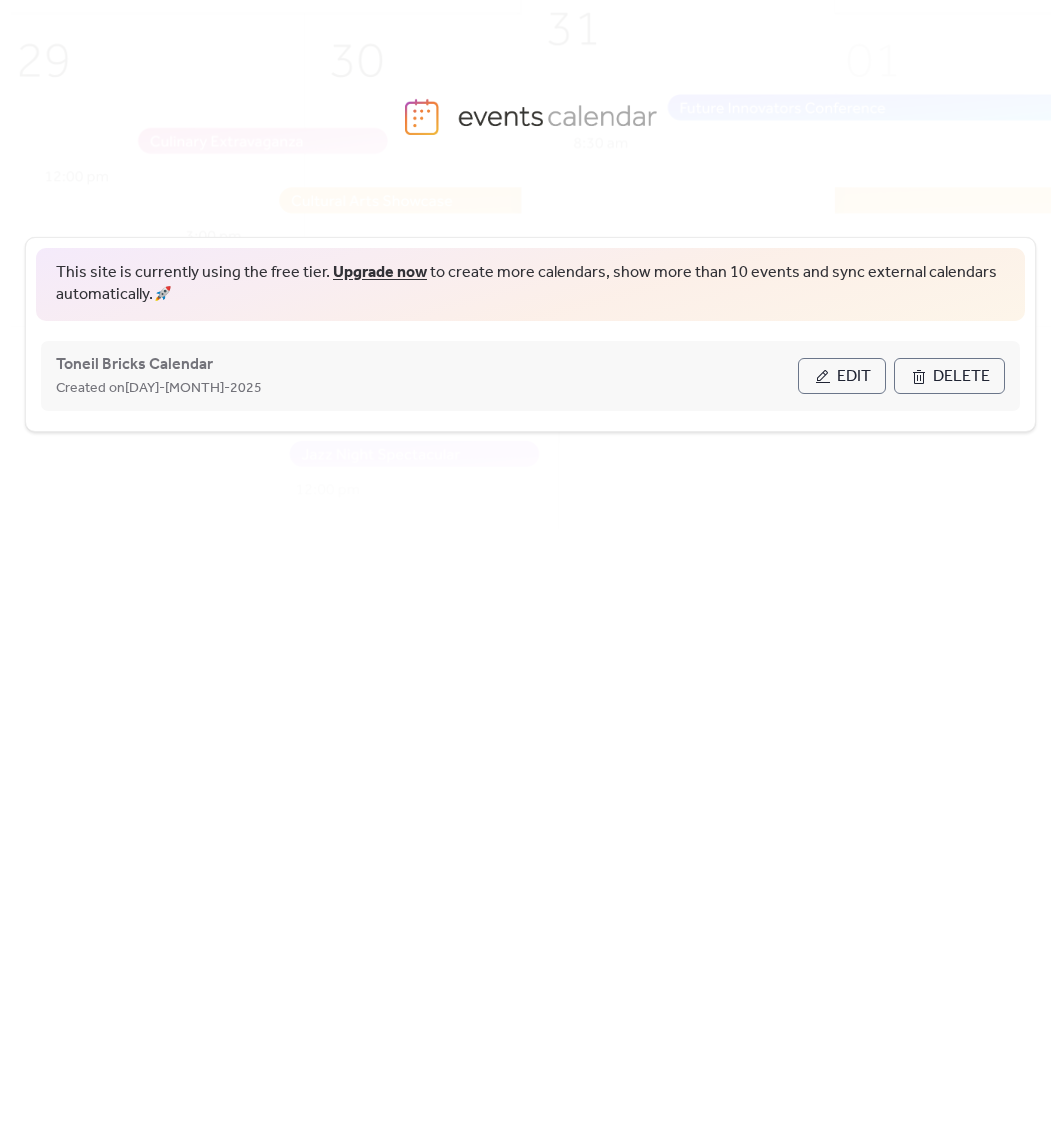 click on "Created on  13-[MONTH]-2025" at bounding box center (427, 388) 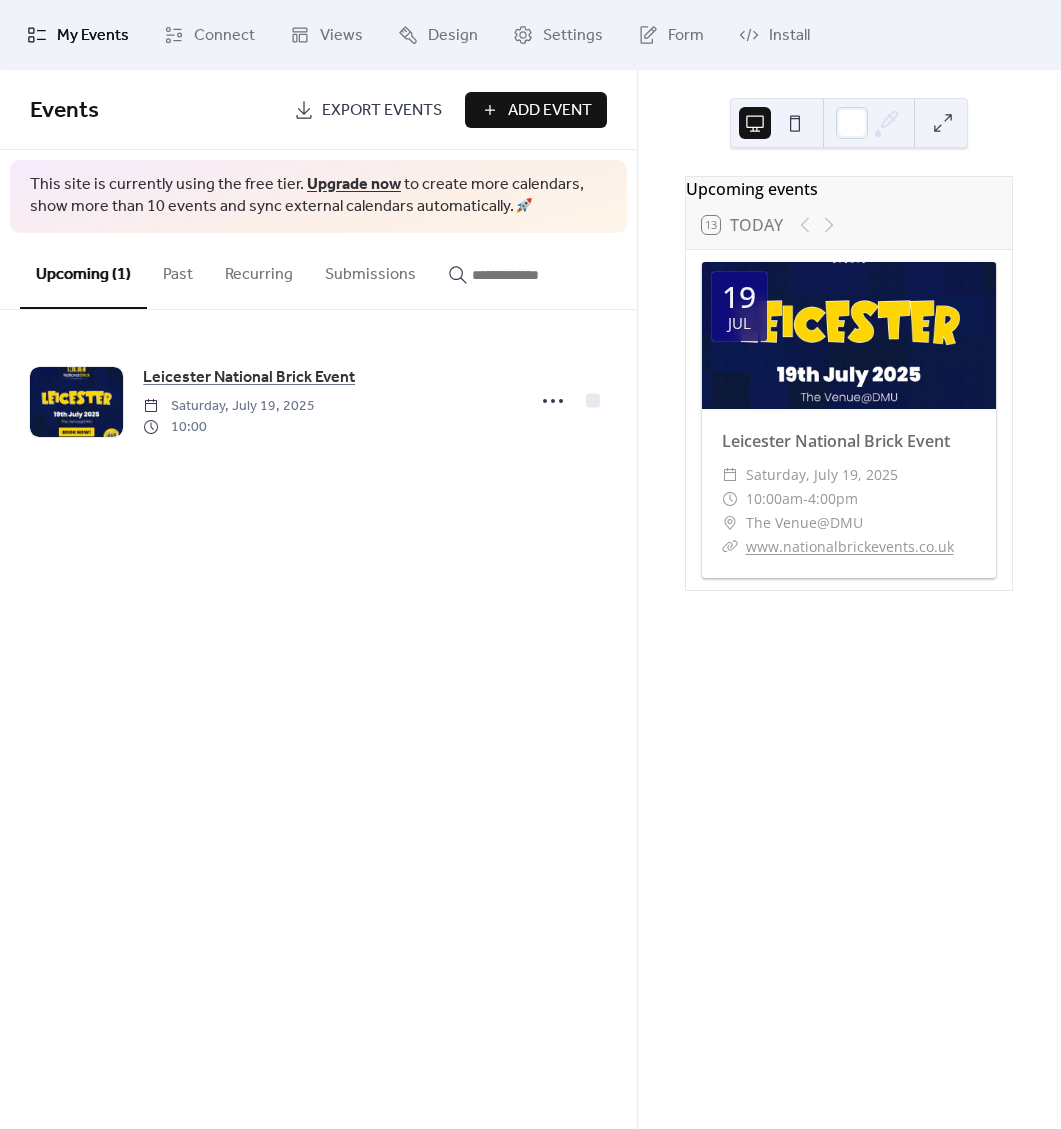 click on "Events Export Events Add Event This site is currently using the free tier.   Upgrade now   to create more calendars, show more than 10 events and sync external calendars automatically. 🚀 Upcoming  (1) Past  Recurring  Submissions  [CITY] National Brick Event Saturday, [MONTH] 19, 2025 10:00 Cancel" at bounding box center [318, 599] 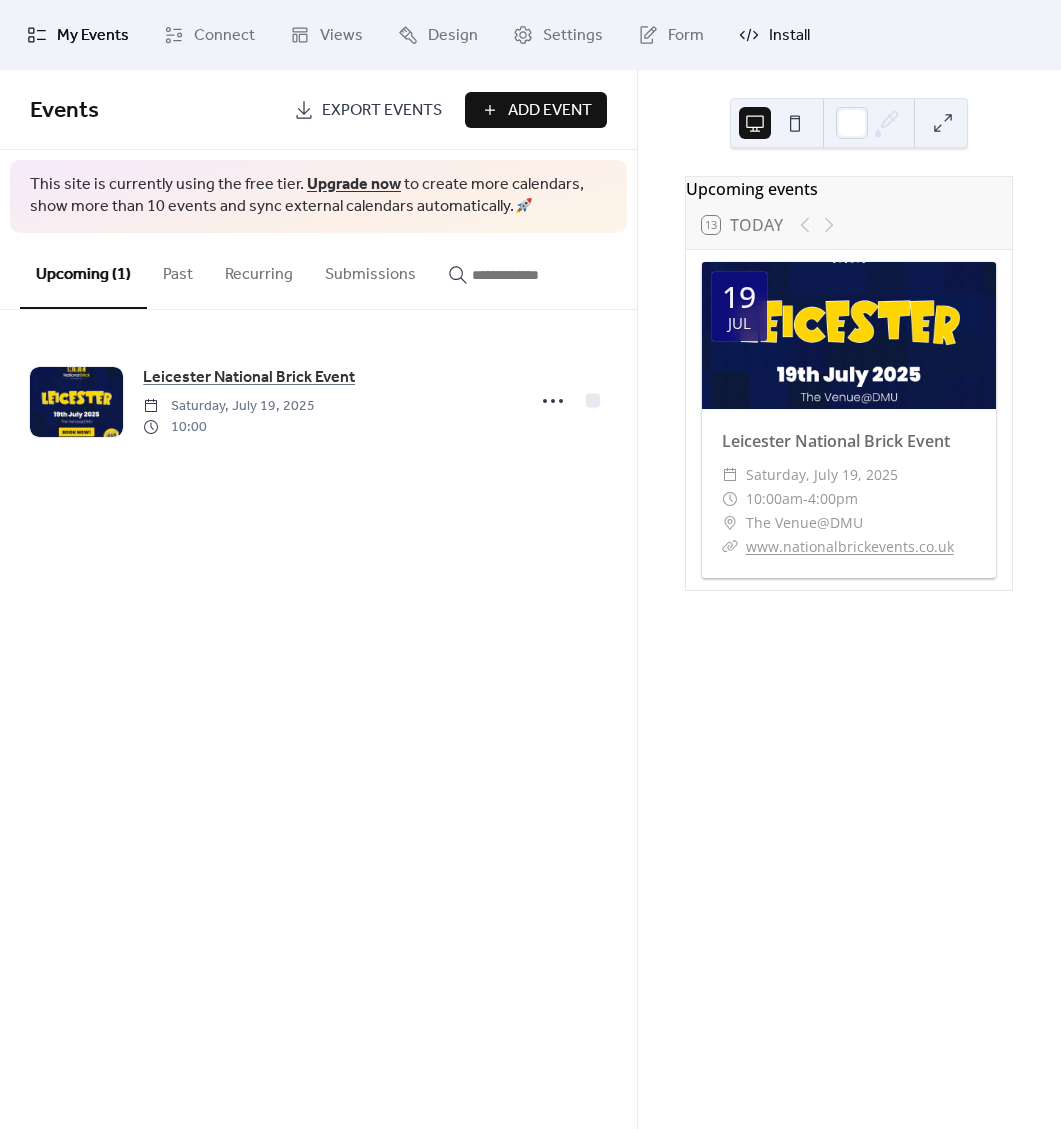 click 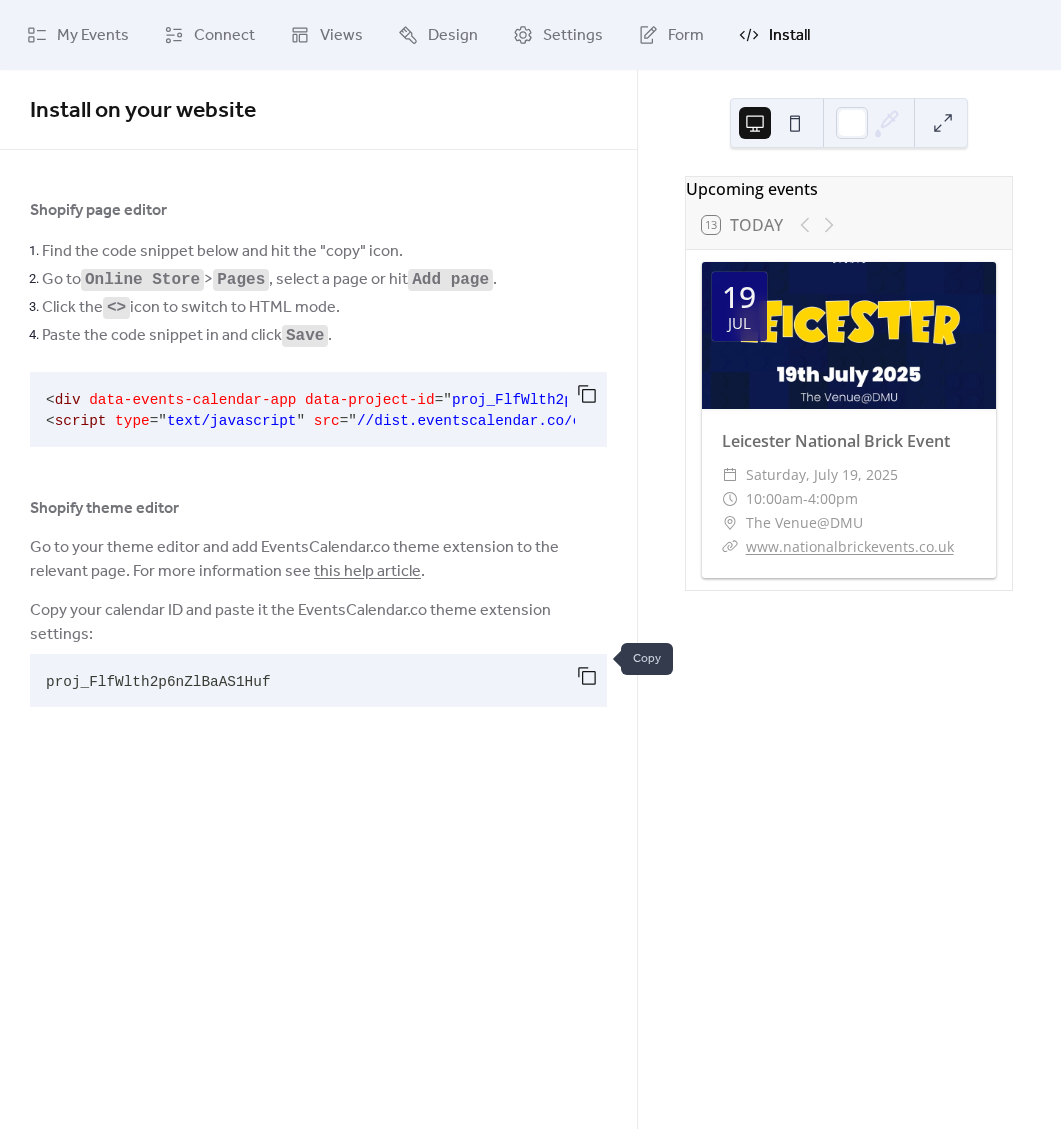 click at bounding box center (587, 676) 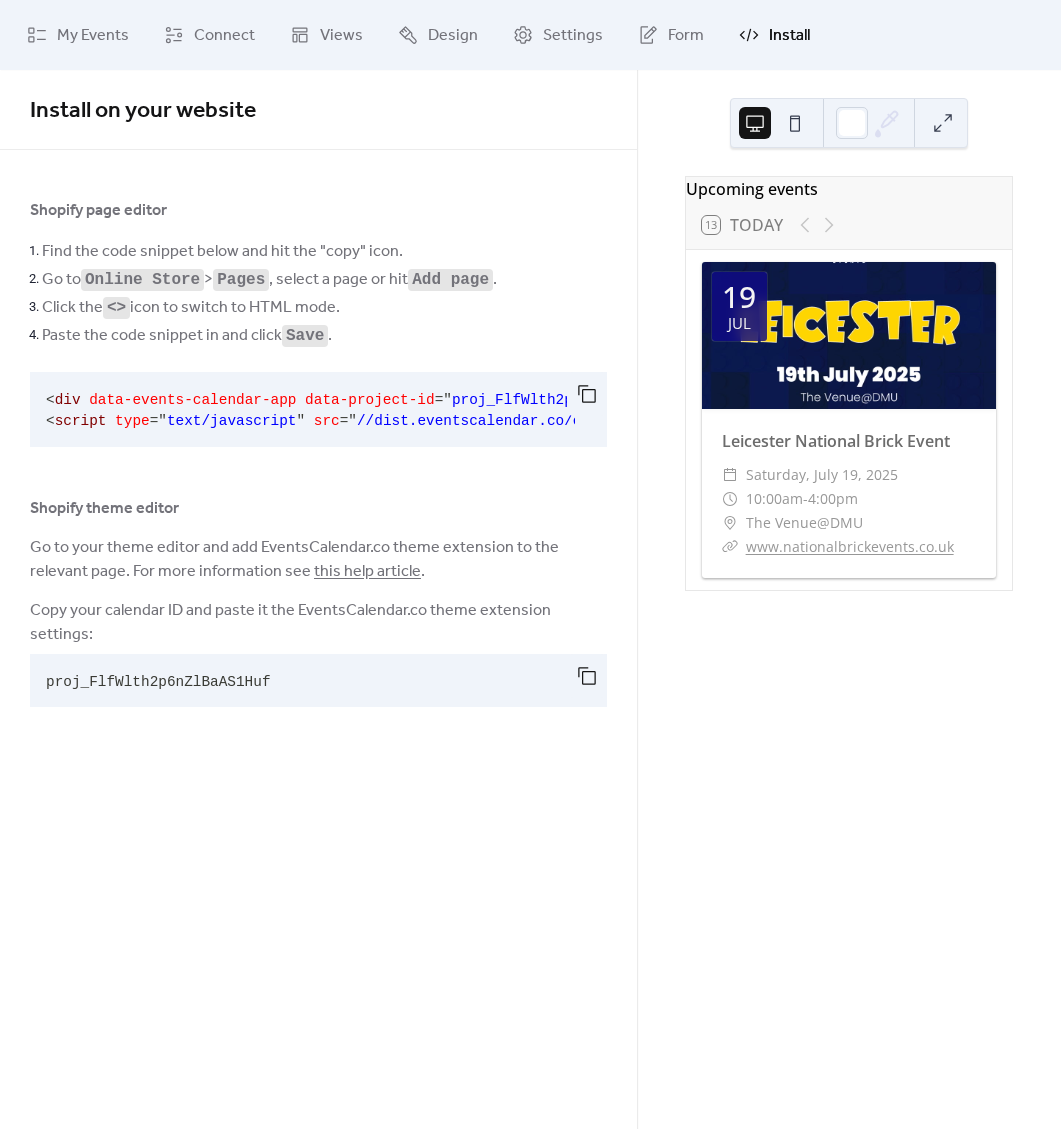 click on "Install on your website" at bounding box center [318, 110] 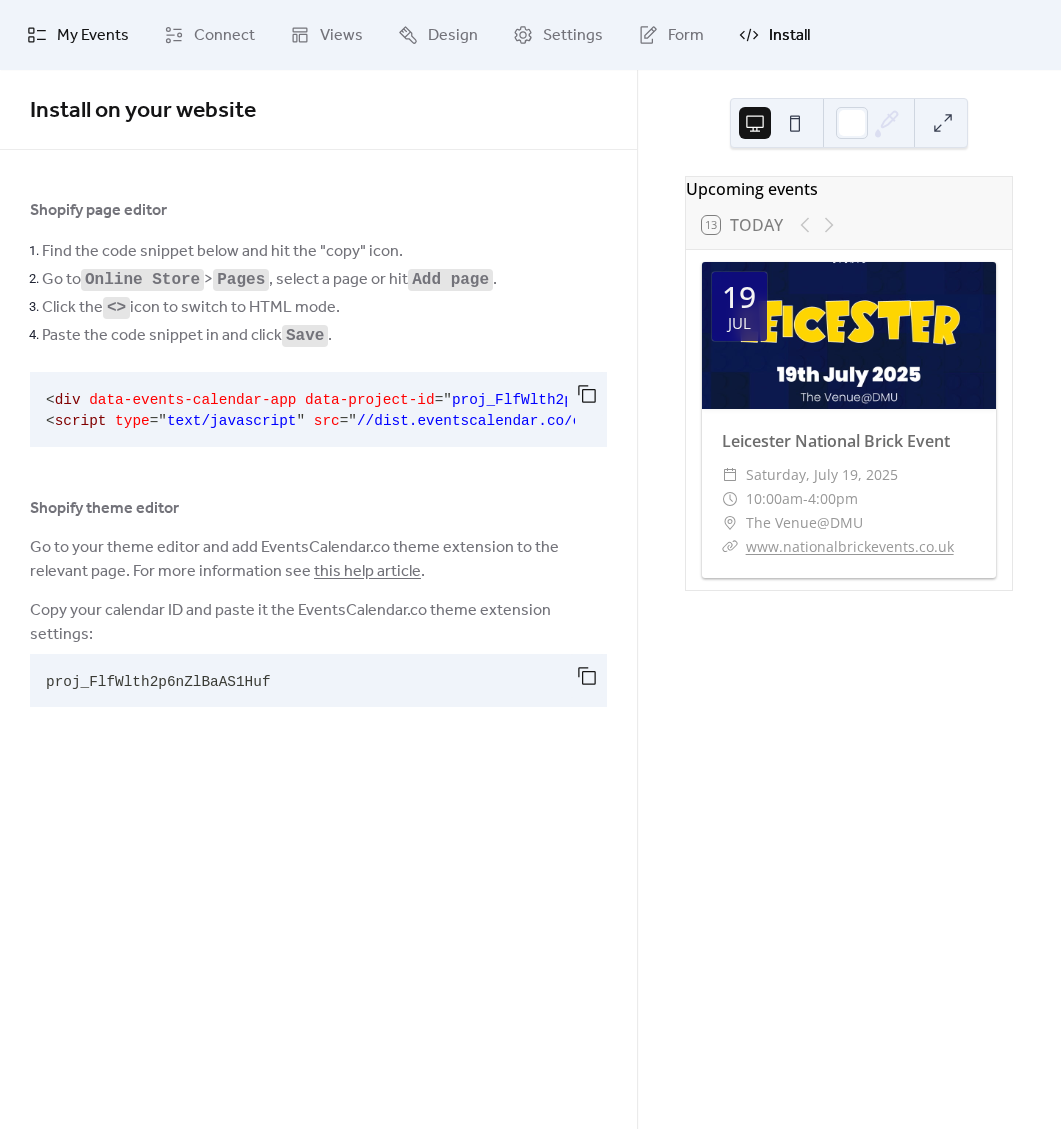 click on "My Events" at bounding box center (93, 36) 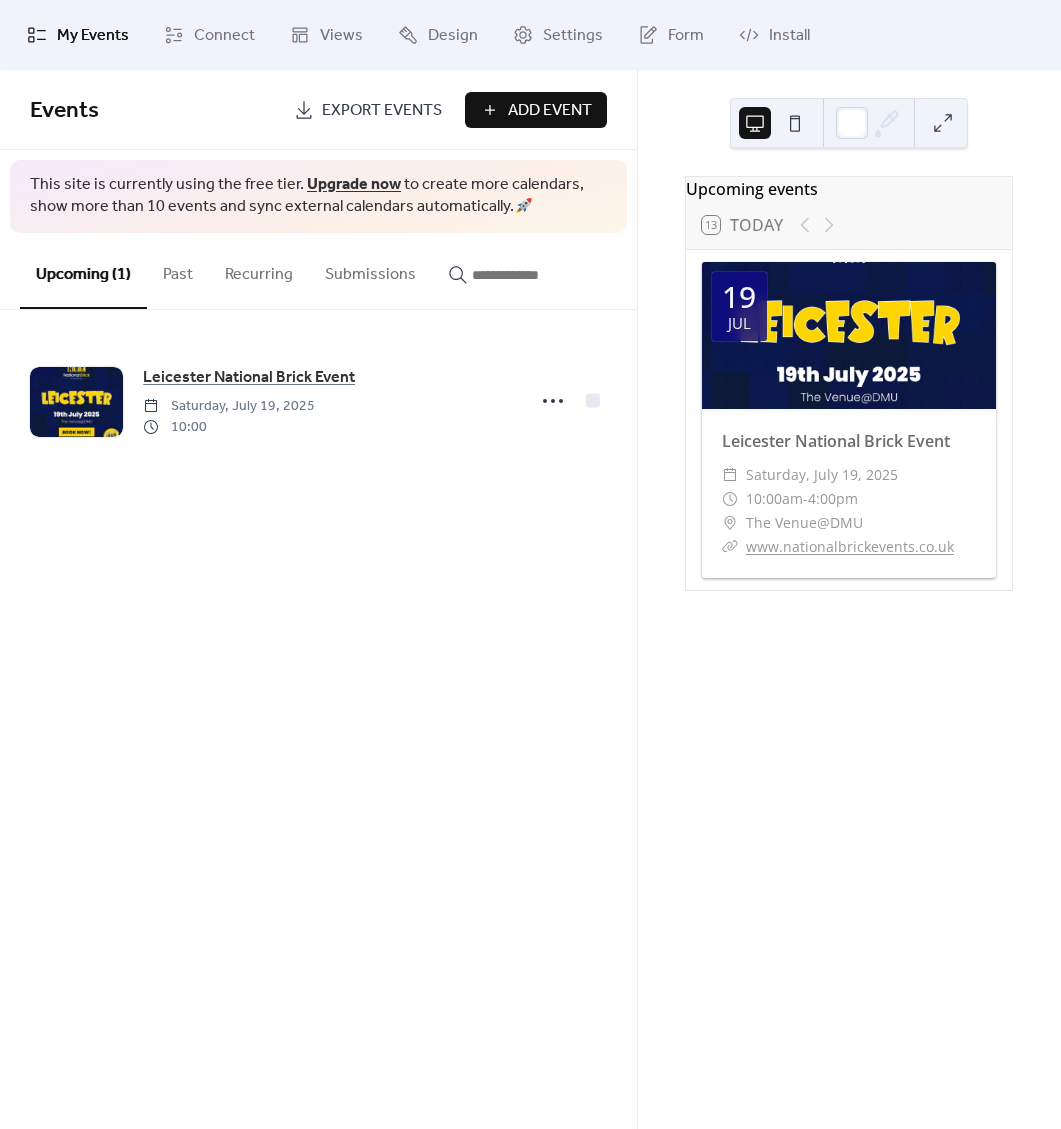 click on "Add Event" at bounding box center (550, 111) 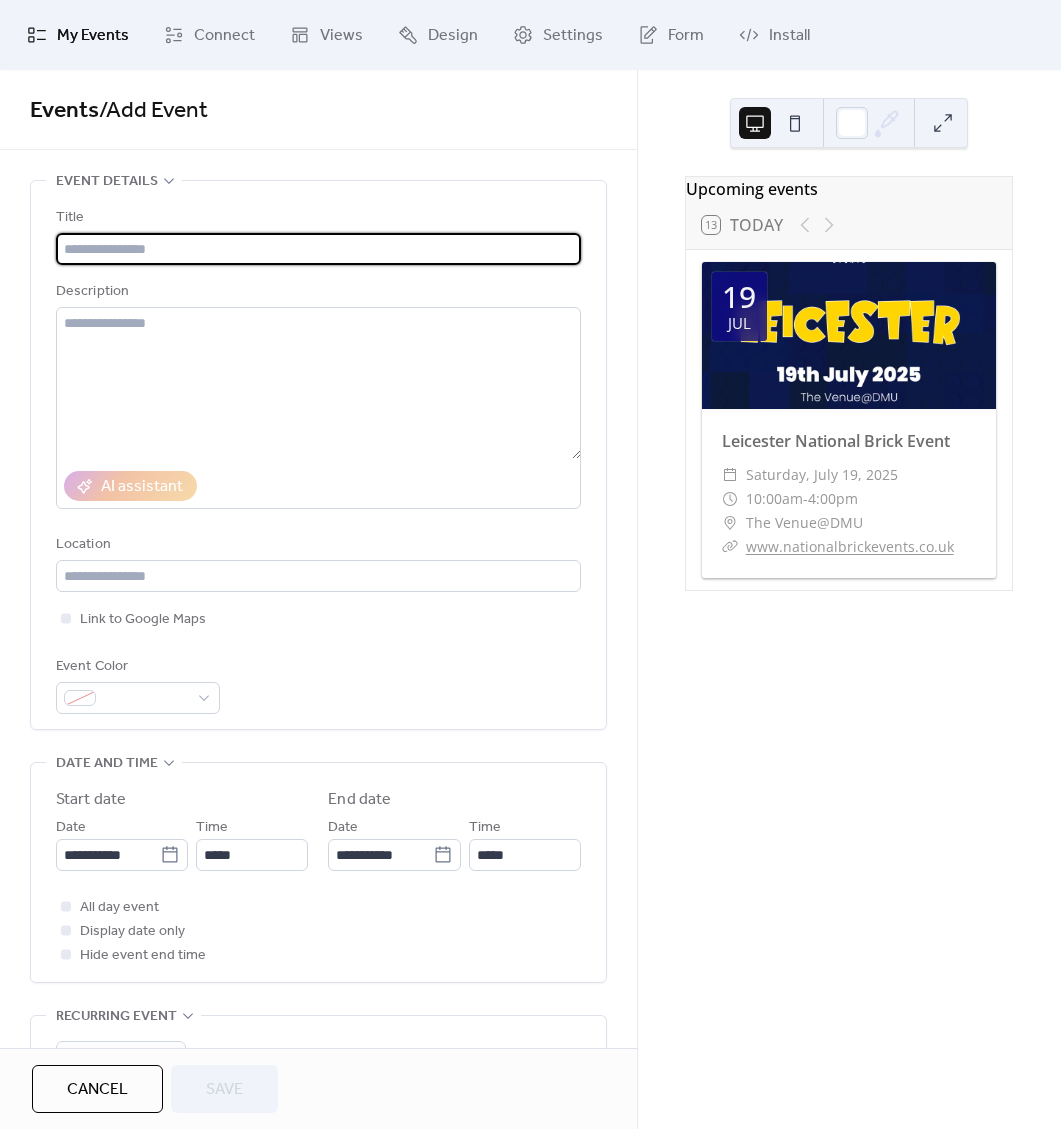 click at bounding box center [318, 249] 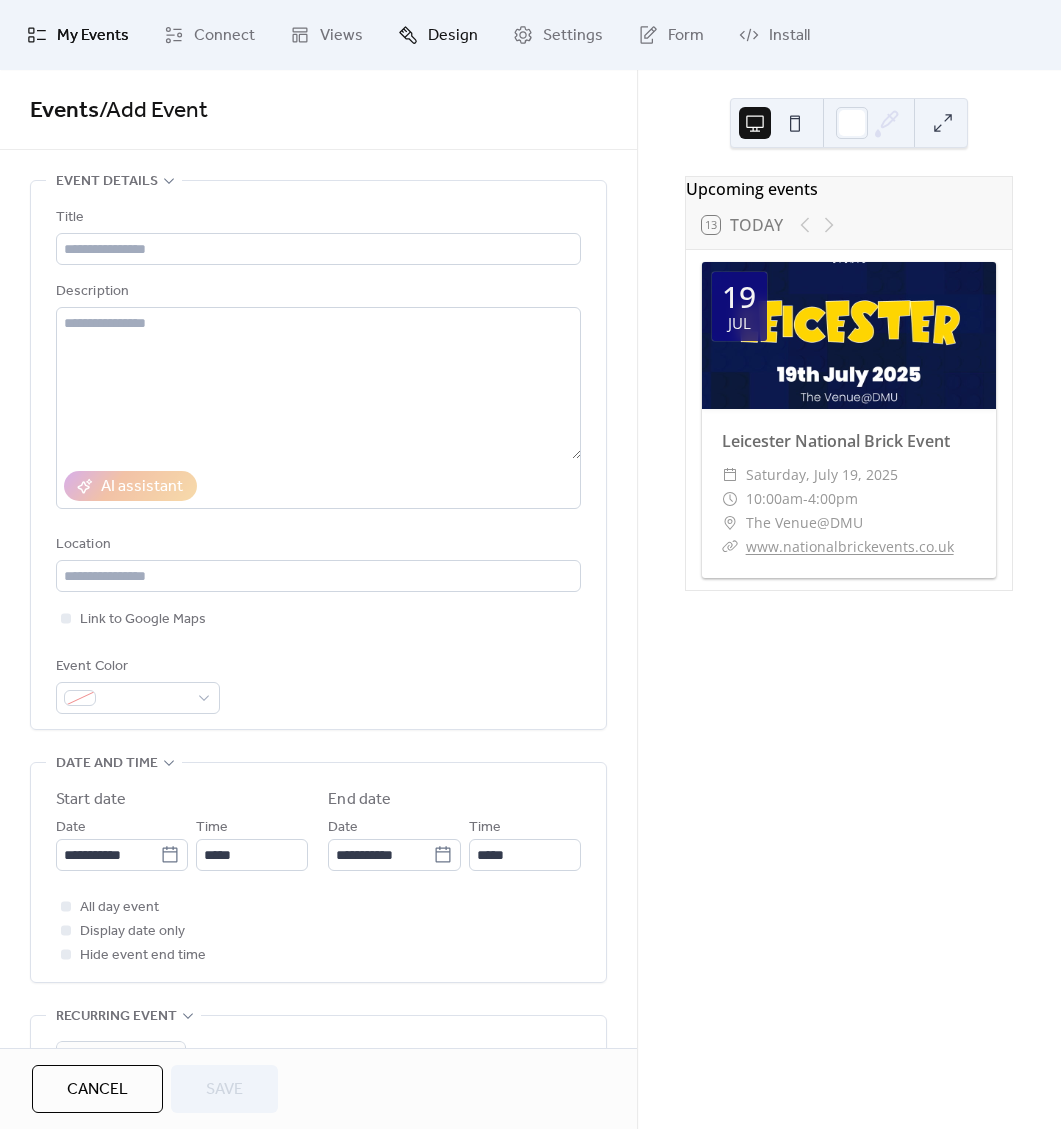 click on "Design" at bounding box center [453, 36] 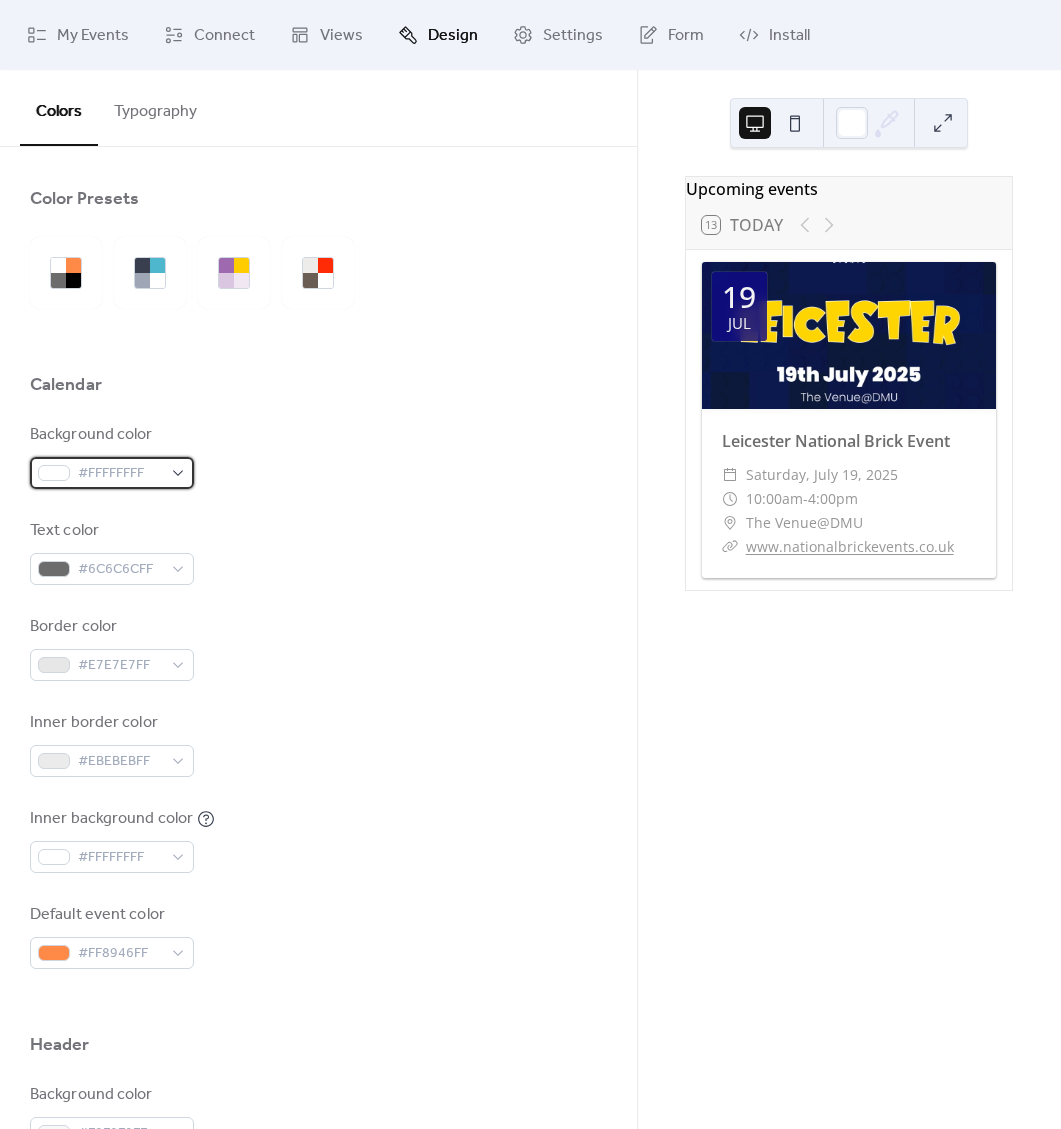 click on "#FFFFFFFF" at bounding box center [120, 474] 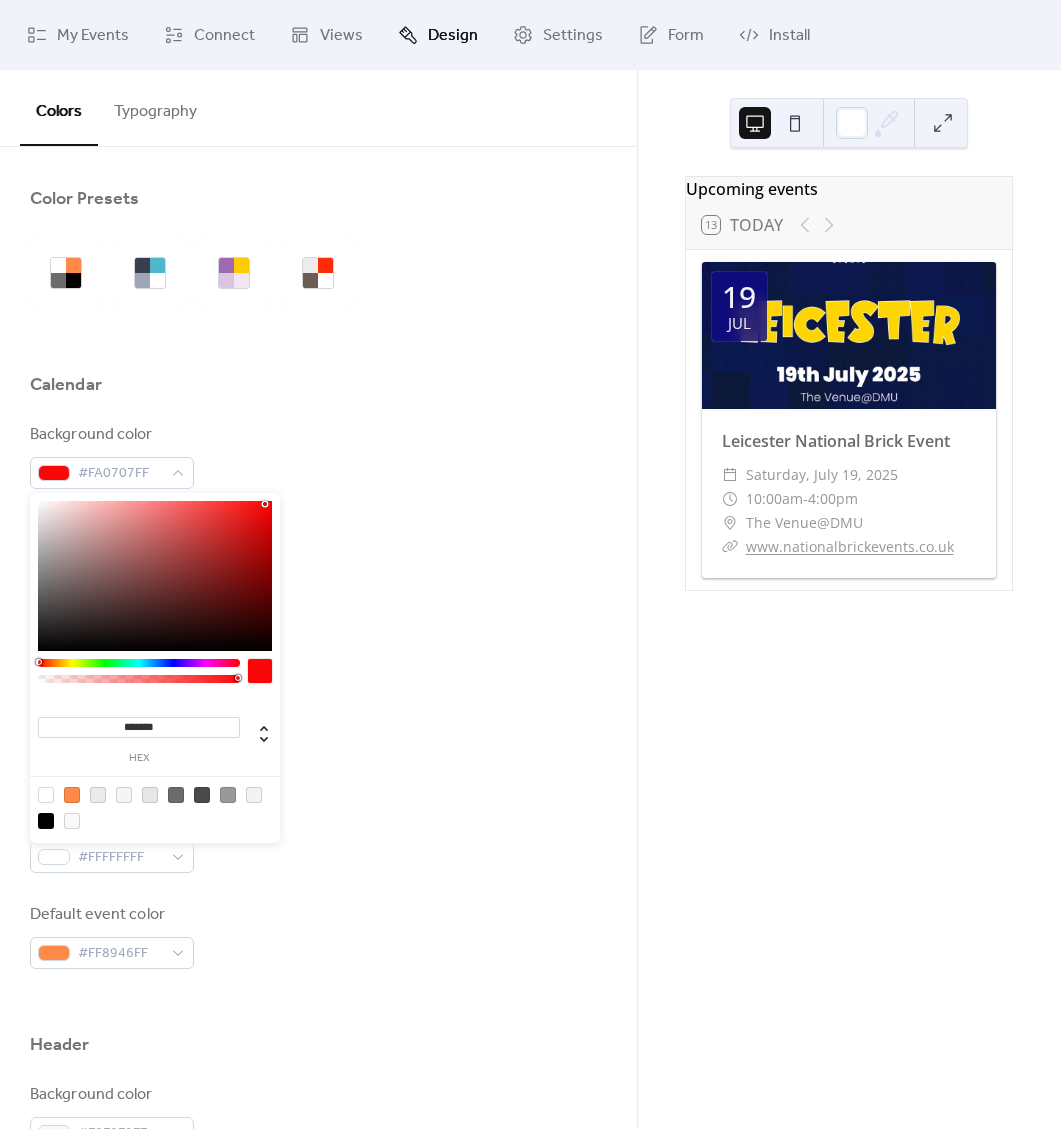 type on "*******" 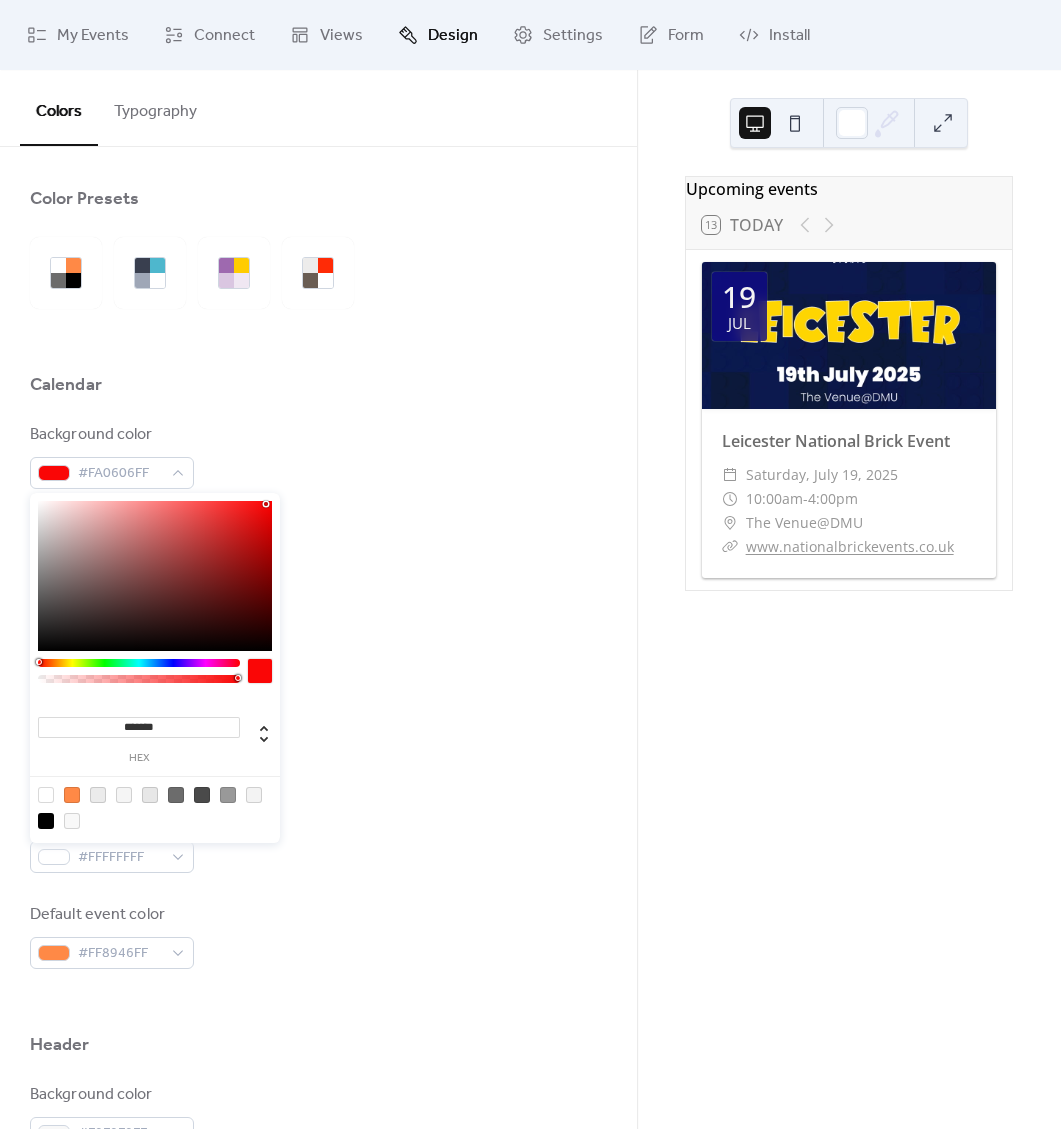 drag, startPoint x: 249, startPoint y: 540, endPoint x: 266, endPoint y: 504, distance: 39.812057 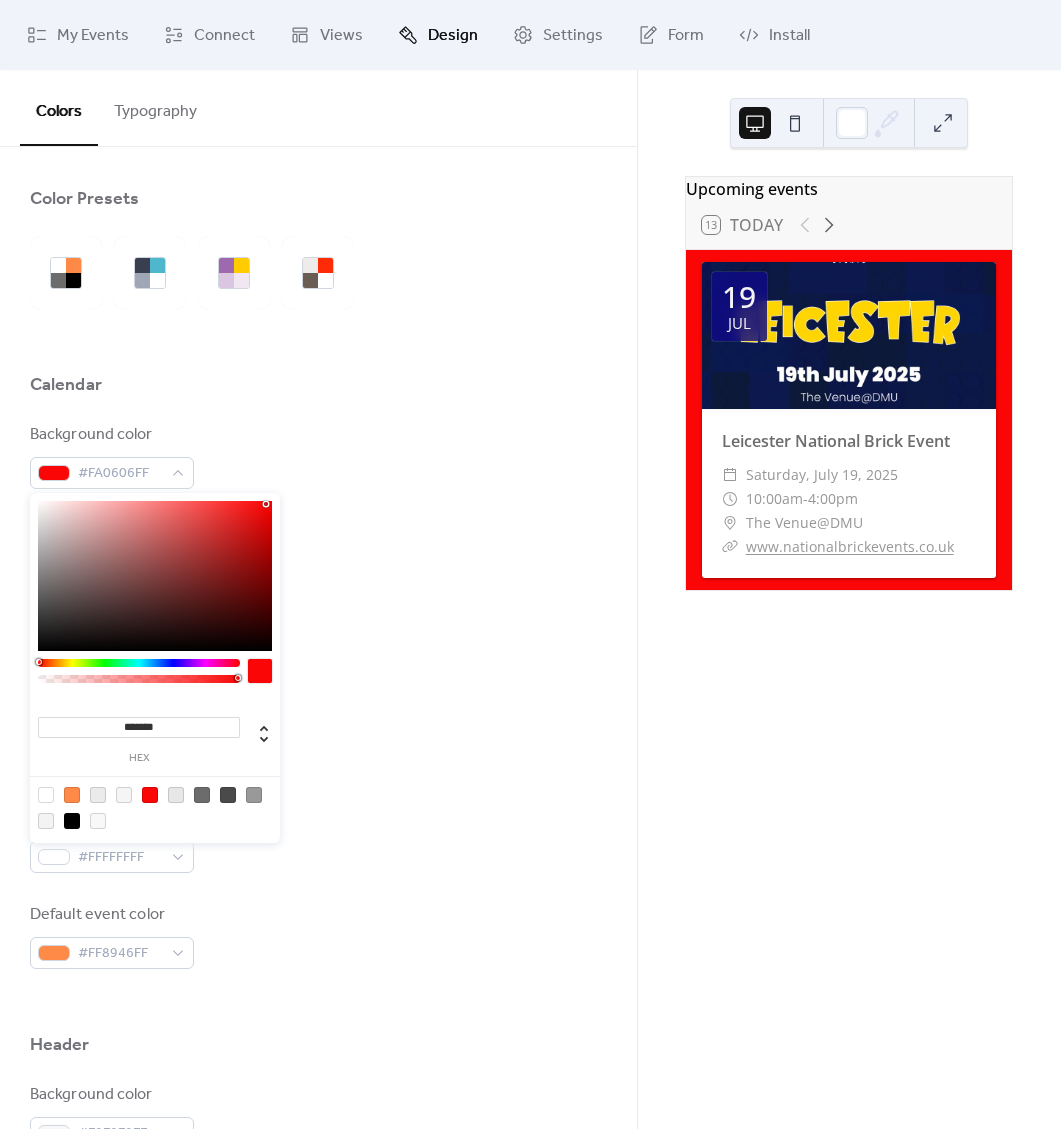click at bounding box center (318, 273) 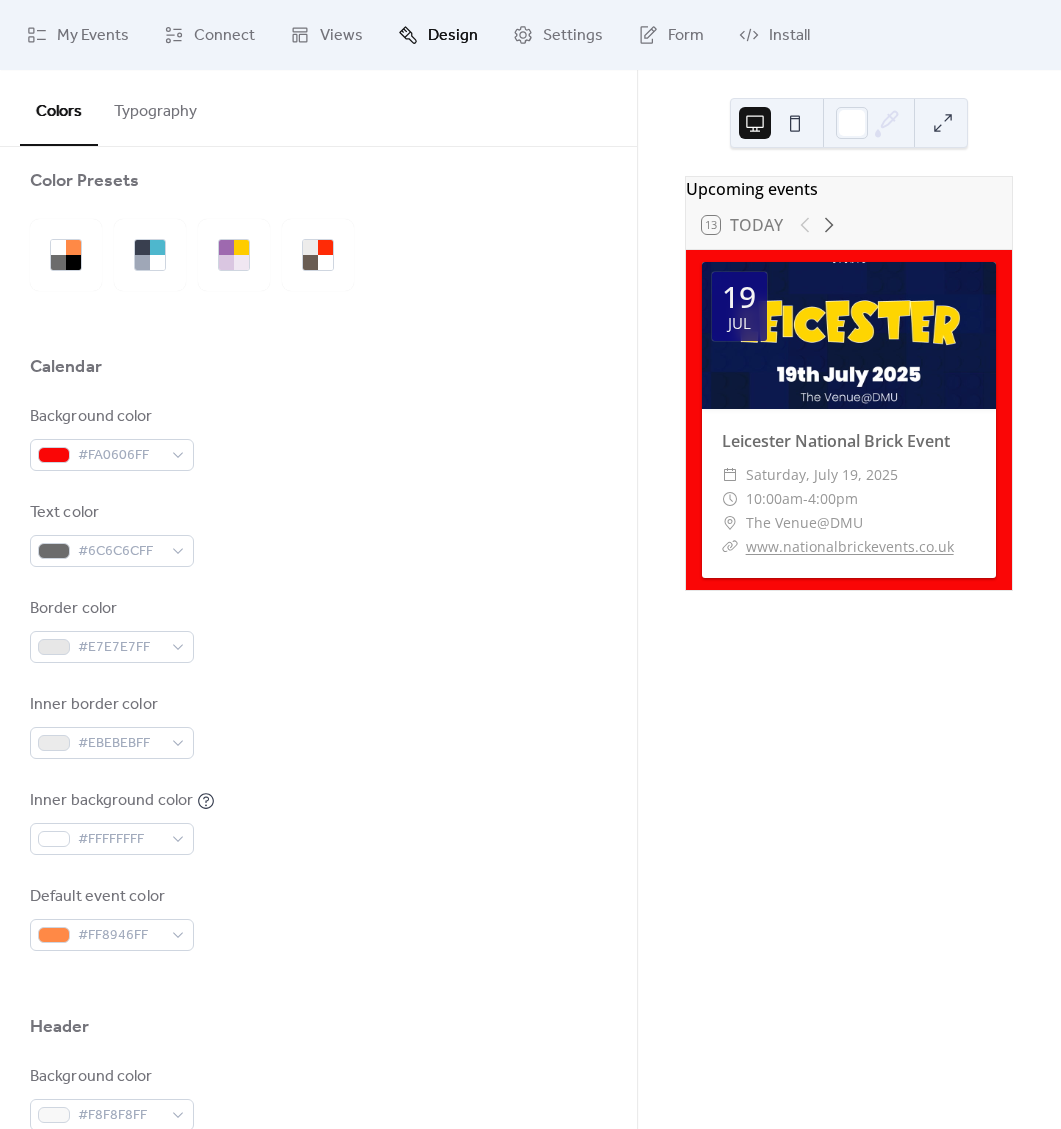 scroll, scrollTop: 0, scrollLeft: 0, axis: both 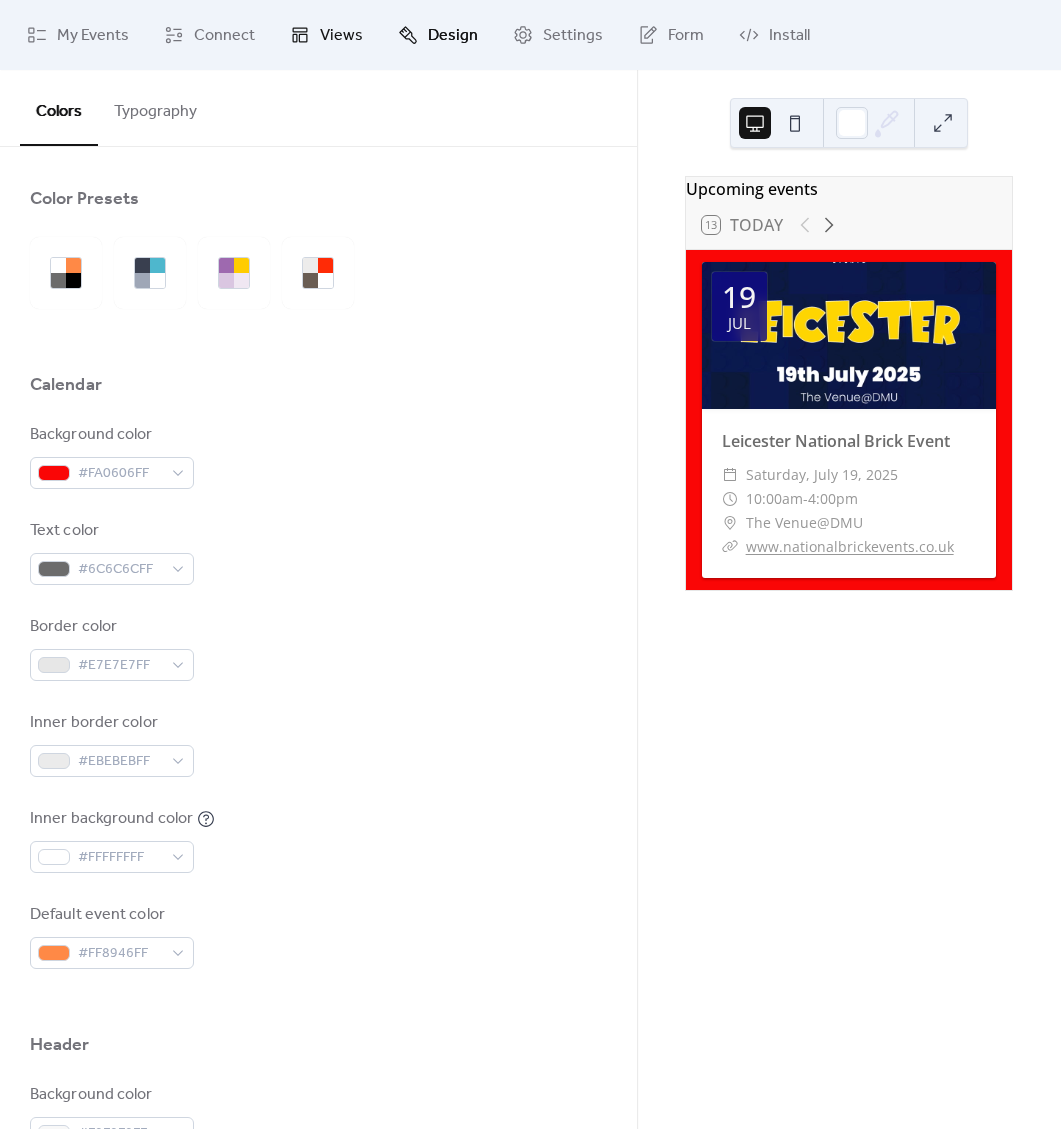 click on "Views" at bounding box center (341, 36) 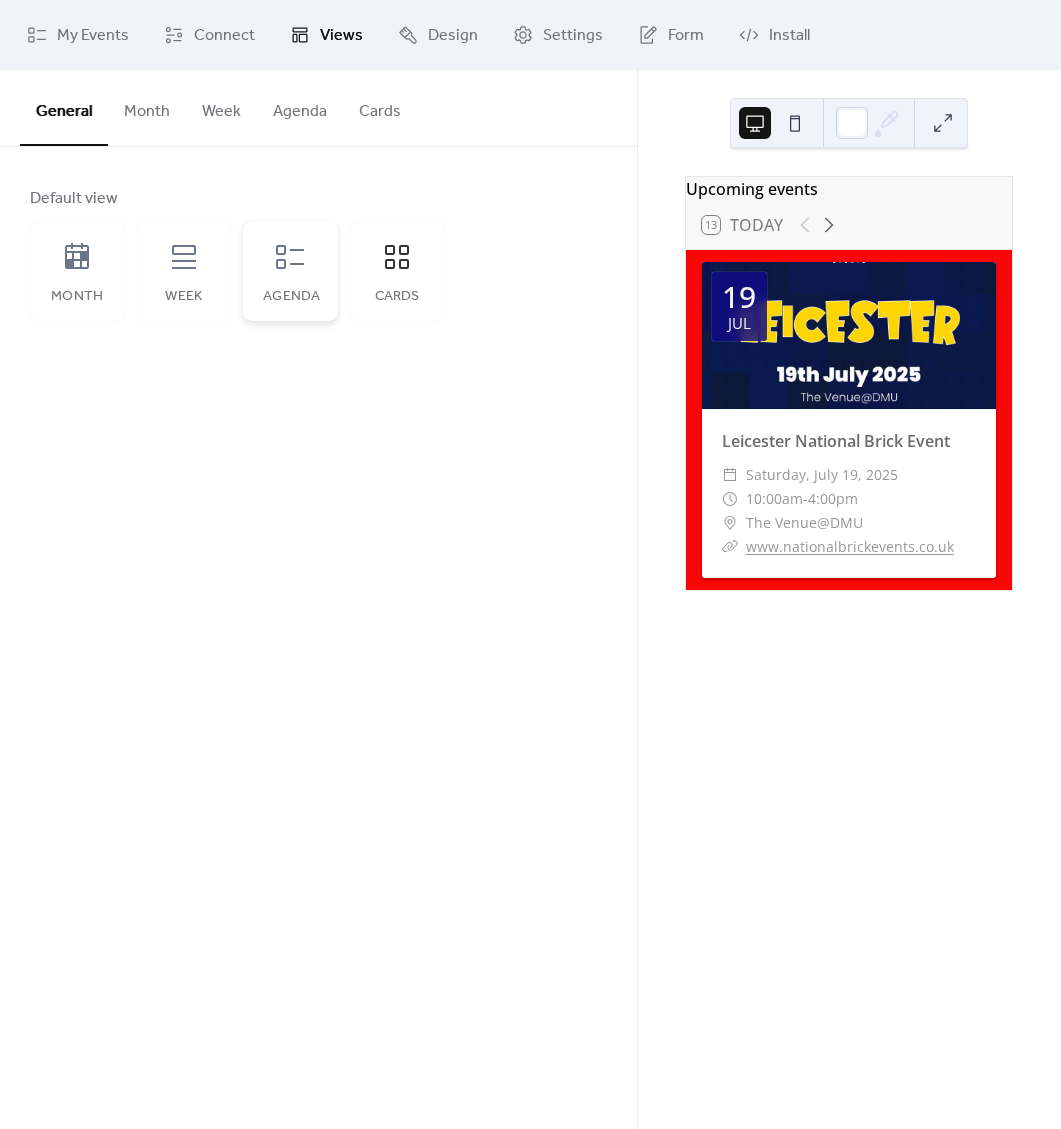 click on "Agenda" at bounding box center (290, 297) 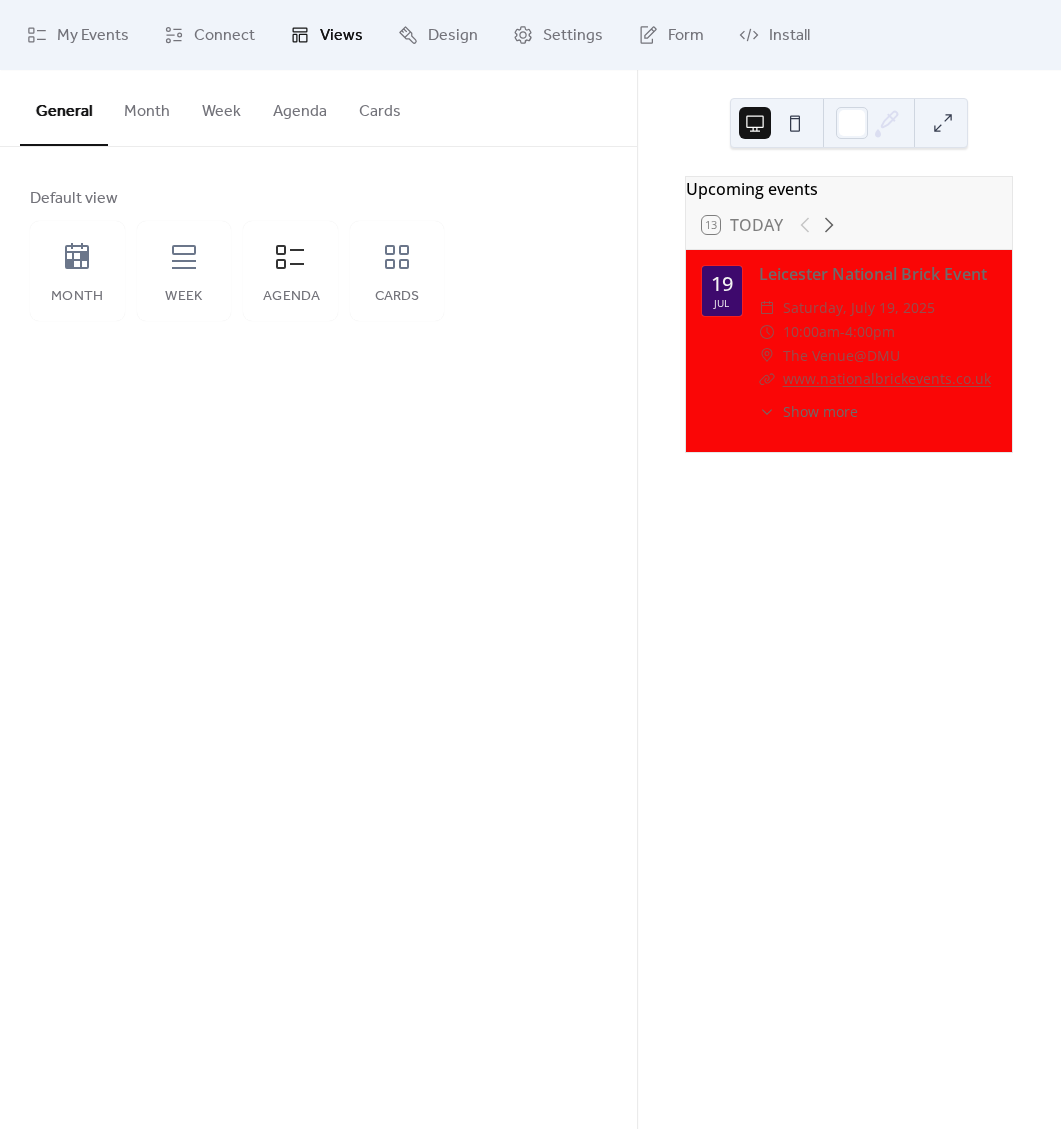 click on "Agenda" at bounding box center (300, 107) 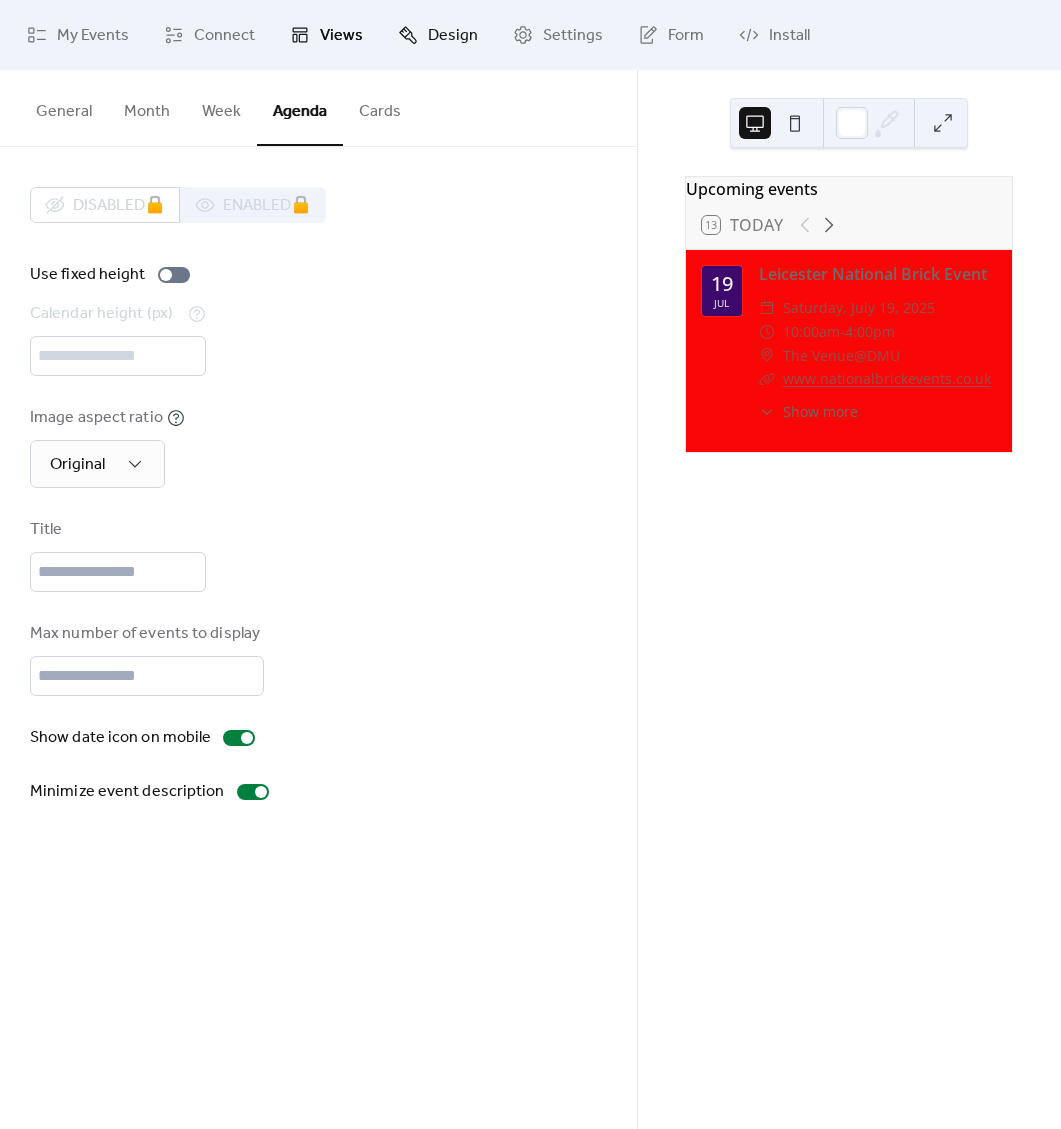 click on "Design" at bounding box center (453, 36) 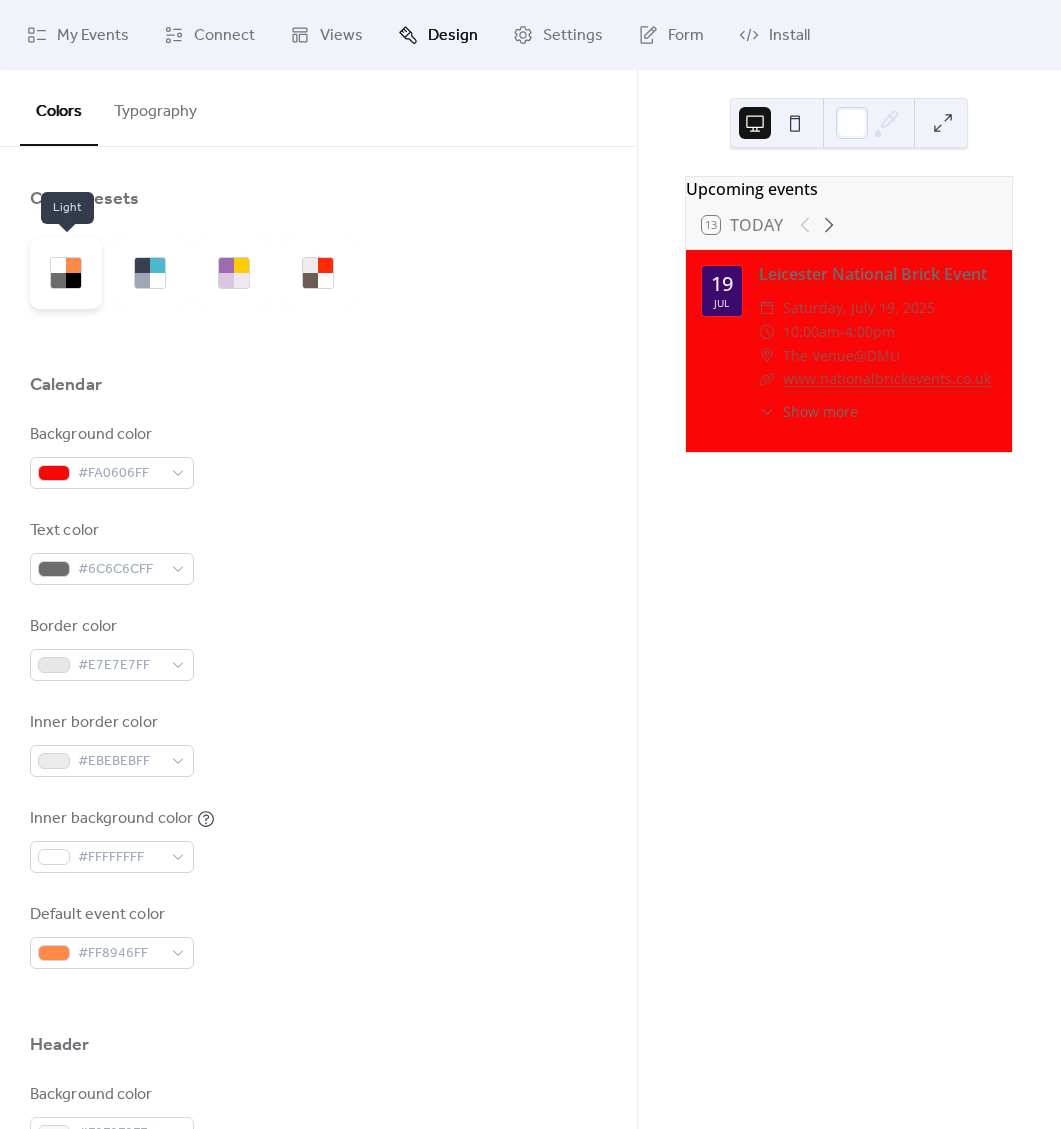 click at bounding box center (73, 265) 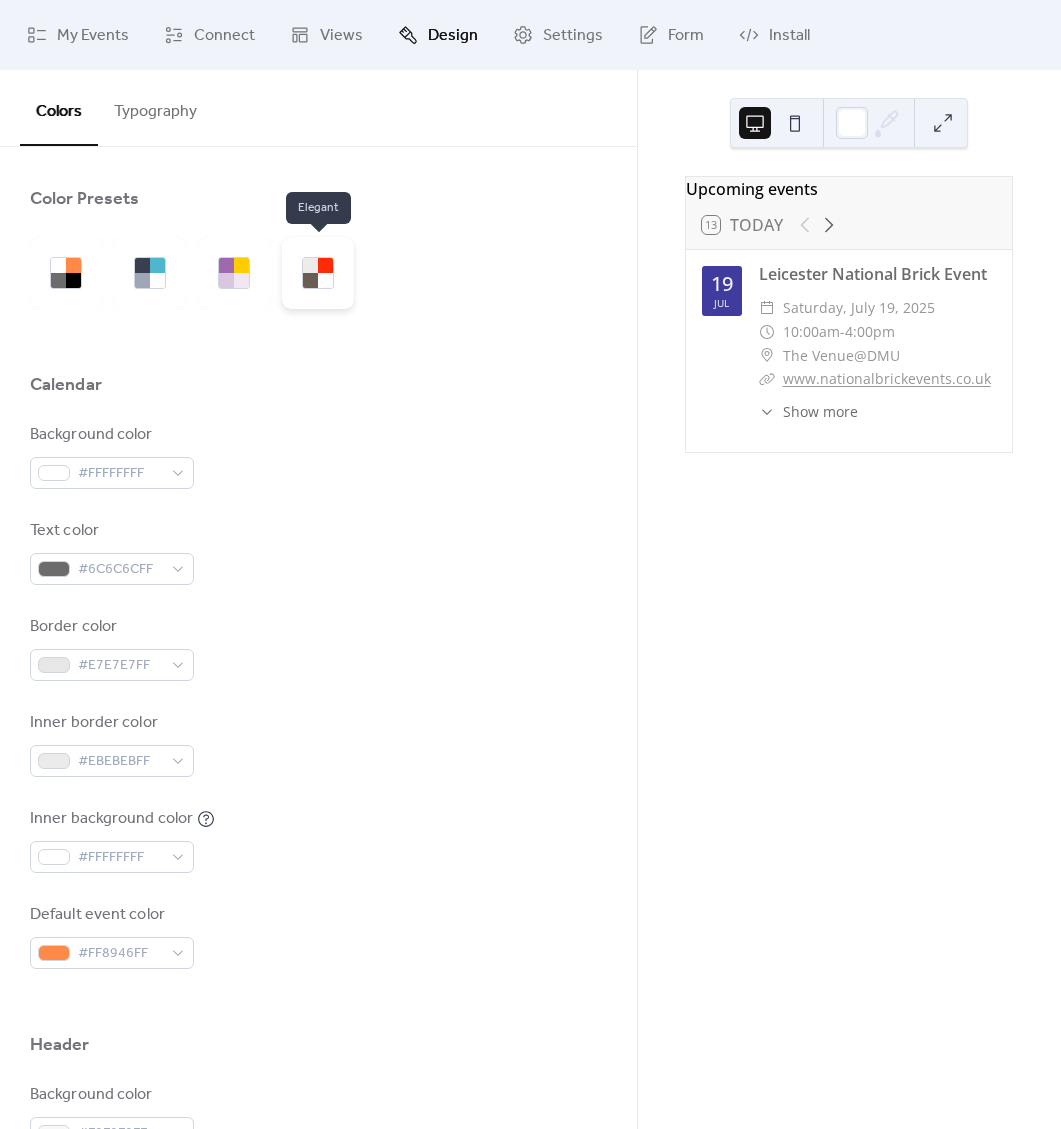 click at bounding box center [310, 280] 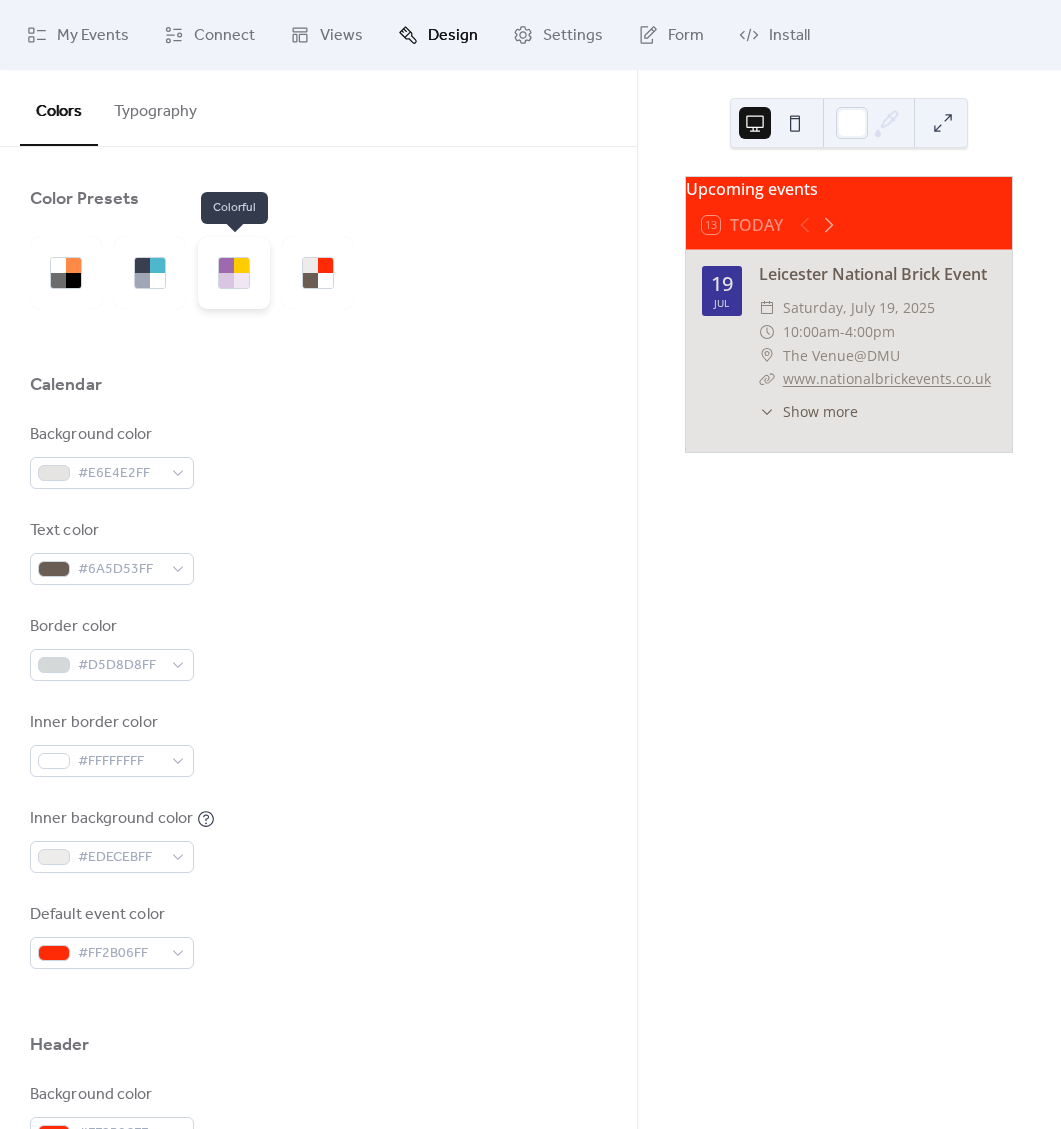 click at bounding box center (234, 273) 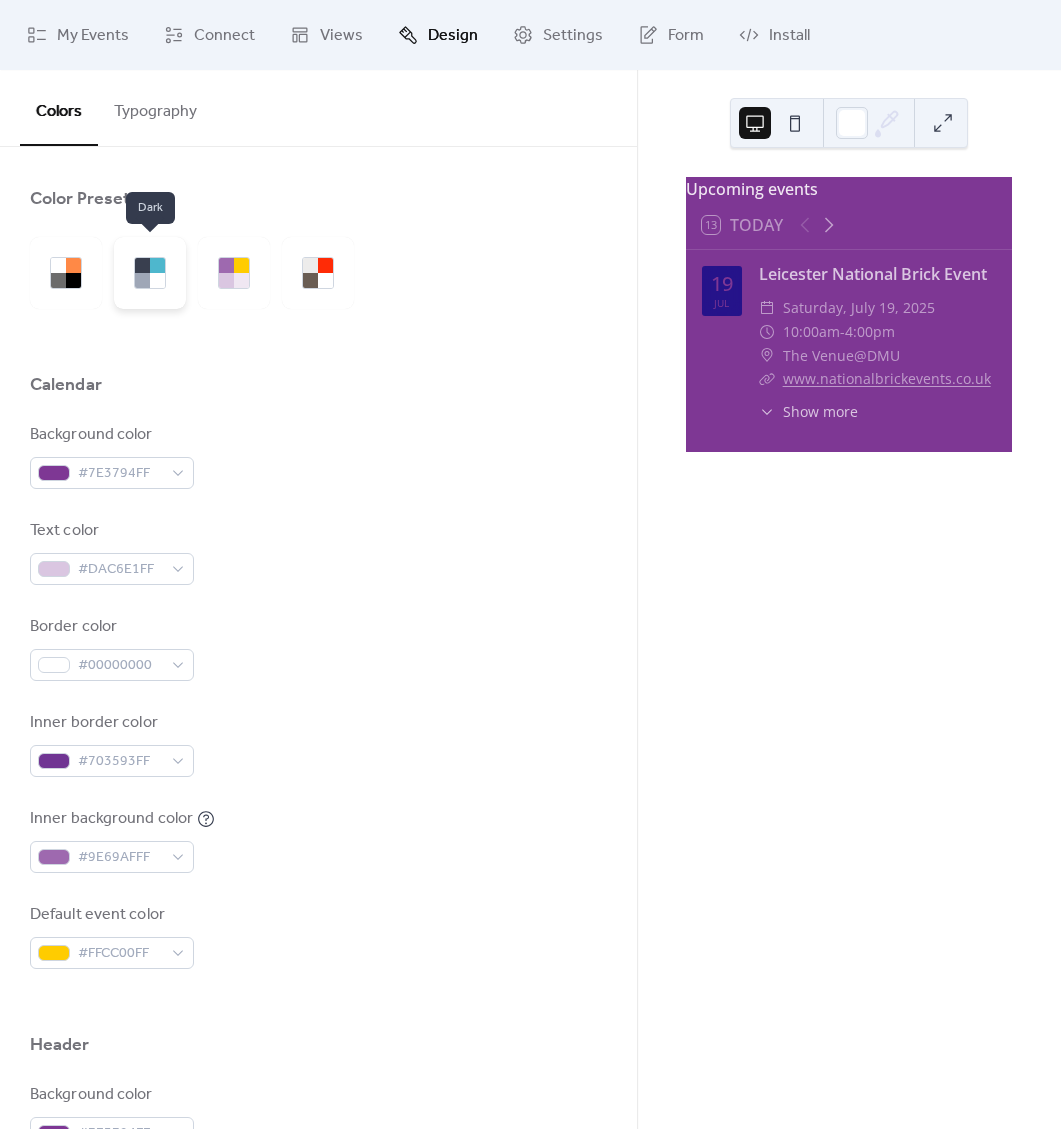 click at bounding box center (150, 273) 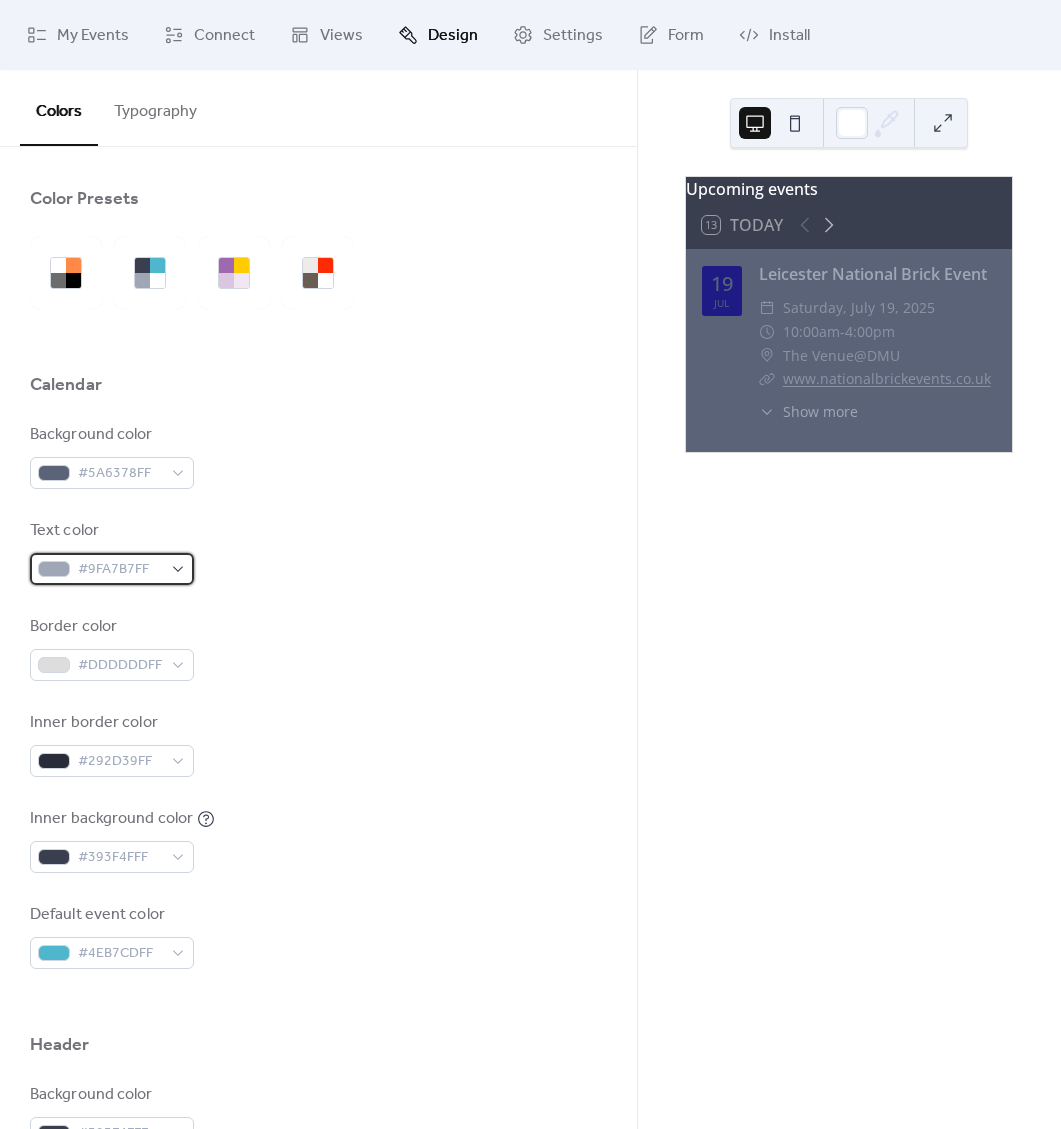 click on "#9FA7B7FF" at bounding box center [120, 570] 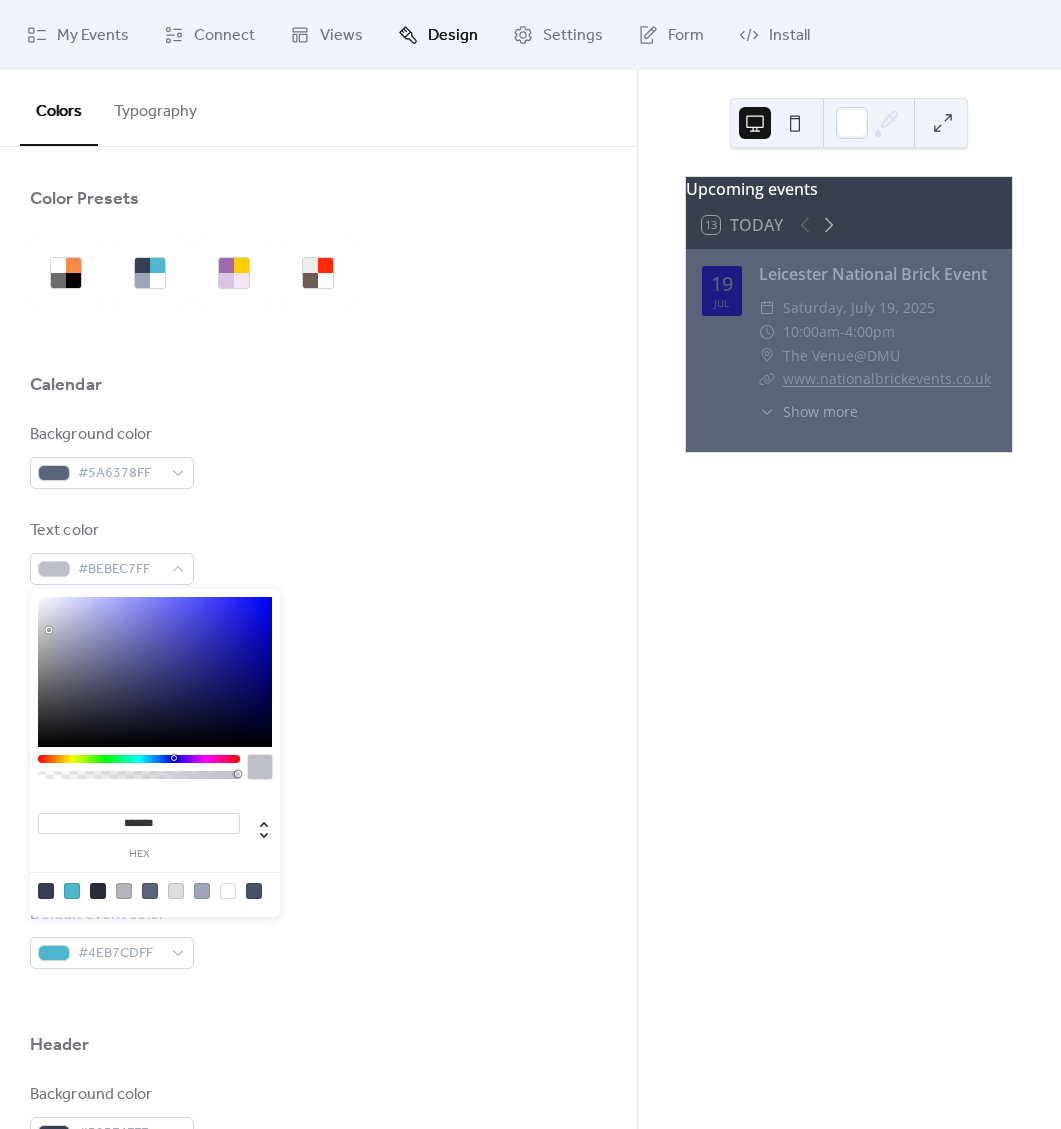 type on "*******" 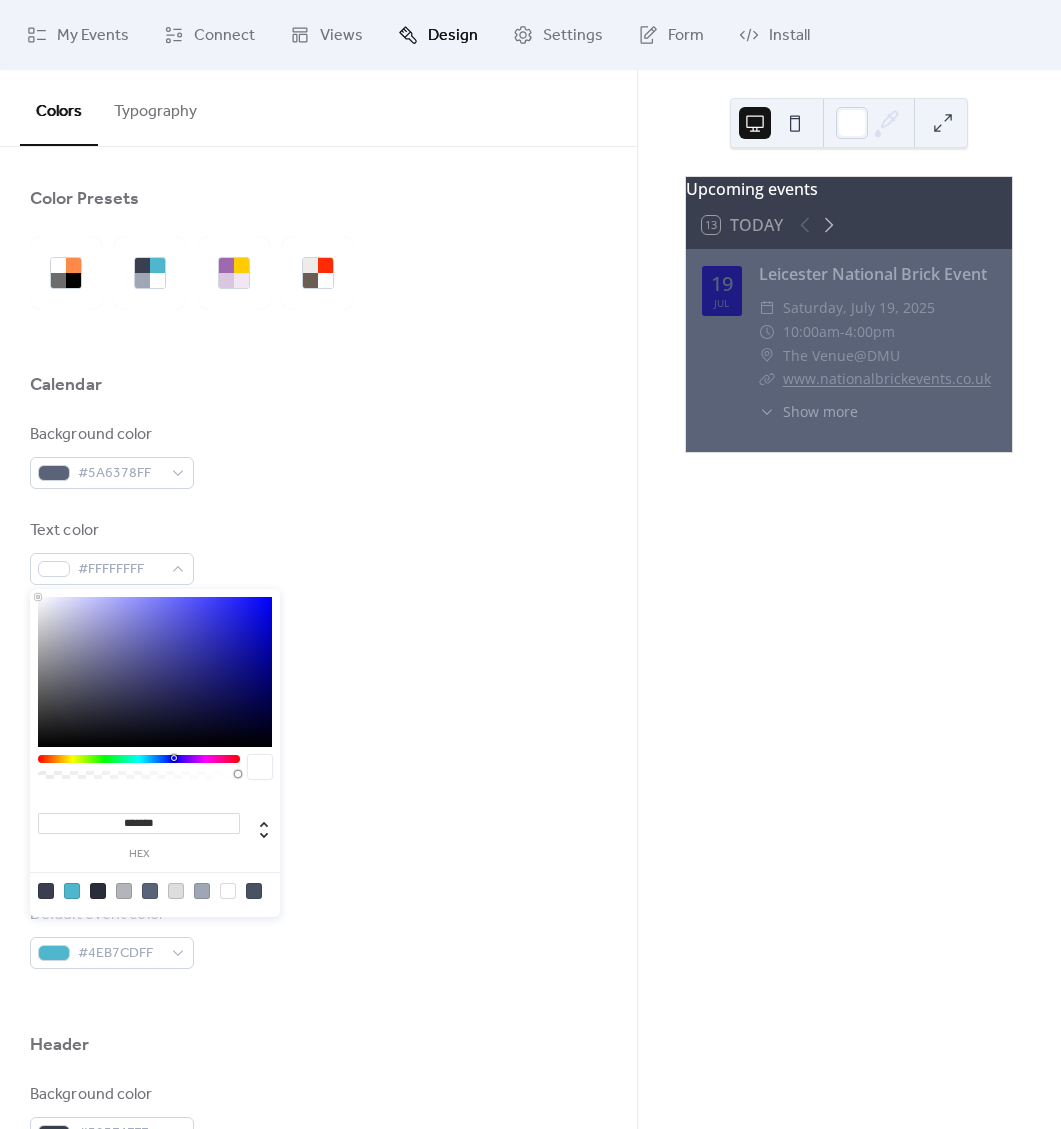 drag, startPoint x: 48, startPoint y: 728, endPoint x: 27, endPoint y: 569, distance: 160.3808 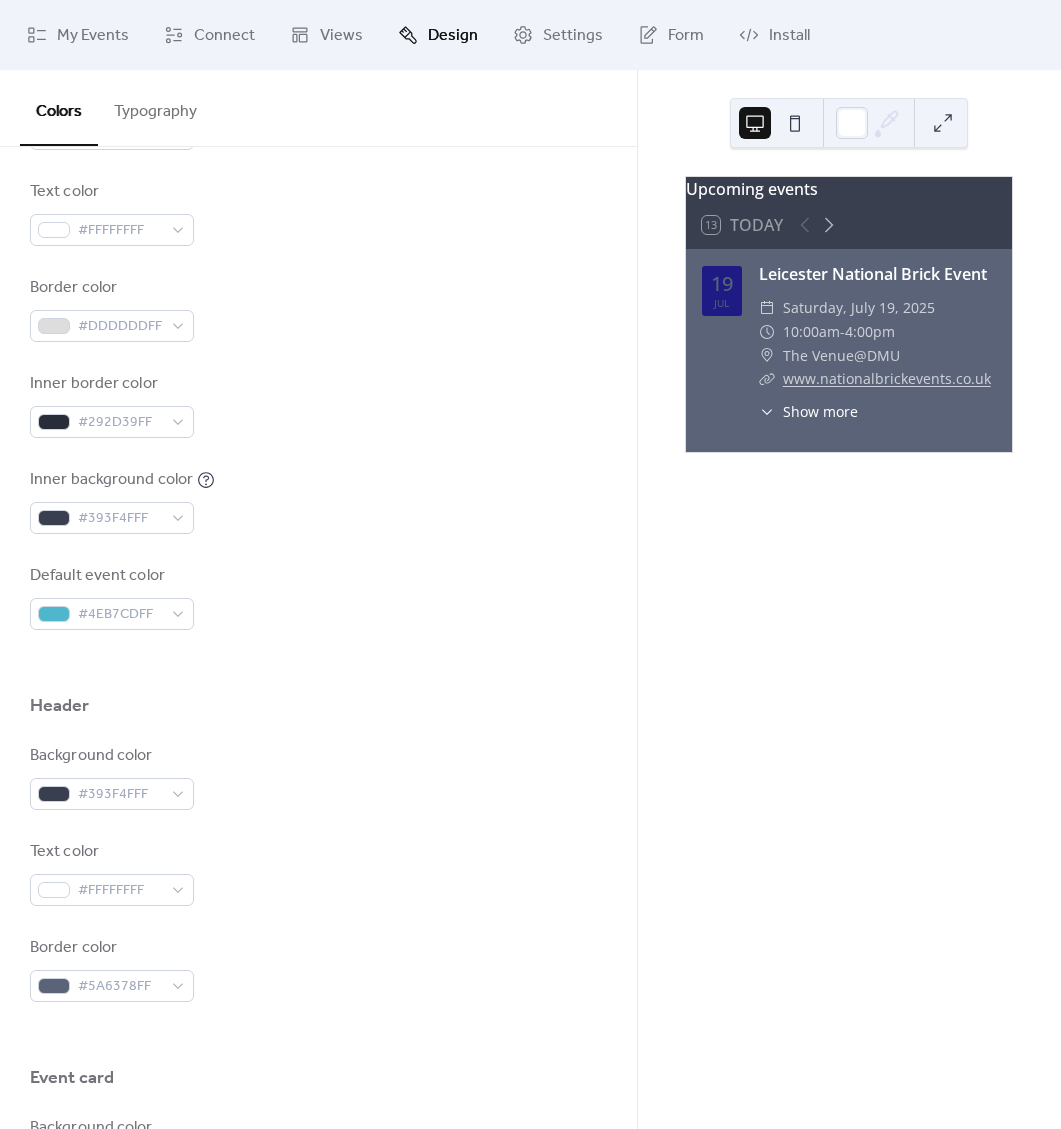 scroll, scrollTop: 600, scrollLeft: 0, axis: vertical 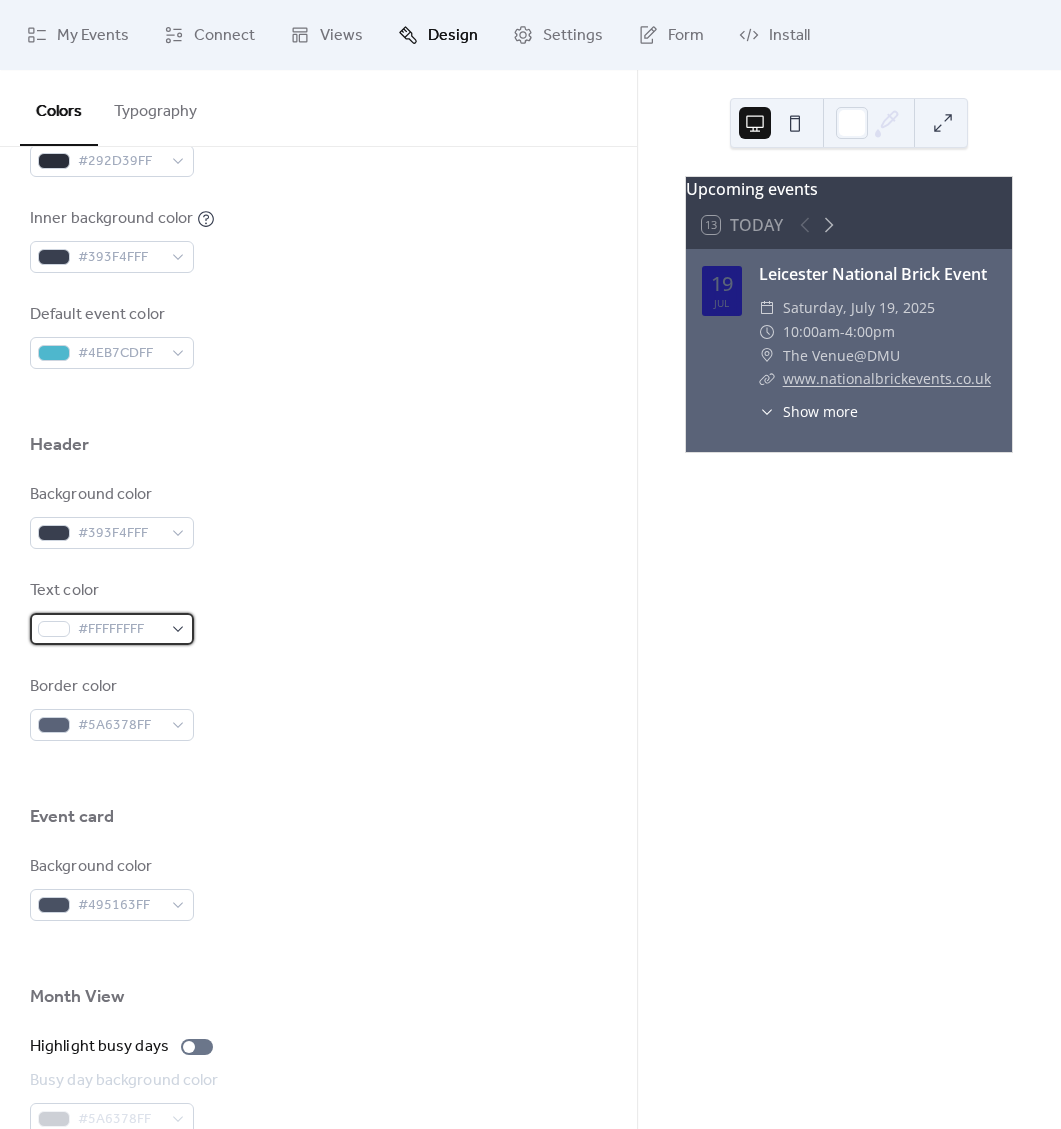 click on "#FFFFFFFF" at bounding box center [112, 629] 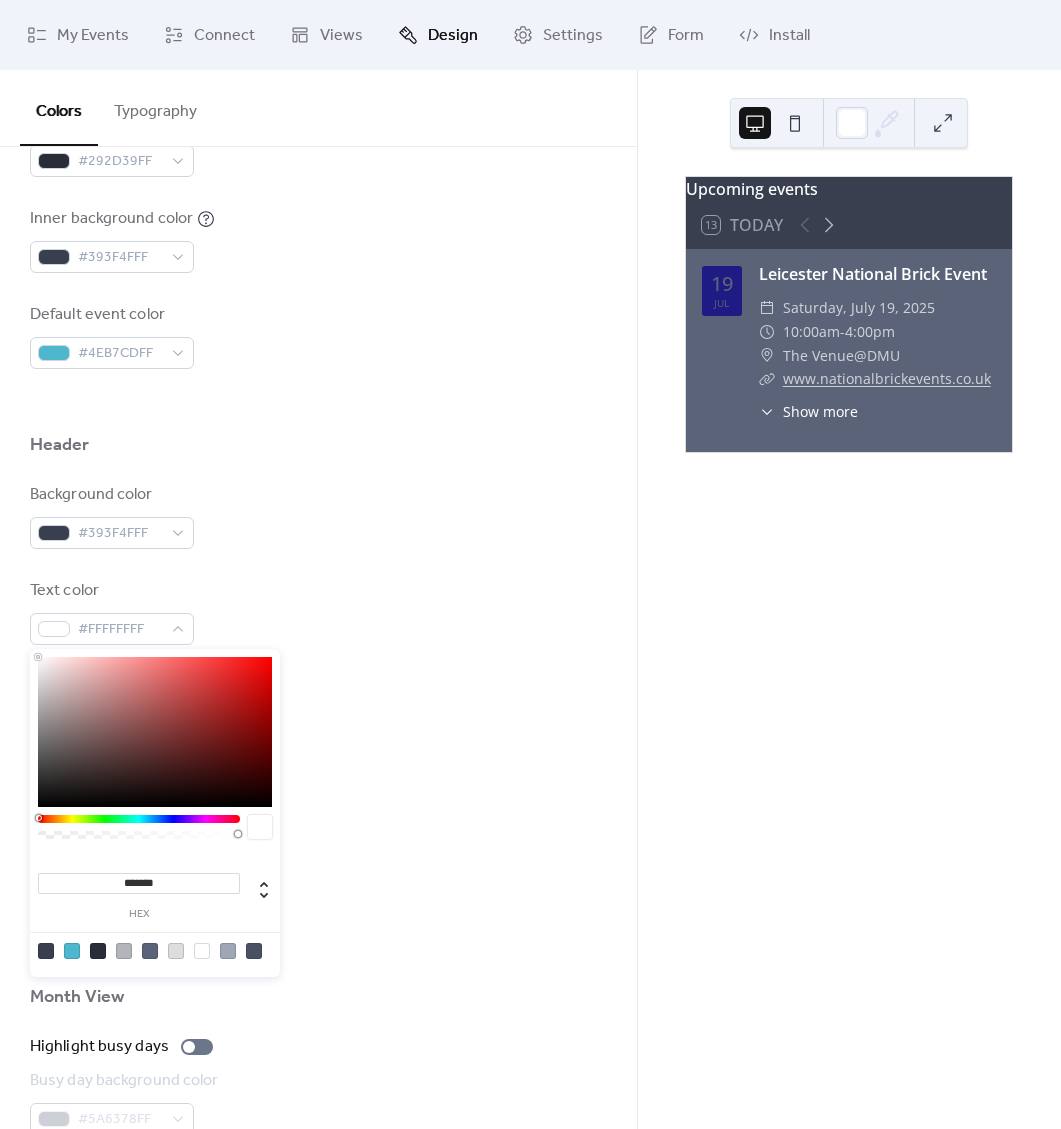click on "Text color #FFFFFFFF" at bounding box center [318, 612] 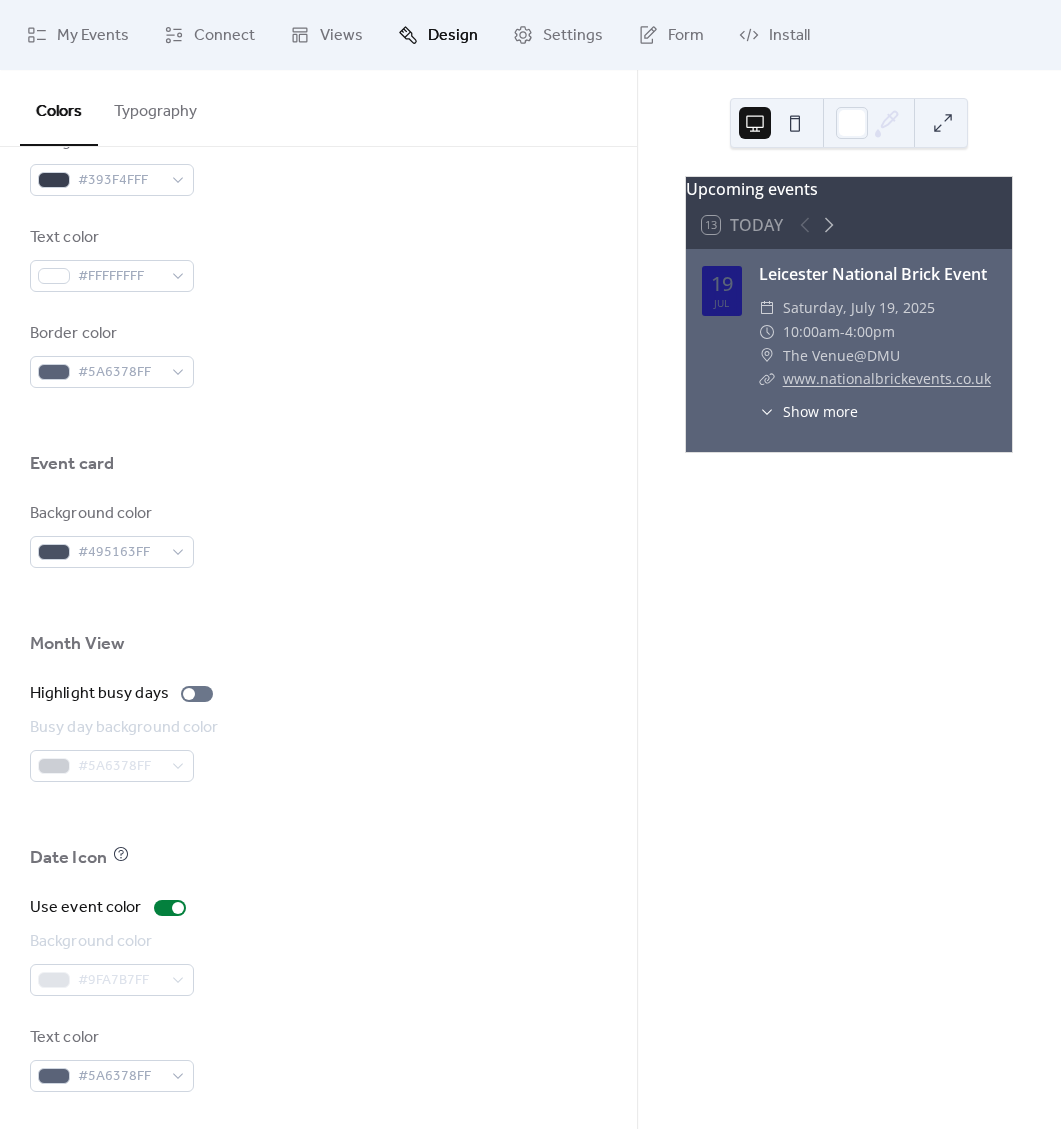 scroll, scrollTop: 956, scrollLeft: 0, axis: vertical 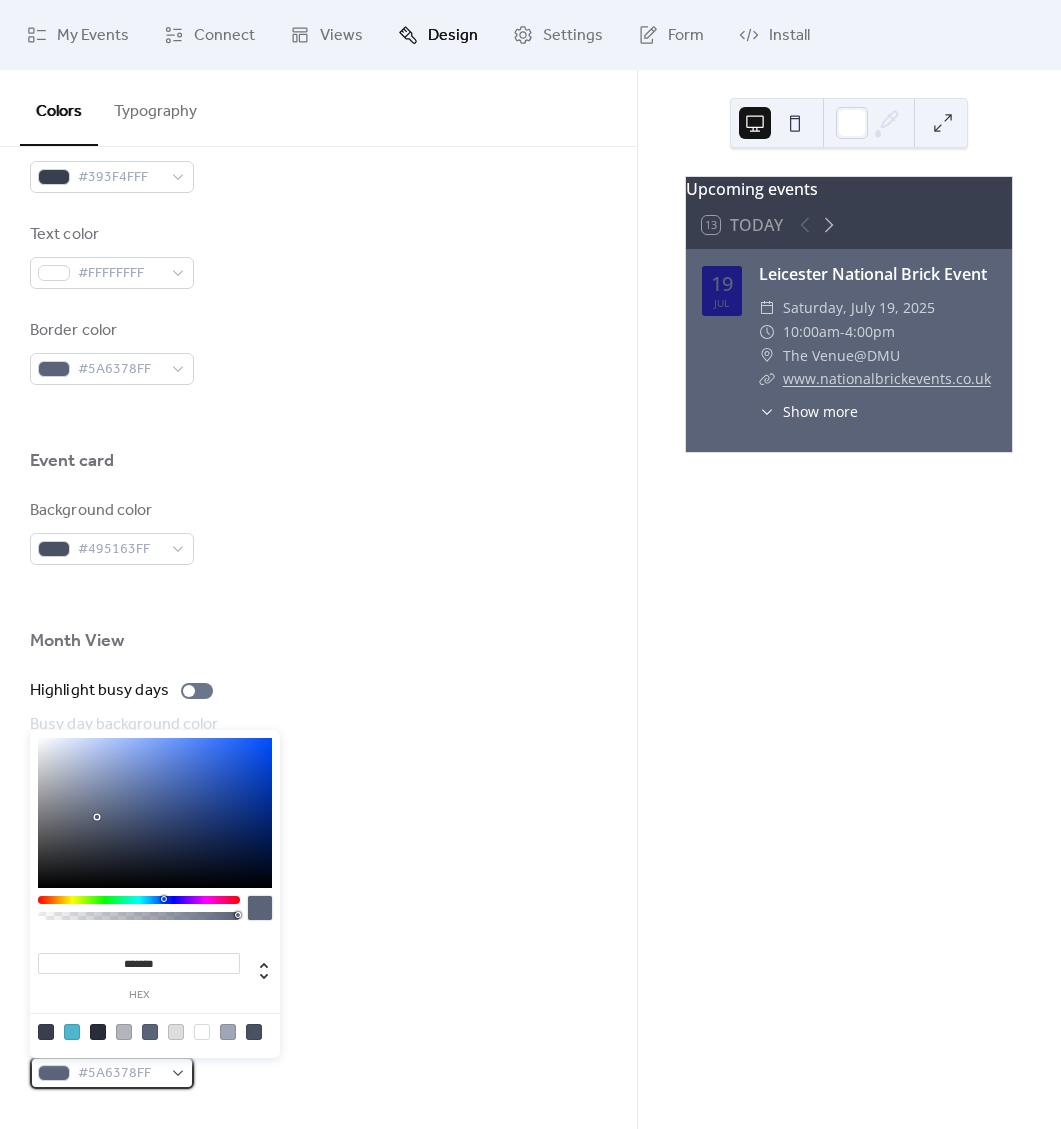click on "#5A6378FF" at bounding box center [120, 1074] 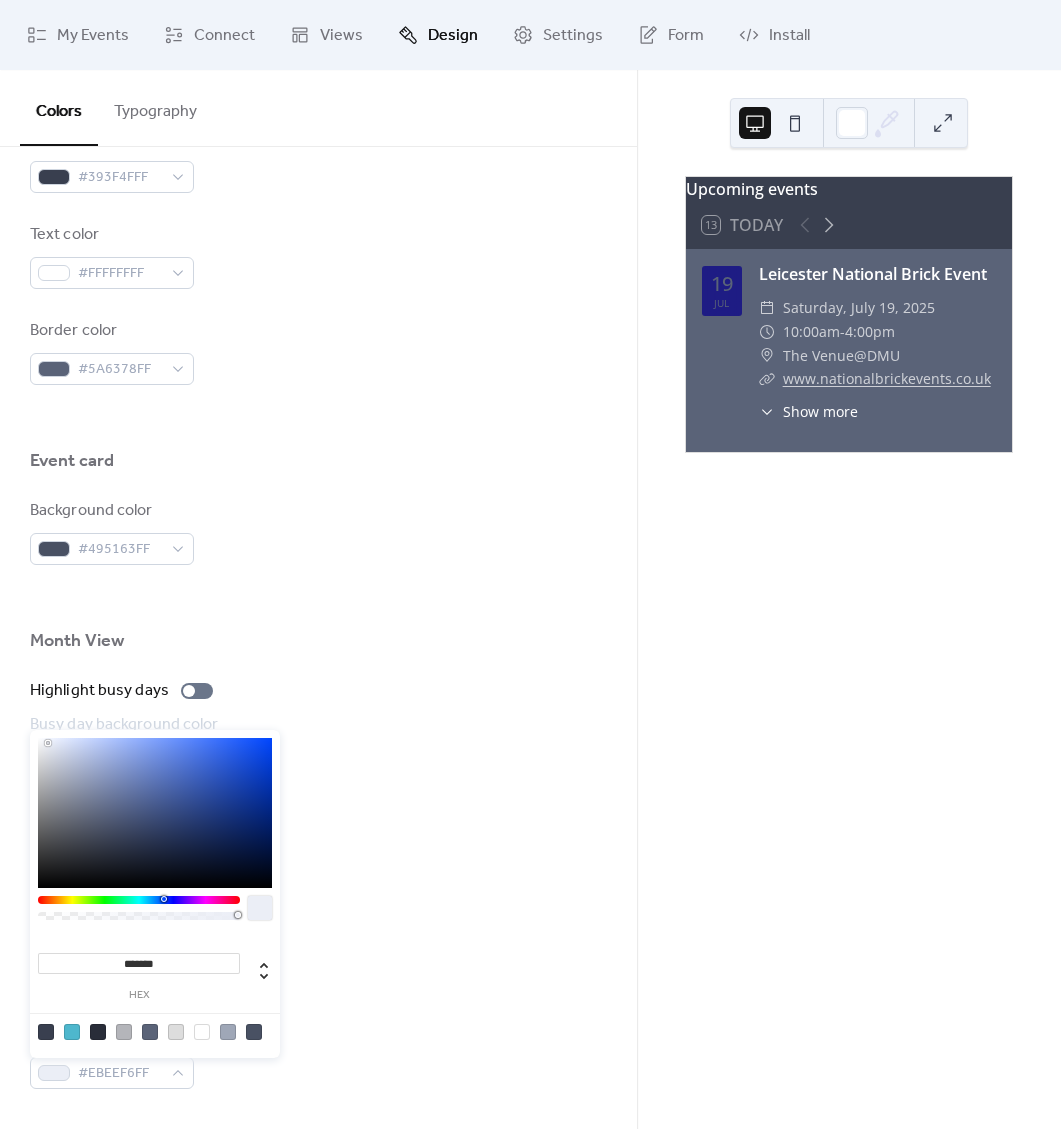 type on "*******" 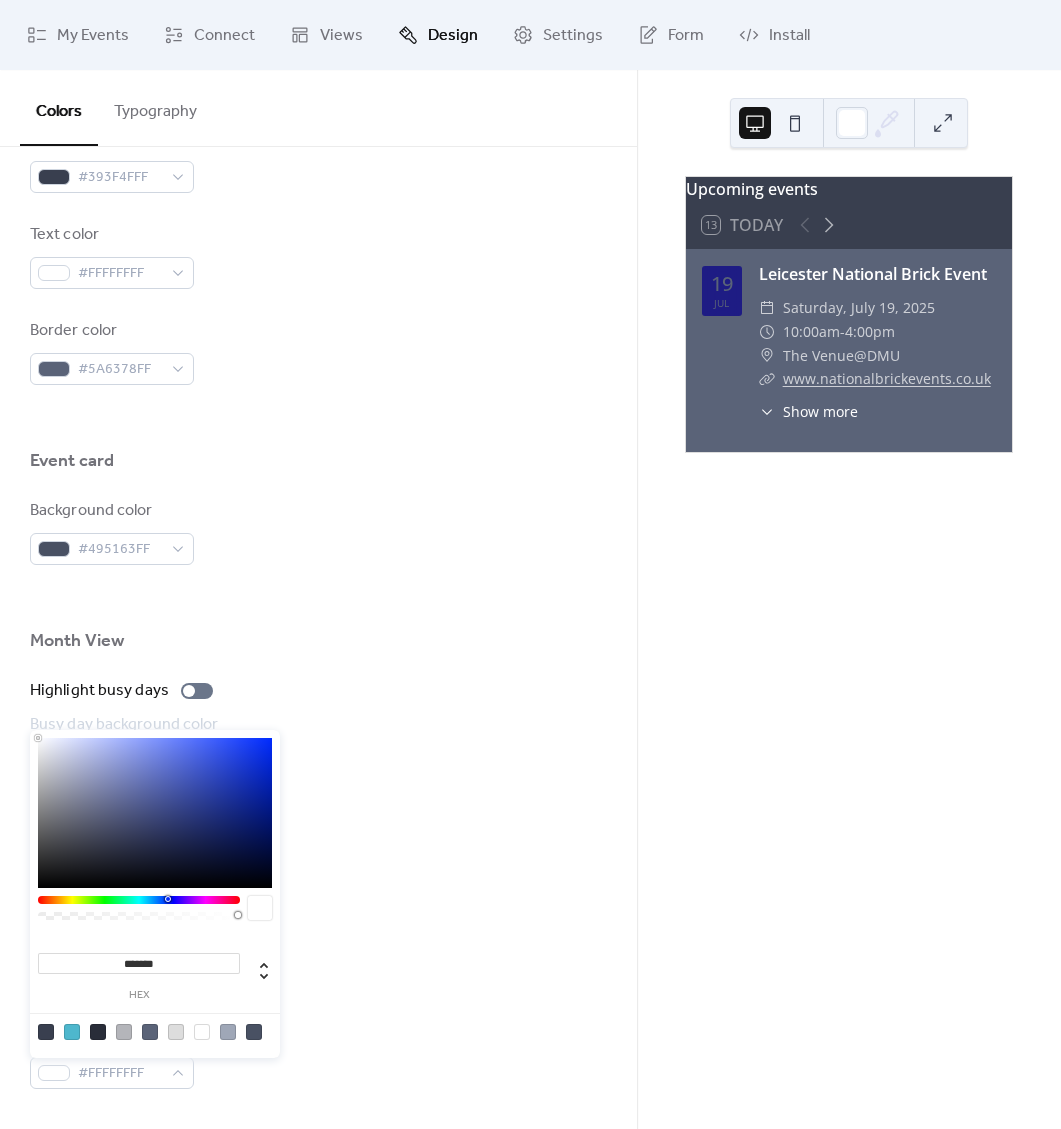 drag, startPoint x: 75, startPoint y: 757, endPoint x: 29, endPoint y: 730, distance: 53.338543 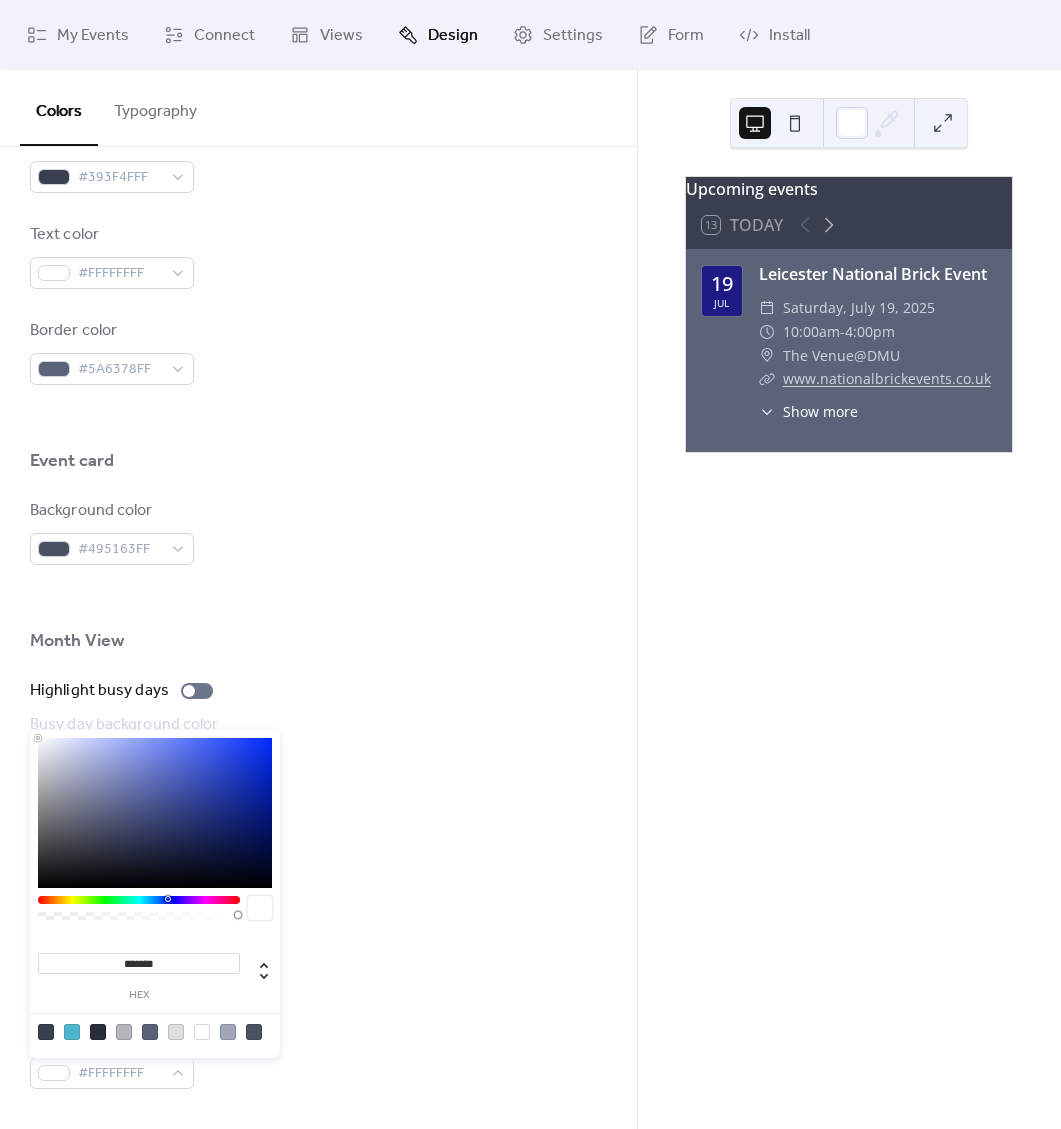 click on "Date Icon" at bounding box center (318, 860) 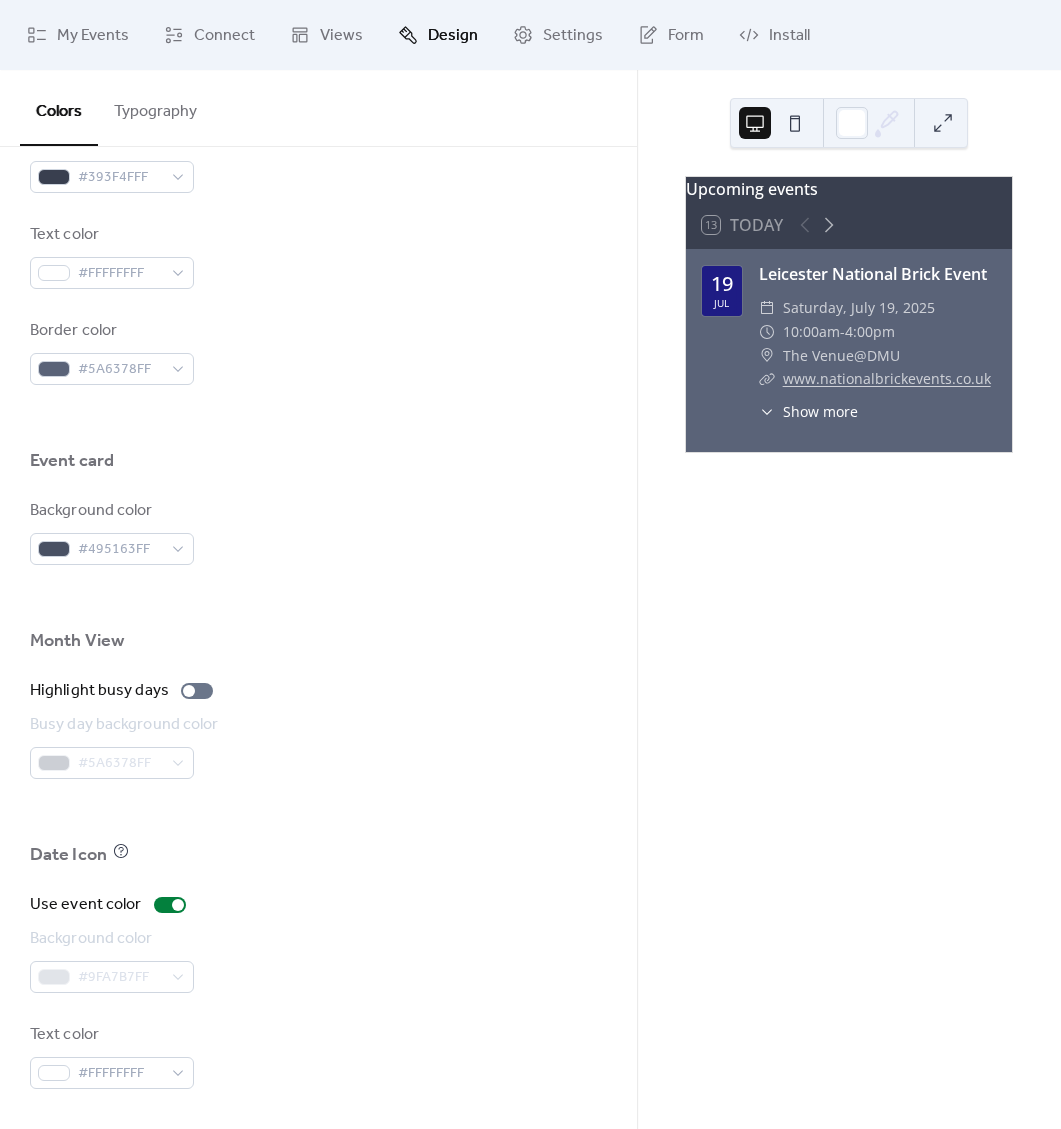 click at bounding box center [318, 811] 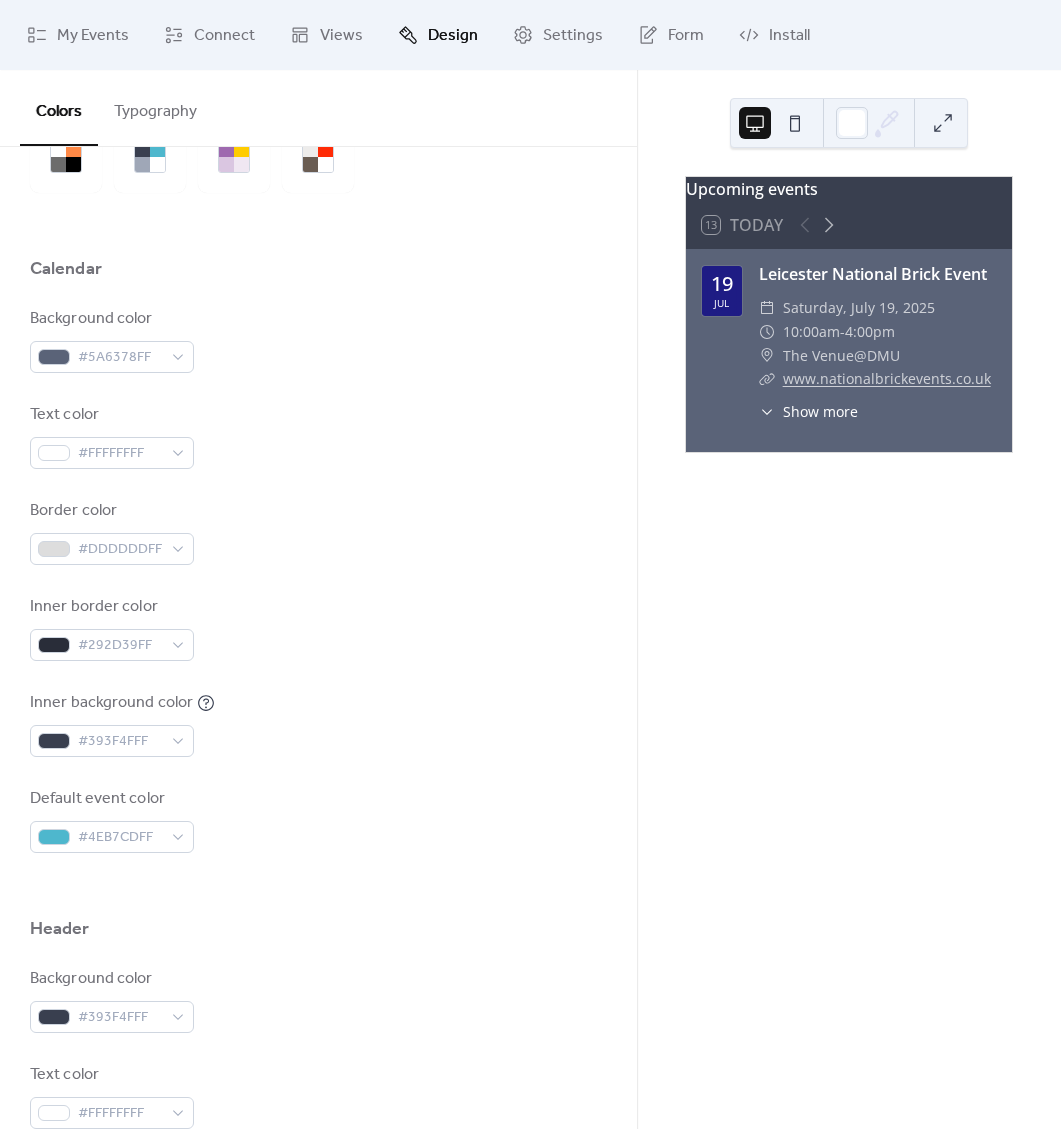 scroll, scrollTop: 0, scrollLeft: 0, axis: both 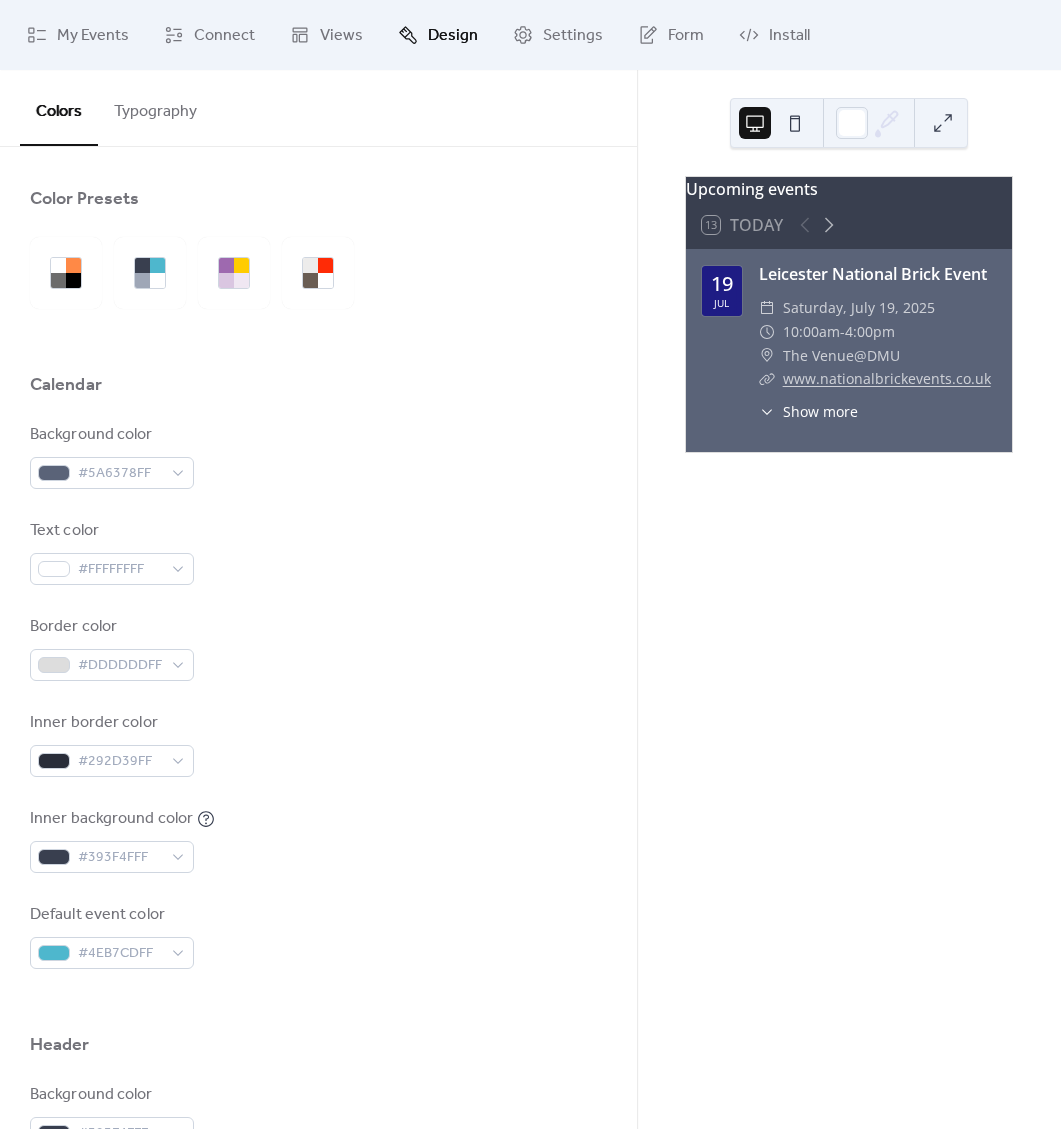 click on "13 Today" at bounding box center [742, 225] 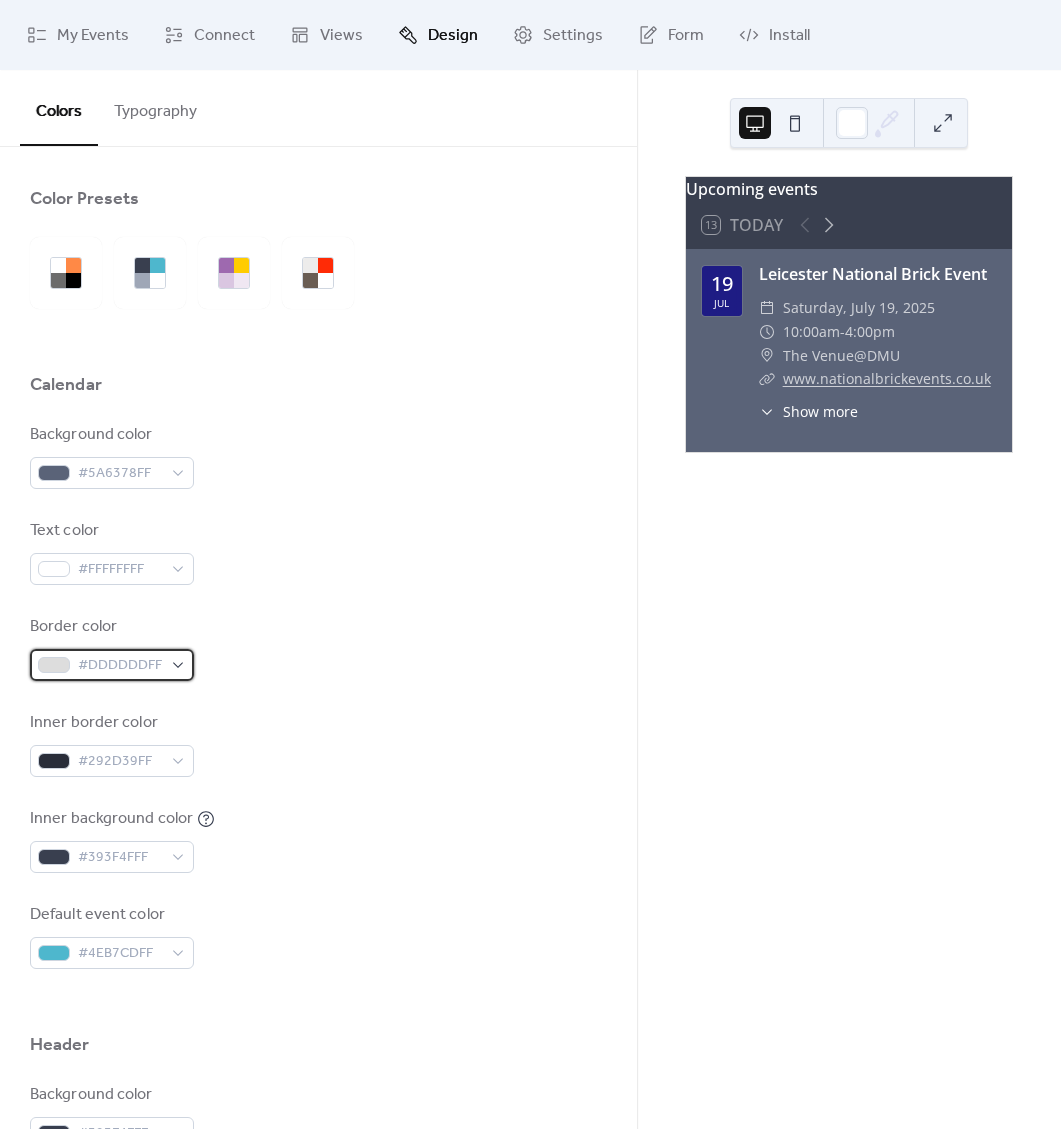 click on "#DDDDDDFF" at bounding box center (112, 665) 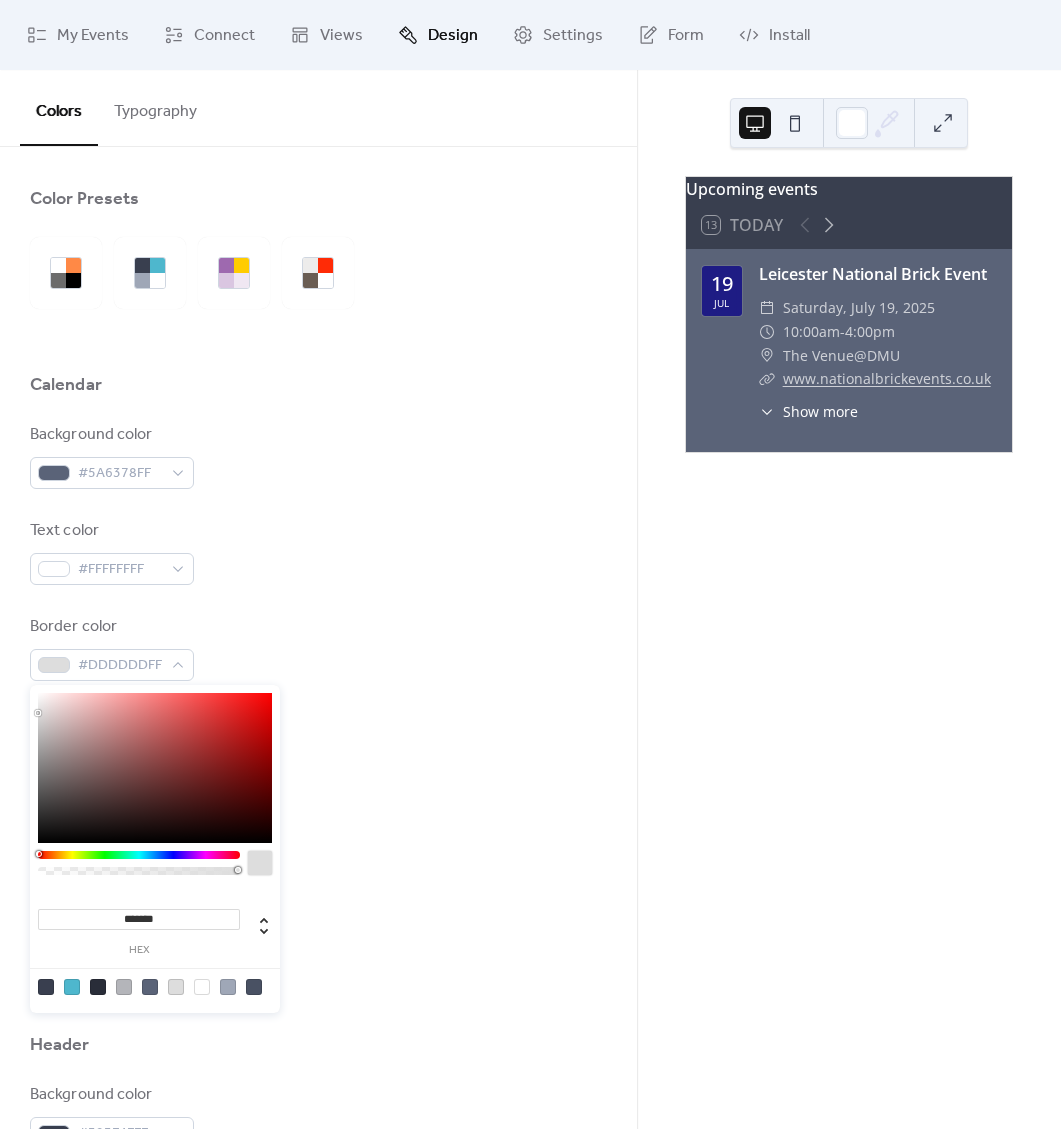drag, startPoint x: 36, startPoint y: 717, endPoint x: 42, endPoint y: 694, distance: 23.769728 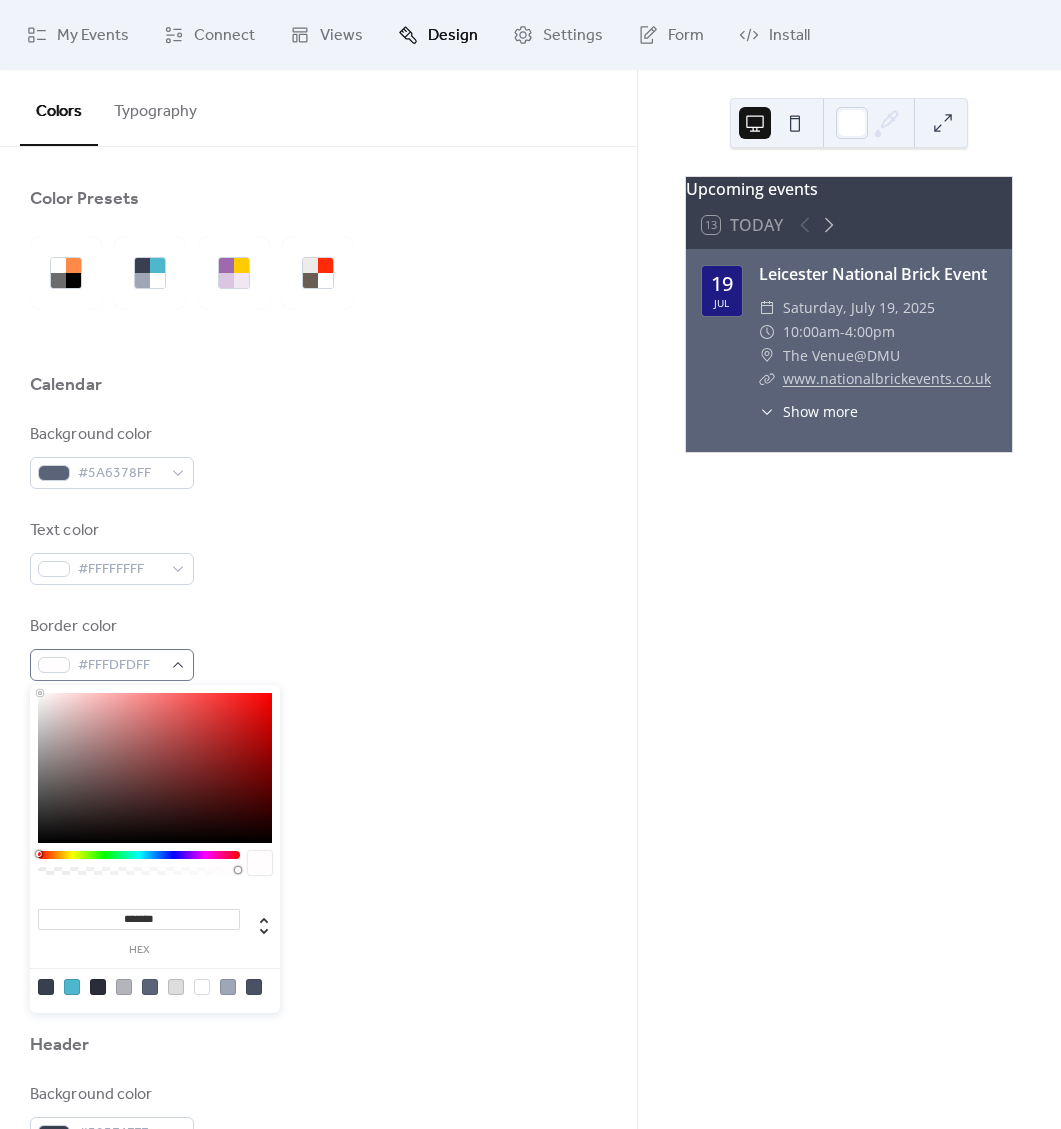 type on "*******" 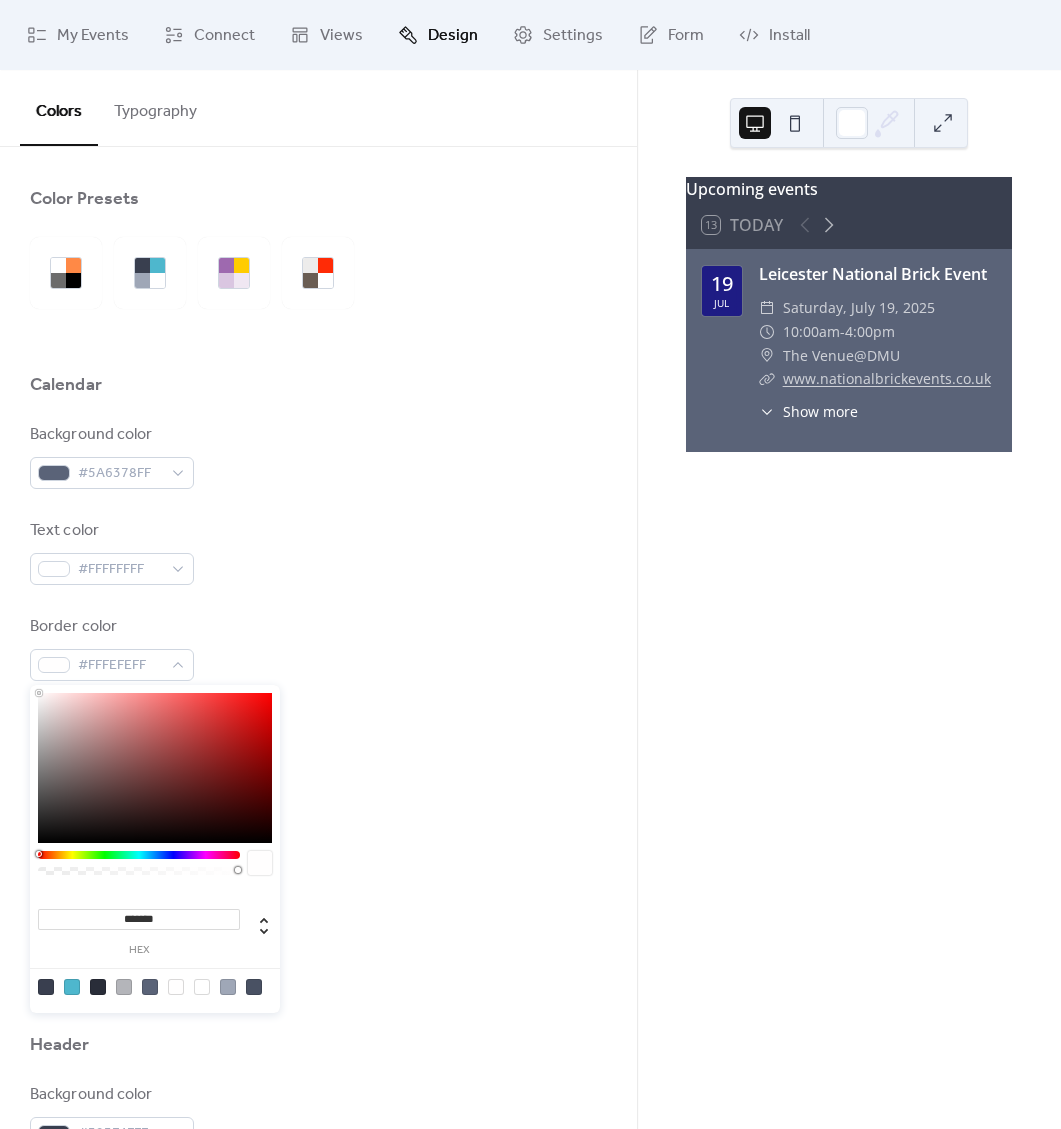 click on "Border color #FFFEFEFF" at bounding box center [318, 648] 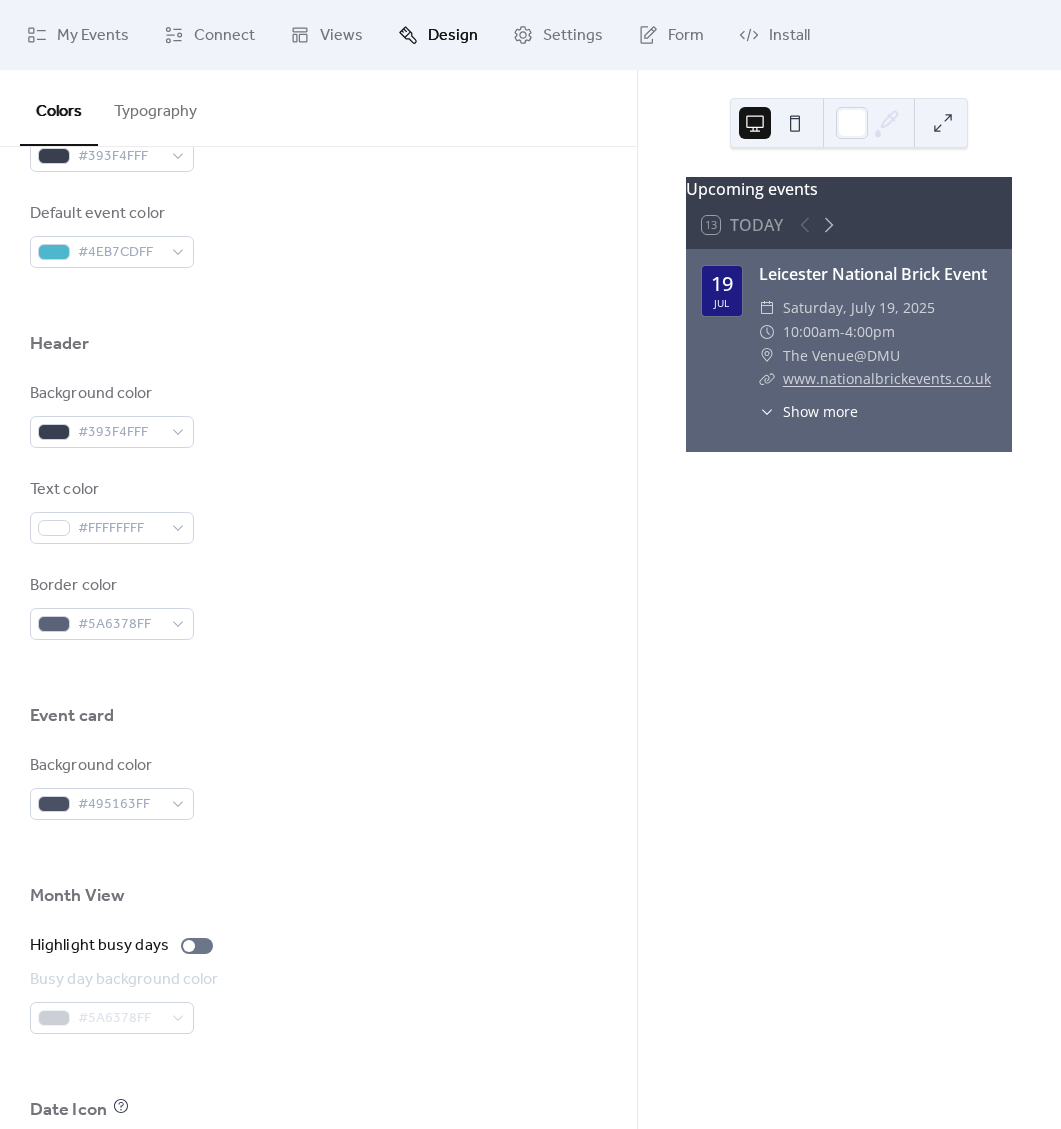 scroll, scrollTop: 720, scrollLeft: 0, axis: vertical 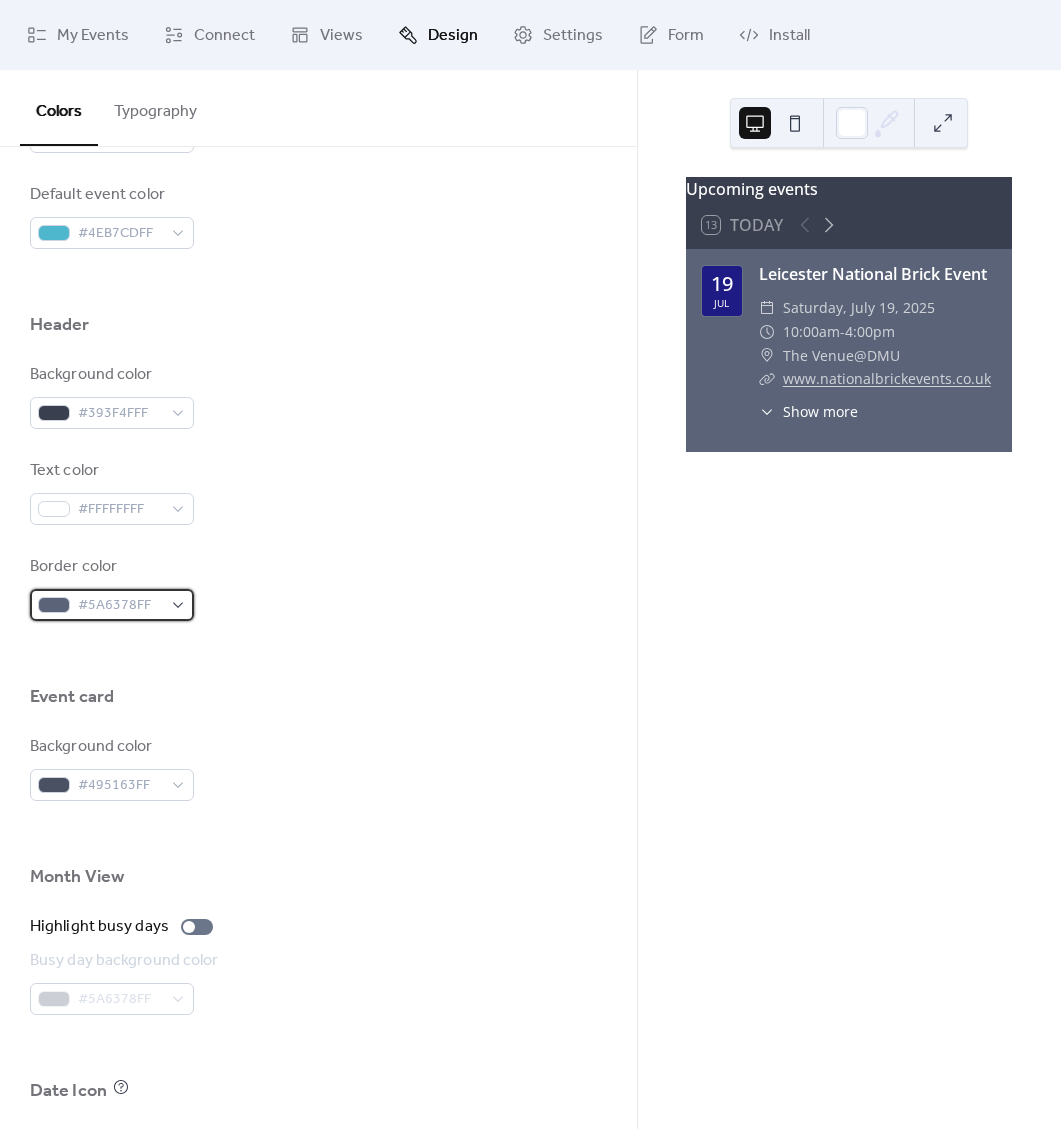 click on "#5A6378FF" at bounding box center [120, 606] 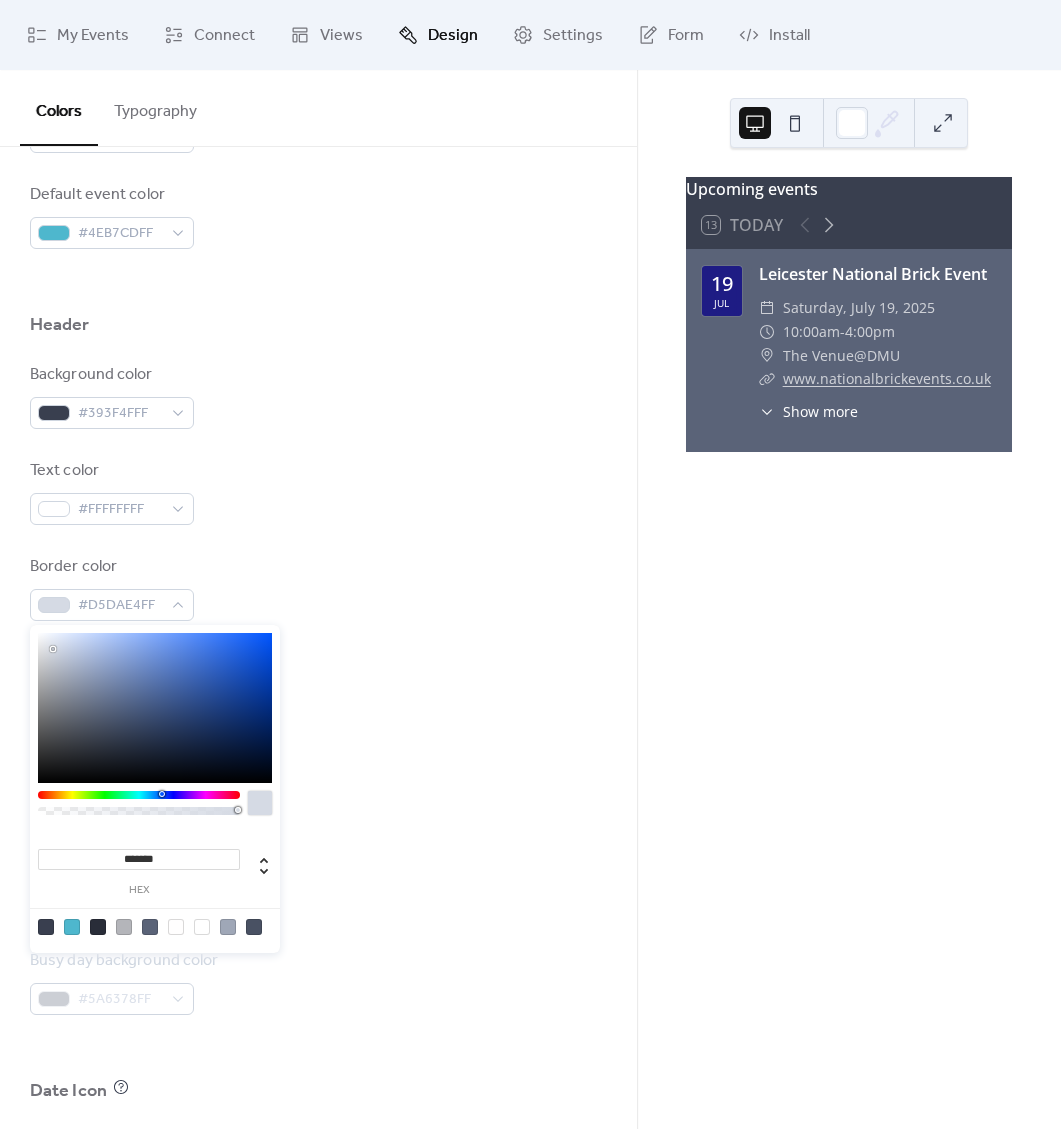 type on "*******" 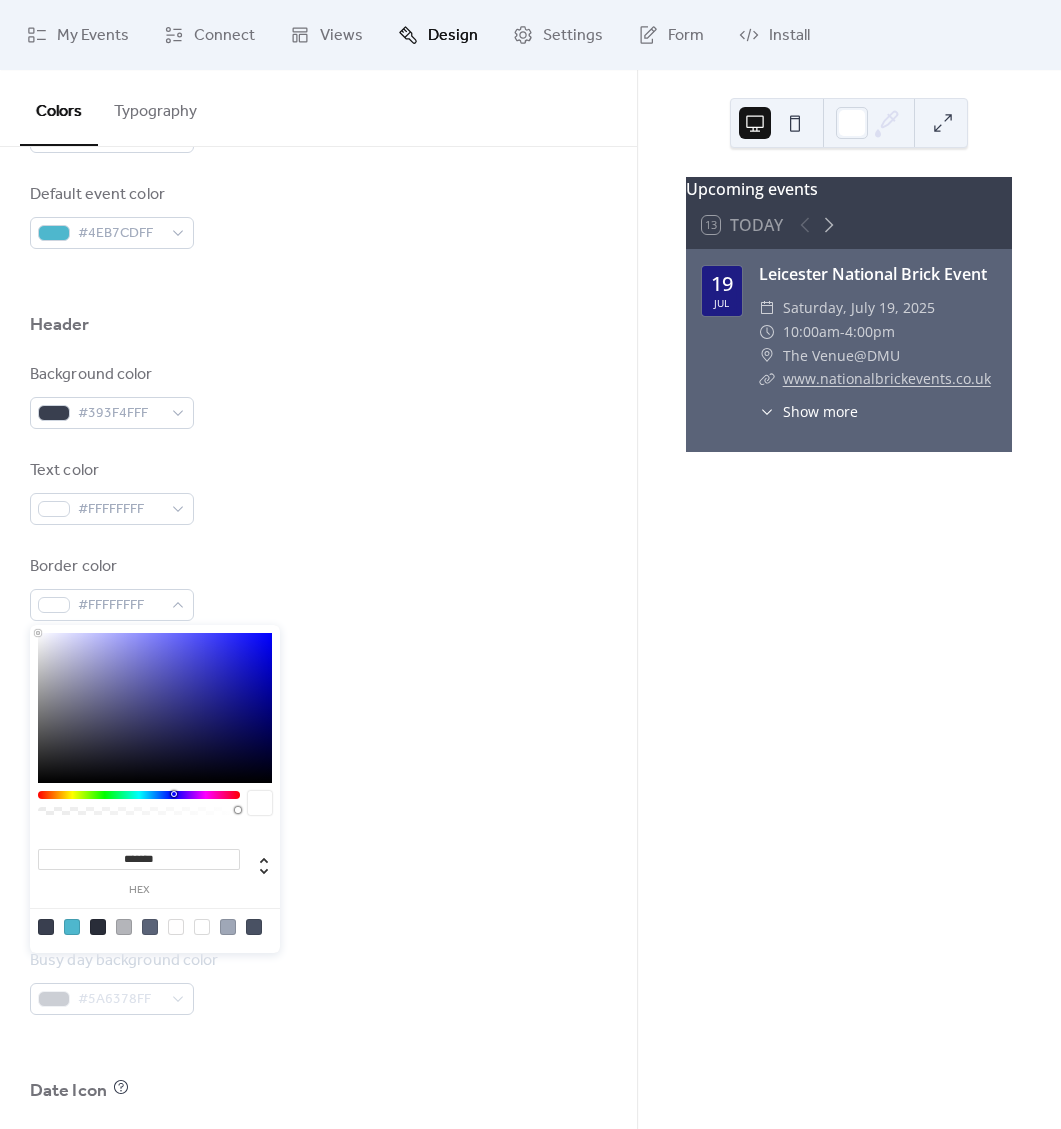drag, startPoint x: 53, startPoint y: 649, endPoint x: 25, endPoint y: 617, distance: 42.520584 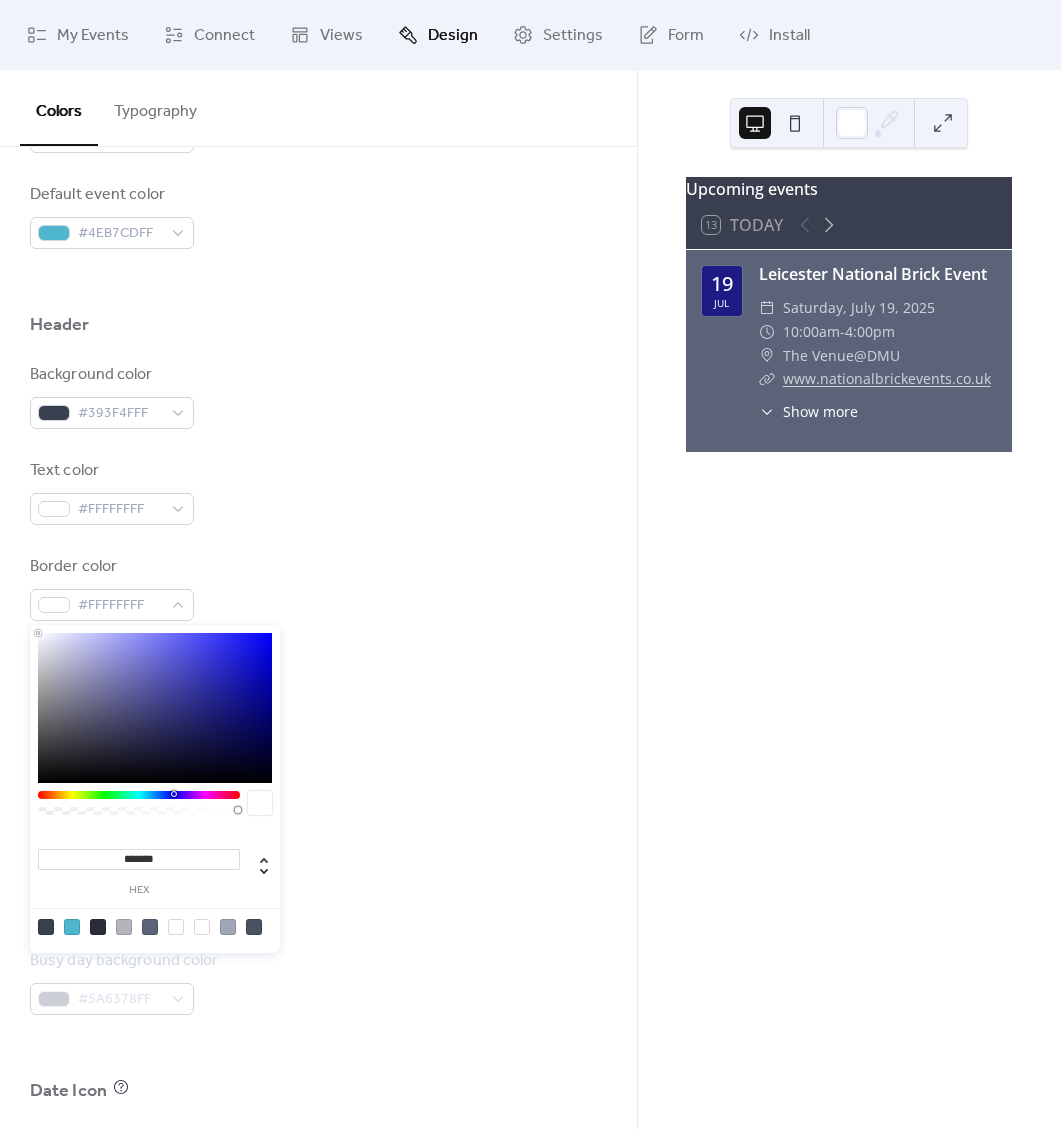 click on "Background color #393F4FFF Text color #FFFFFFFF Border color #FFFFFFFF" at bounding box center [318, 492] 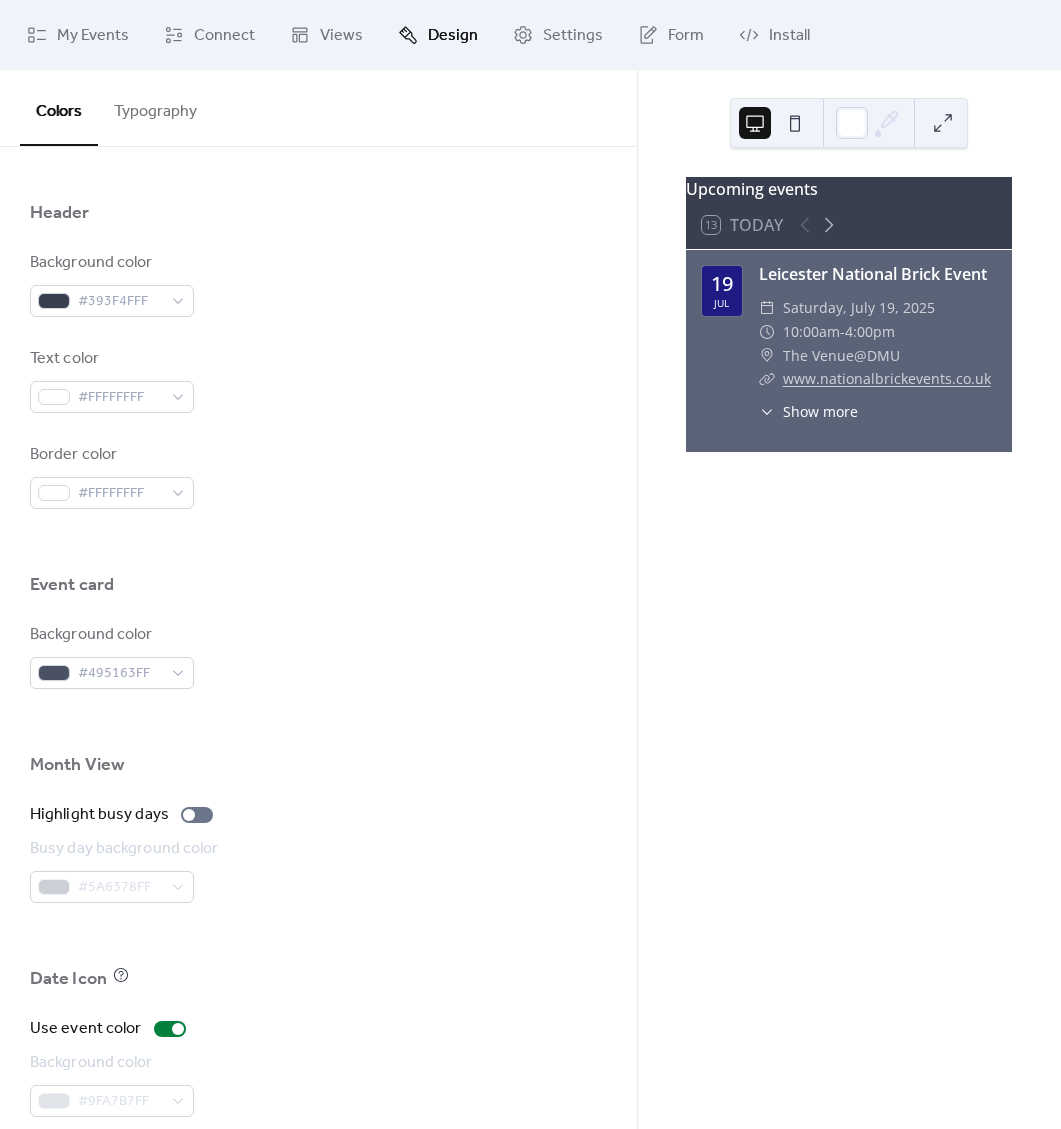 scroll, scrollTop: 956, scrollLeft: 0, axis: vertical 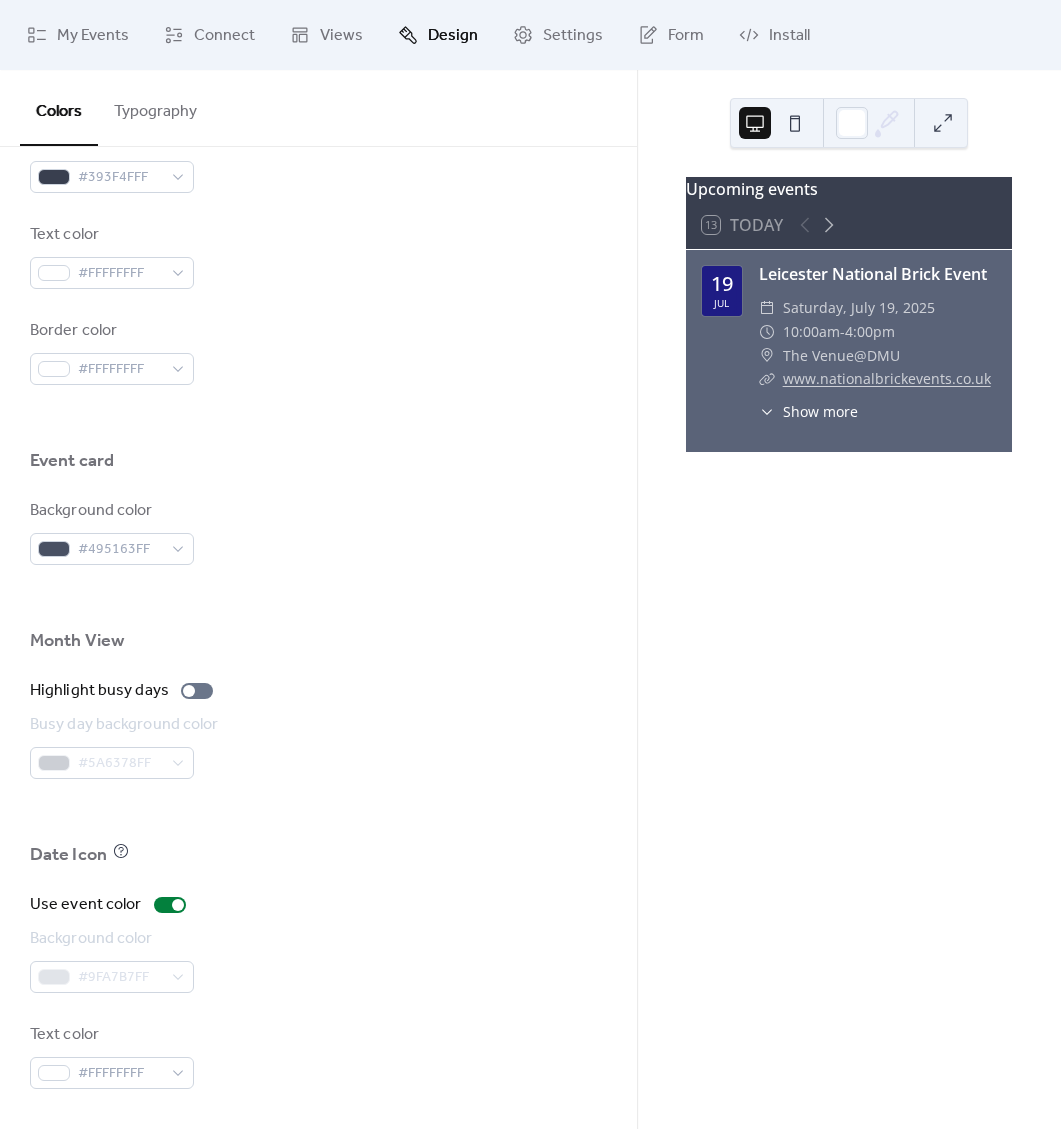 click on "#9FA7B7FF" at bounding box center [112, 977] 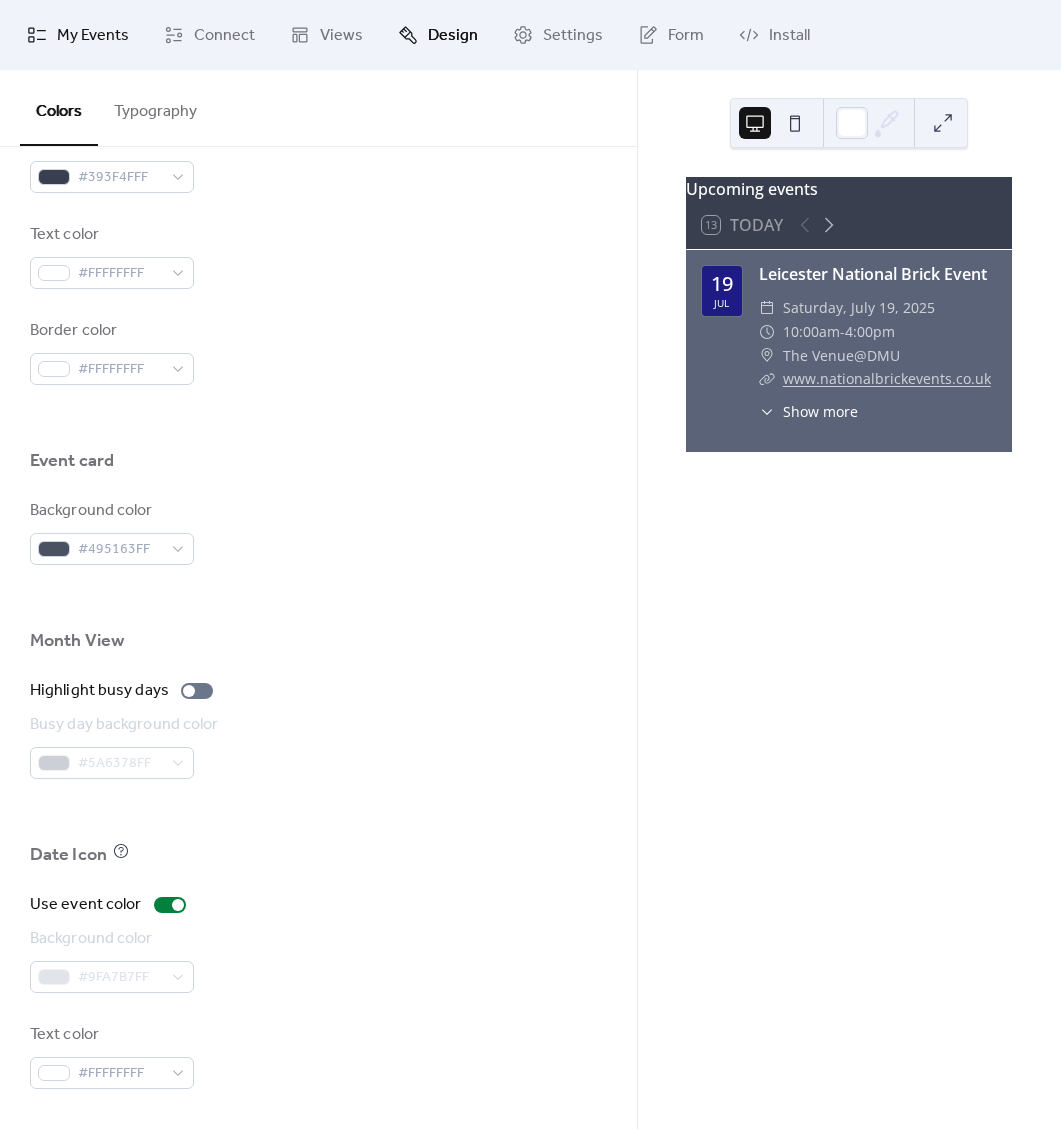 click on "My Events" at bounding box center (93, 36) 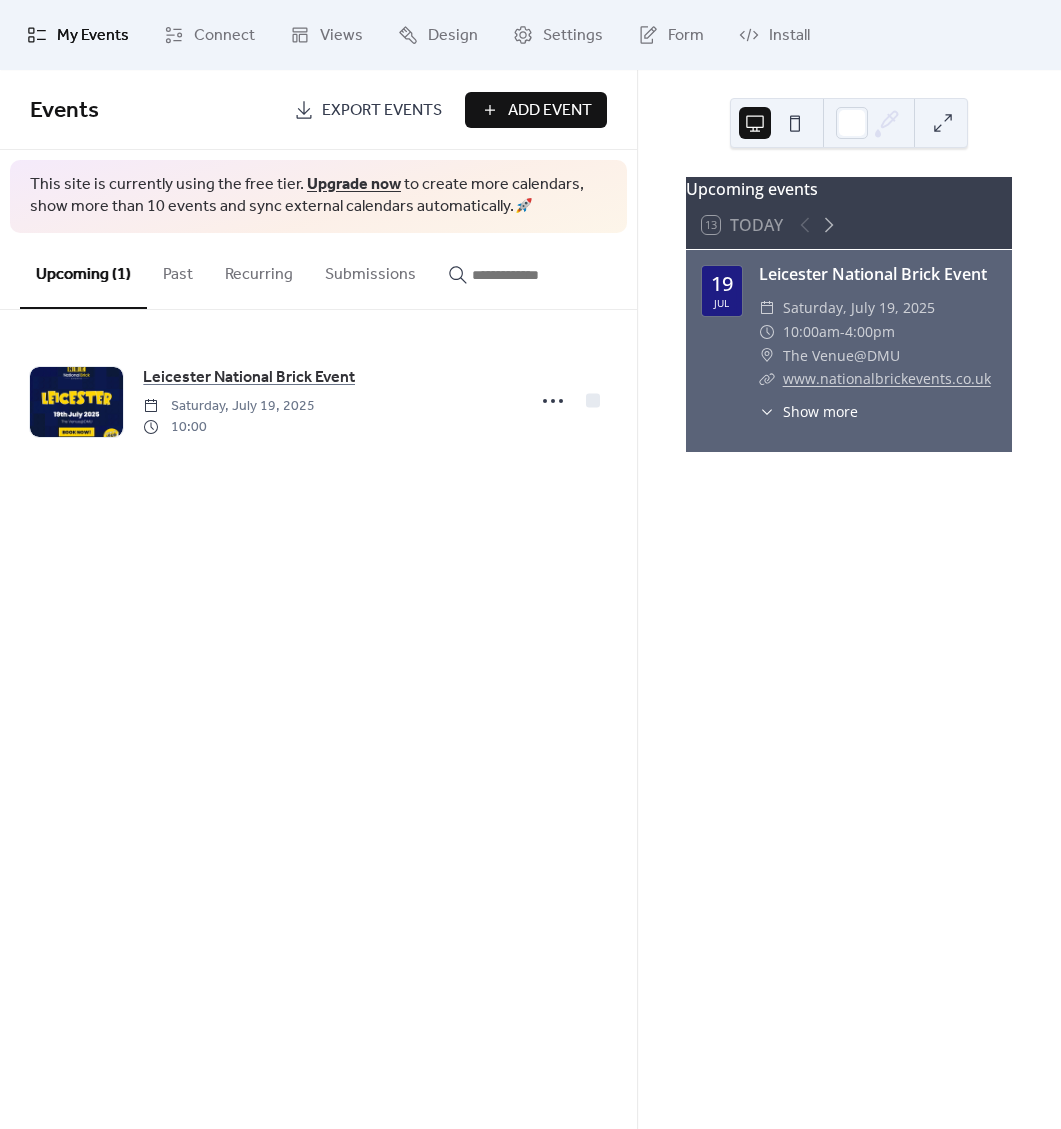 click on "Add Event" at bounding box center [550, 111] 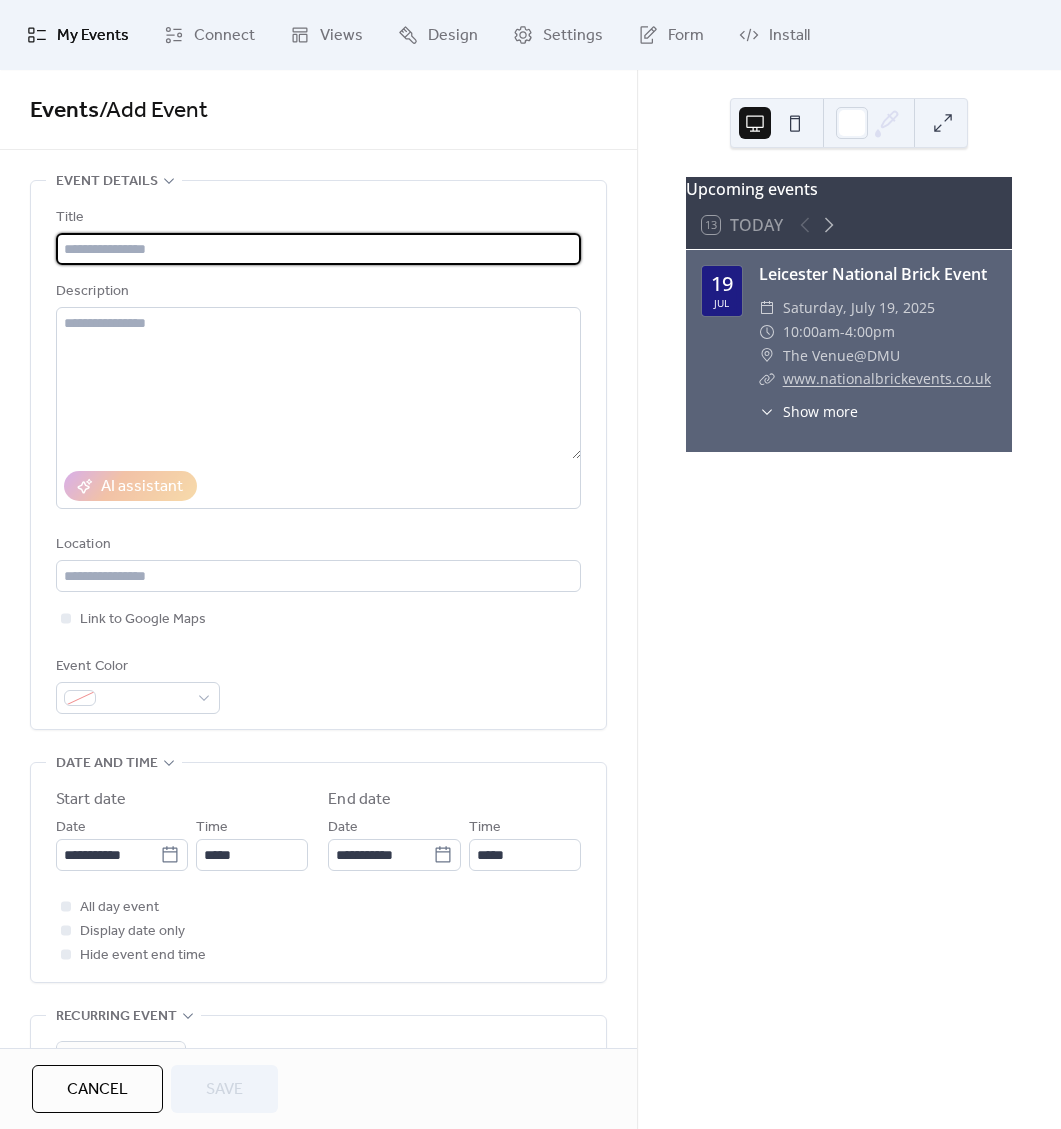 click at bounding box center (318, 249) 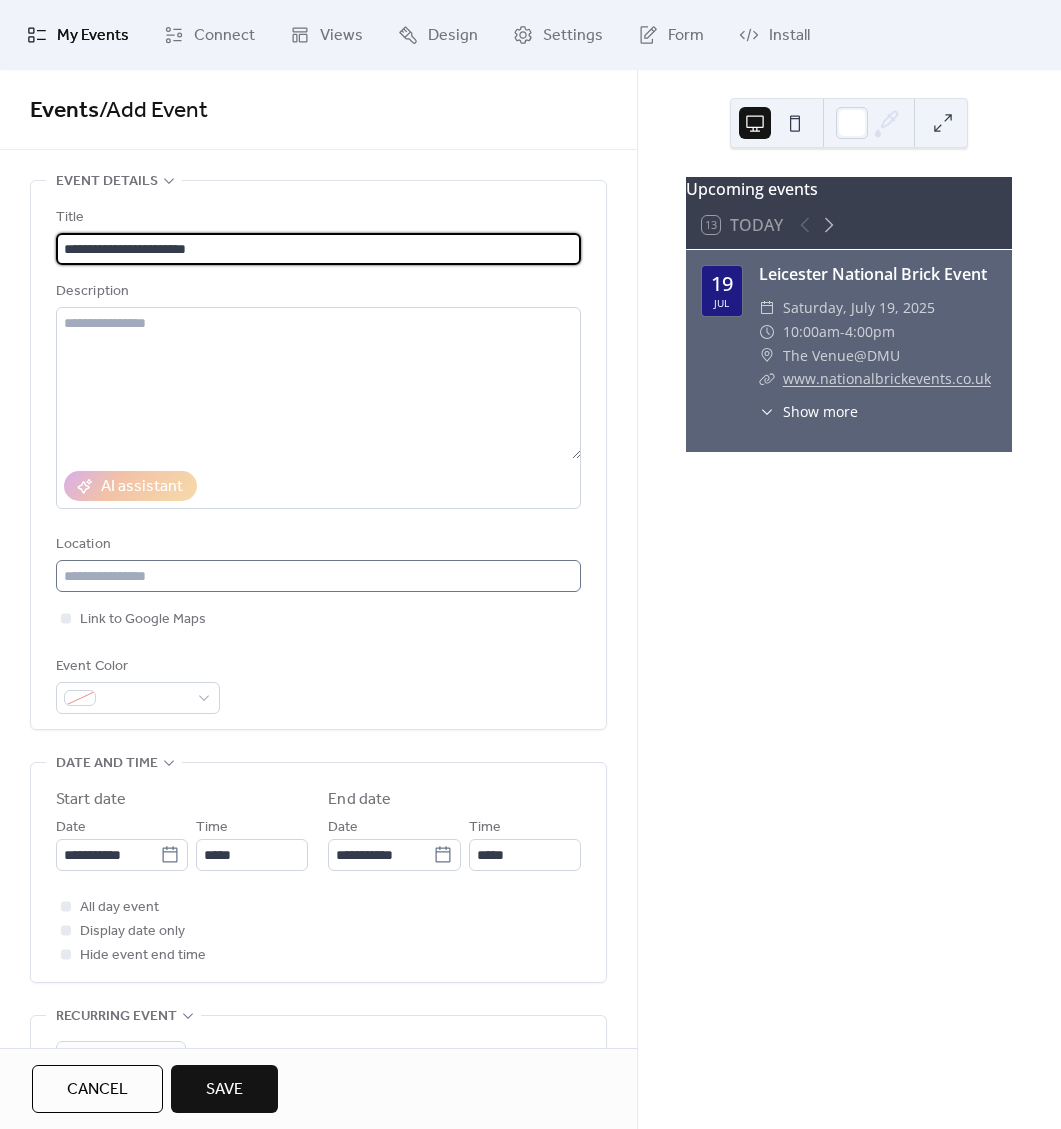 type on "**********" 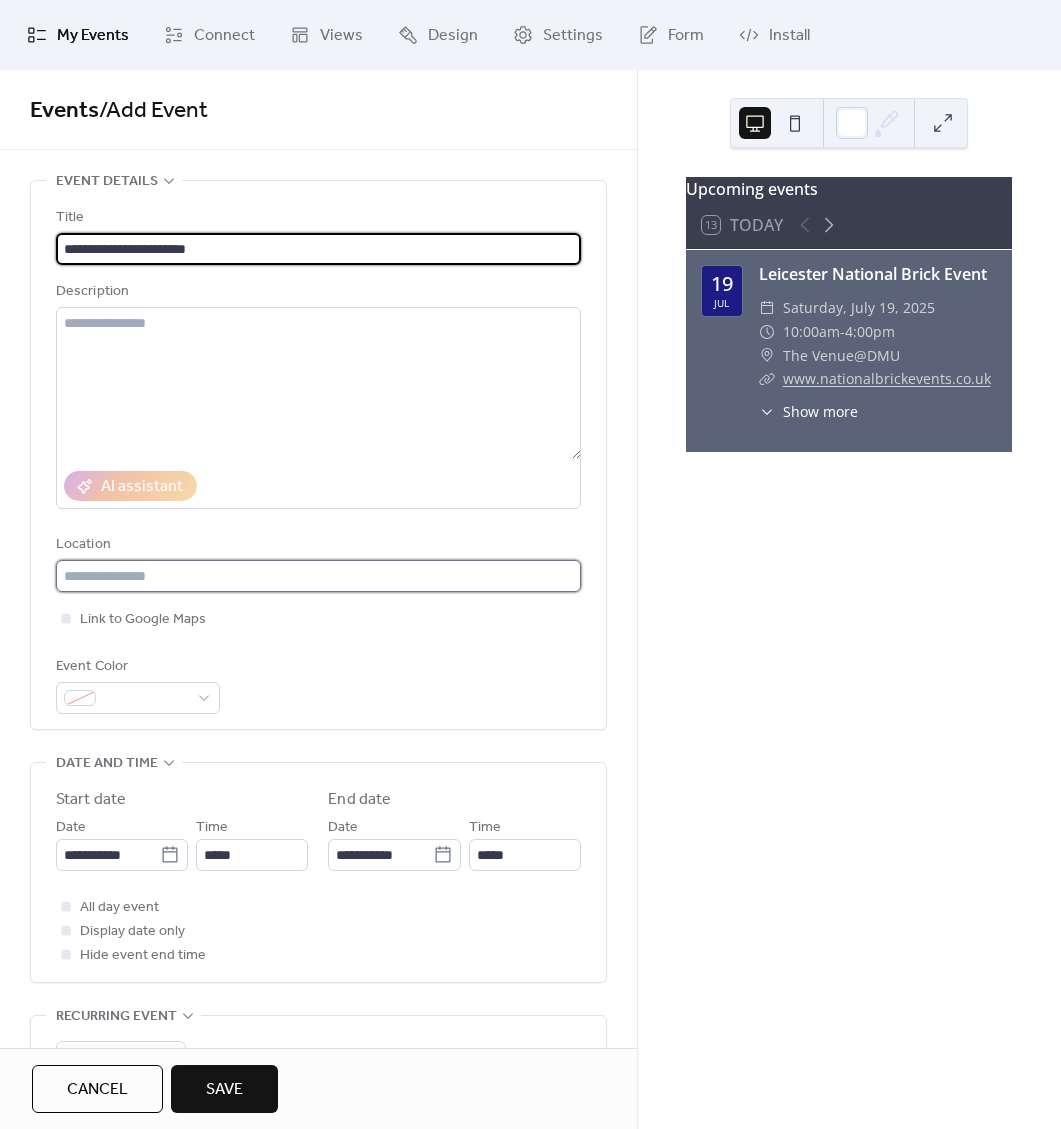 click at bounding box center (318, 576) 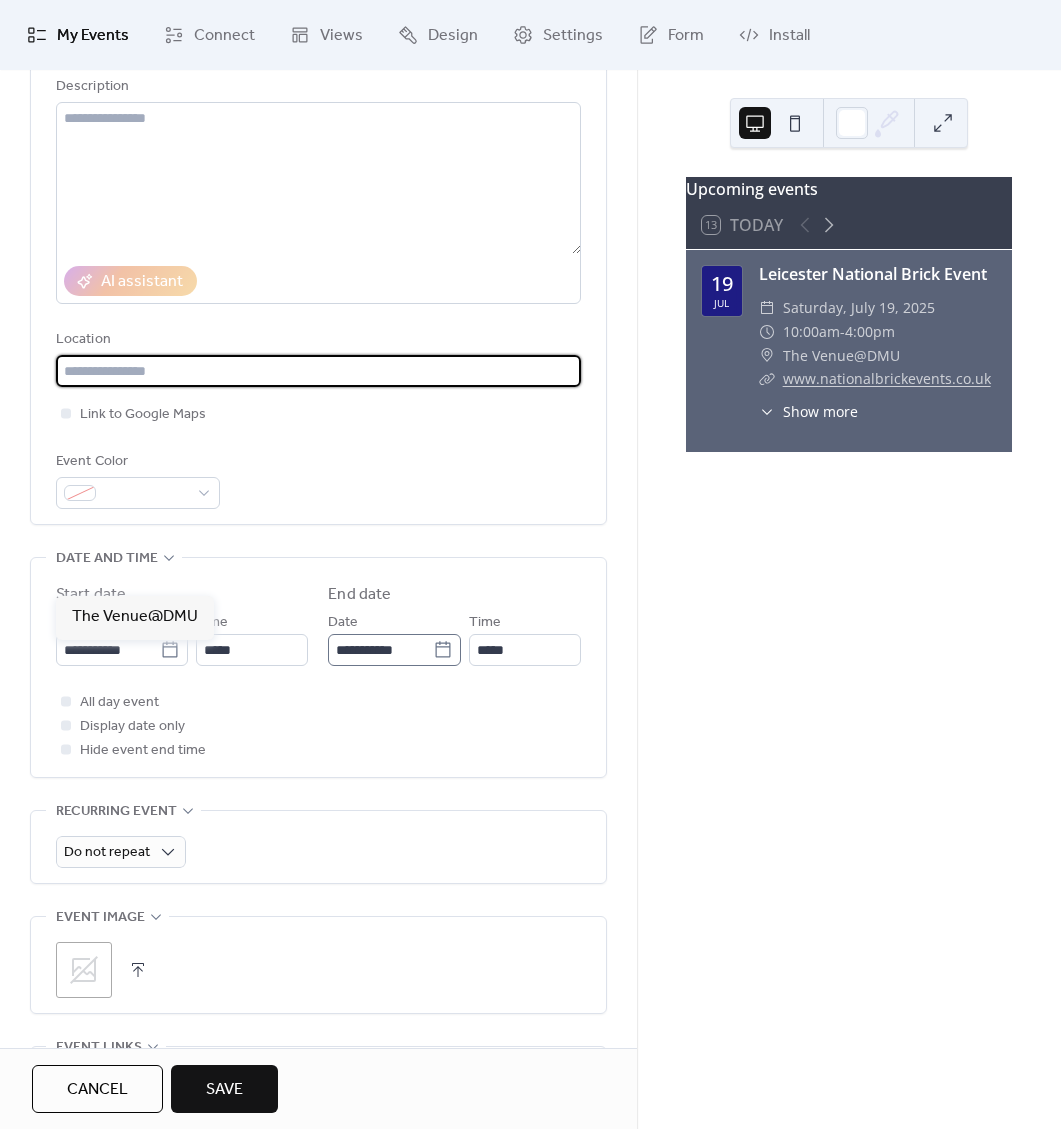scroll, scrollTop: 240, scrollLeft: 0, axis: vertical 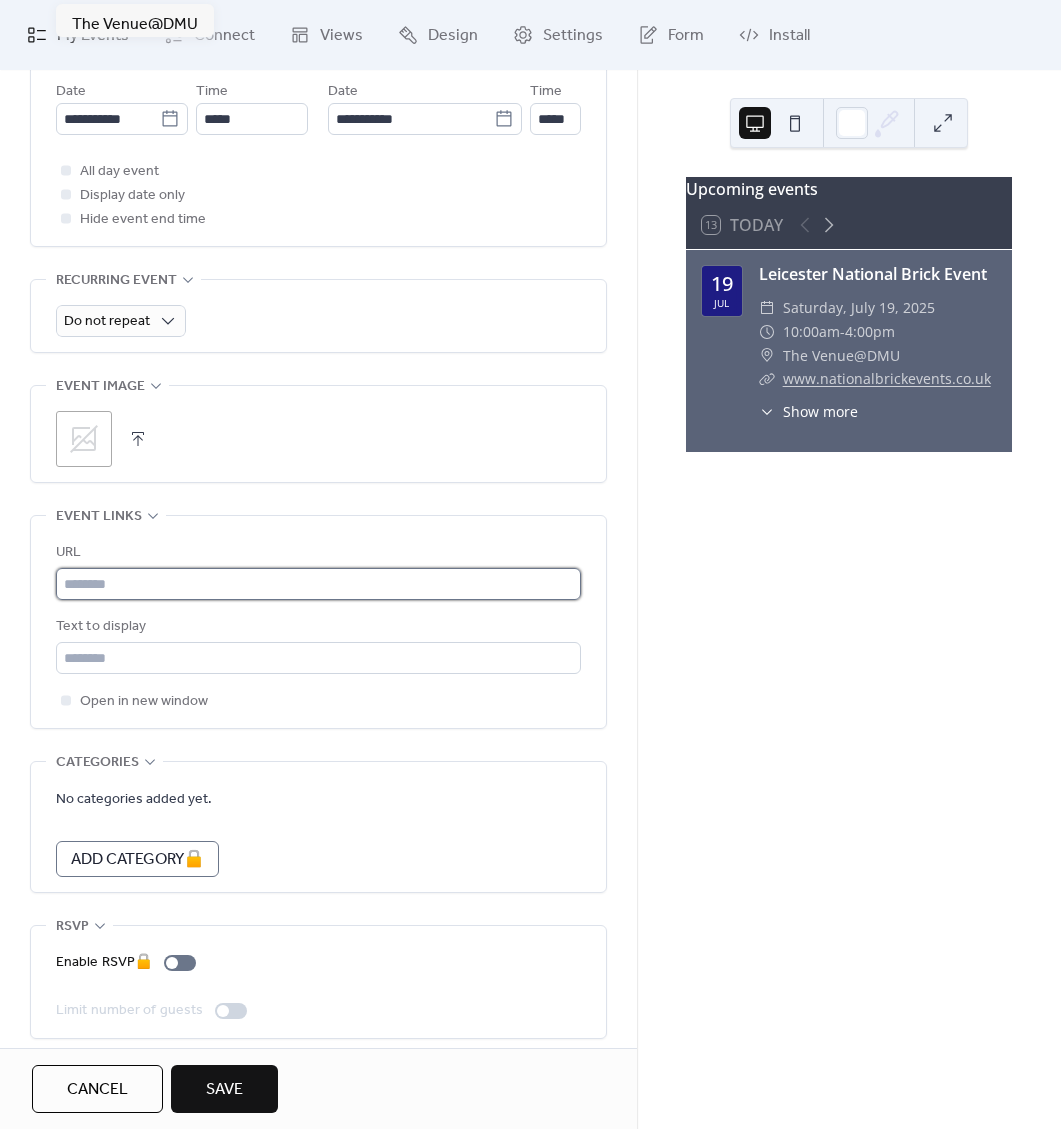 click at bounding box center [318, 584] 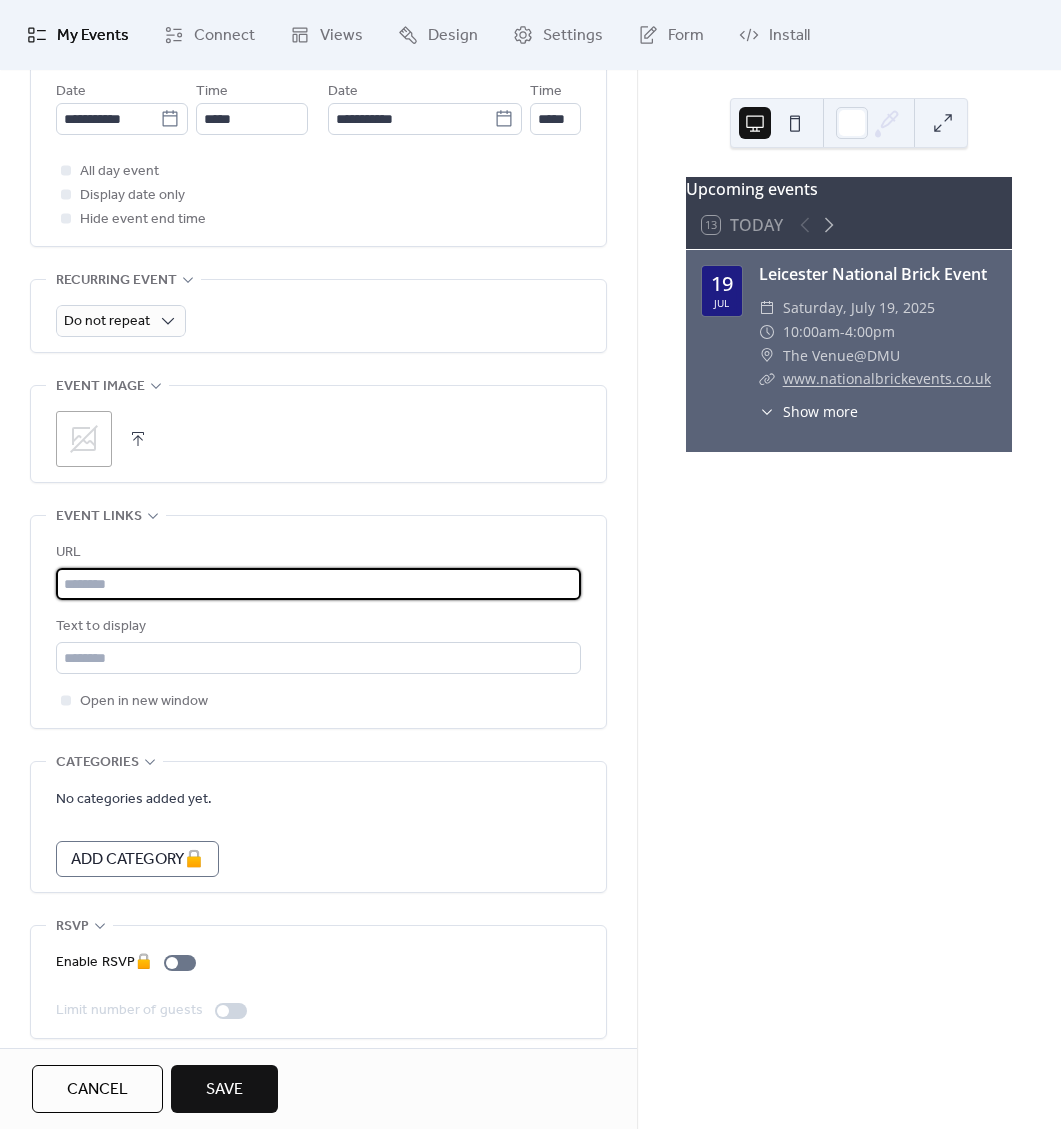paste on "**********" 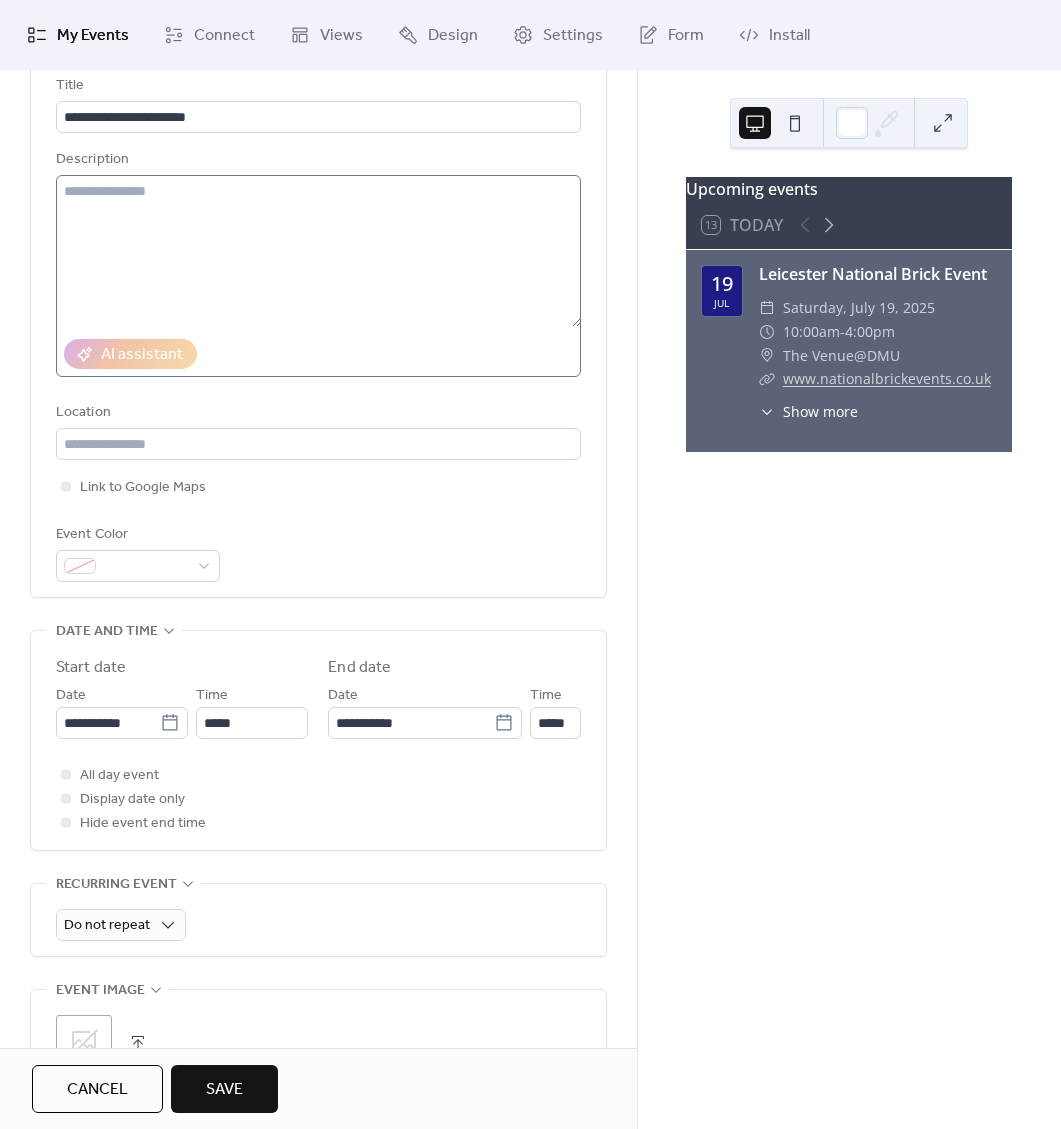 scroll, scrollTop: 12, scrollLeft: 0, axis: vertical 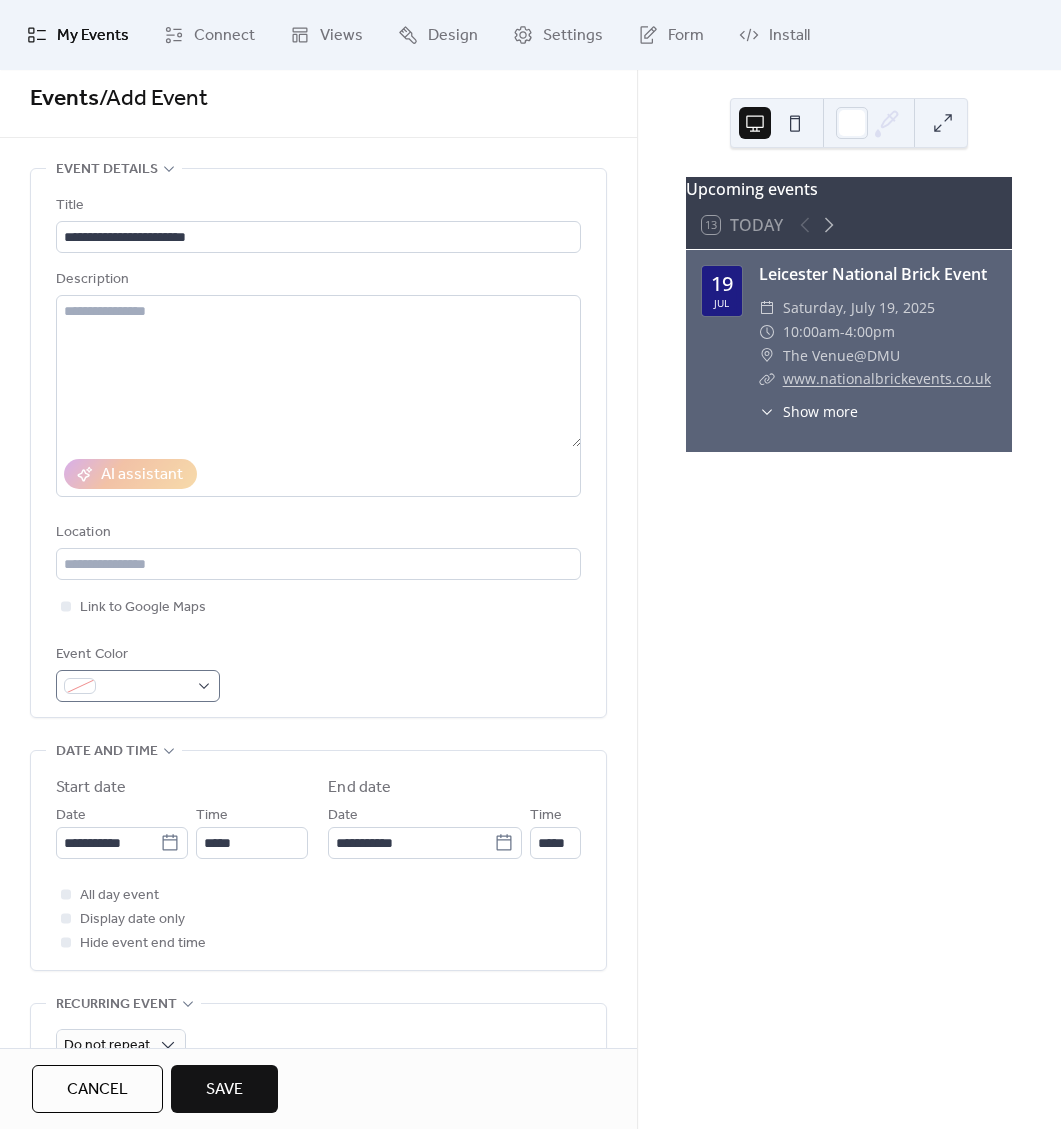 type on "**********" 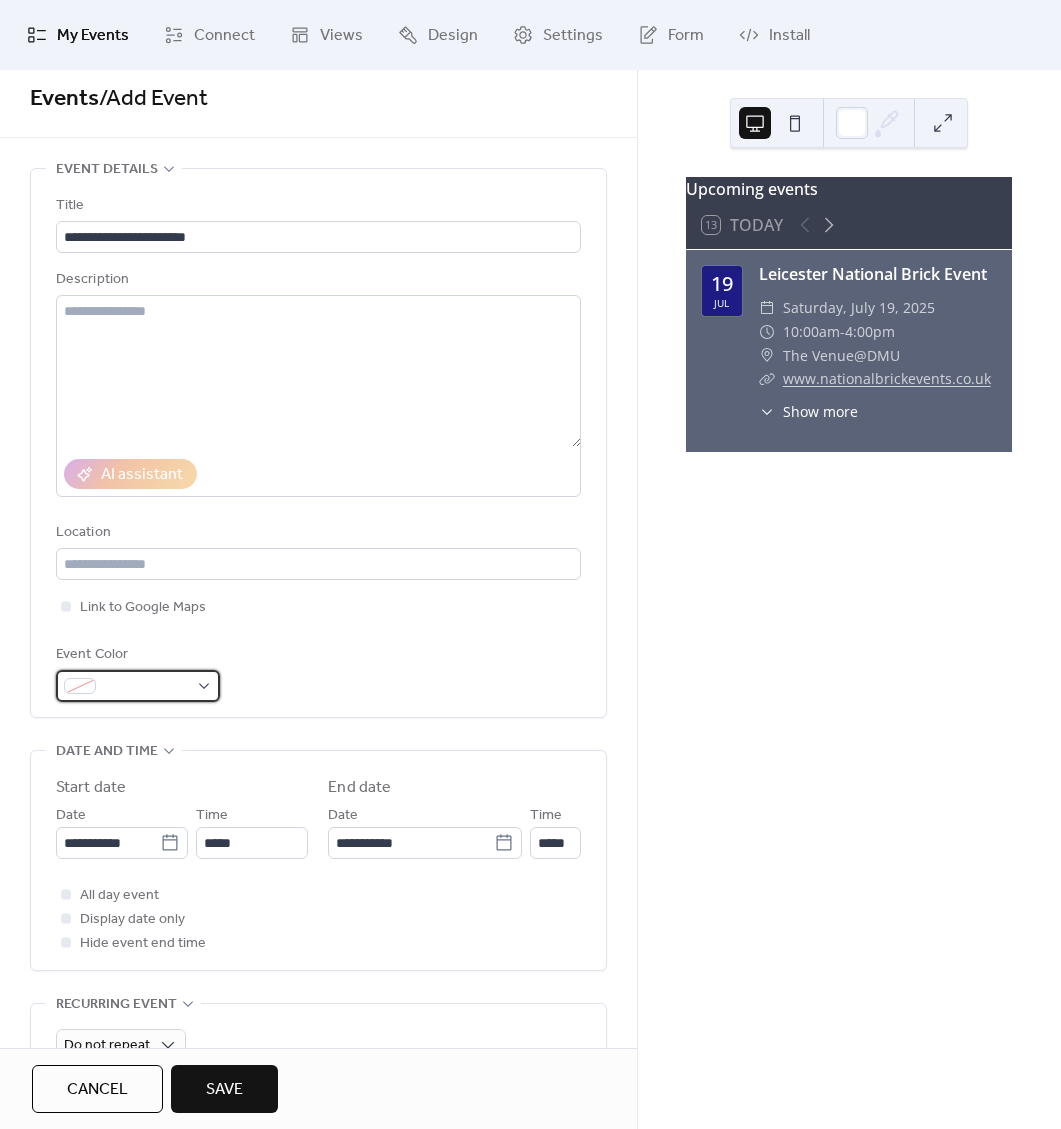 click at bounding box center [146, 687] 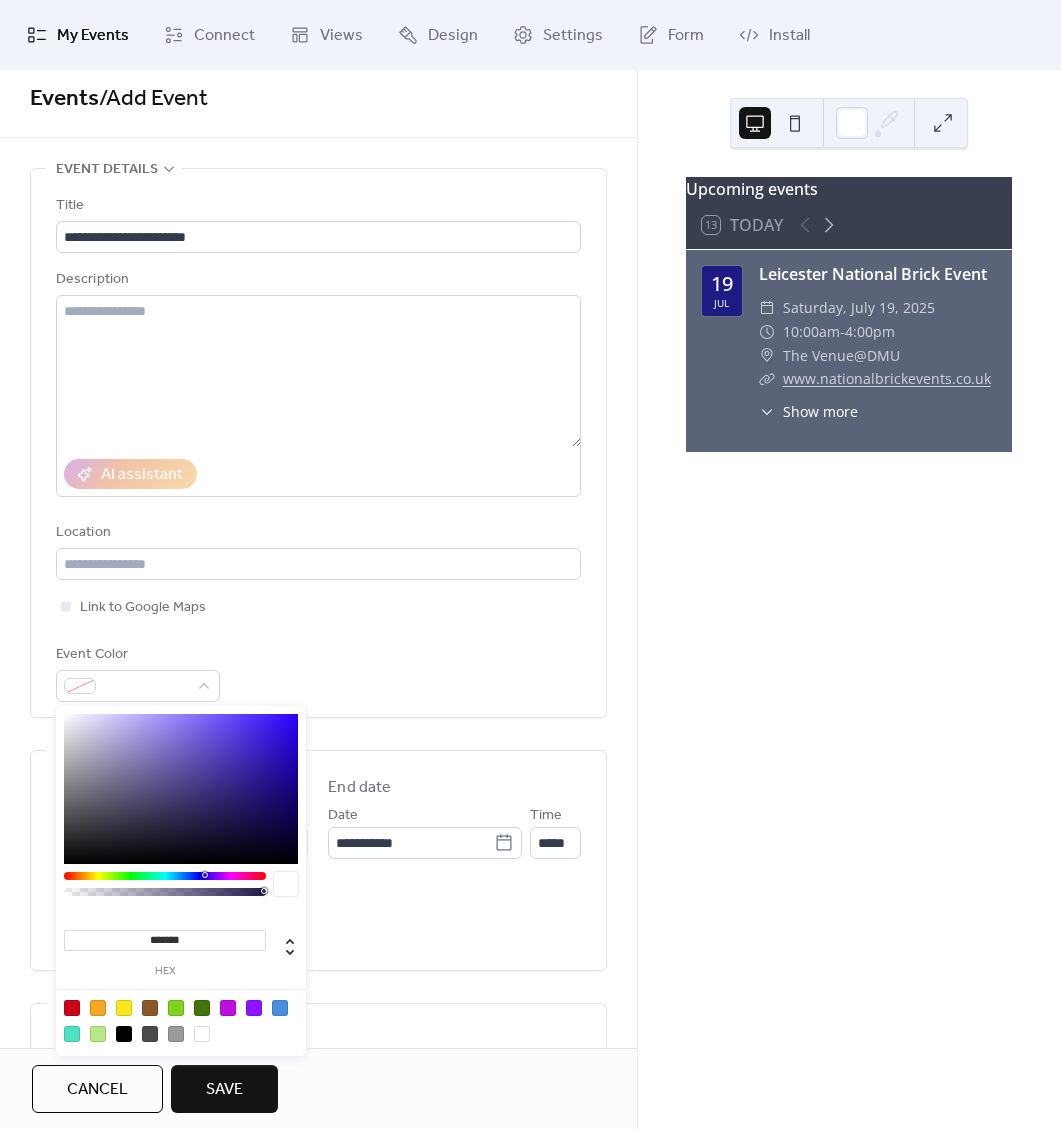 click at bounding box center (124, 1008) 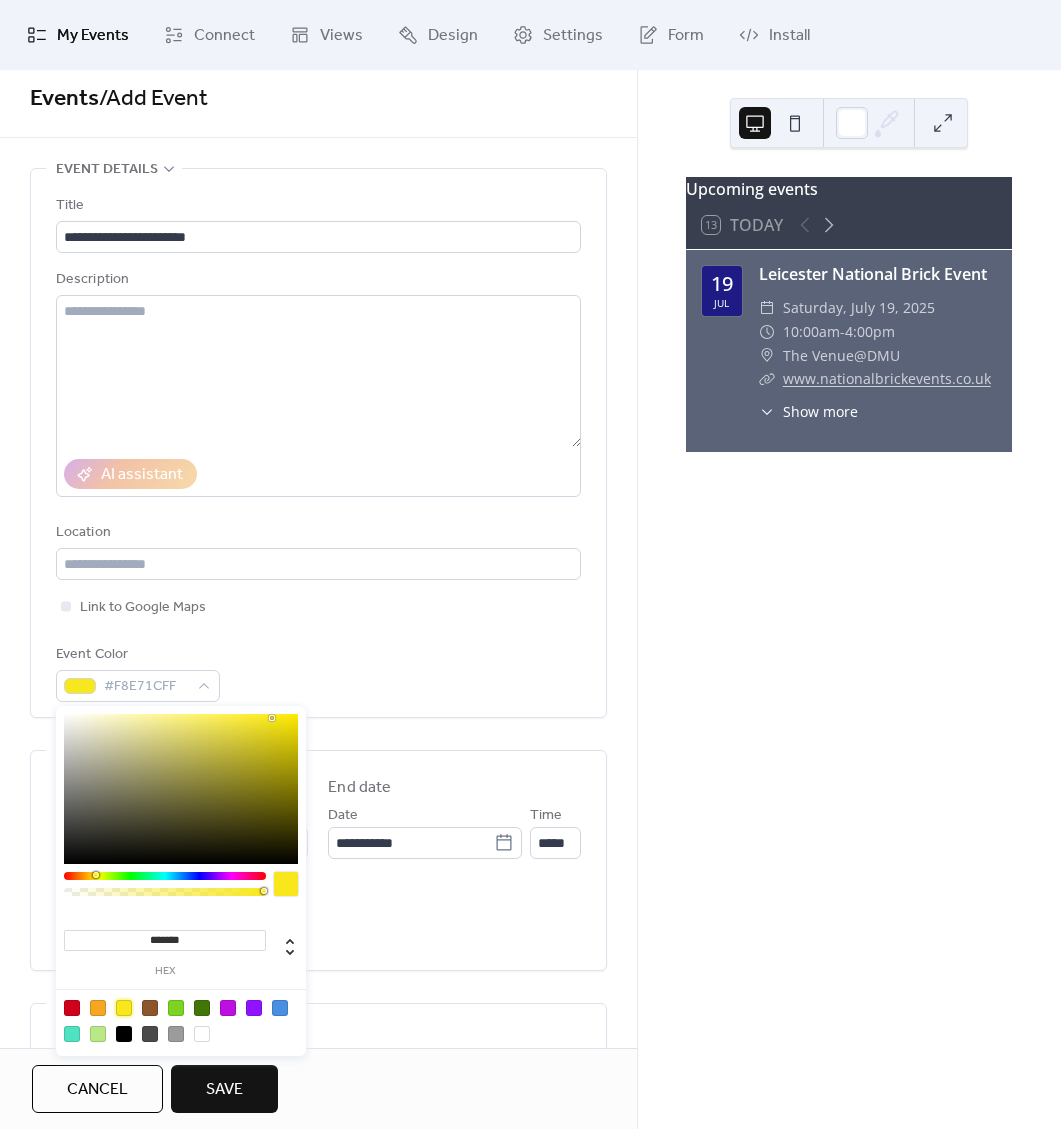 click on "Event Color #F8E71CFF" at bounding box center [318, 672] 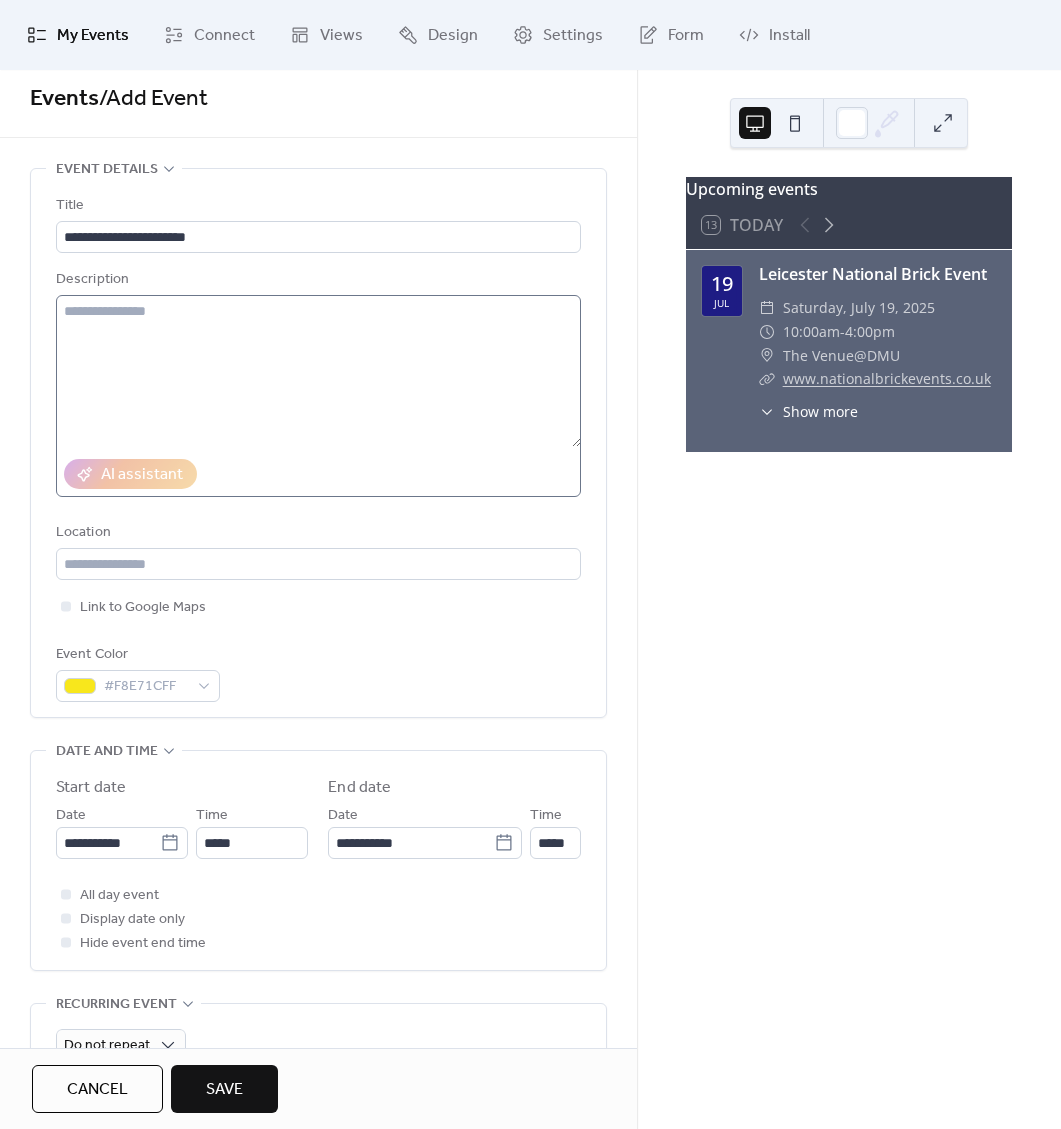 scroll, scrollTop: 252, scrollLeft: 0, axis: vertical 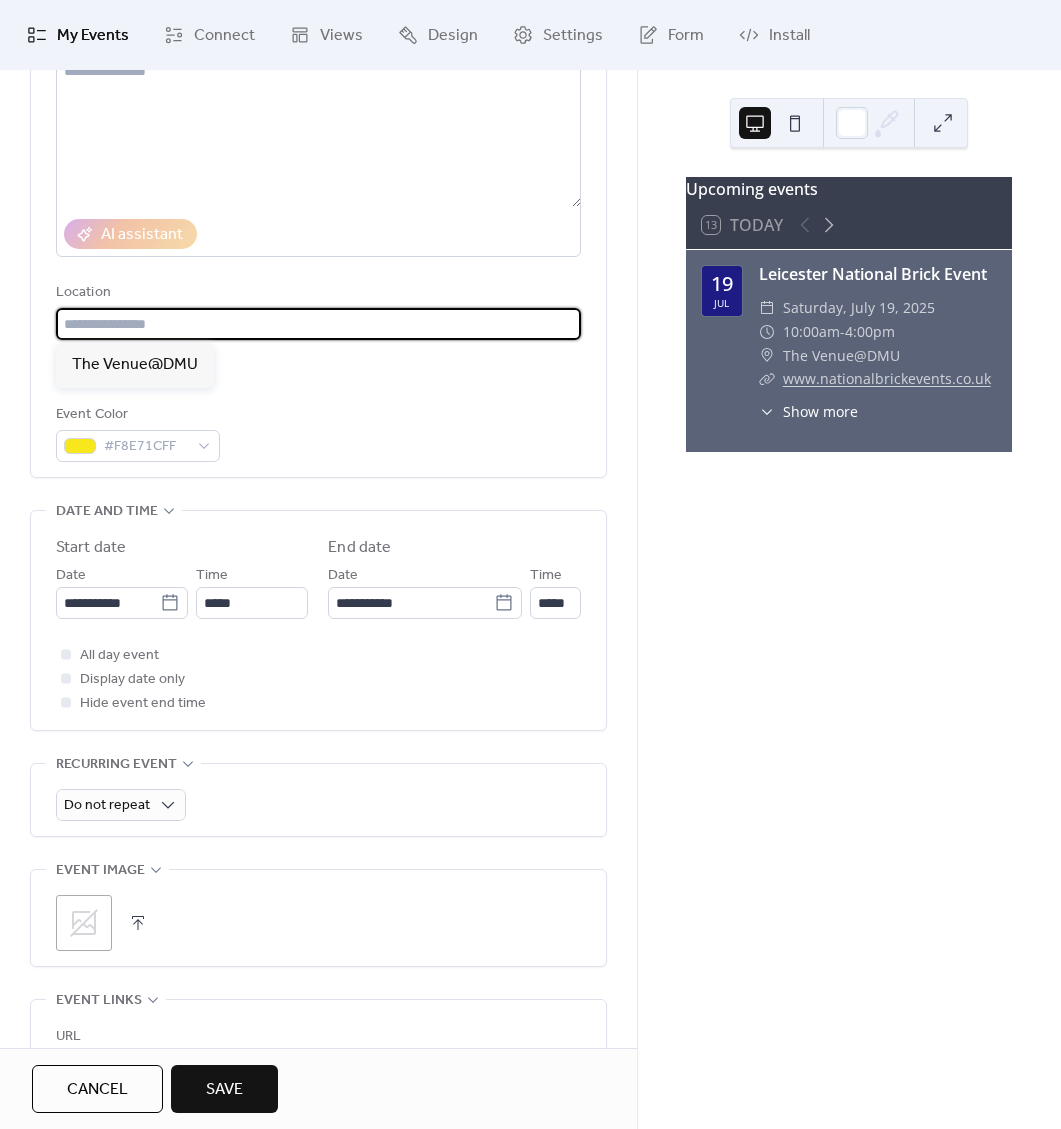 click at bounding box center (318, 324) 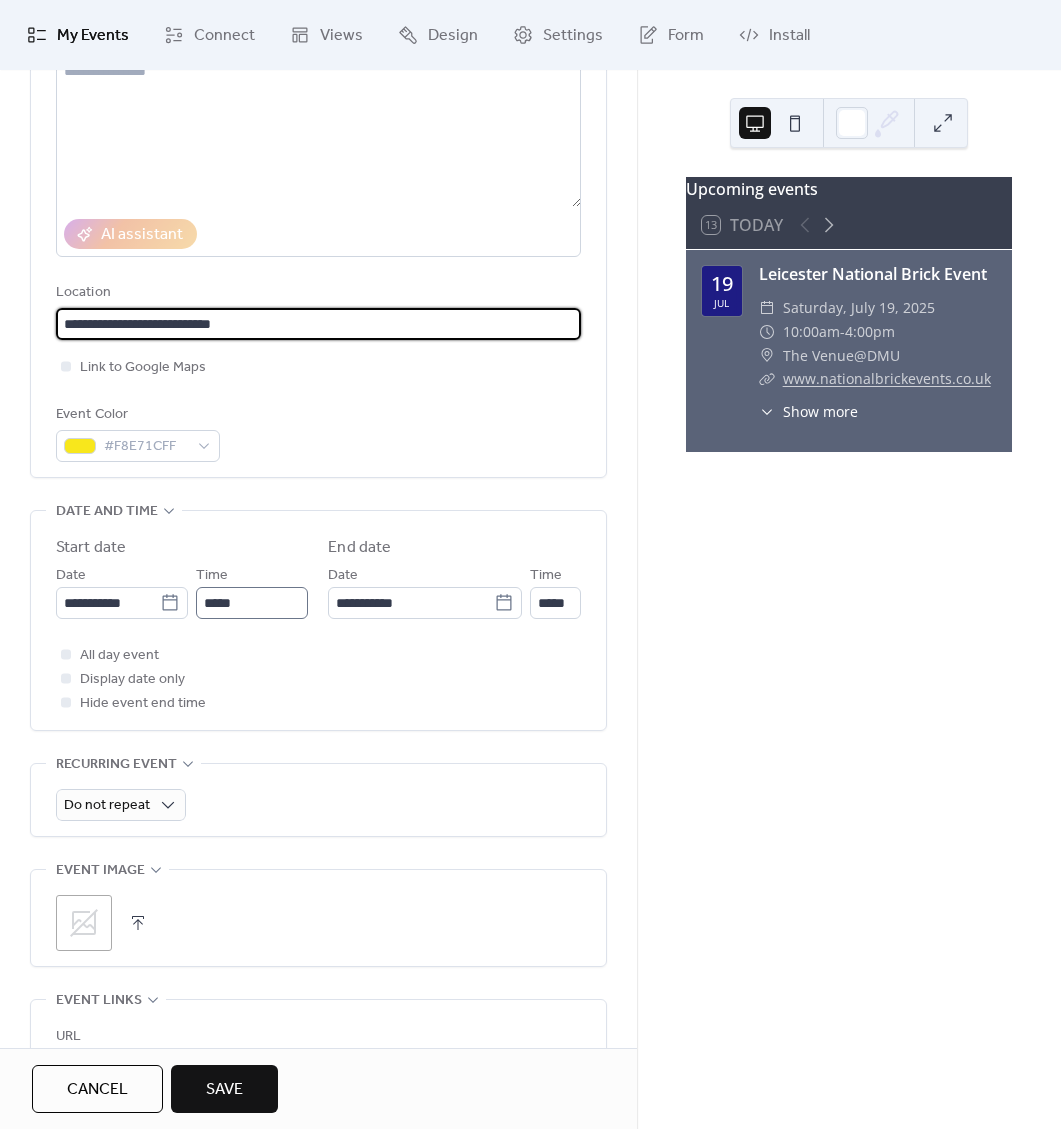 type on "**********" 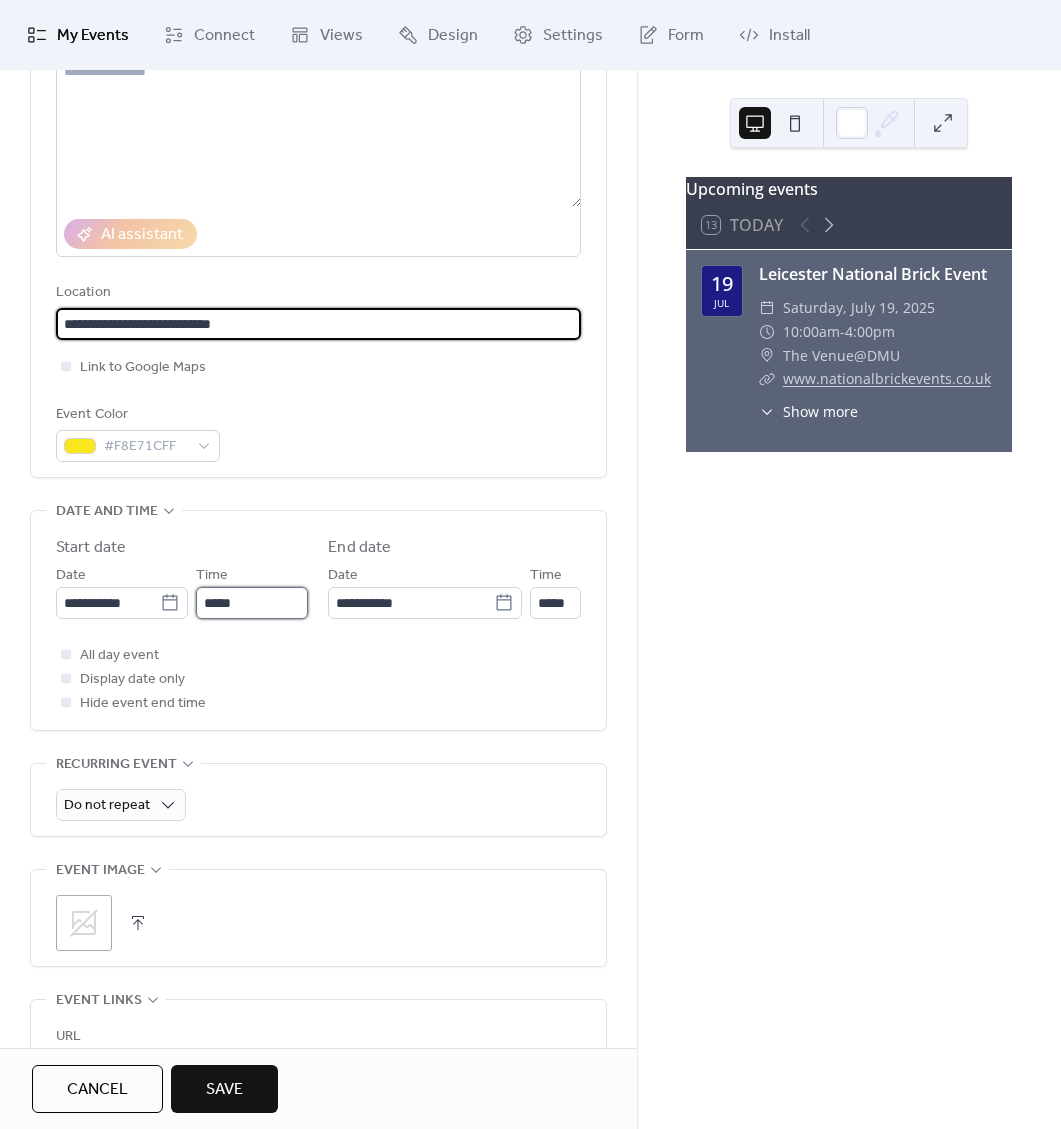 click on "*****" at bounding box center [252, 603] 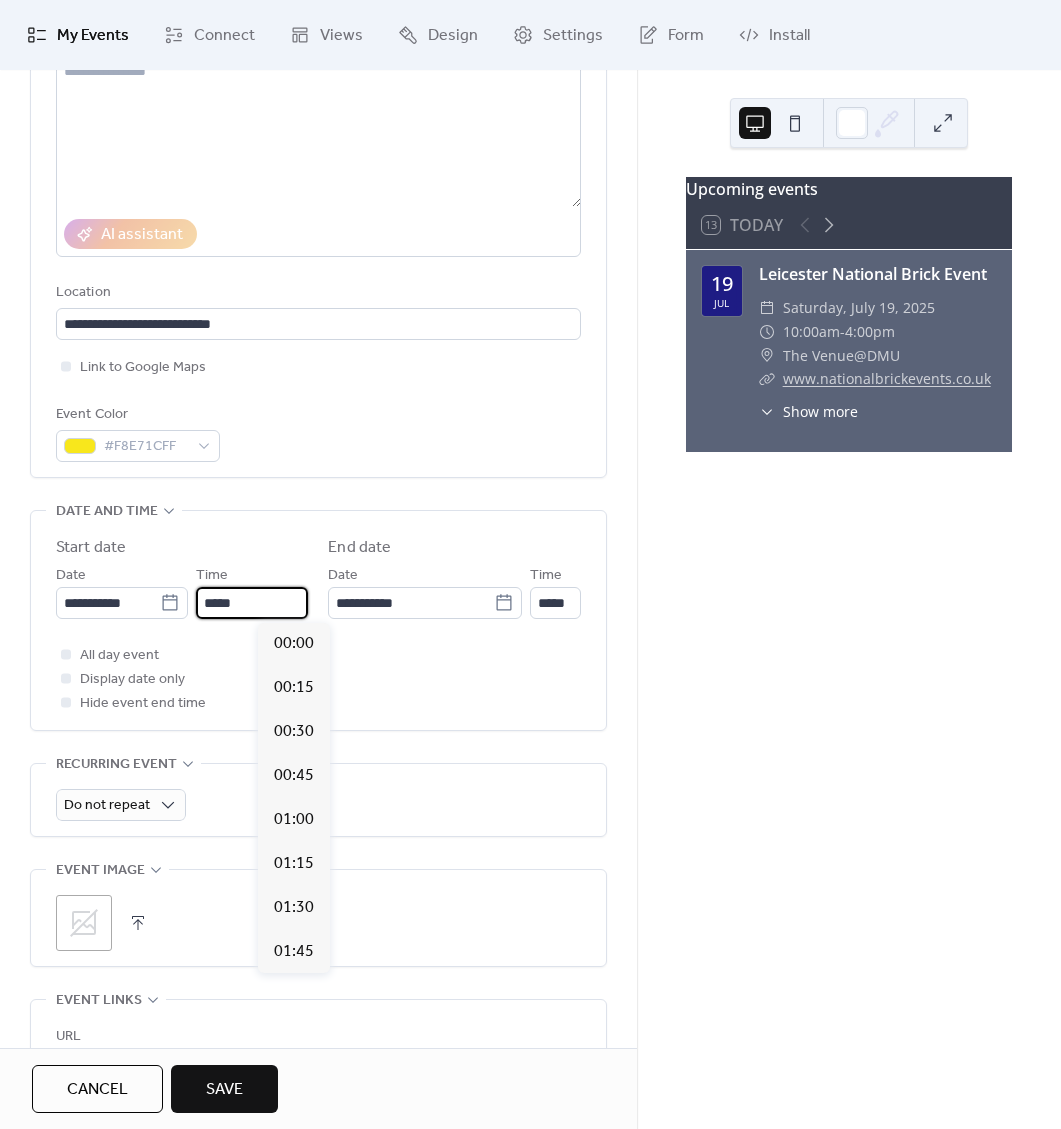 scroll, scrollTop: 2112, scrollLeft: 0, axis: vertical 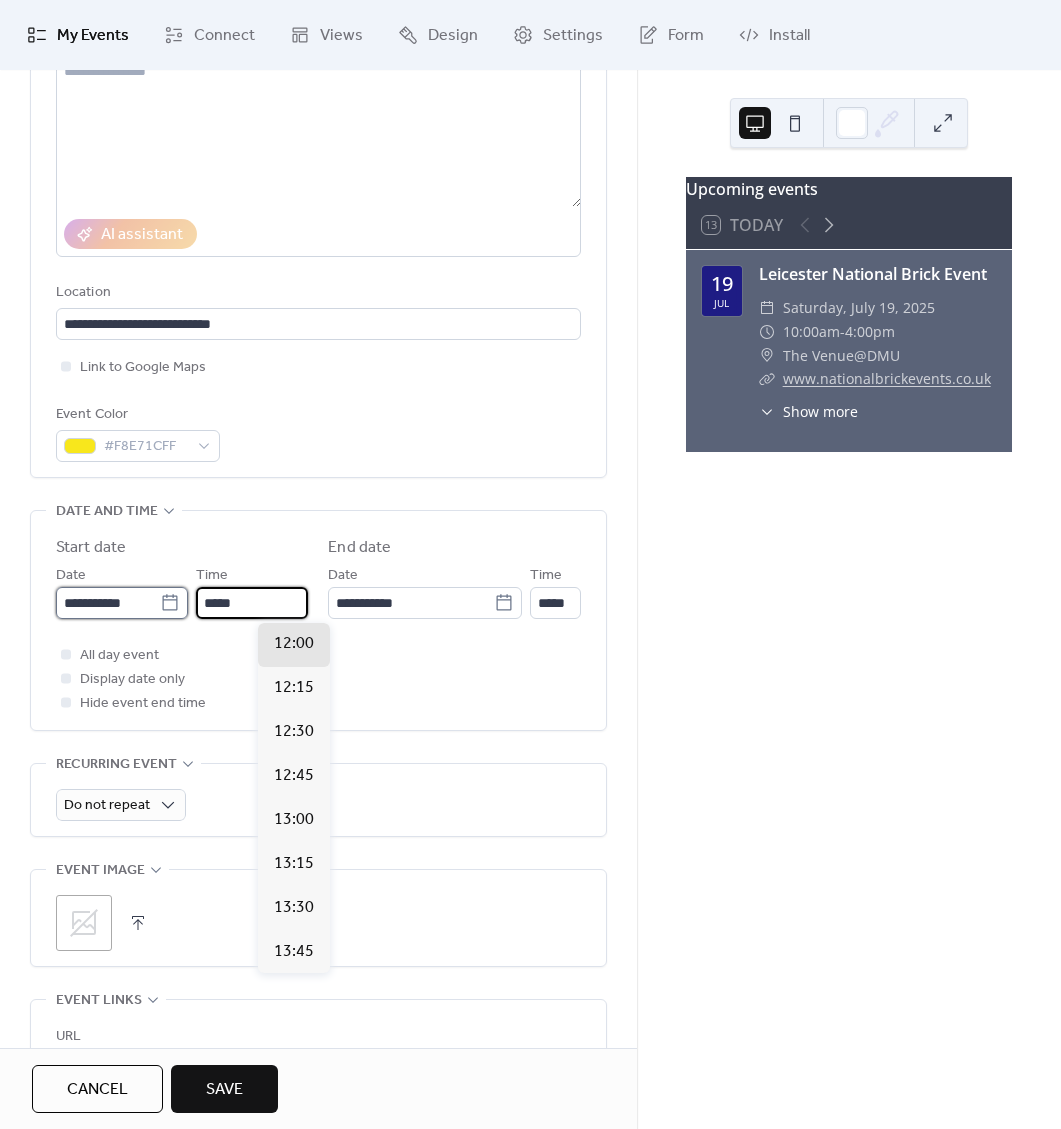 click on "**********" at bounding box center (108, 603) 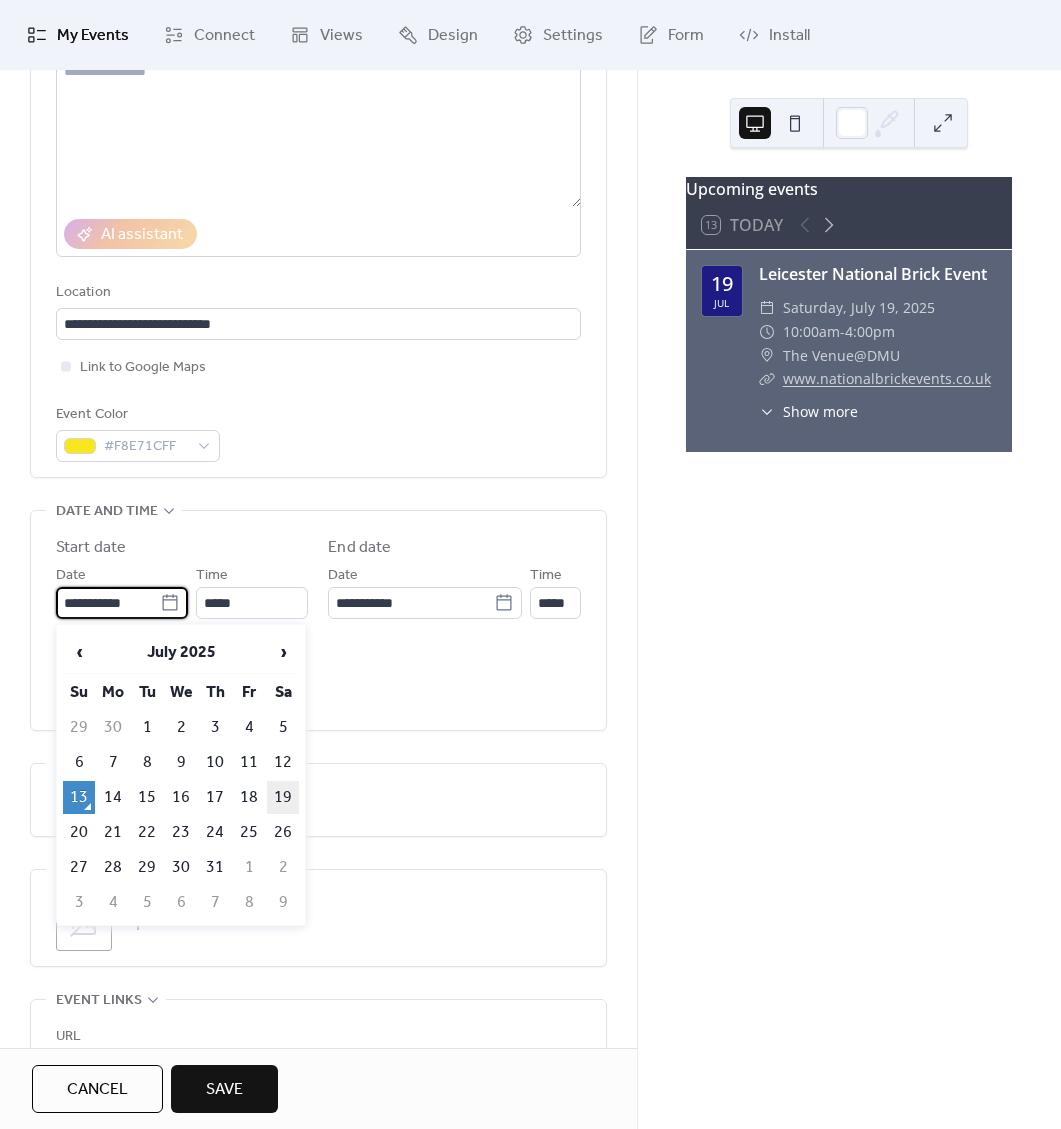click on "19" at bounding box center (283, 797) 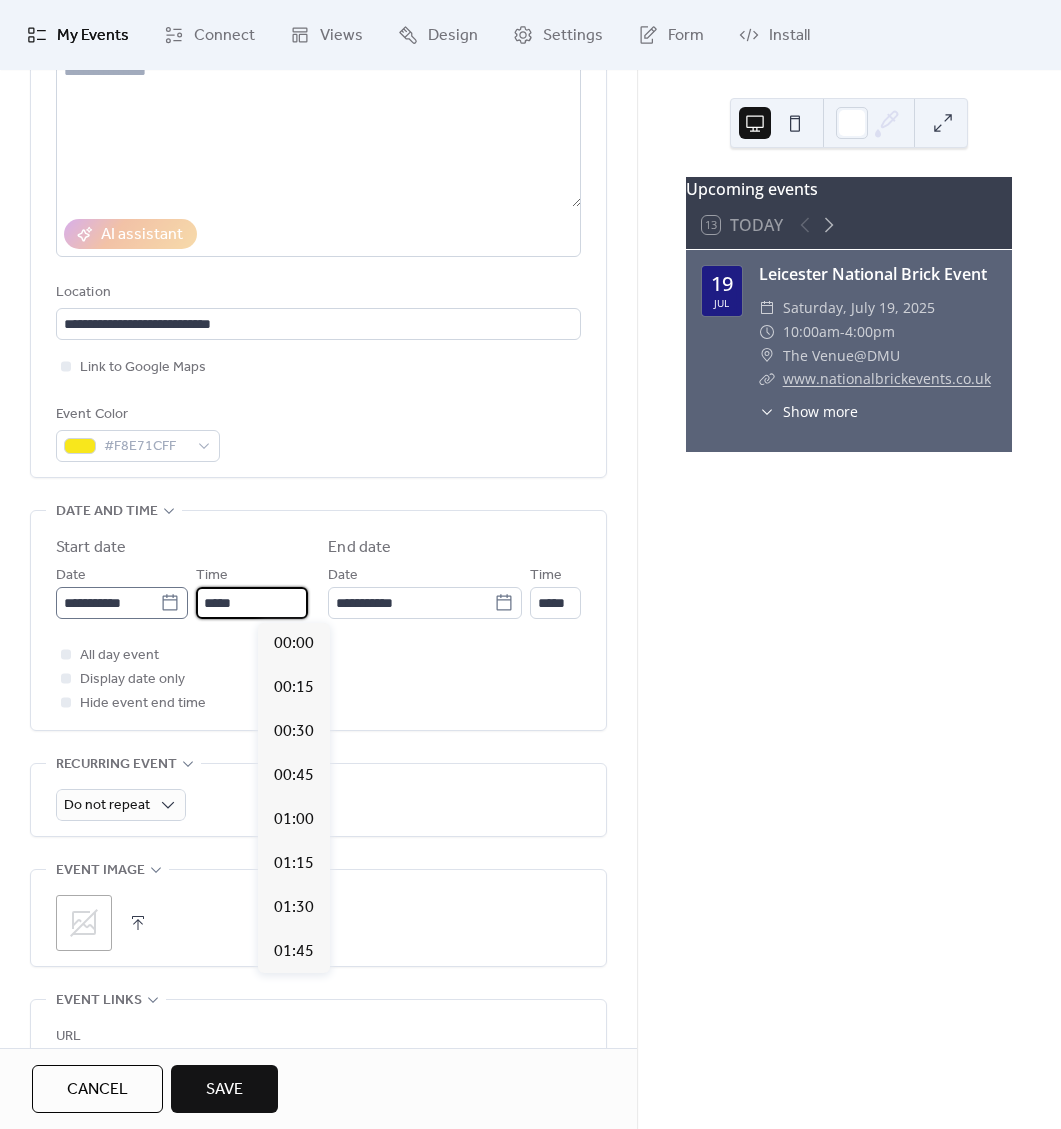 scroll, scrollTop: 2112, scrollLeft: 0, axis: vertical 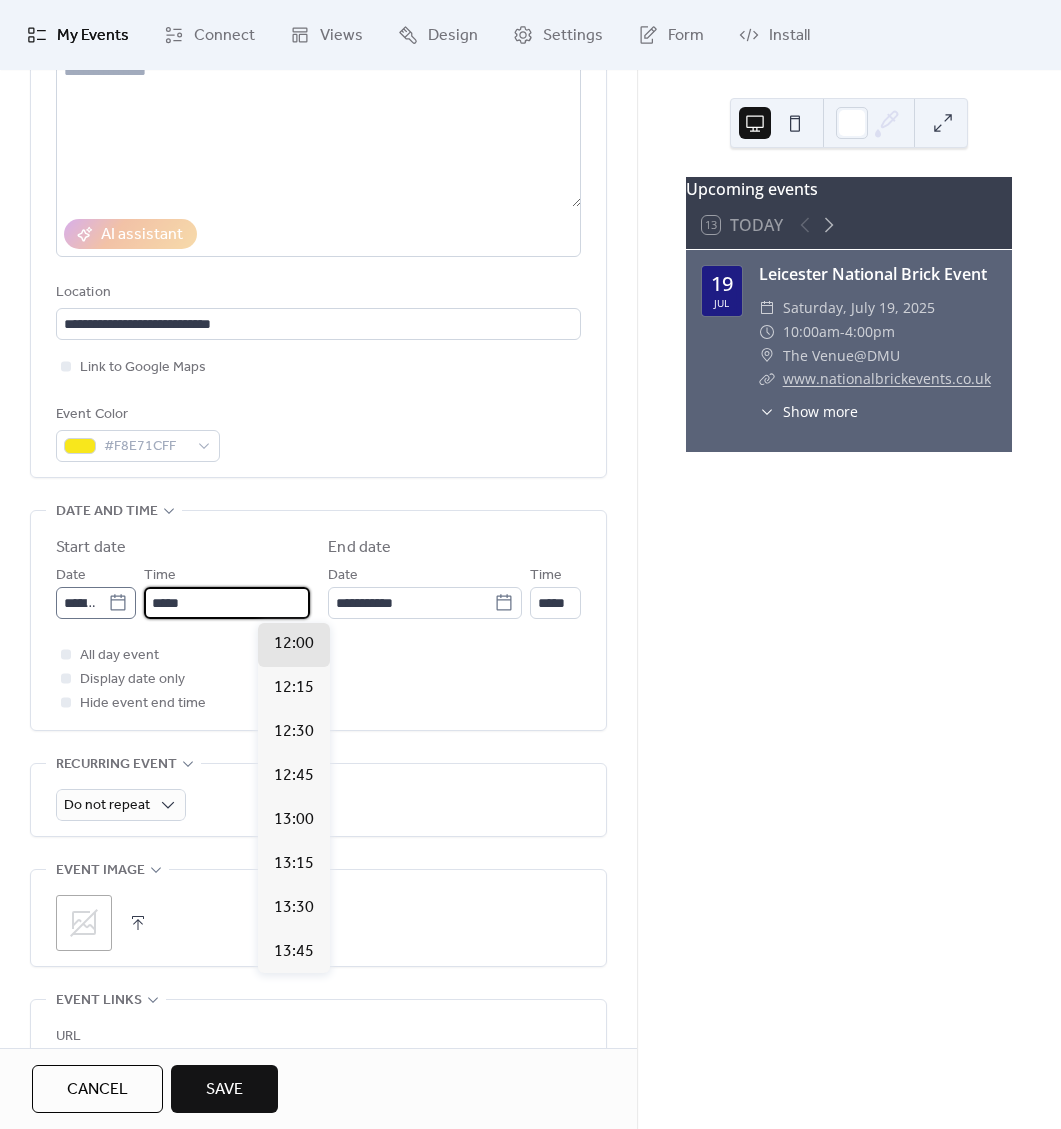 drag, startPoint x: 314, startPoint y: 607, endPoint x: 220, endPoint y: 596, distance: 94.641426 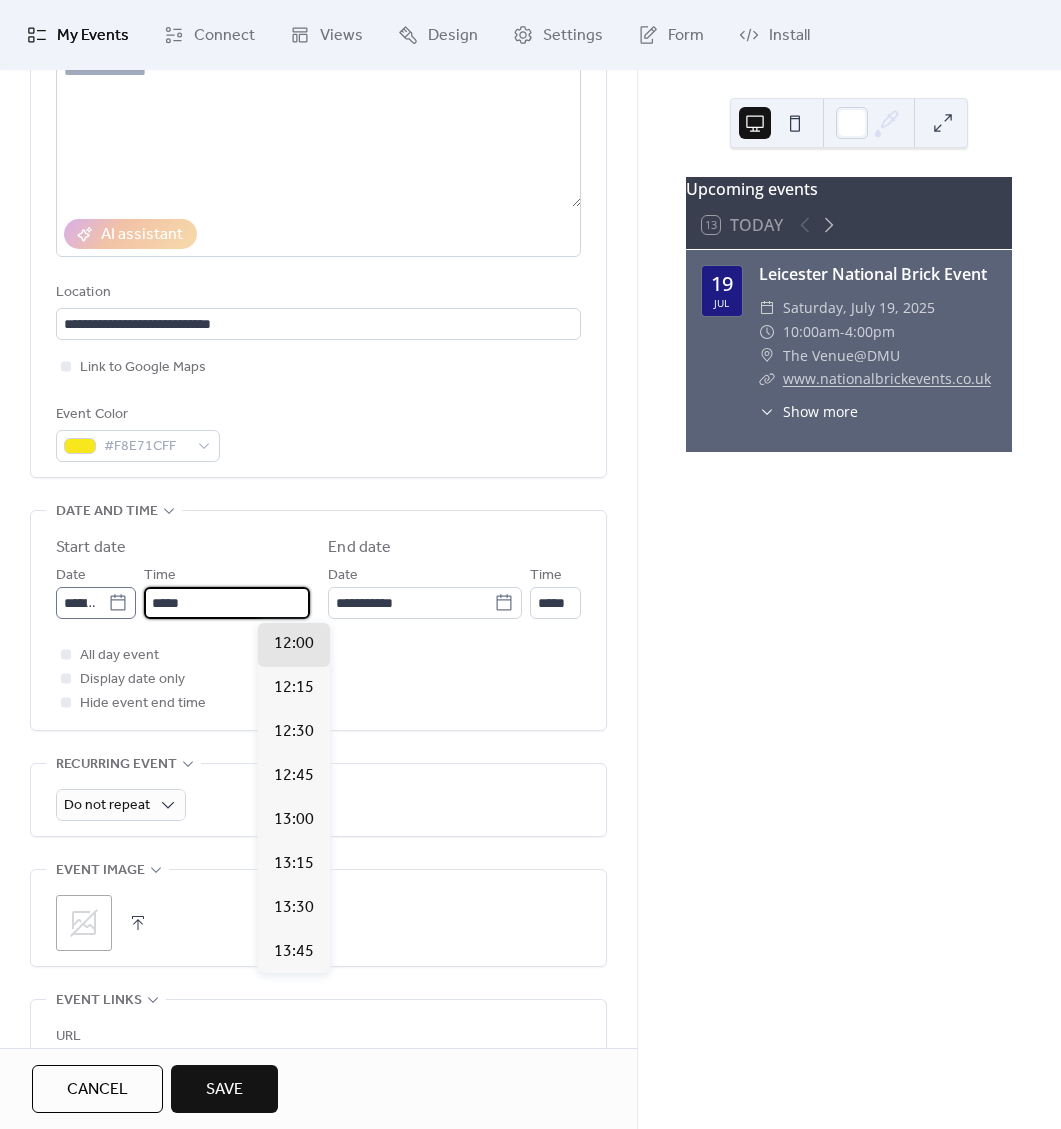 click on "**********" at bounding box center (182, 591) 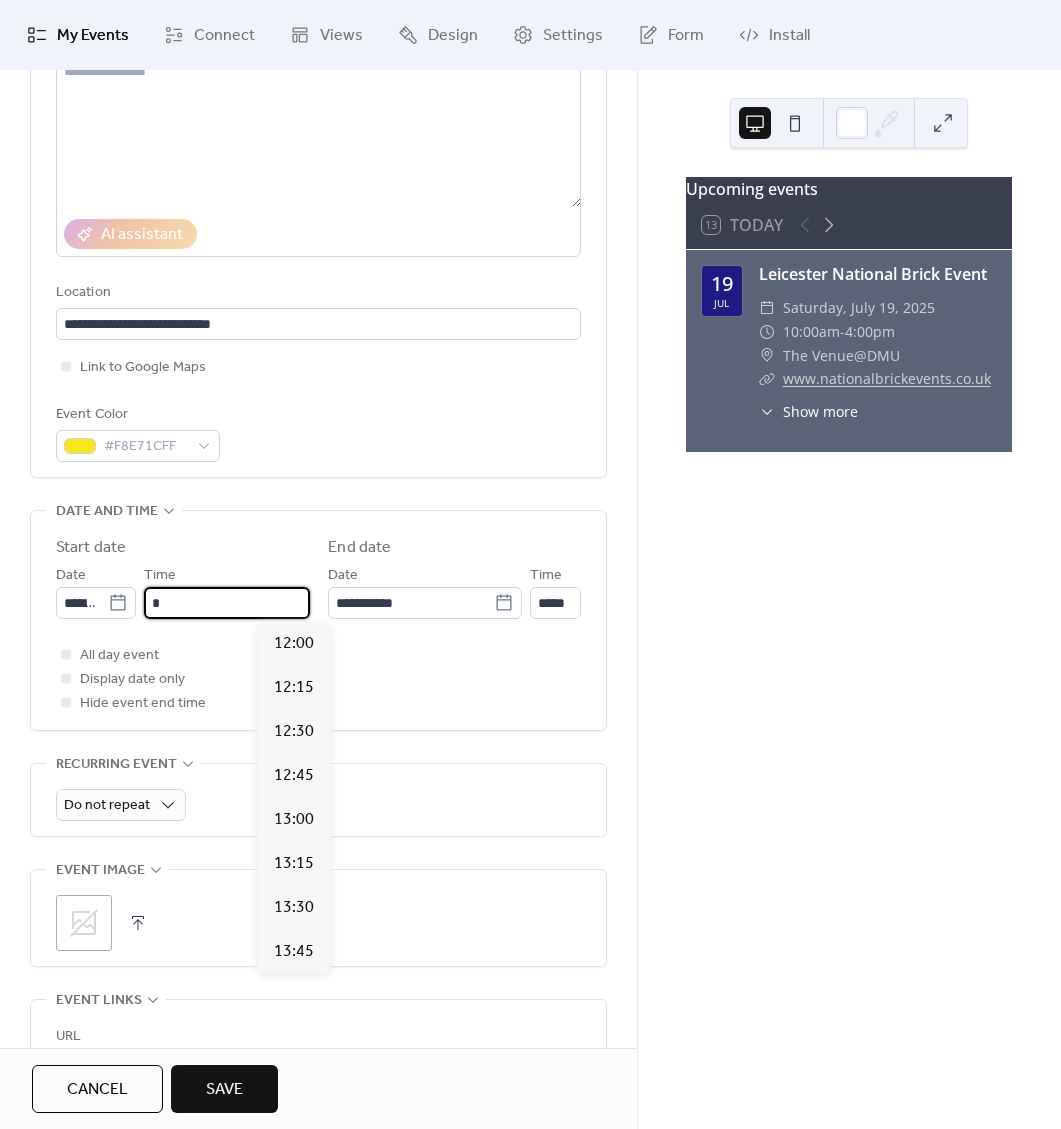 scroll, scrollTop: 1760, scrollLeft: 0, axis: vertical 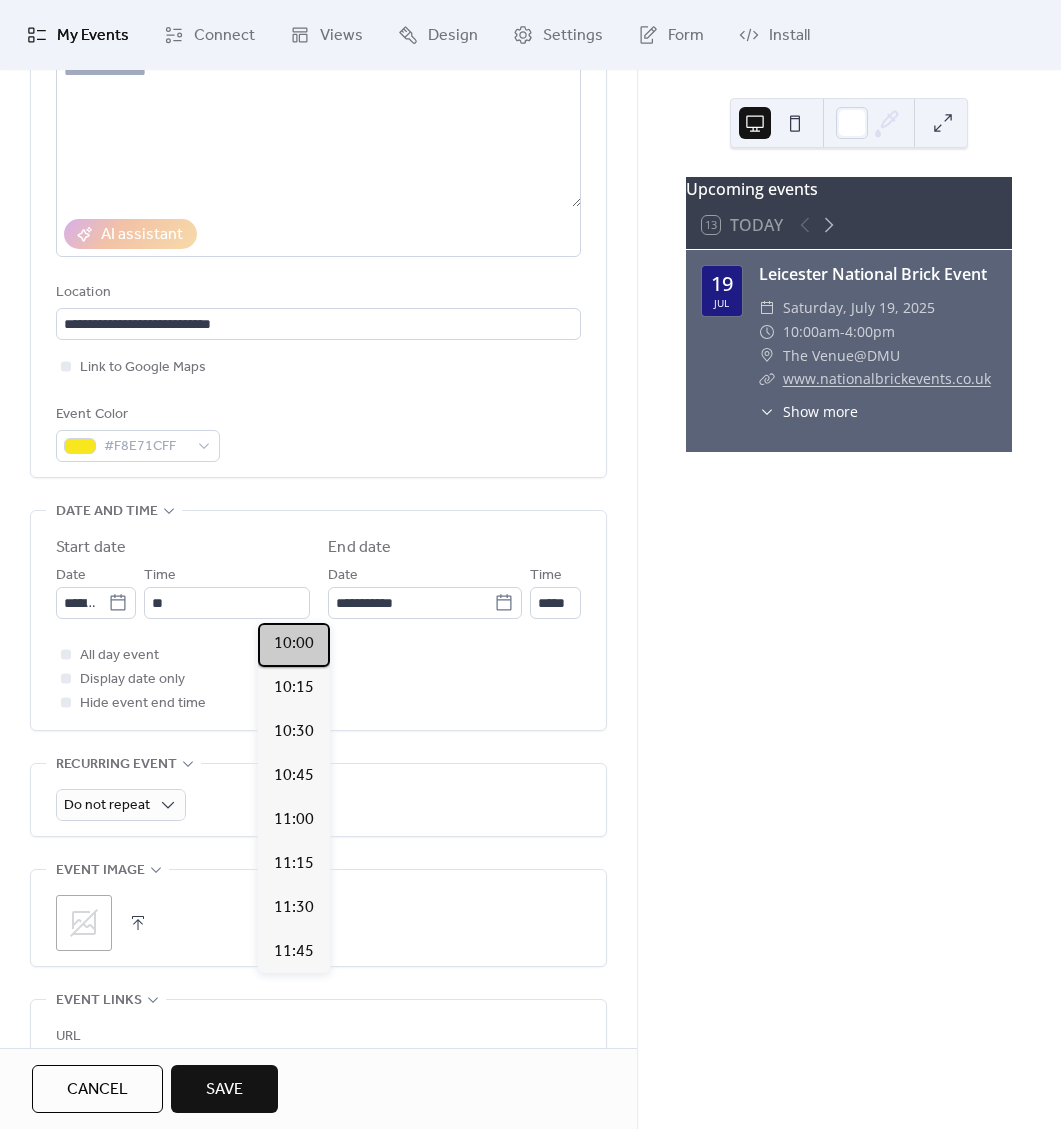 click on "10:00" at bounding box center [294, 644] 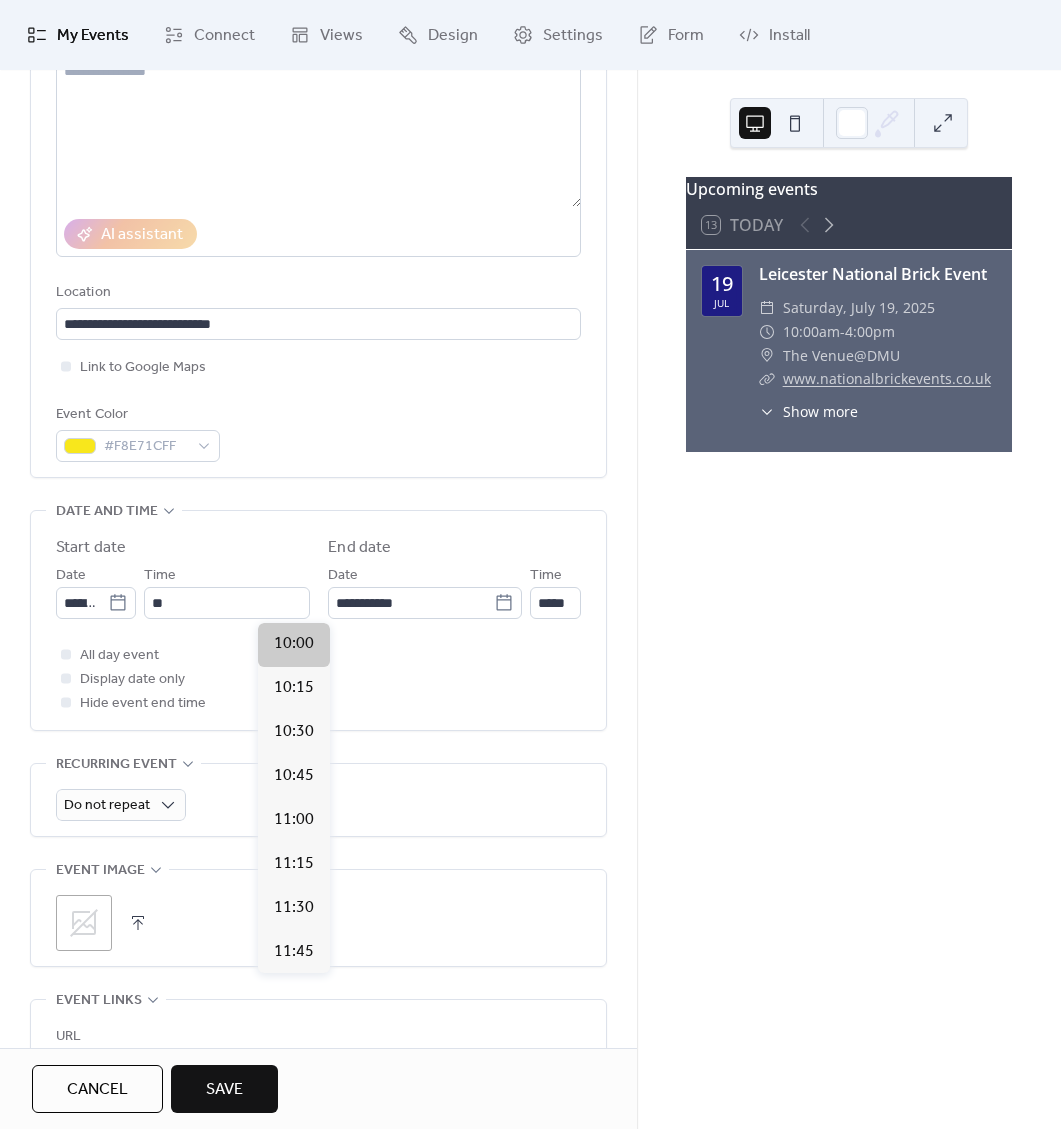 type on "*****" 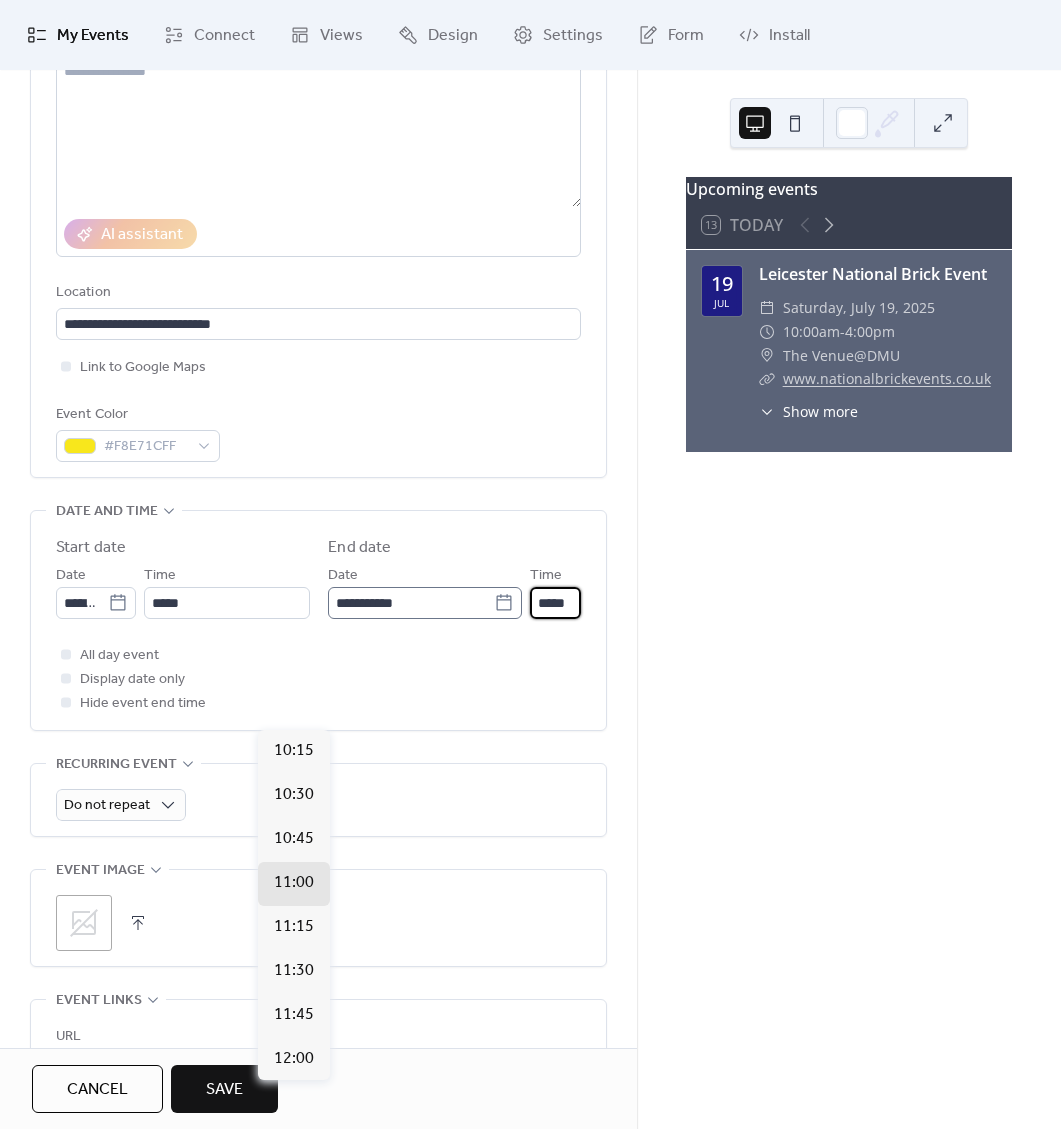 drag, startPoint x: 334, startPoint y: 709, endPoint x: 196, endPoint y: 702, distance: 138.17743 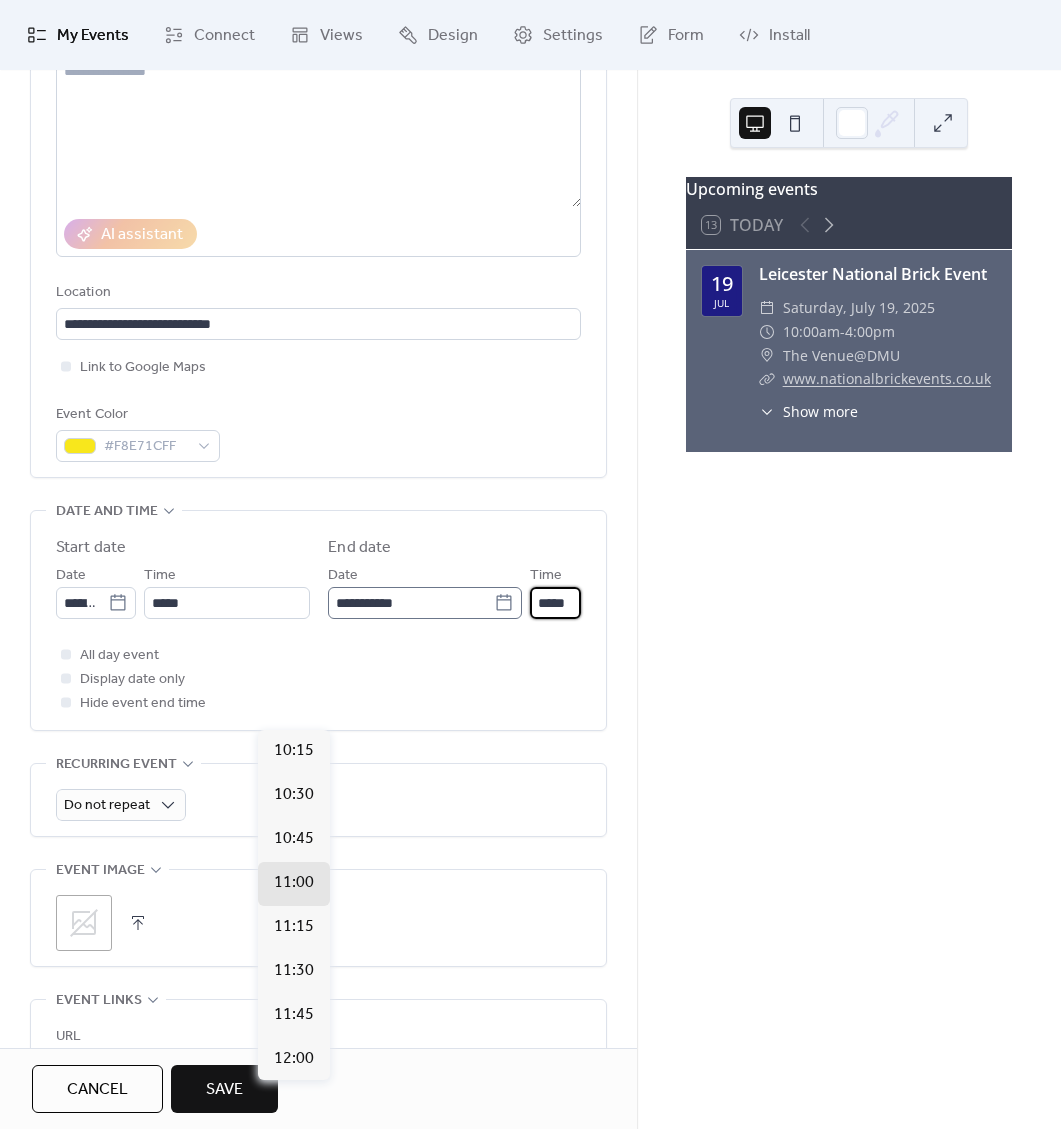 click on "**********" at bounding box center [454, 591] 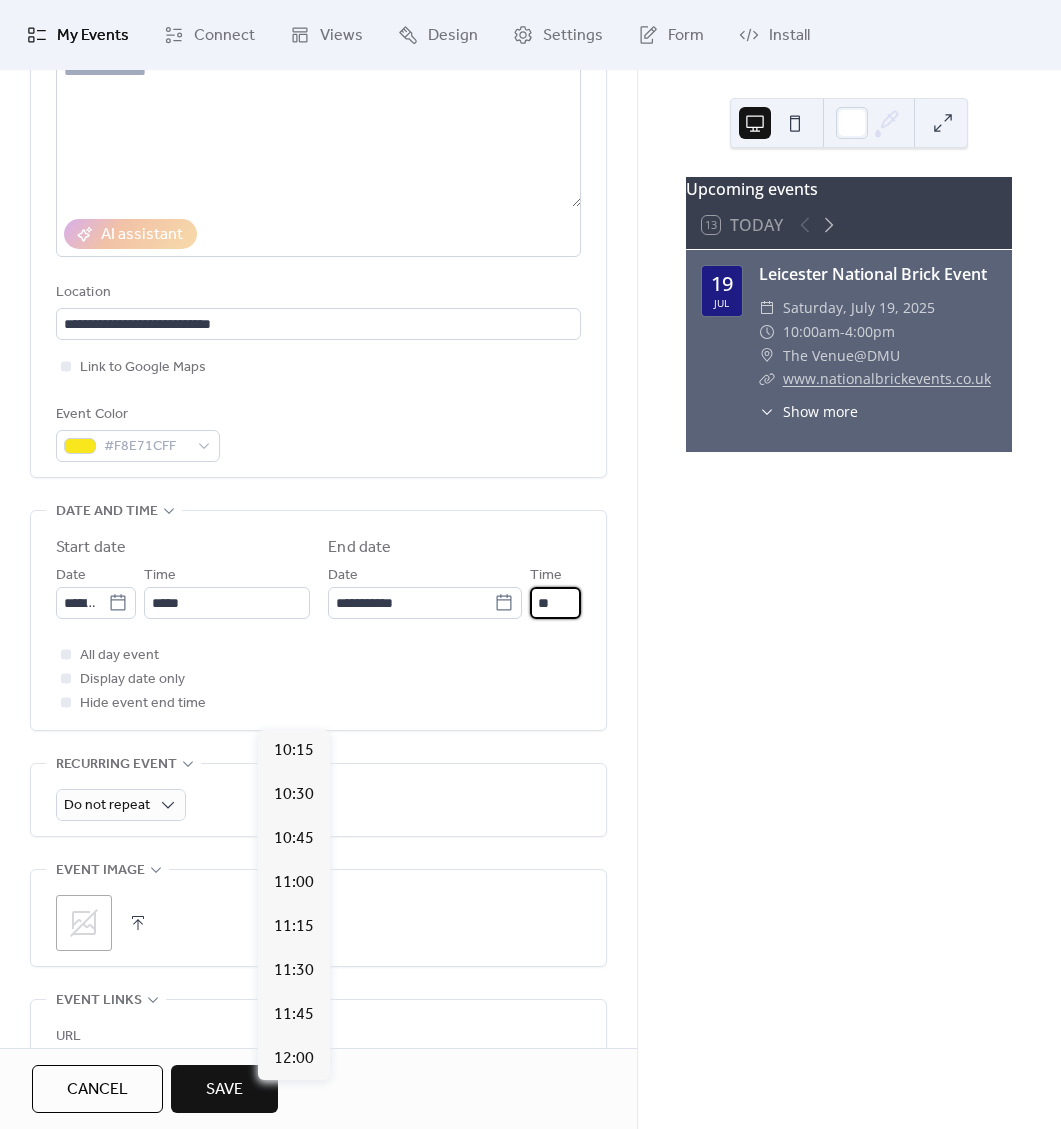 scroll, scrollTop: 1012, scrollLeft: 0, axis: vertical 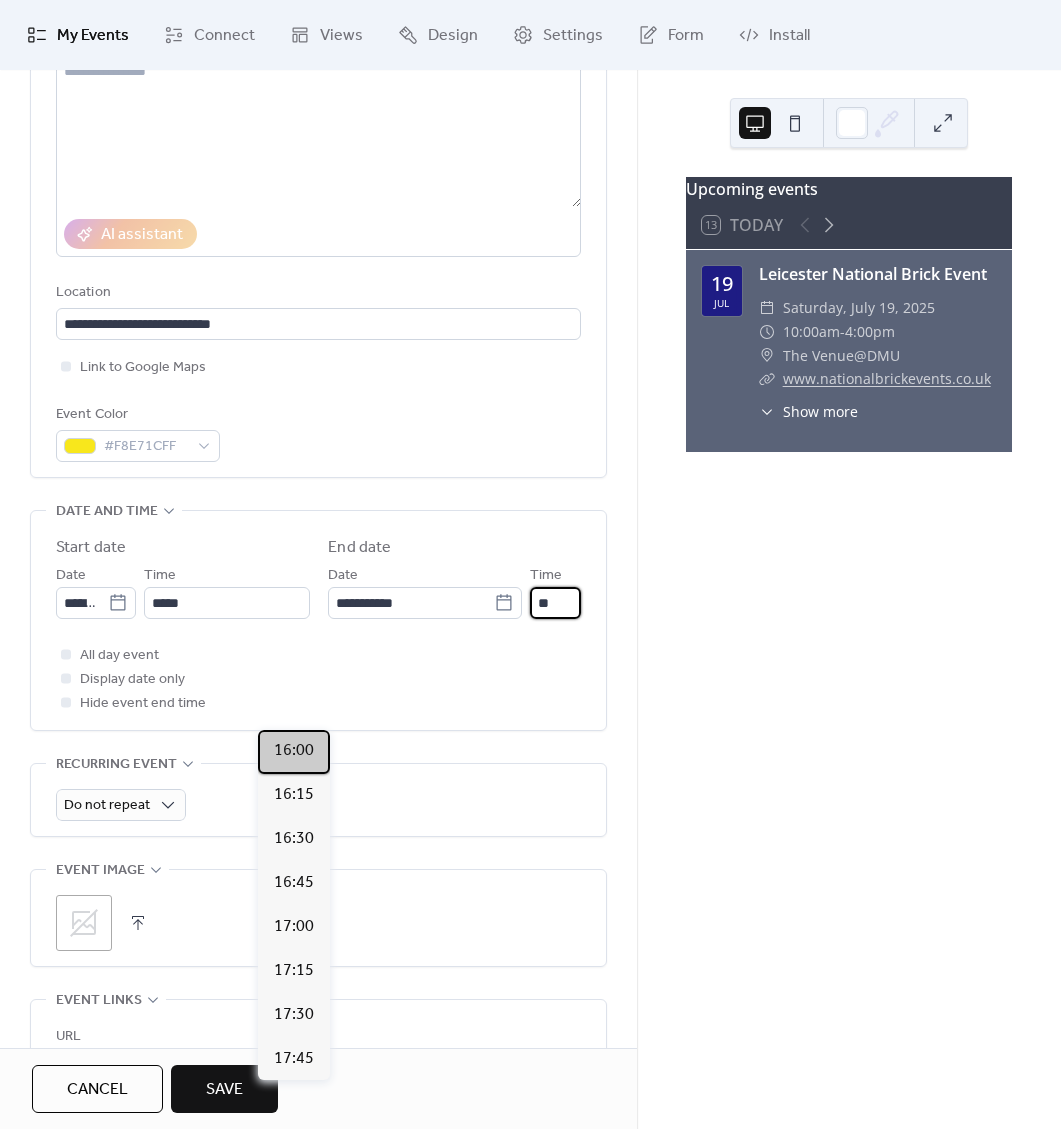 click on "16:00" at bounding box center (294, 751) 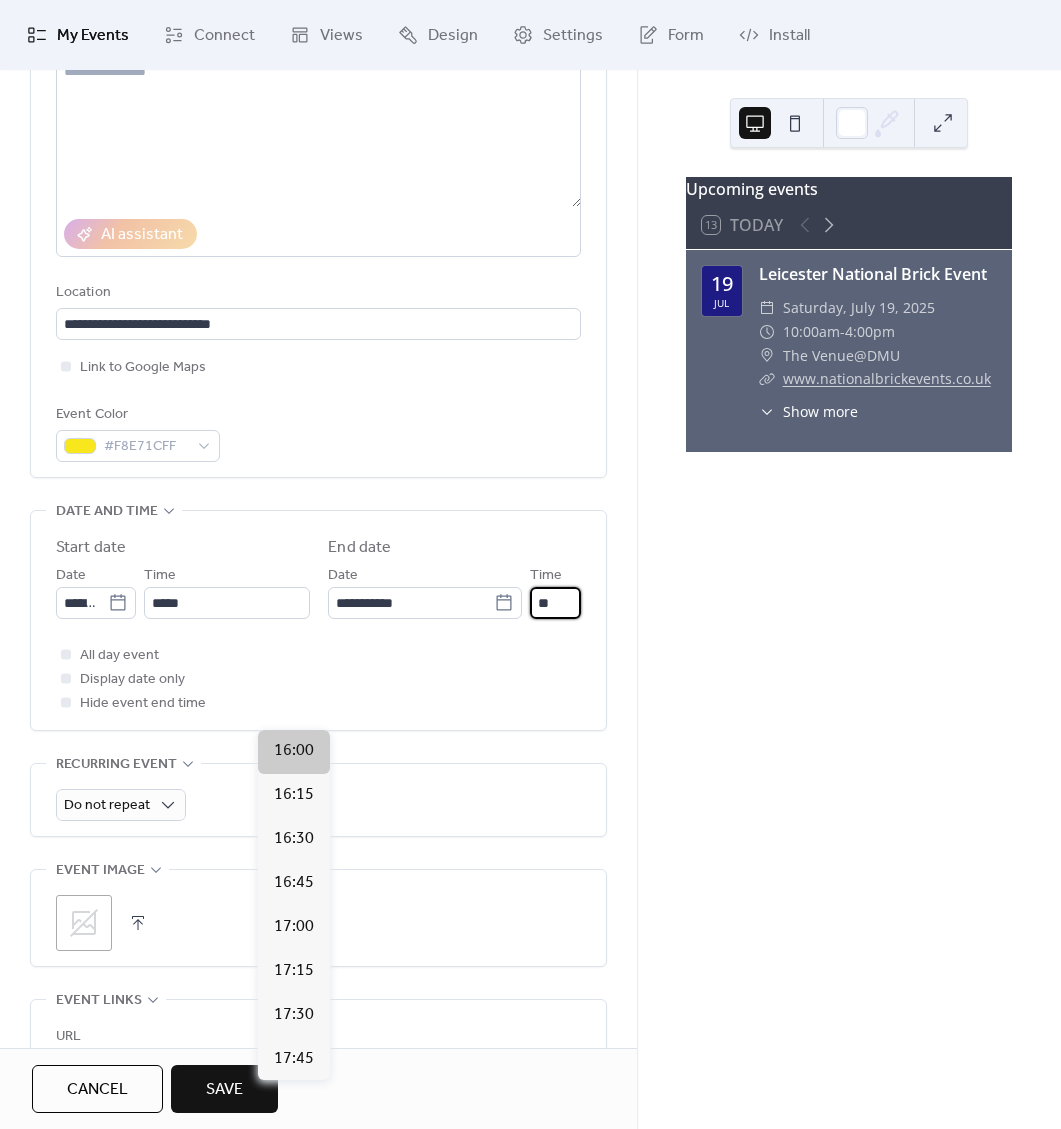 type on "*****" 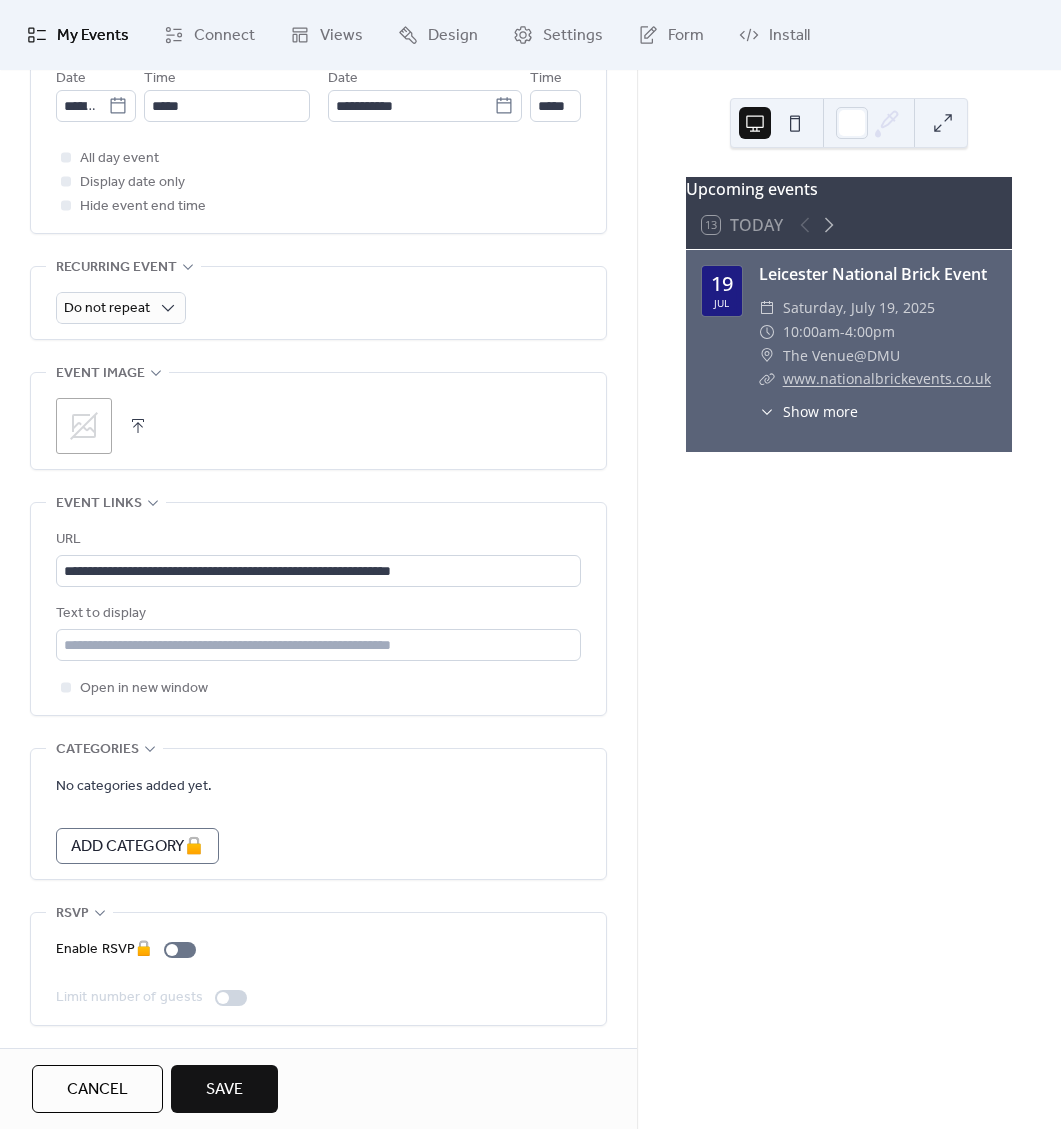 scroll, scrollTop: 858, scrollLeft: 0, axis: vertical 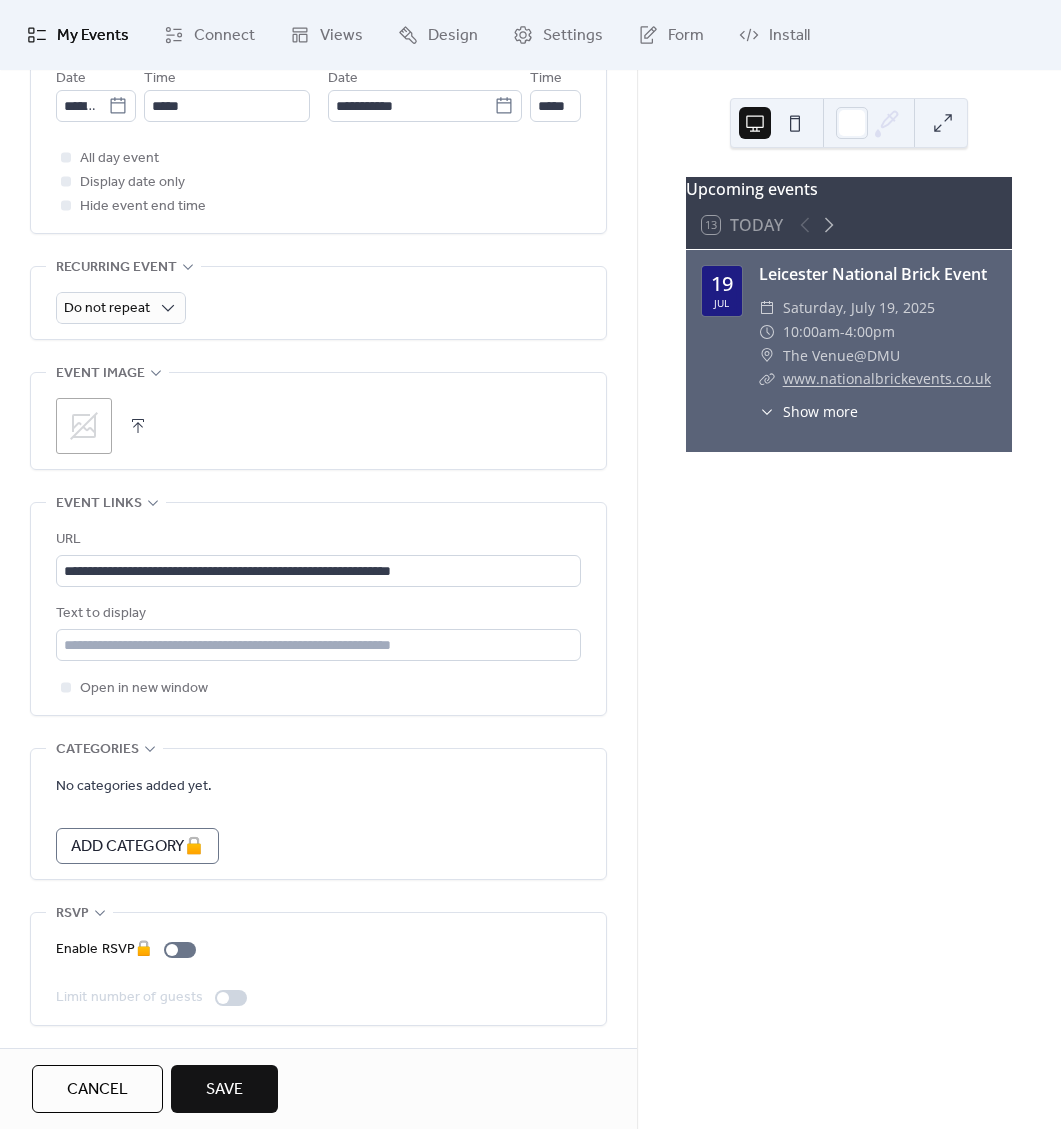 click on "Save" at bounding box center [224, 1089] 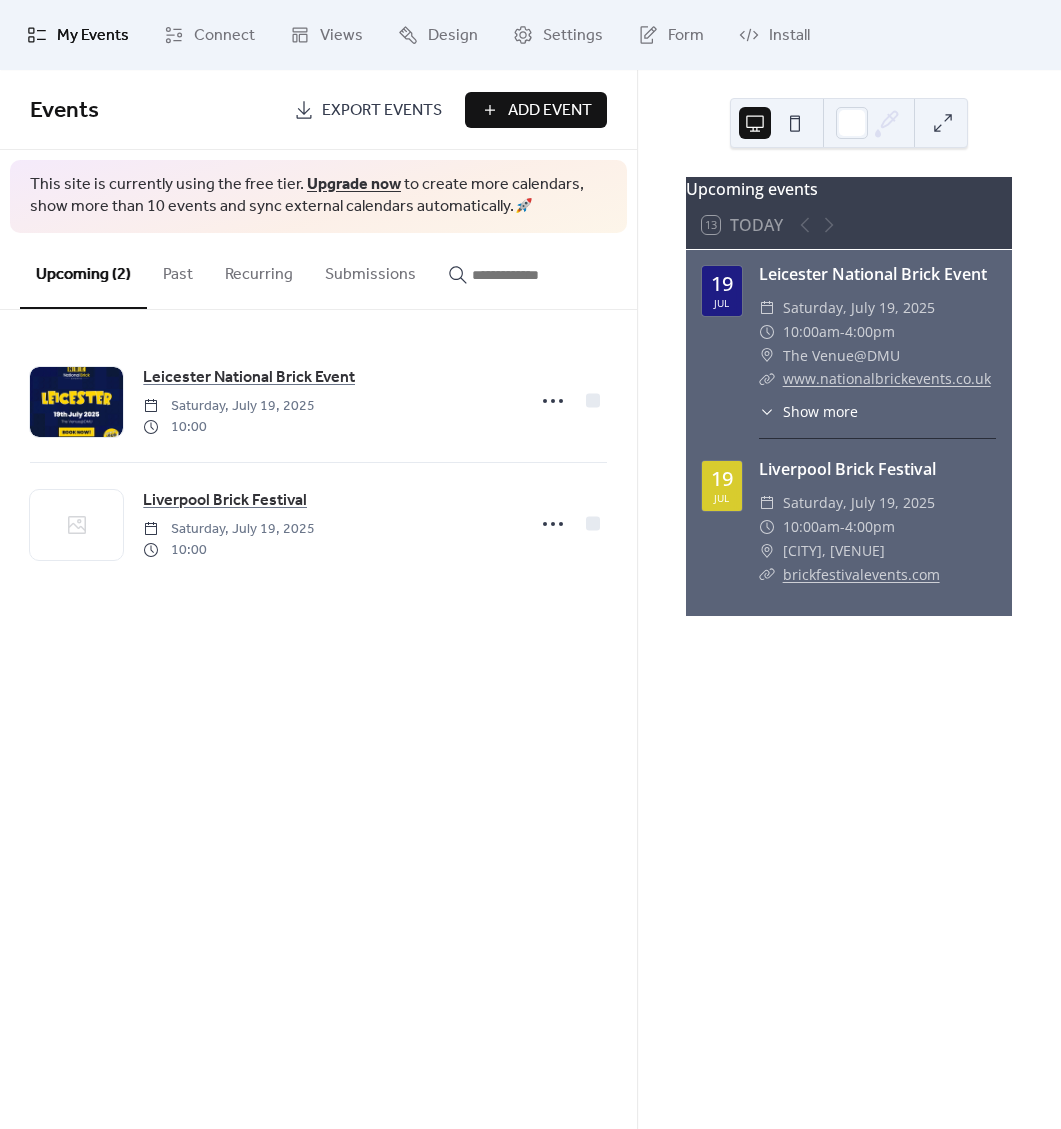click on "Add Event" at bounding box center (550, 111) 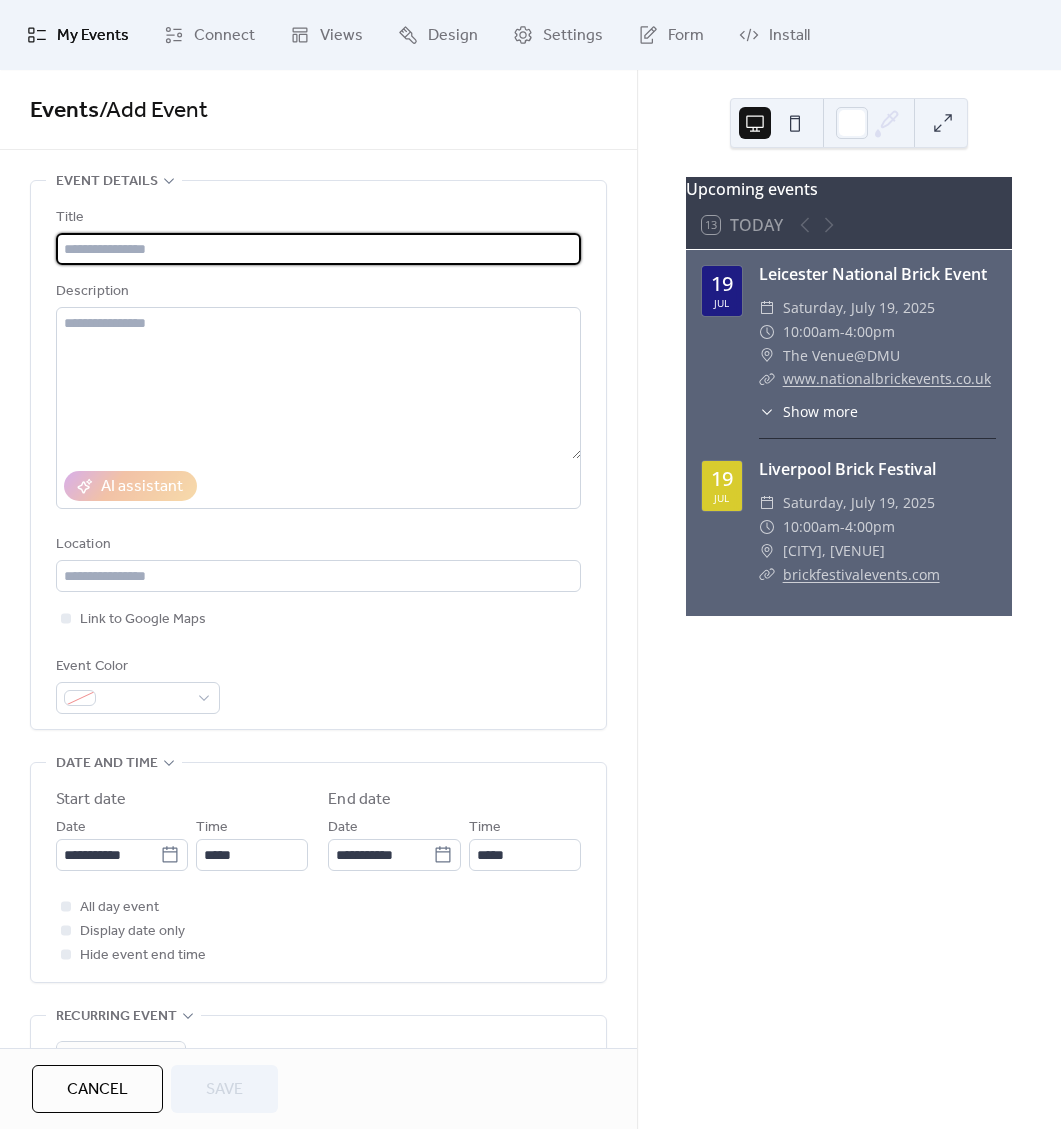 click at bounding box center [318, 249] 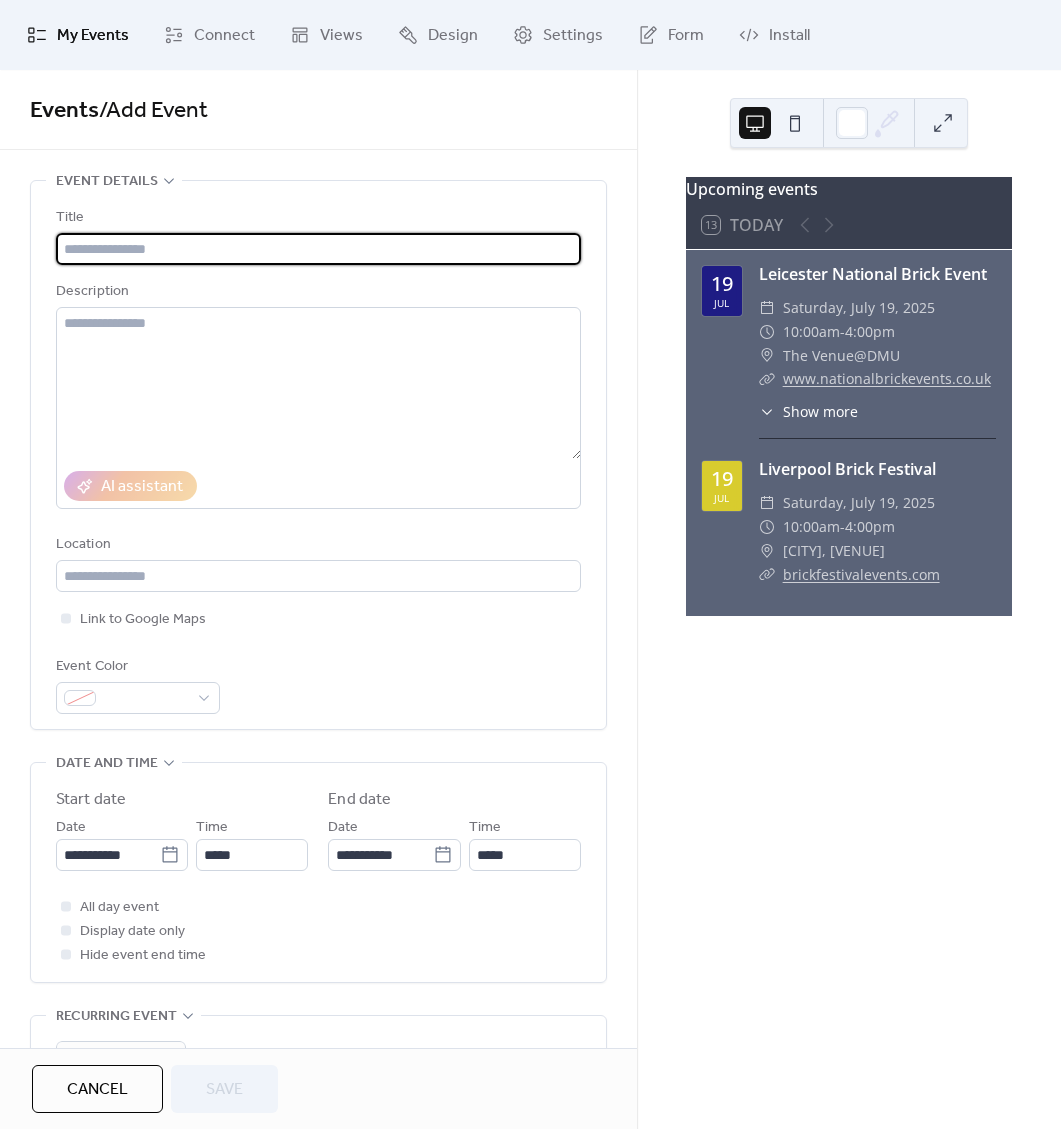 click at bounding box center (318, 249) 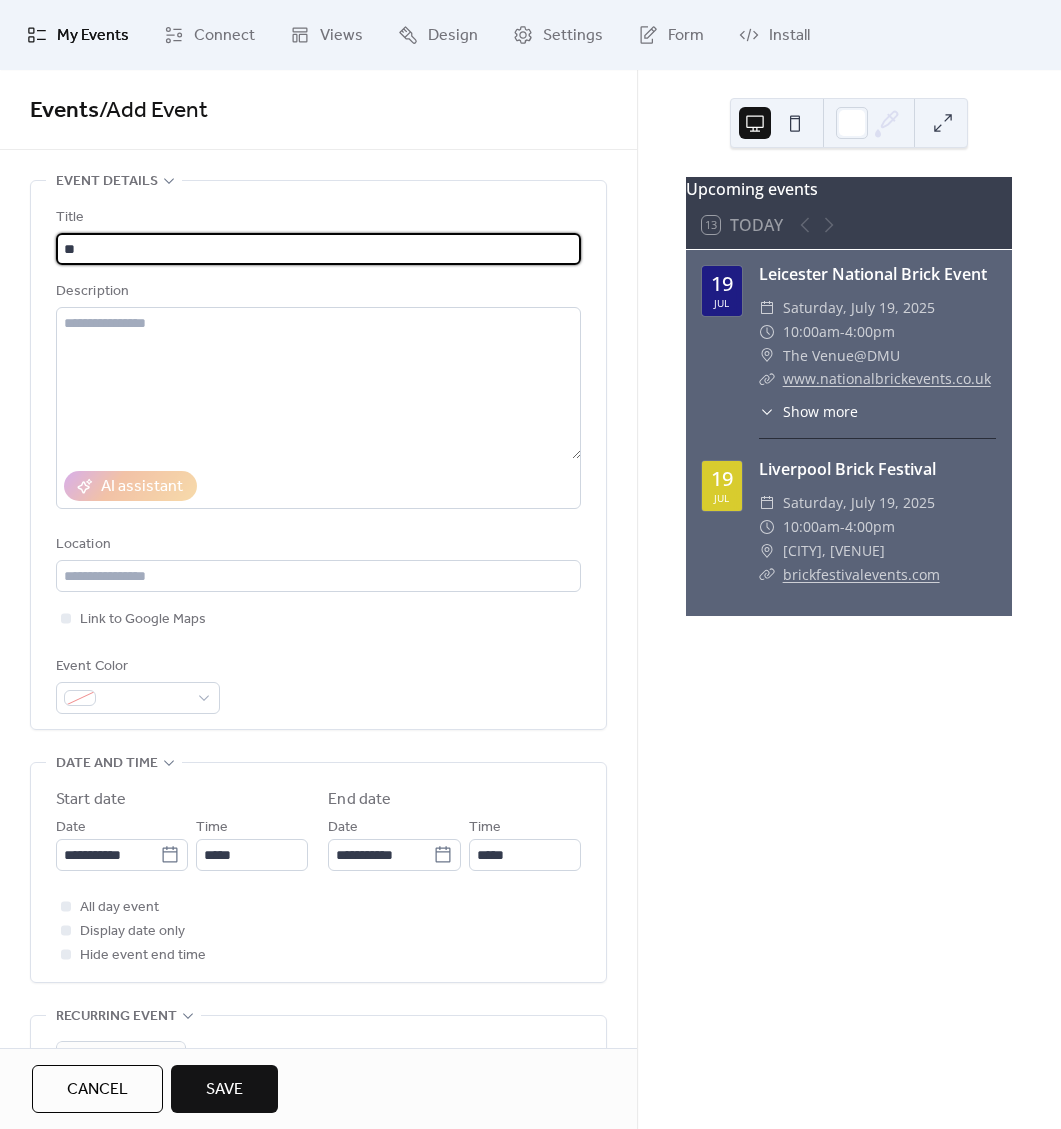 type on "*" 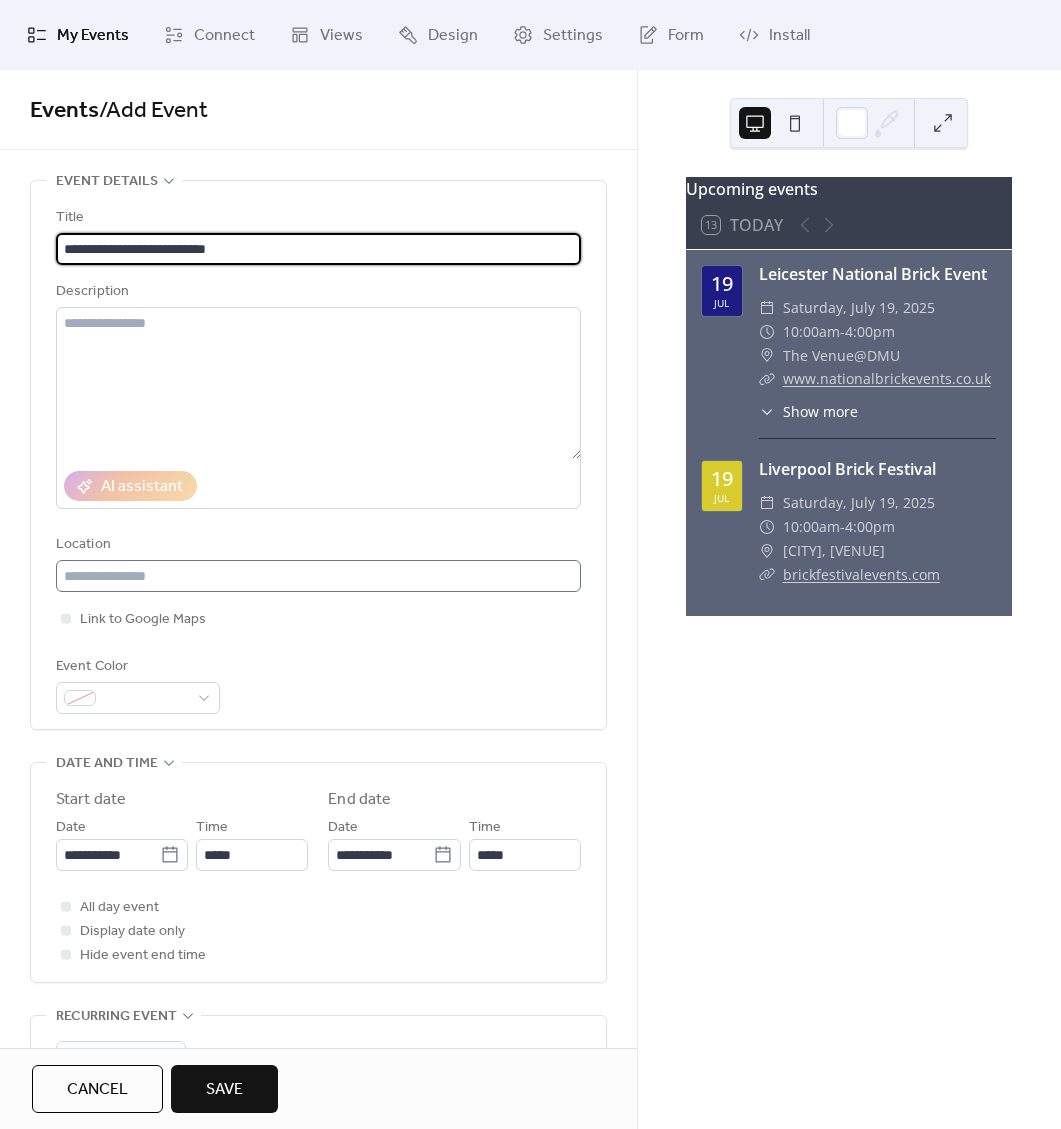 type on "**********" 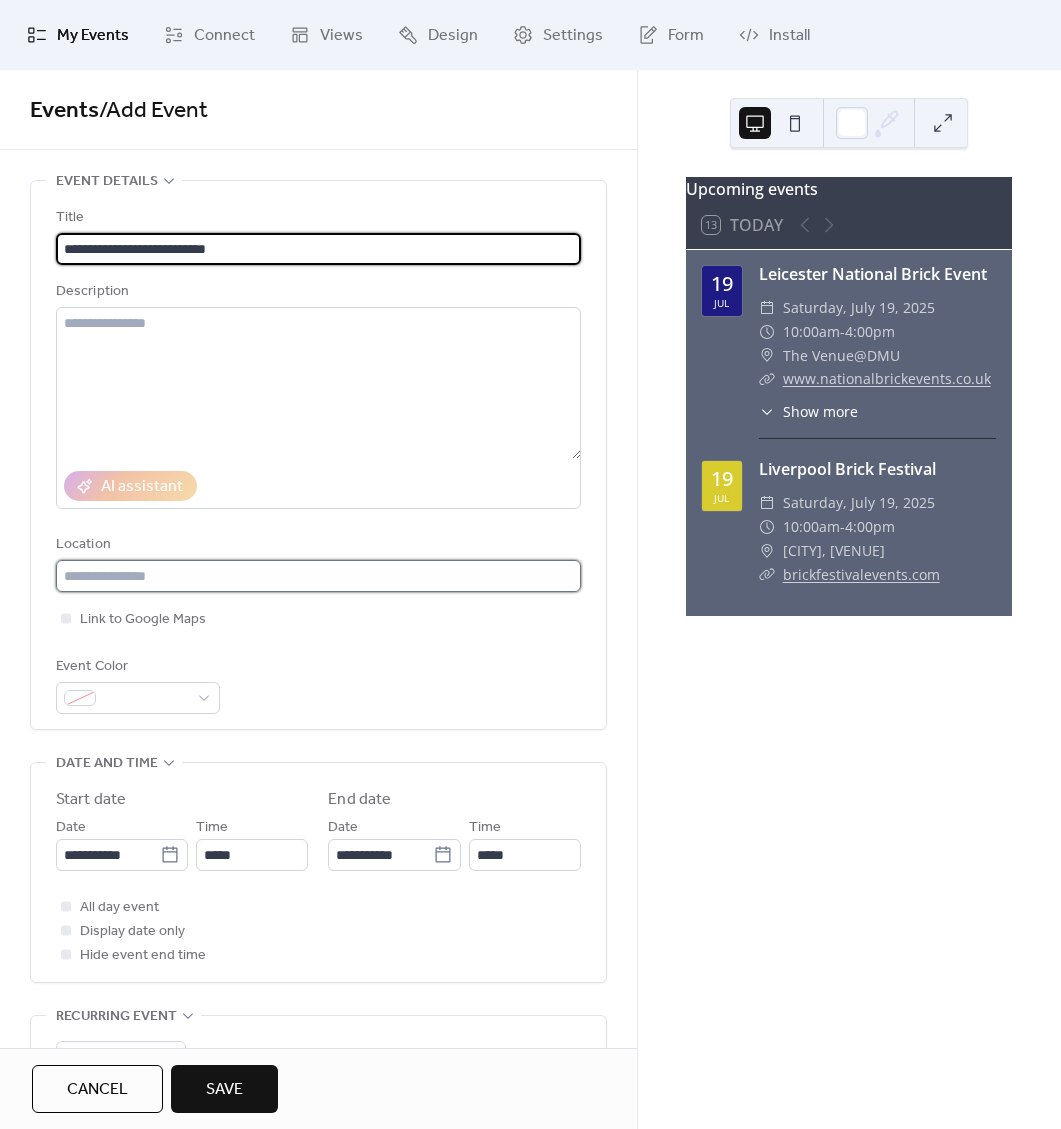 click at bounding box center (318, 576) 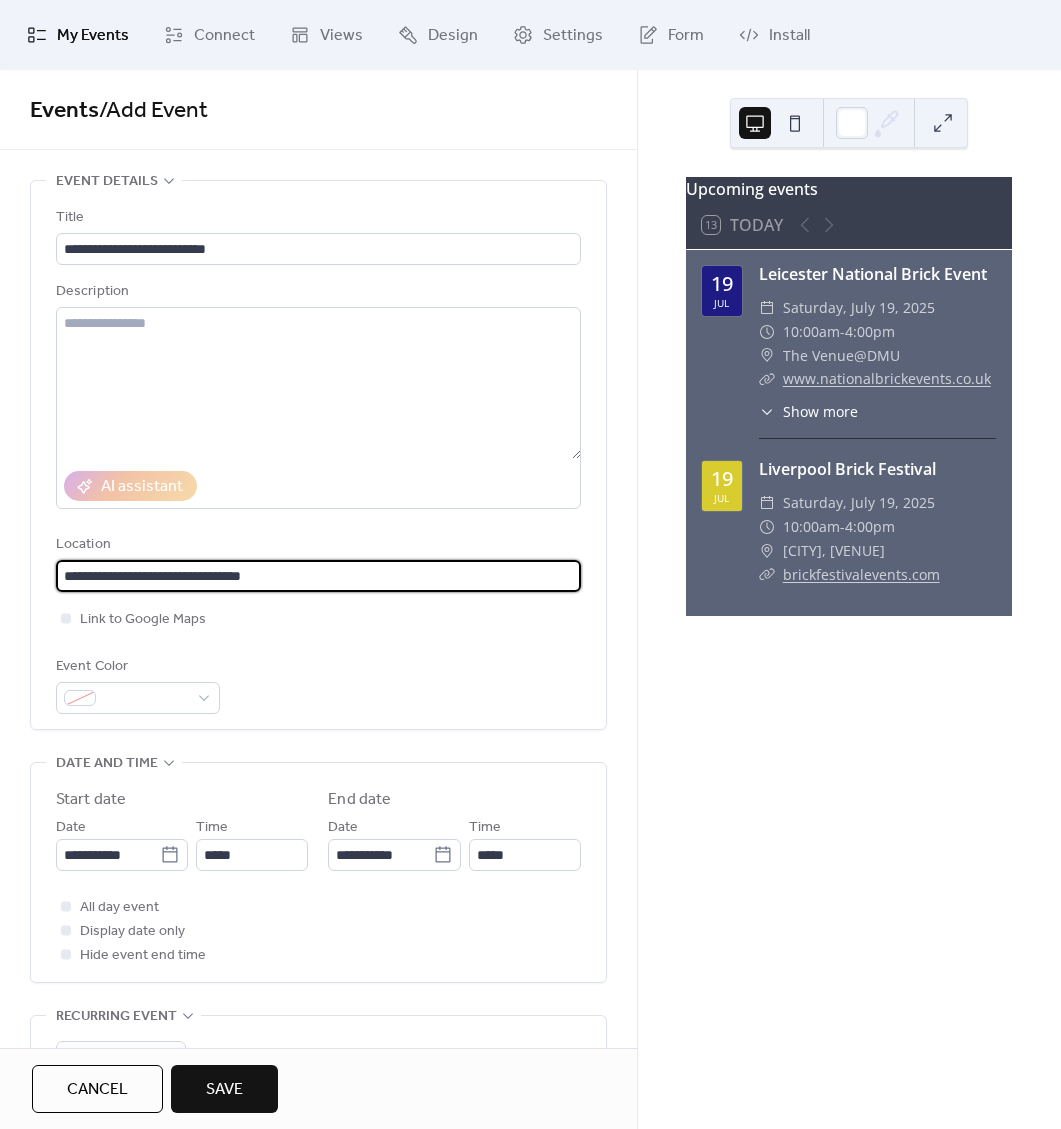 click on "**********" at bounding box center (318, 576) 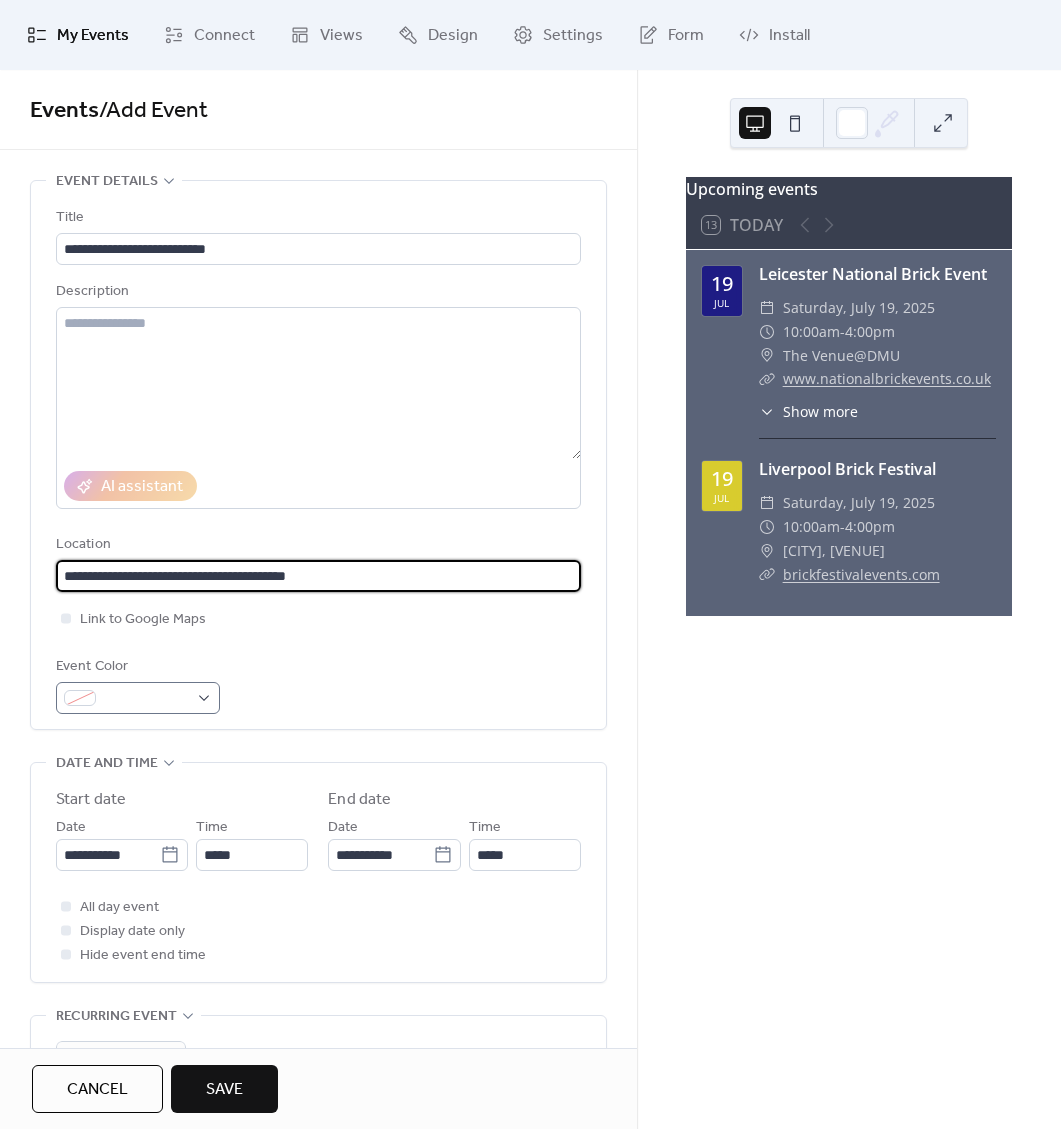 type on "**********" 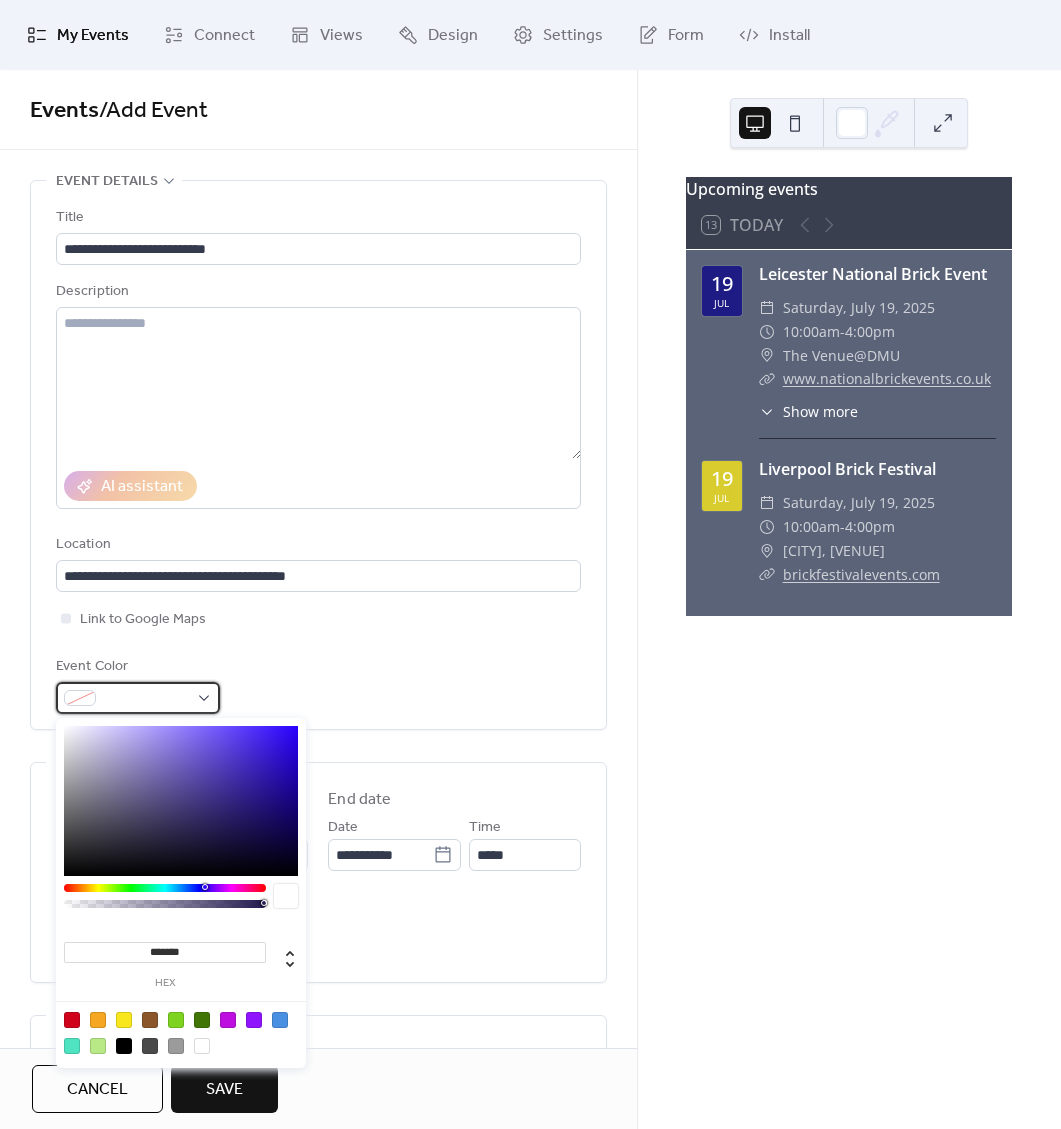 click at bounding box center [146, 699] 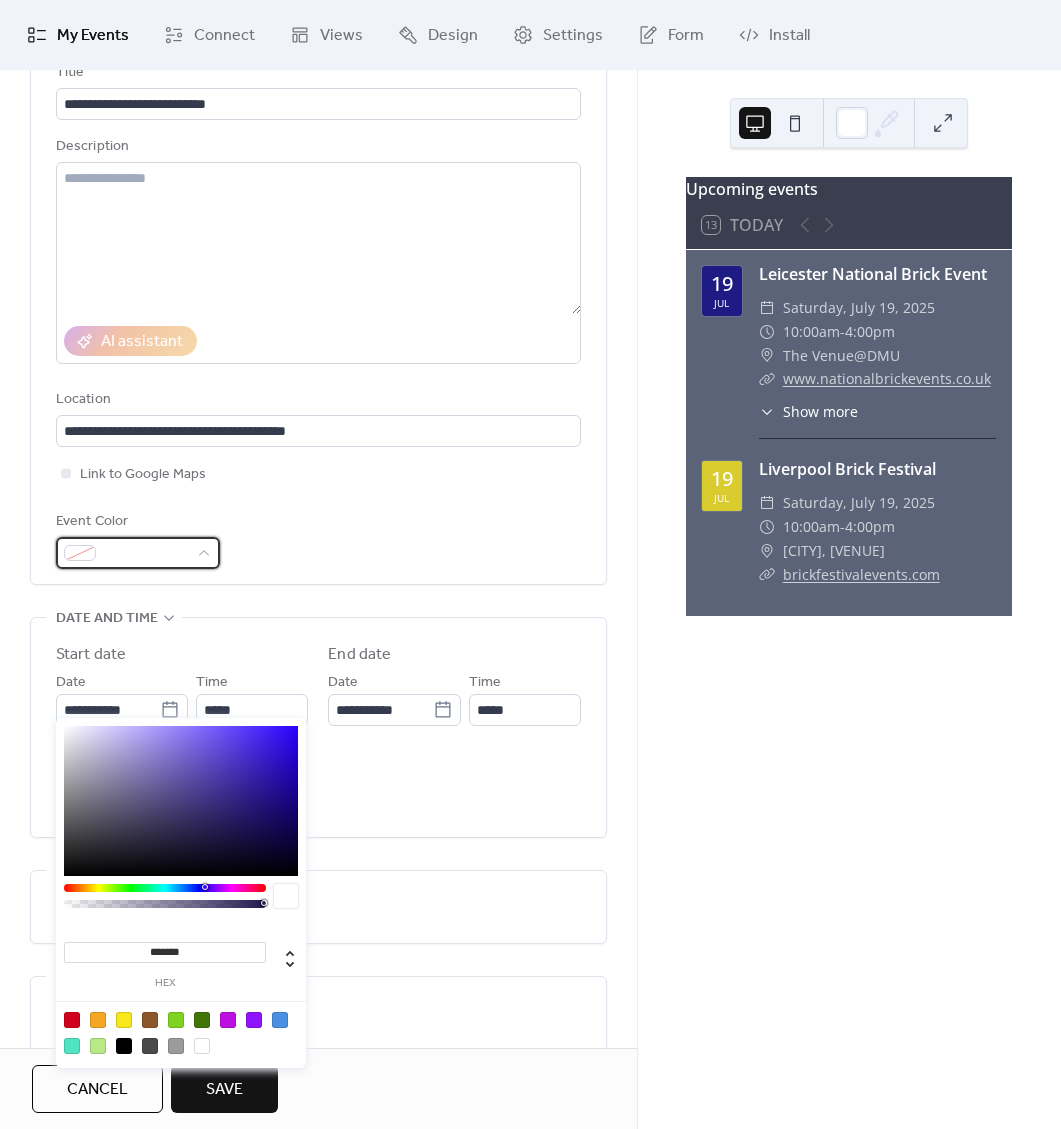 scroll, scrollTop: 240, scrollLeft: 0, axis: vertical 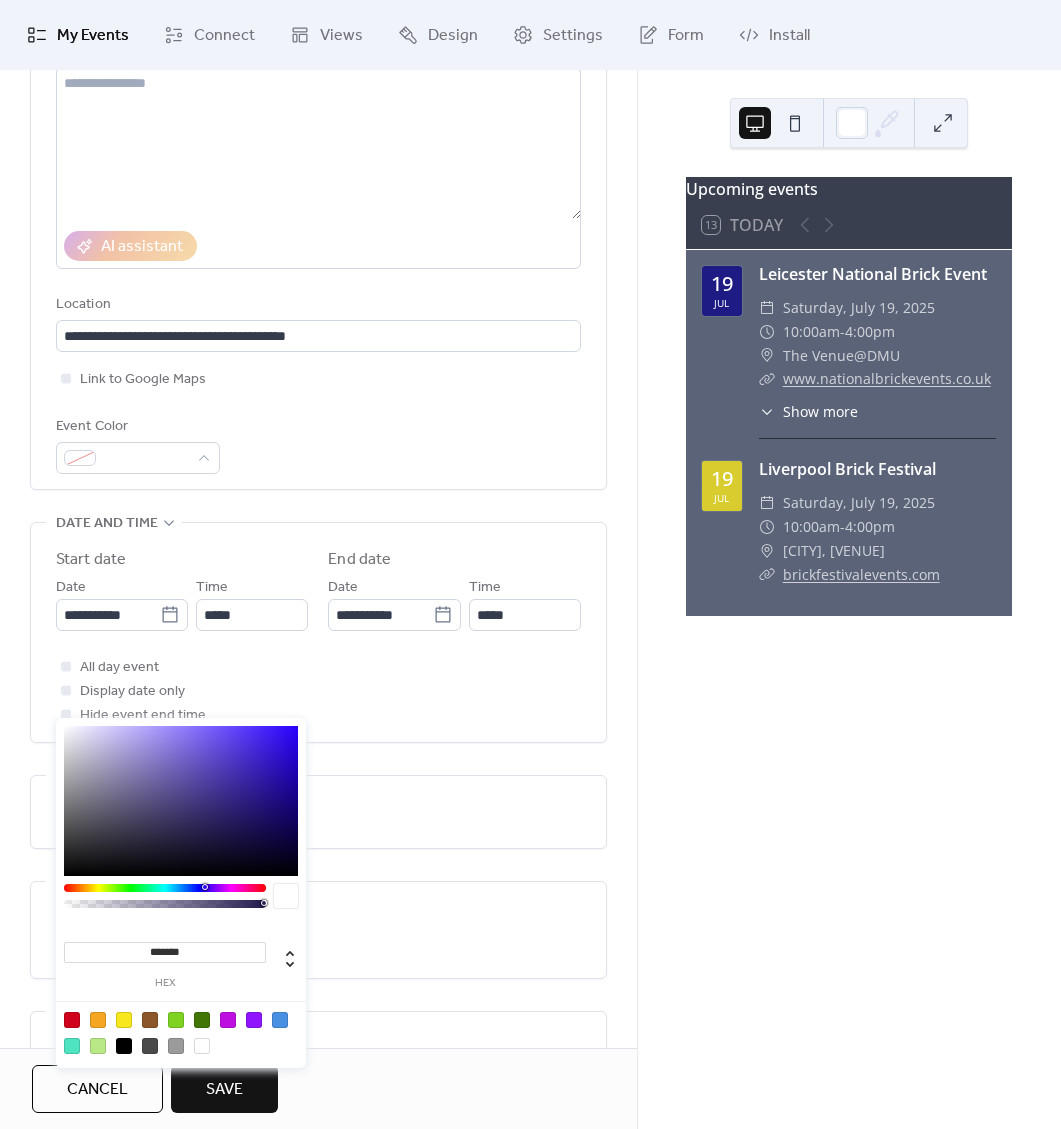 click at bounding box center [280, 1020] 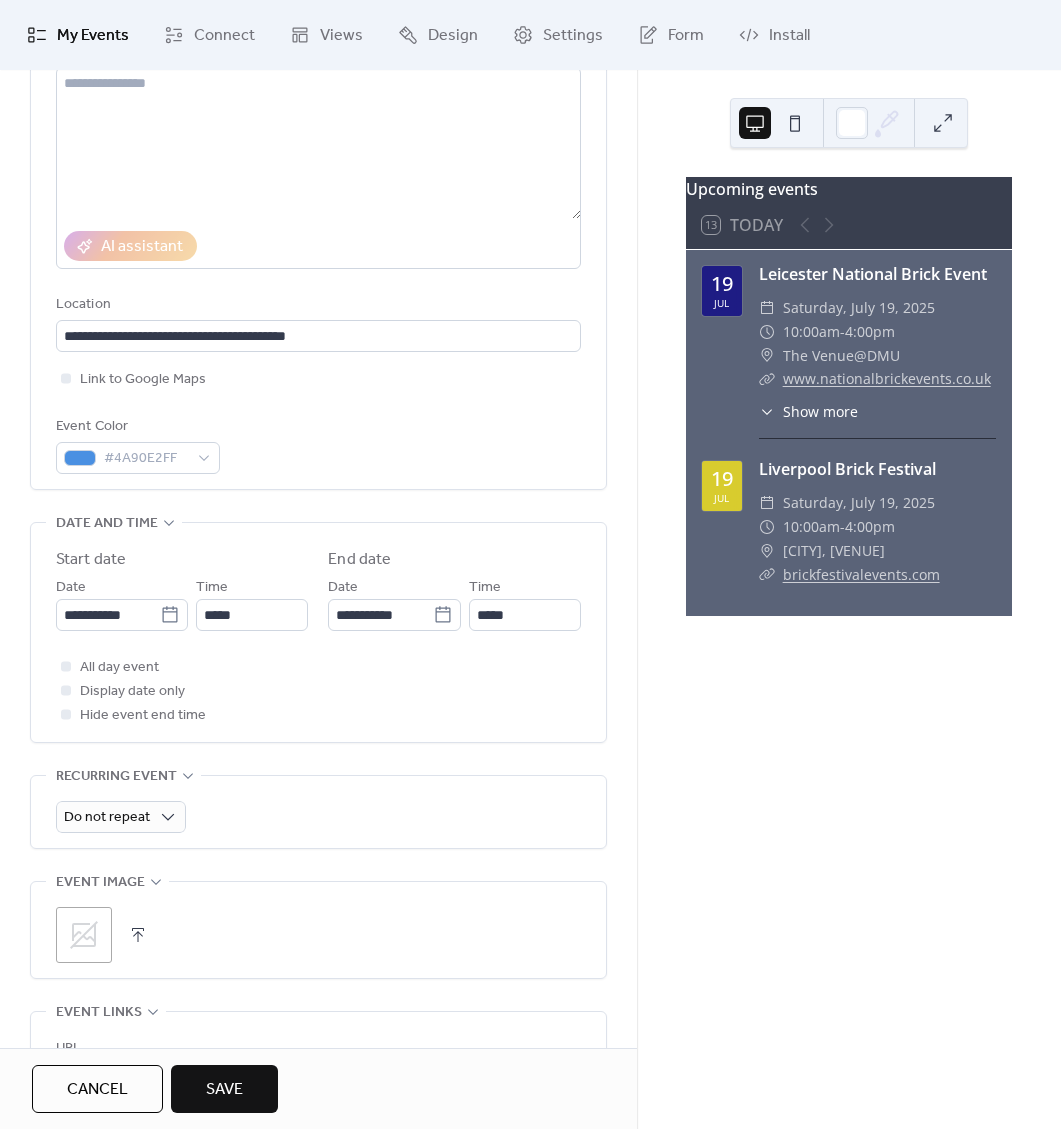 click on "End date" at bounding box center [454, 560] 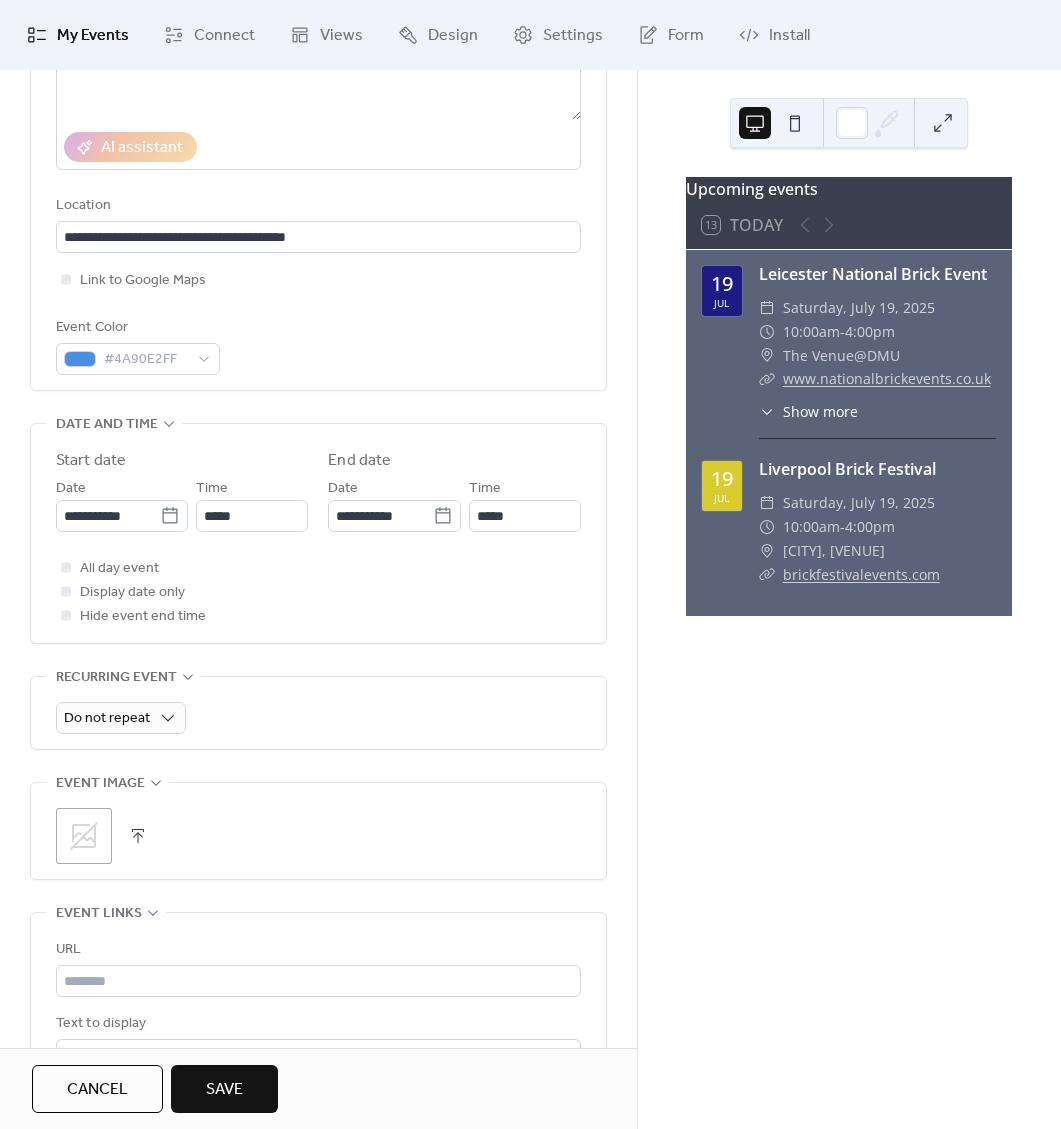 scroll, scrollTop: 360, scrollLeft: 0, axis: vertical 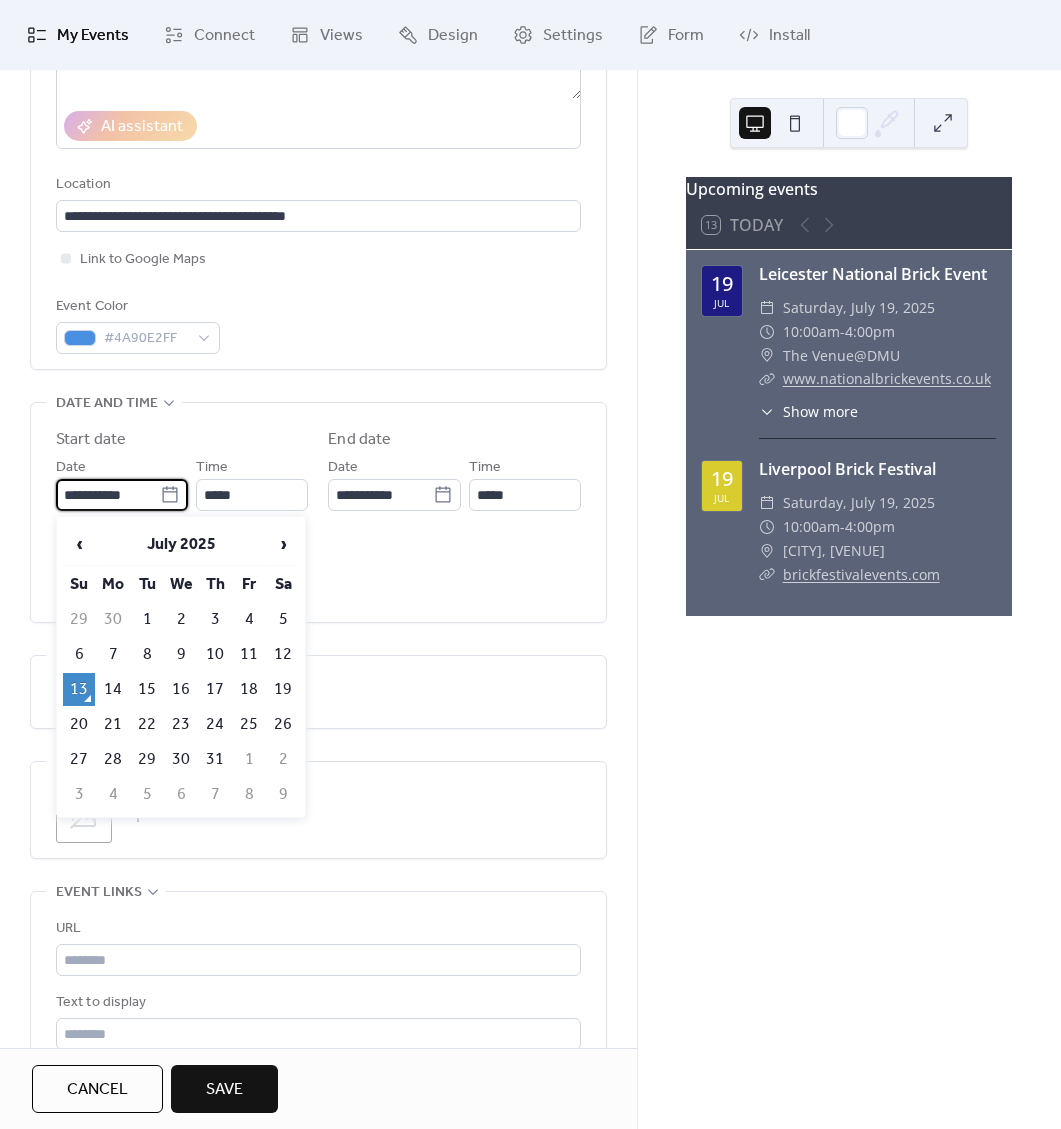click on "**********" at bounding box center [108, 495] 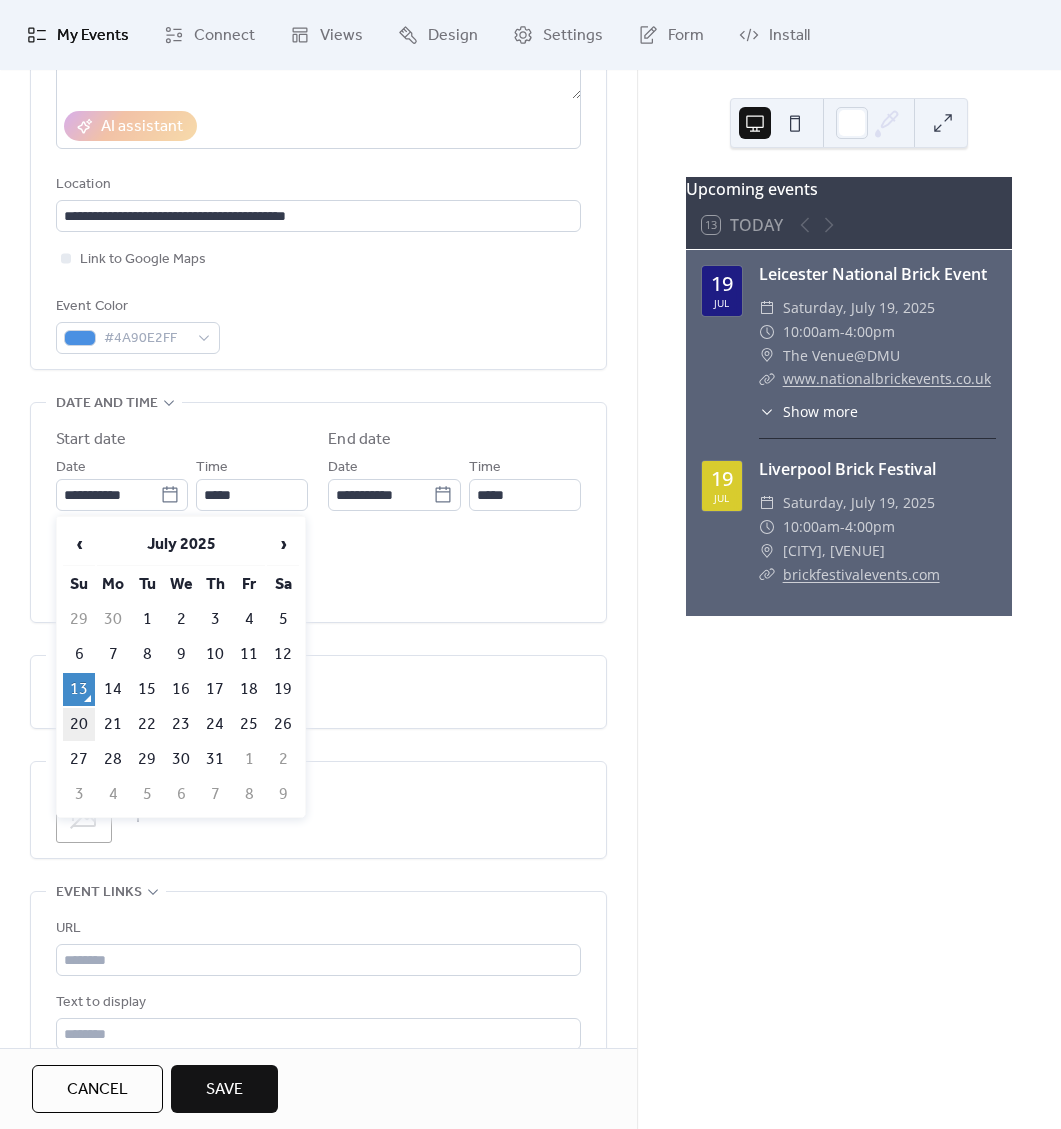 click on "20" at bounding box center [79, 724] 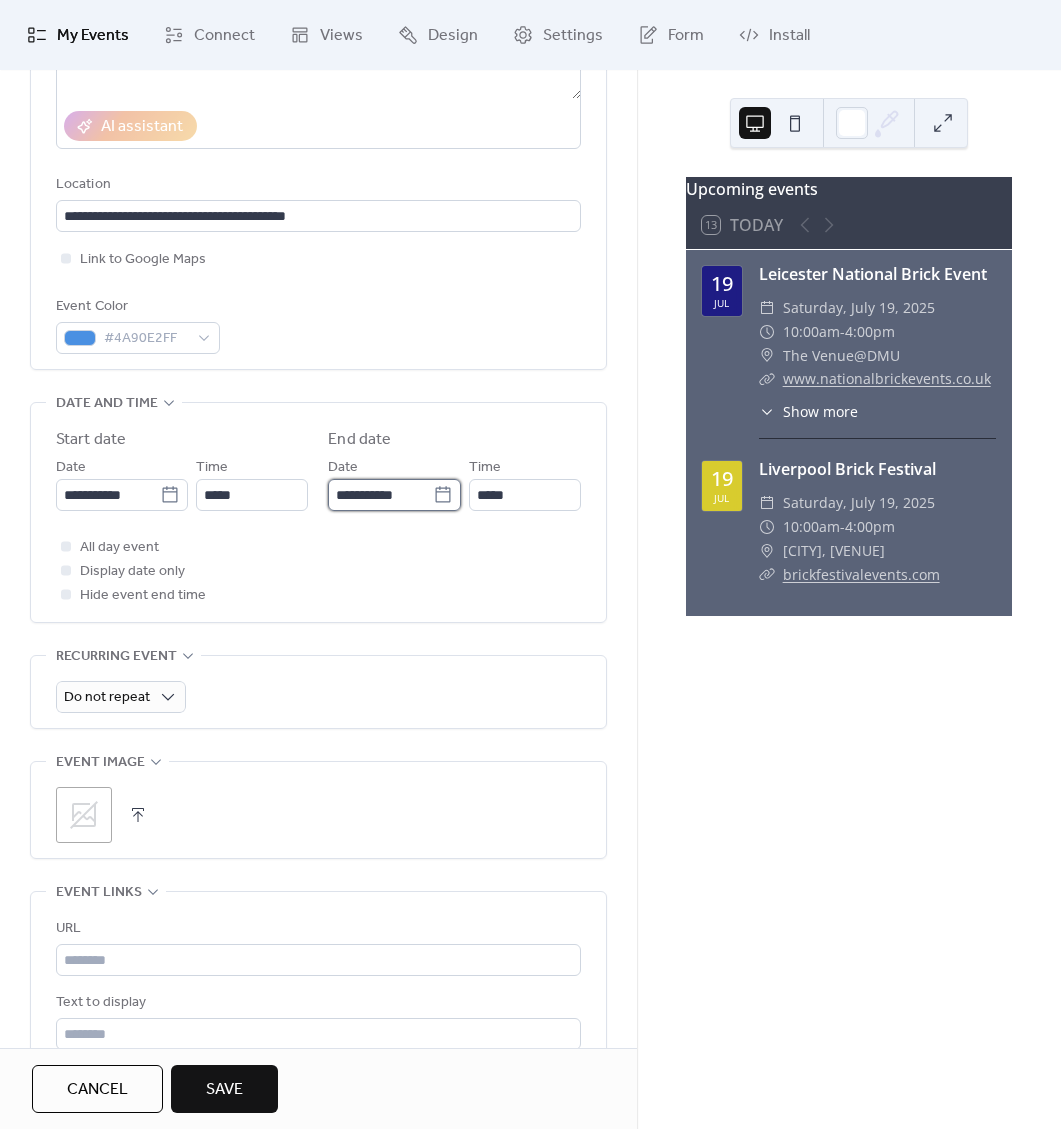 click on "**********" at bounding box center (380, 495) 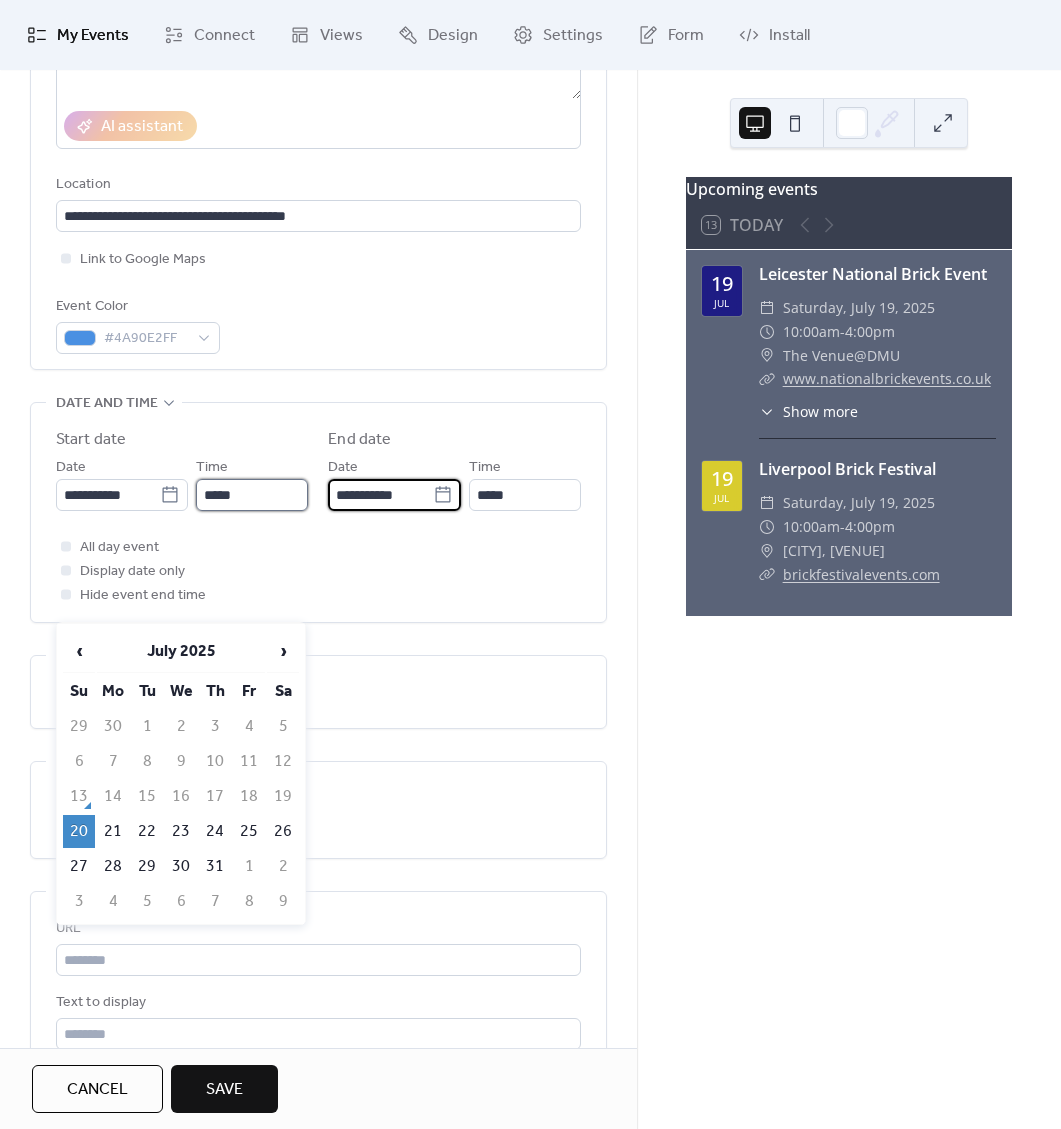 click on "*****" at bounding box center (252, 495) 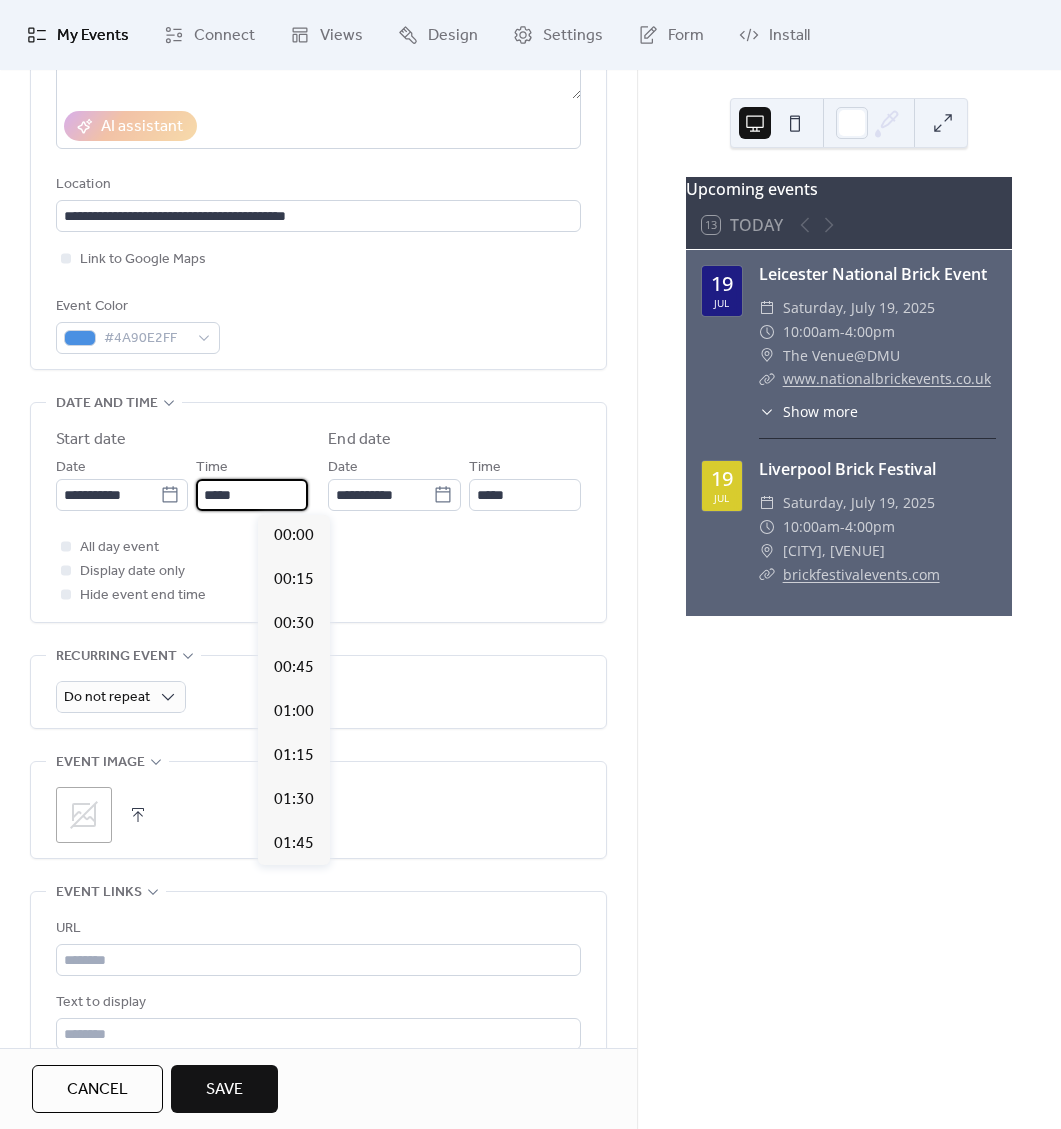 click on "*****" at bounding box center [252, 495] 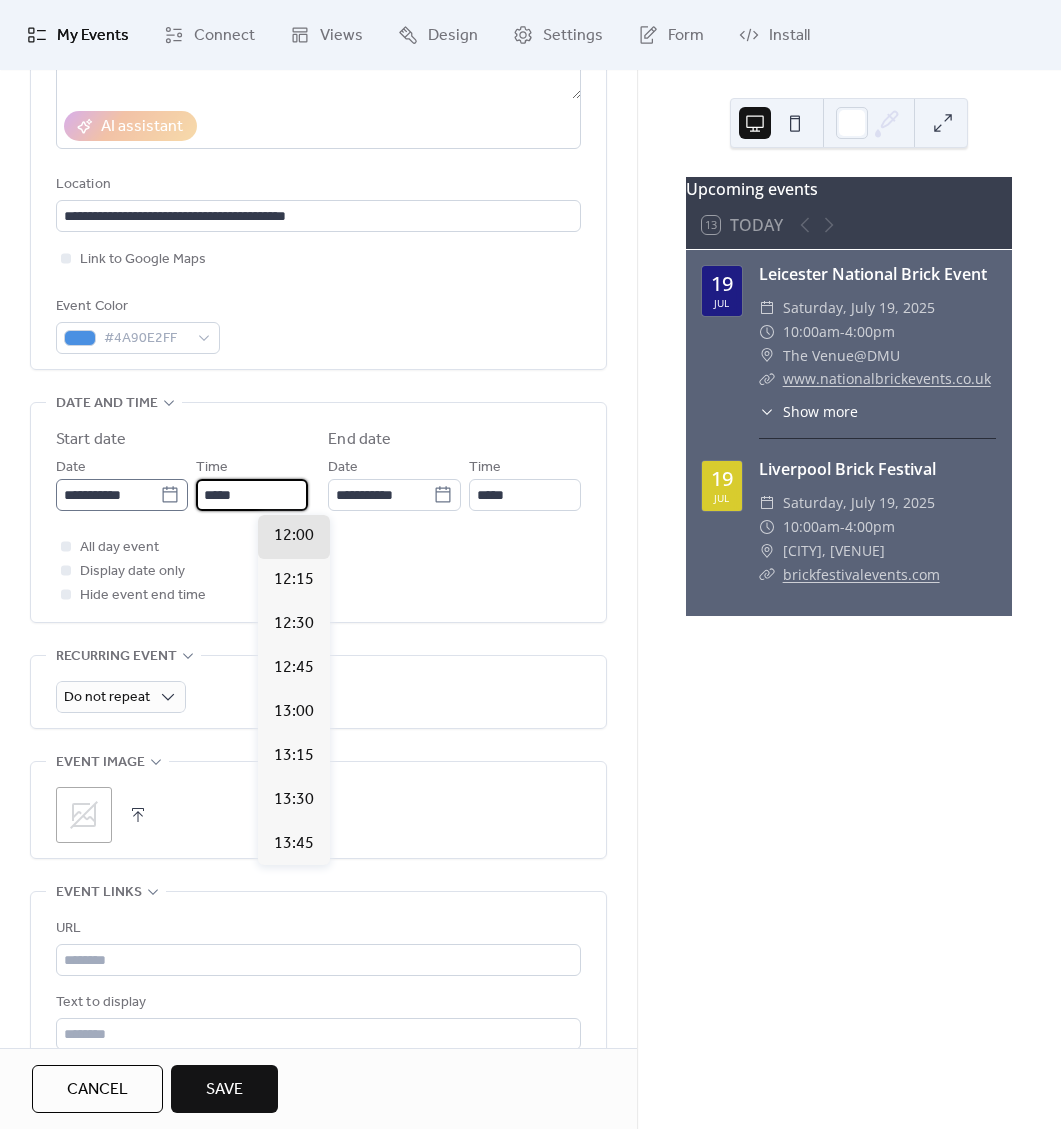 drag, startPoint x: 311, startPoint y: 501, endPoint x: 149, endPoint y: 479, distance: 163.487 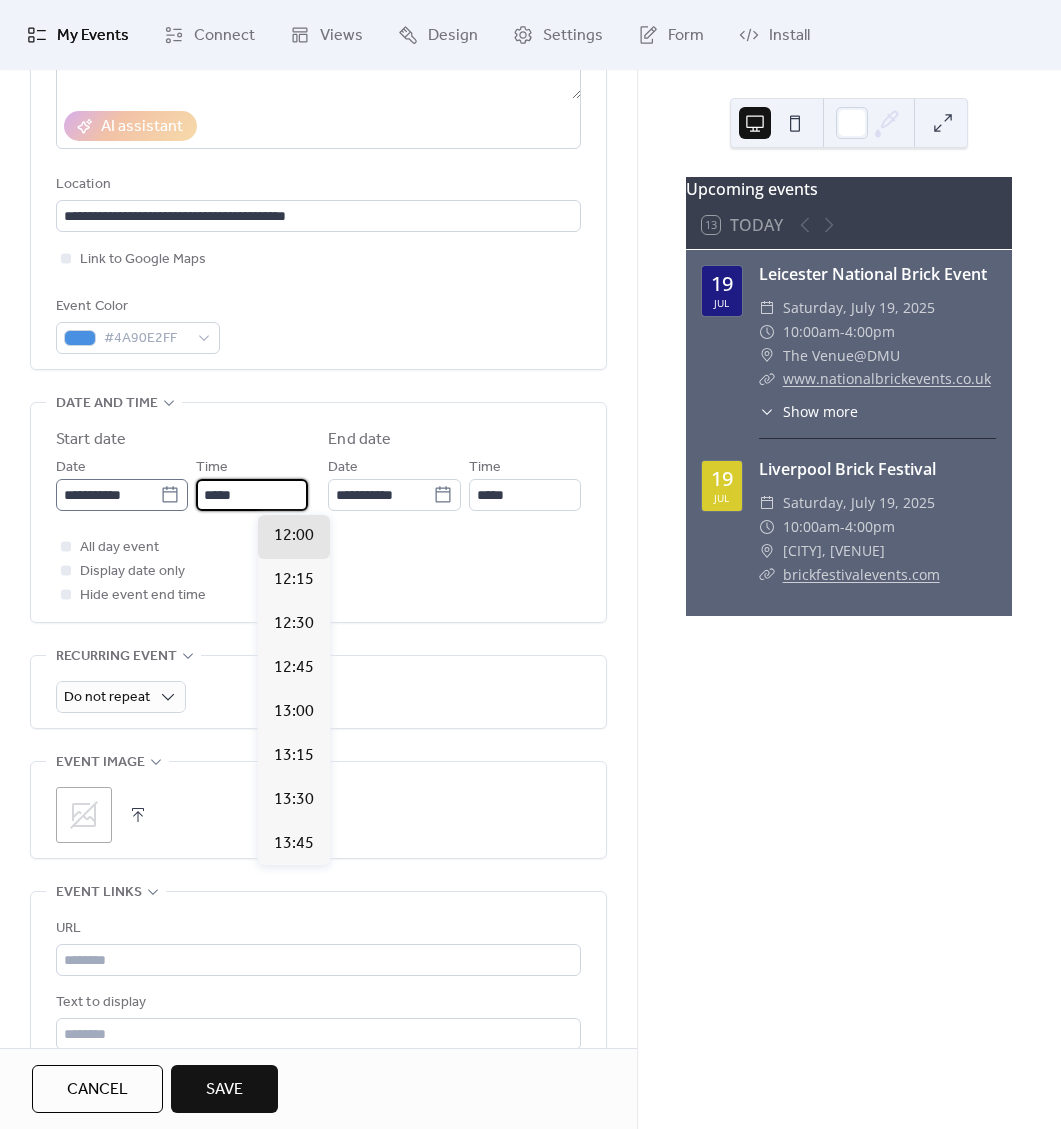 click on "**********" at bounding box center (182, 483) 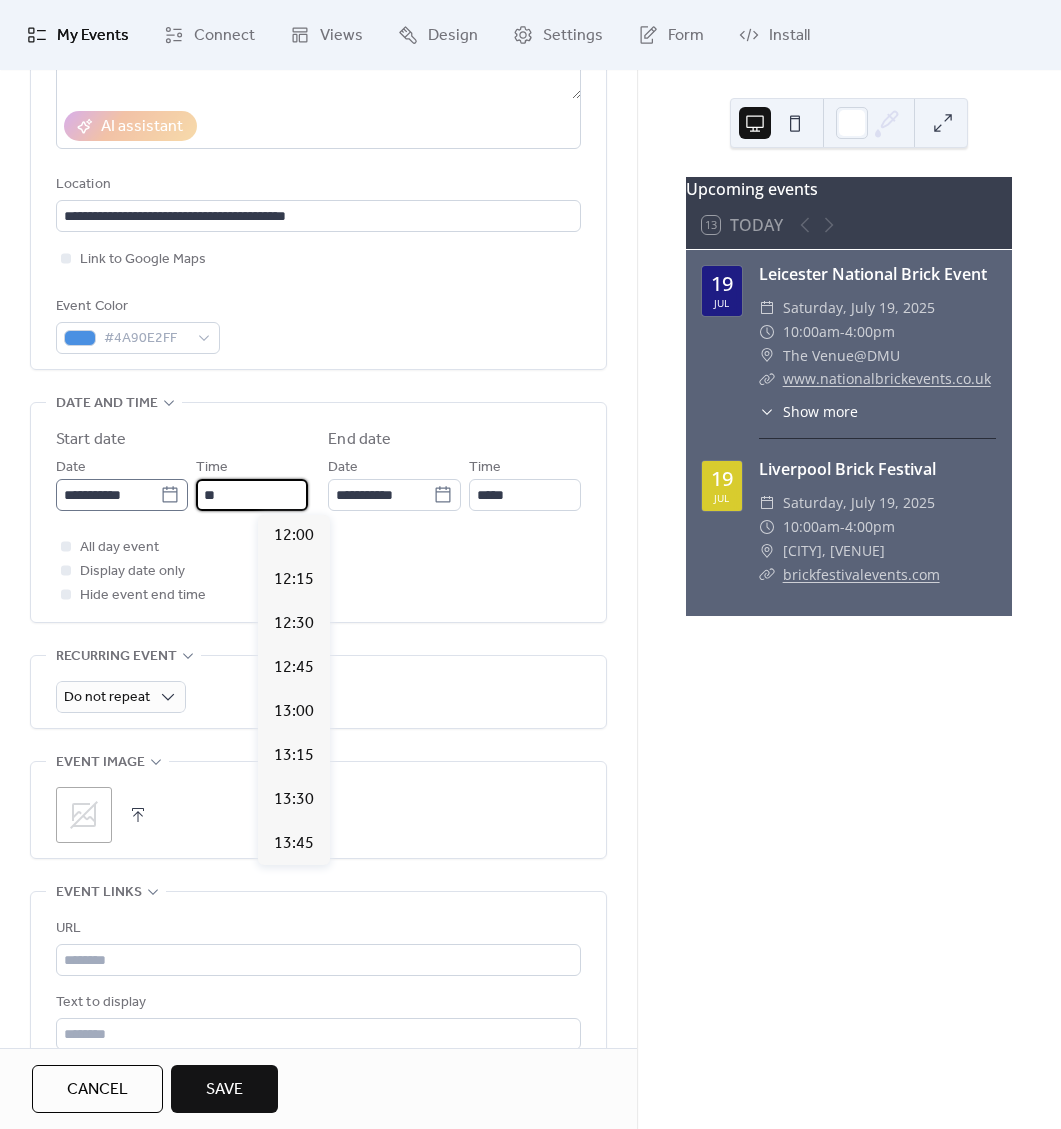 scroll, scrollTop: 1760, scrollLeft: 0, axis: vertical 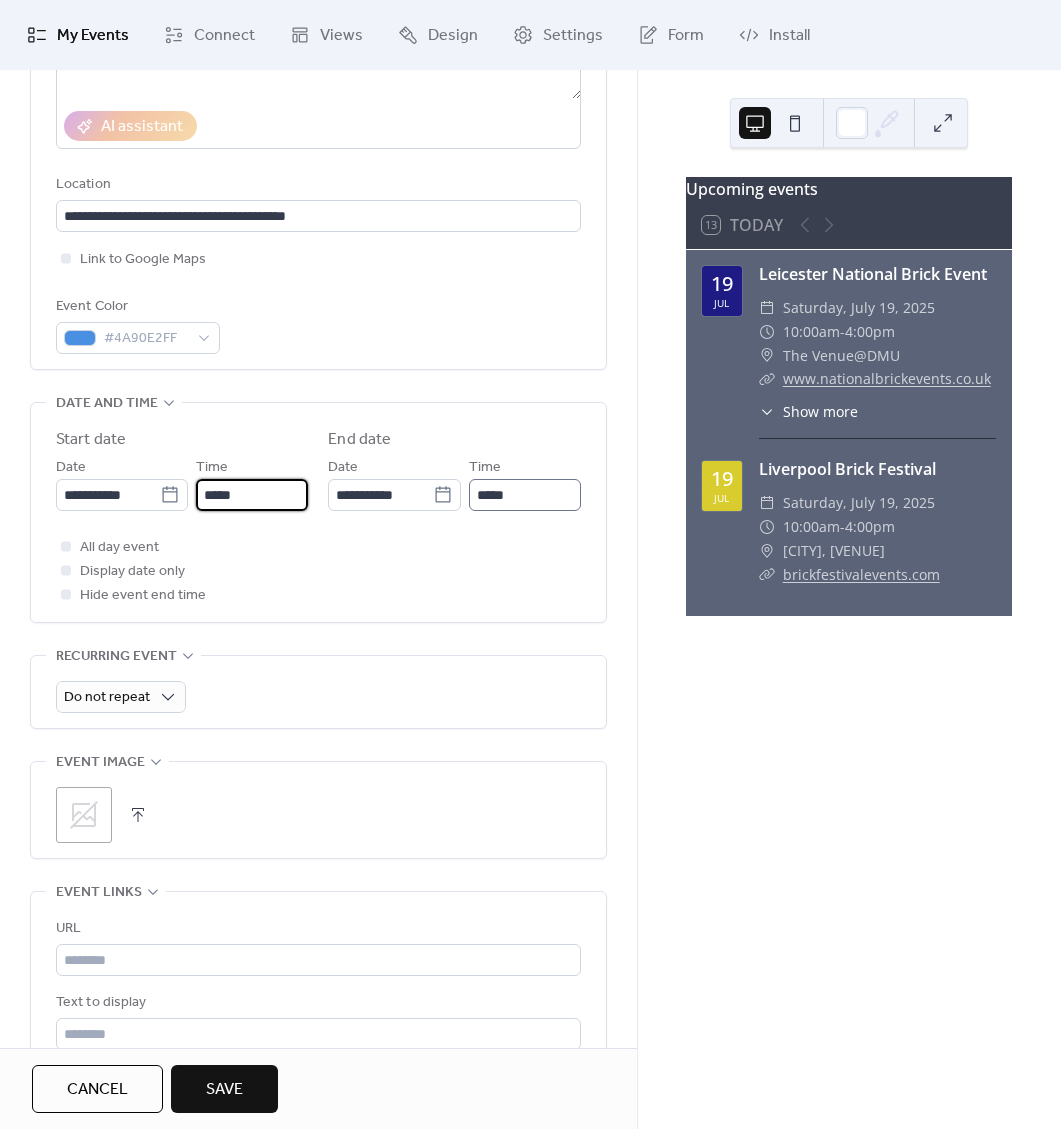 type on "*****" 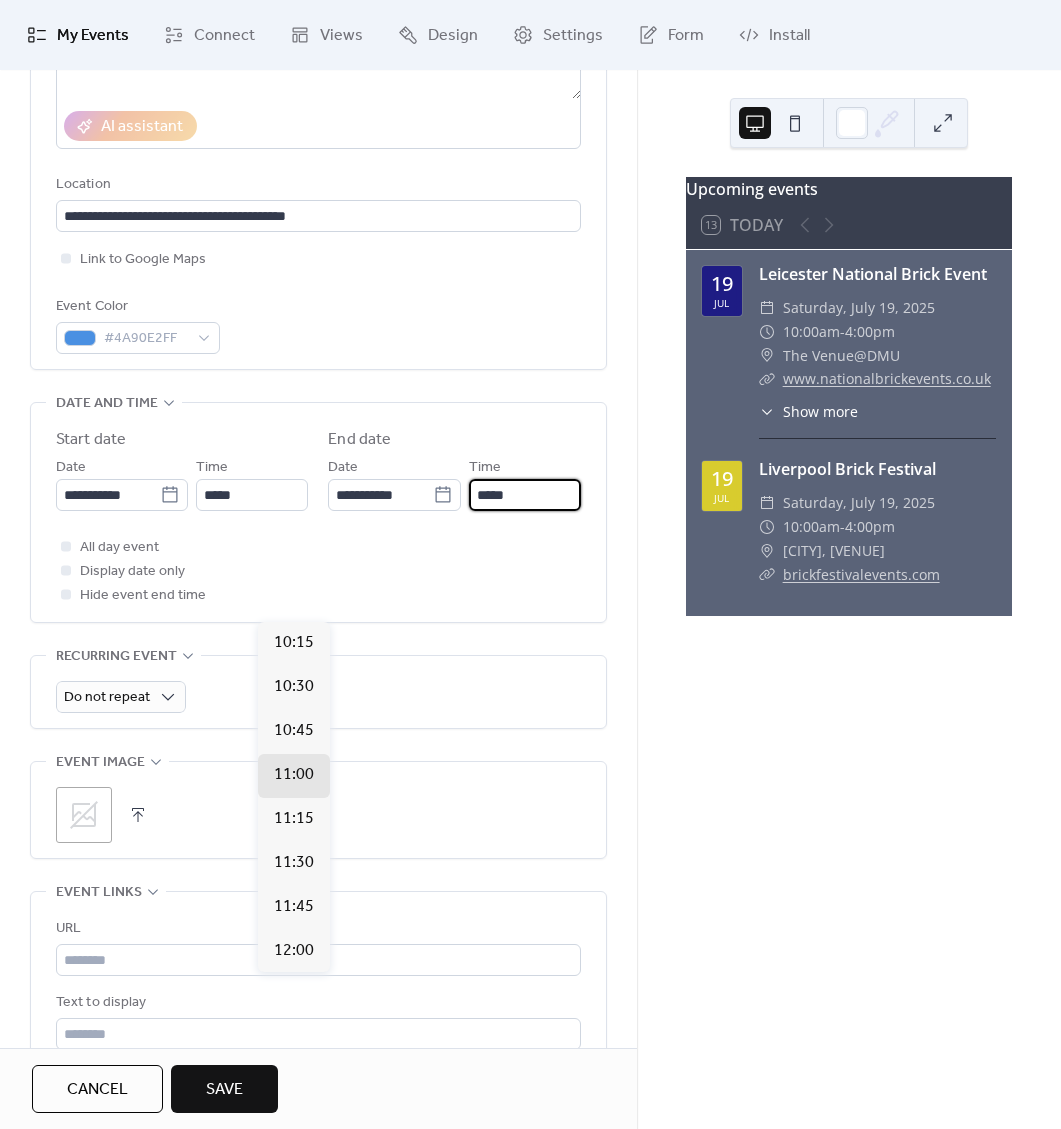 drag, startPoint x: 363, startPoint y: 598, endPoint x: 138, endPoint y: 582, distance: 225.56818 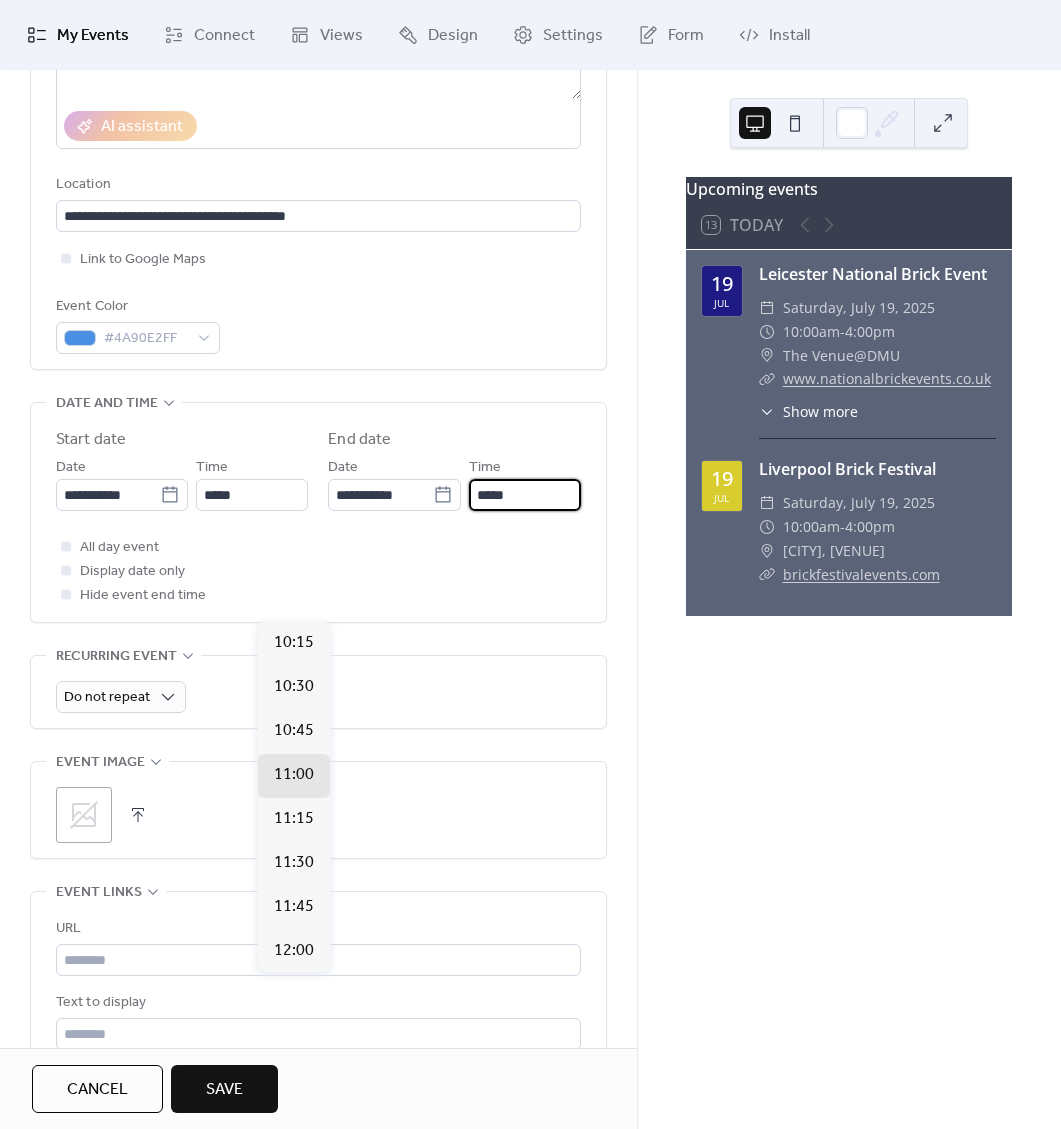 click on "**********" at bounding box center (454, 483) 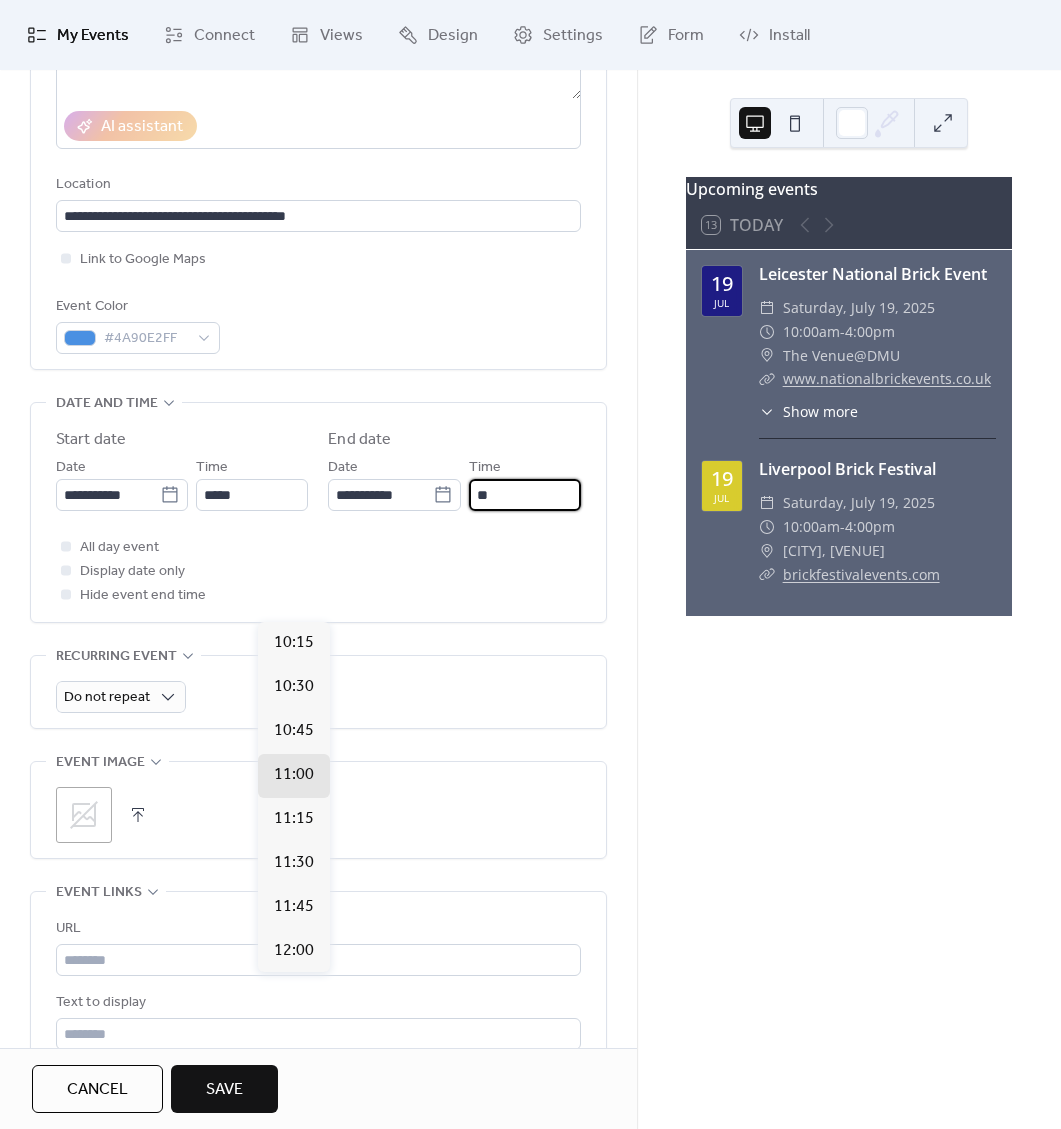 scroll, scrollTop: 1012, scrollLeft: 0, axis: vertical 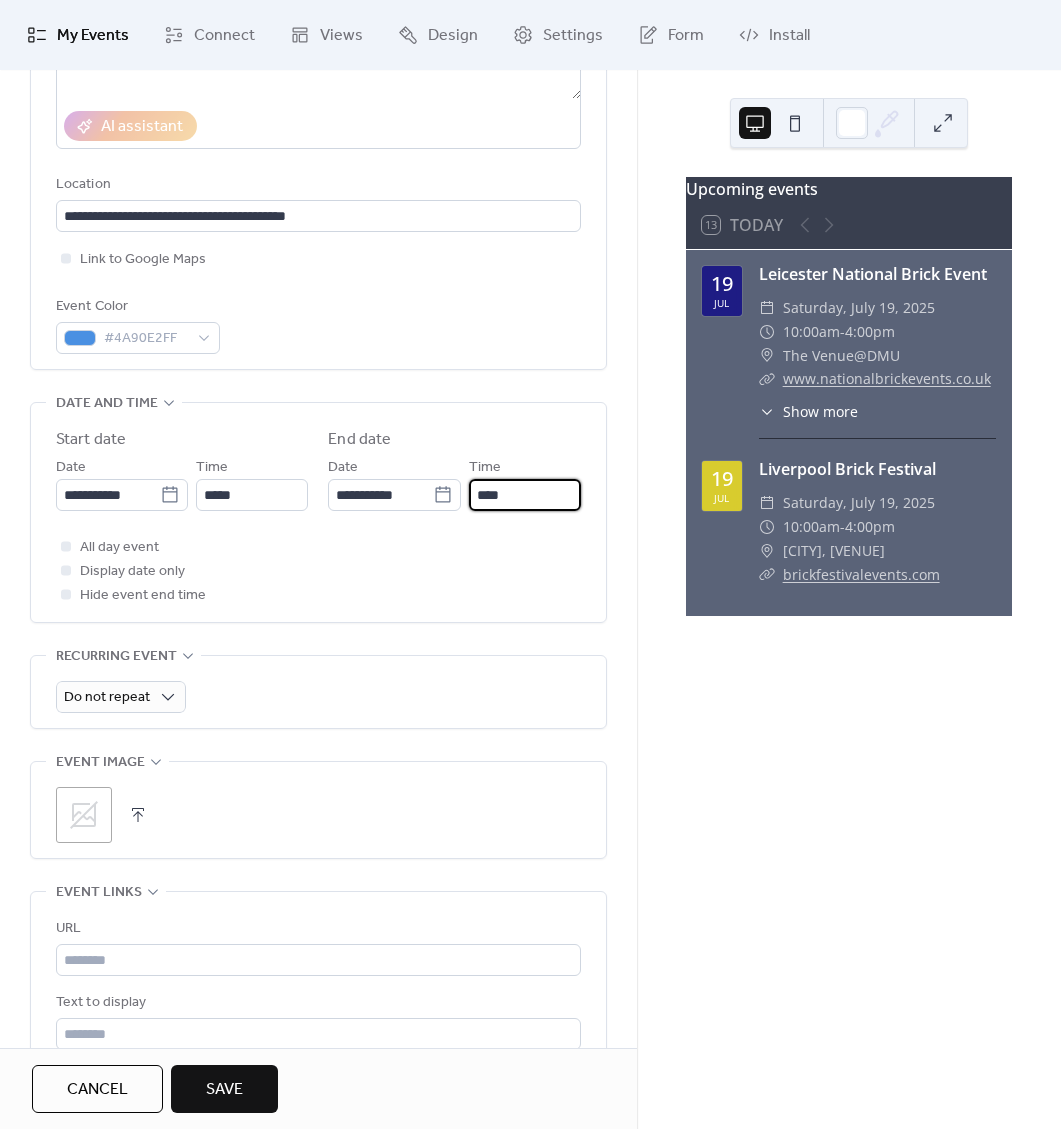 type on "*****" 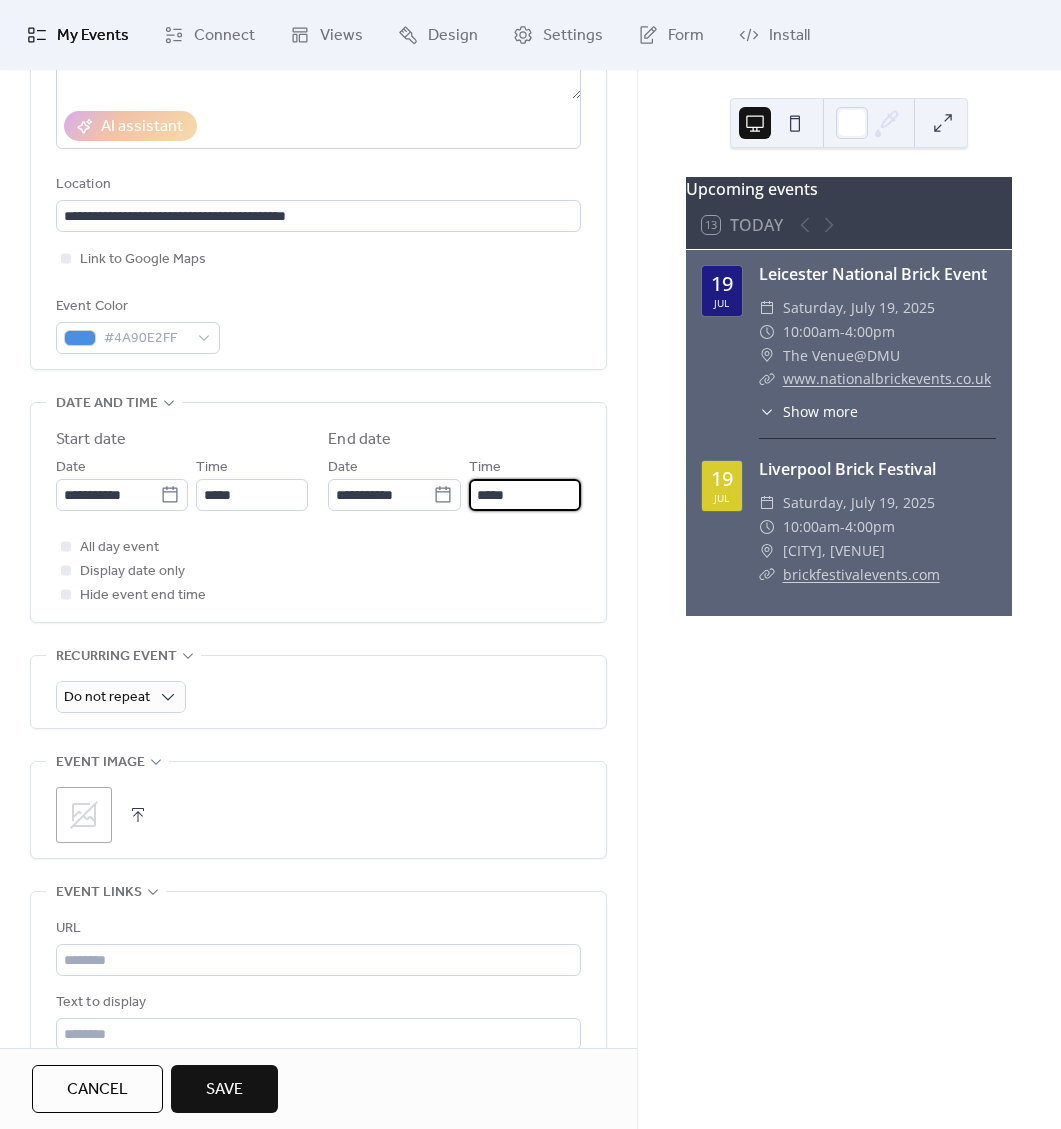 click on "All day event Display date only Hide event end time" at bounding box center (318, 571) 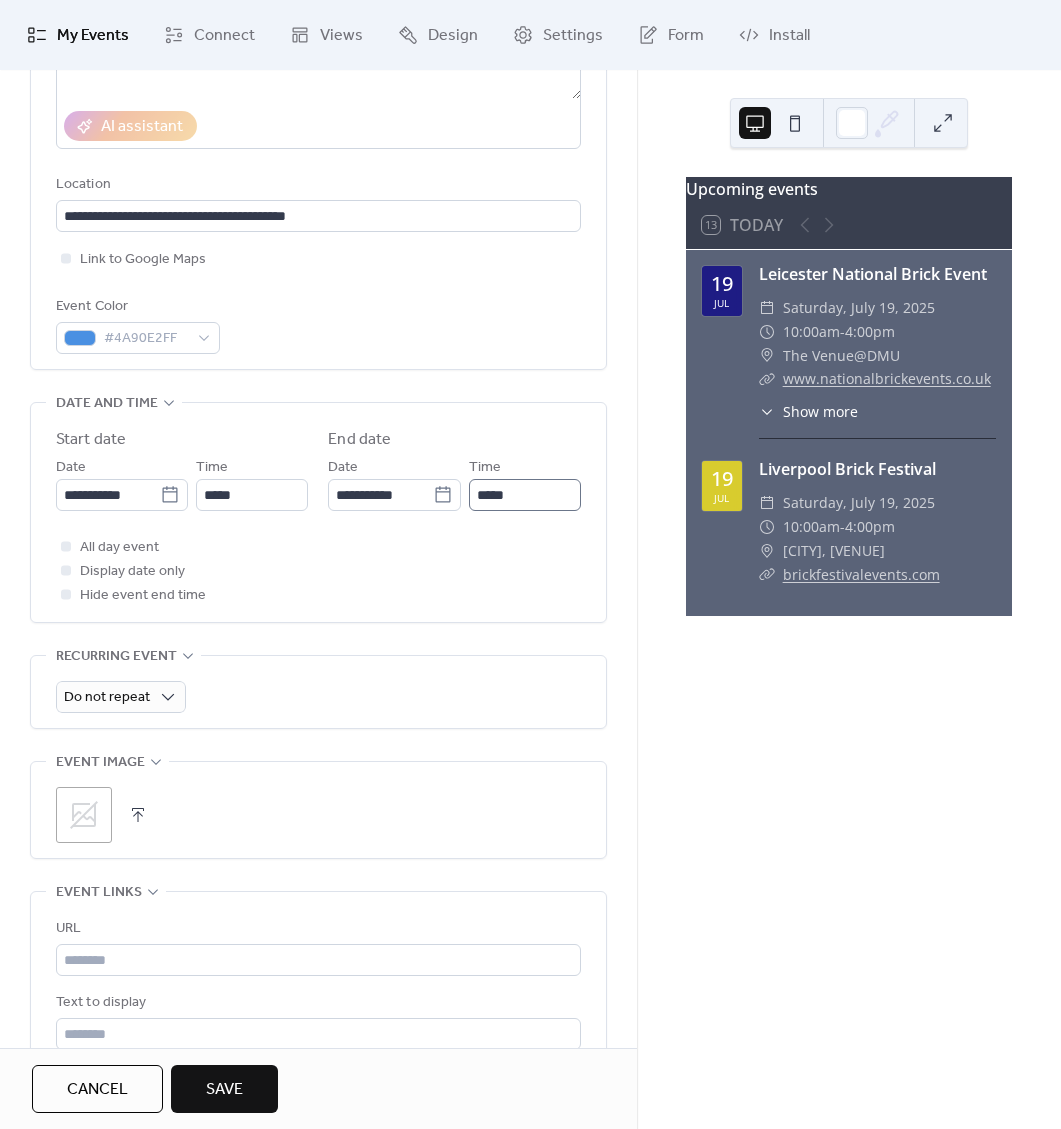 scroll, scrollTop: 1, scrollLeft: 0, axis: vertical 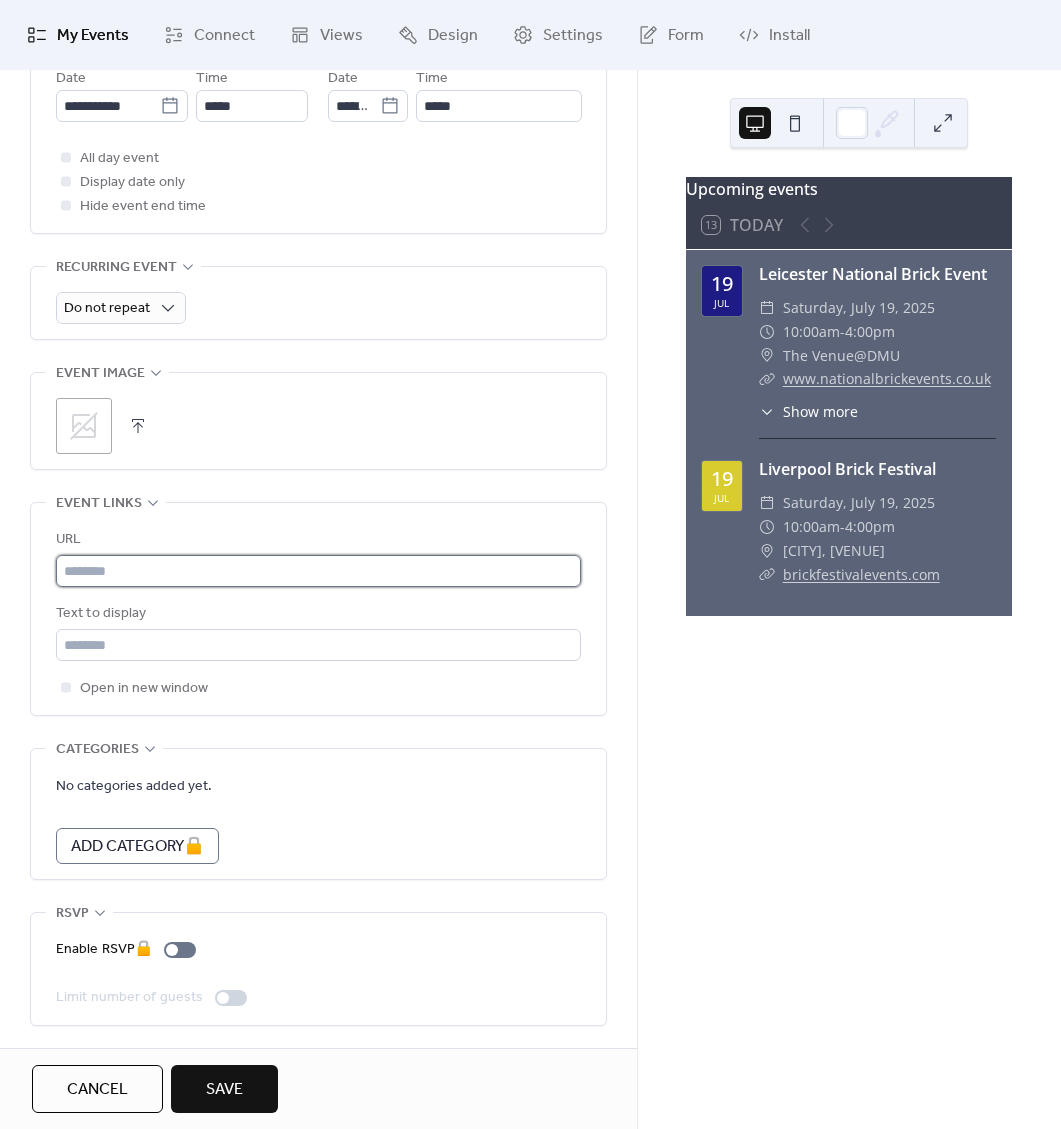 click at bounding box center (318, 571) 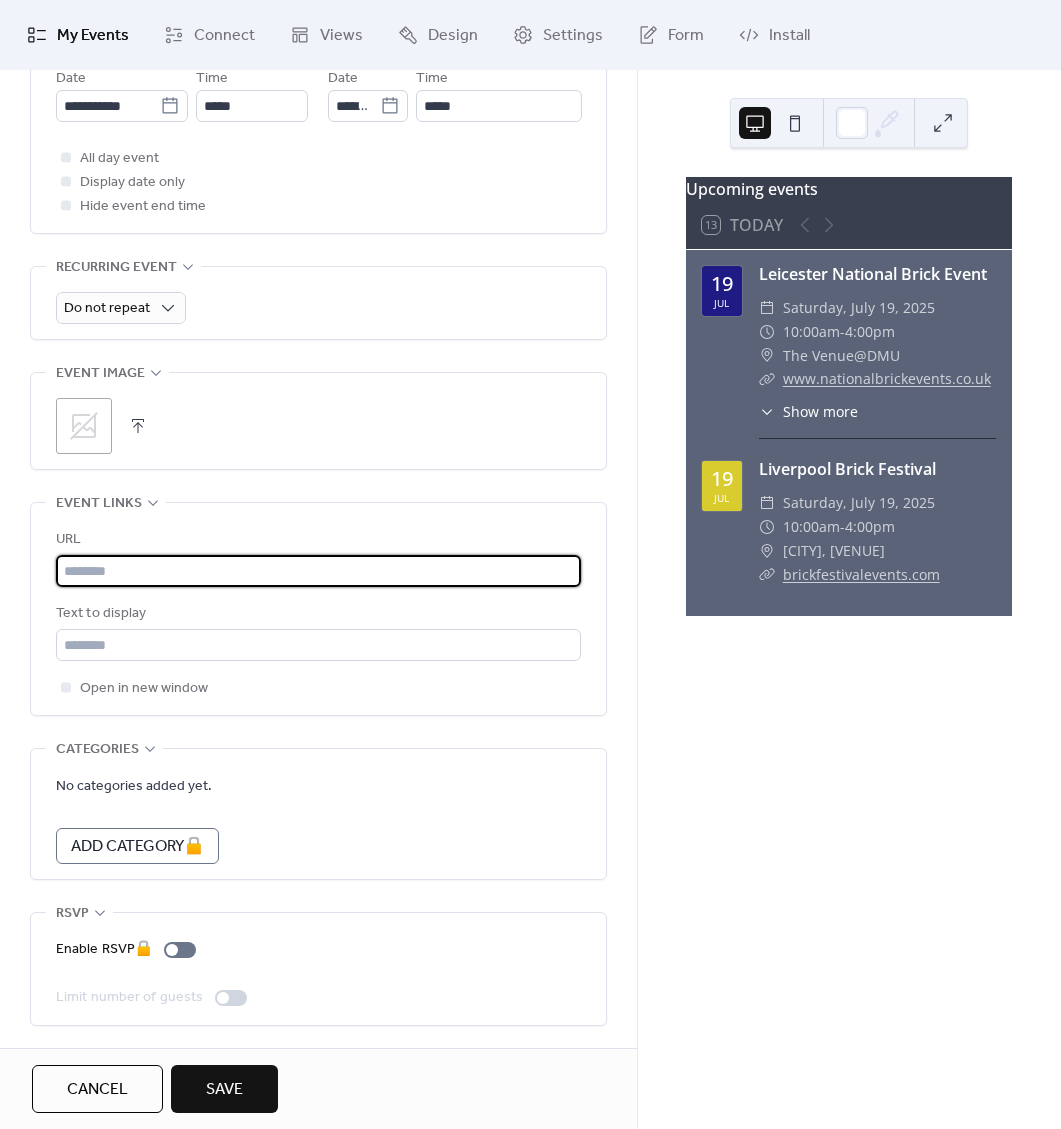 paste on "**********" 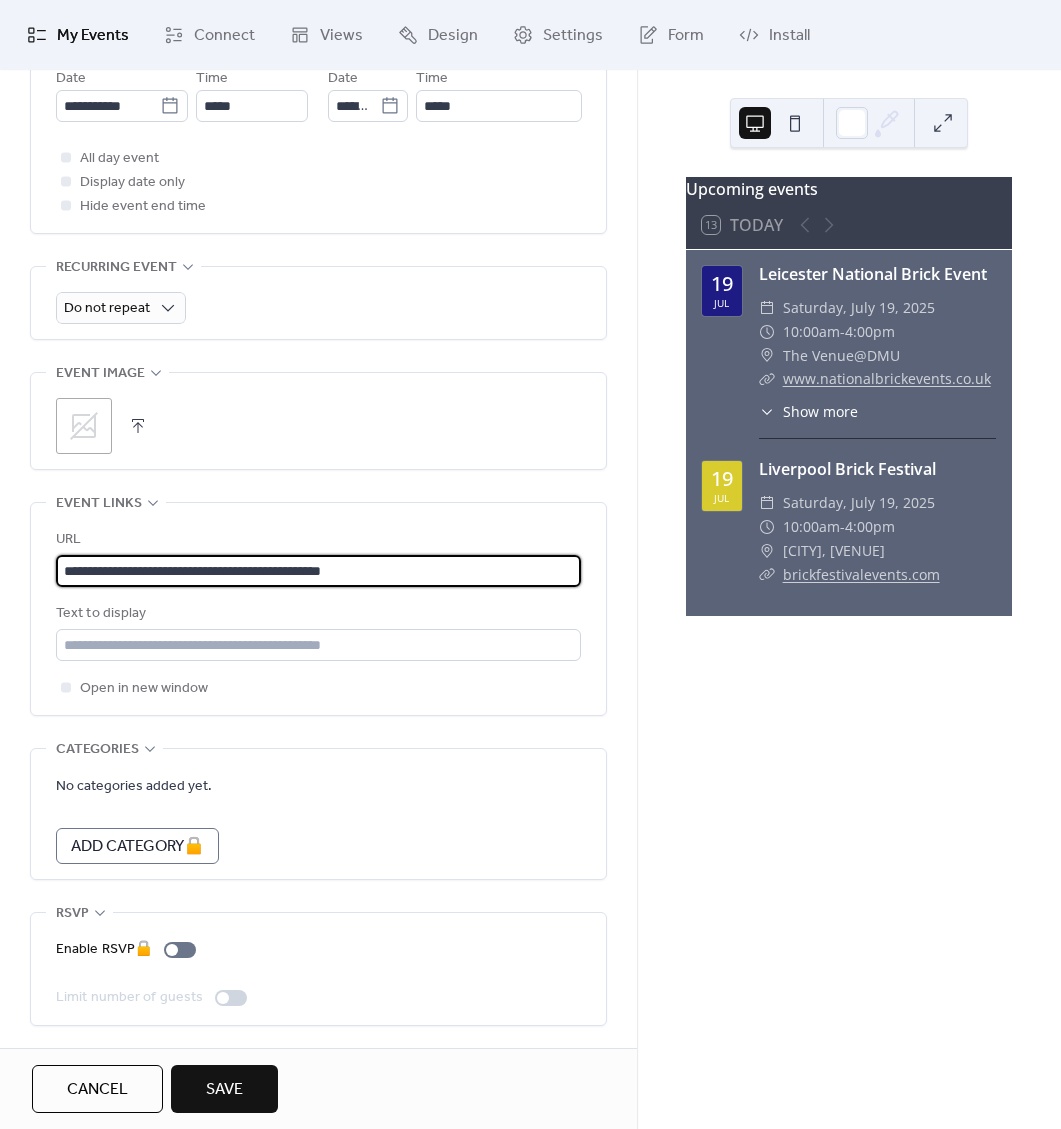 type on "**********" 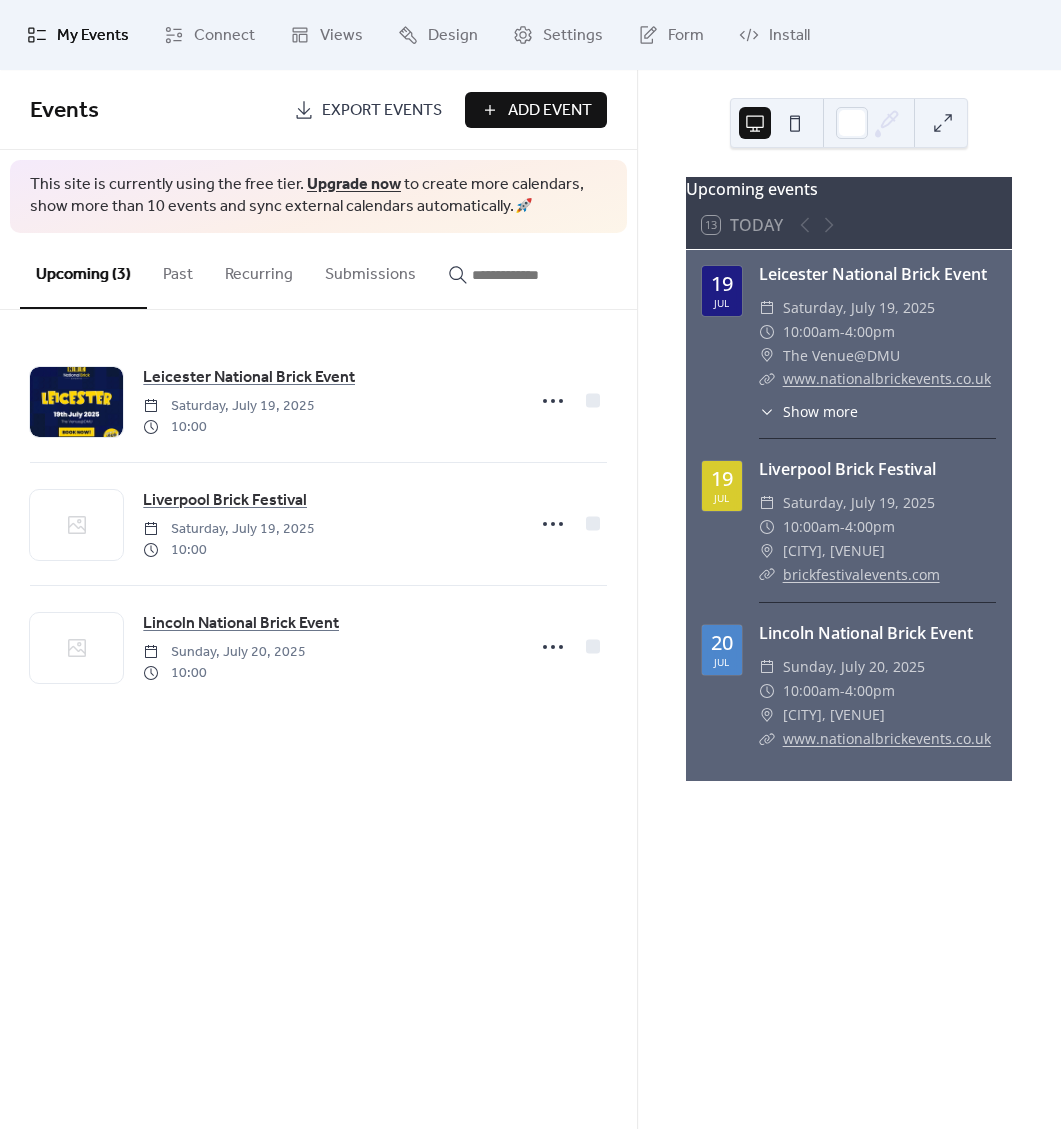 click on "19 [MONTH]" at bounding box center [722, 291] 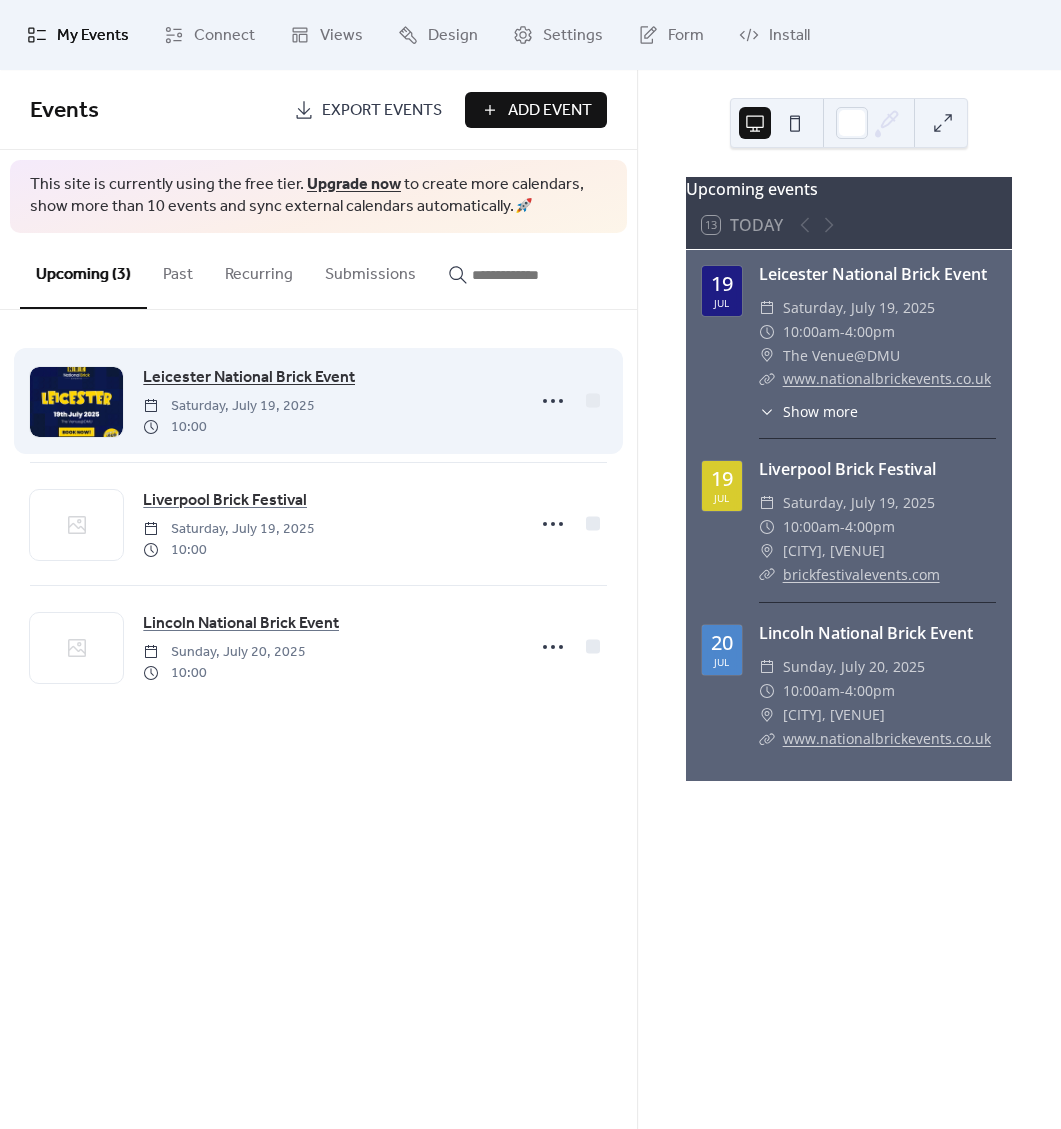 click on "Leicester National Brick Event" at bounding box center (249, 378) 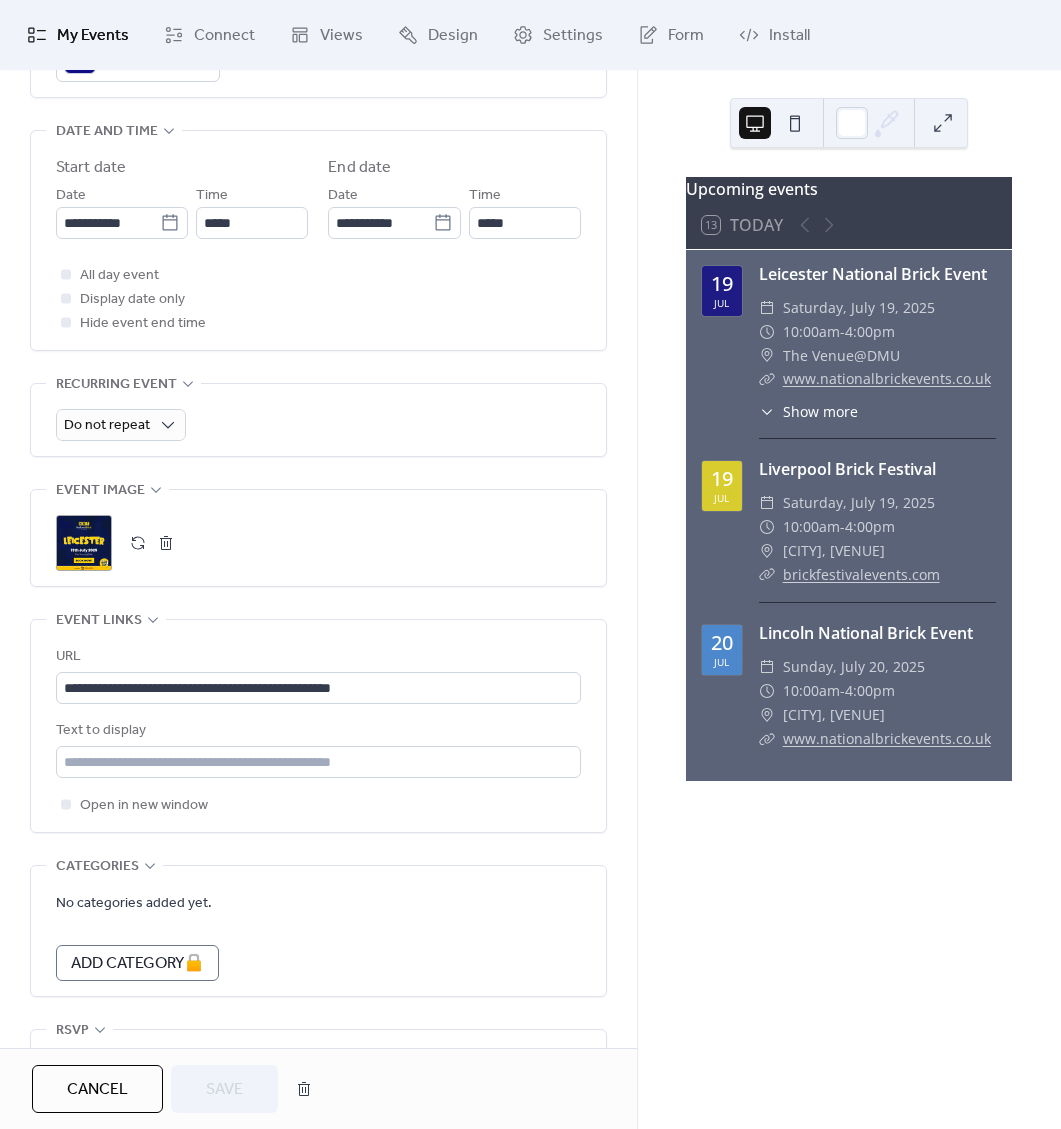 scroll, scrollTop: 858, scrollLeft: 0, axis: vertical 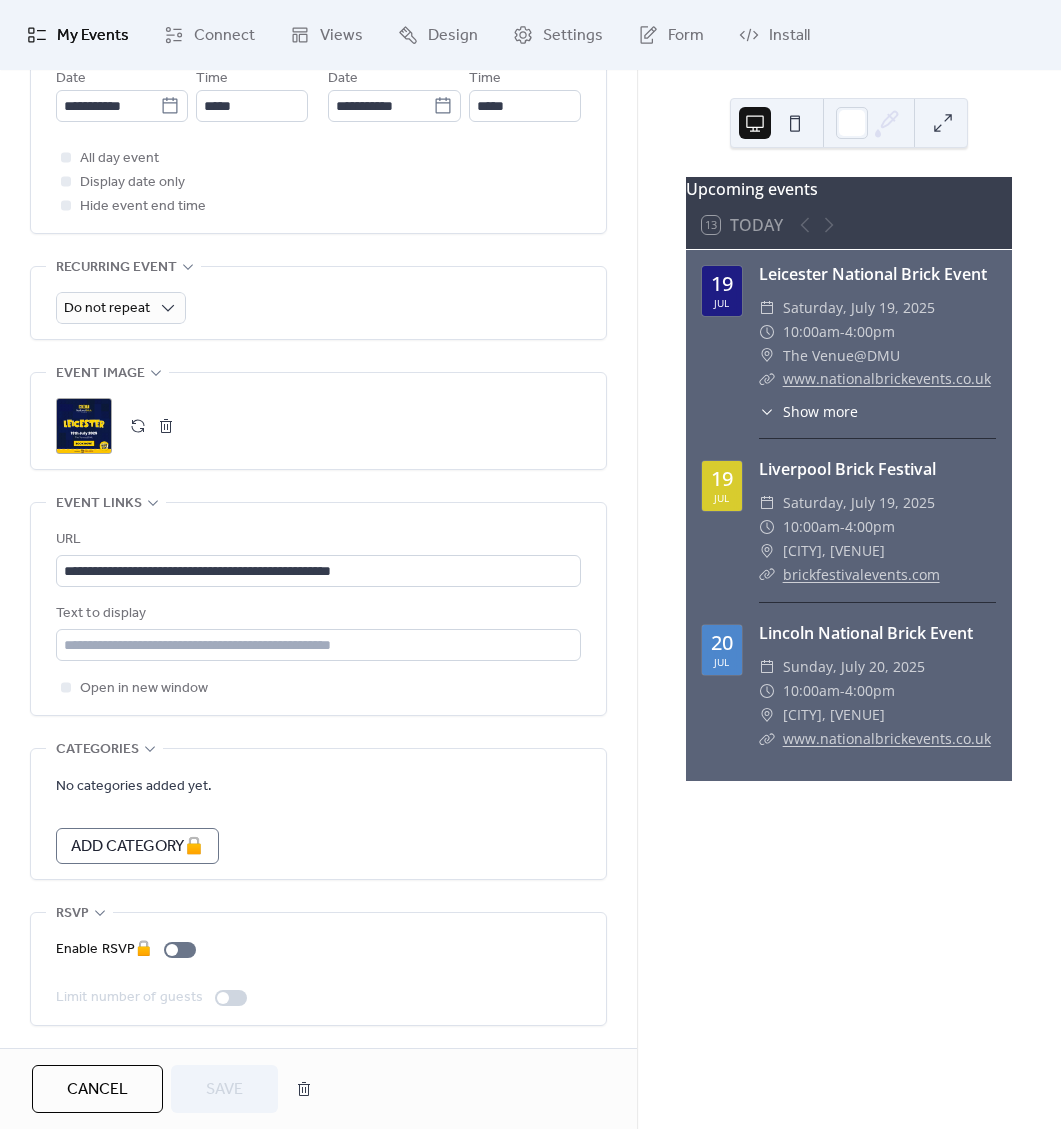 click at bounding box center (166, 426) 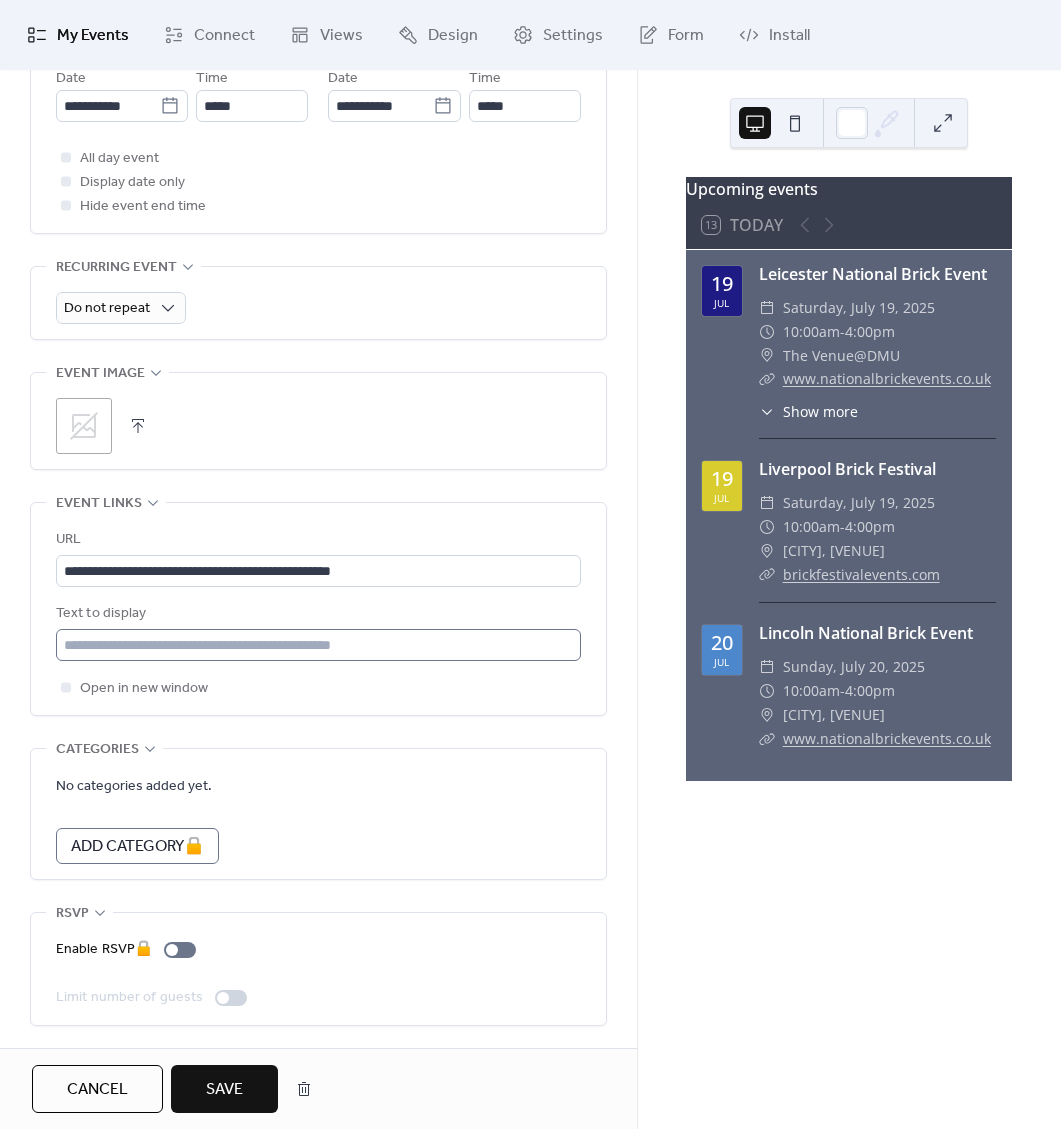 scroll, scrollTop: 0, scrollLeft: 0, axis: both 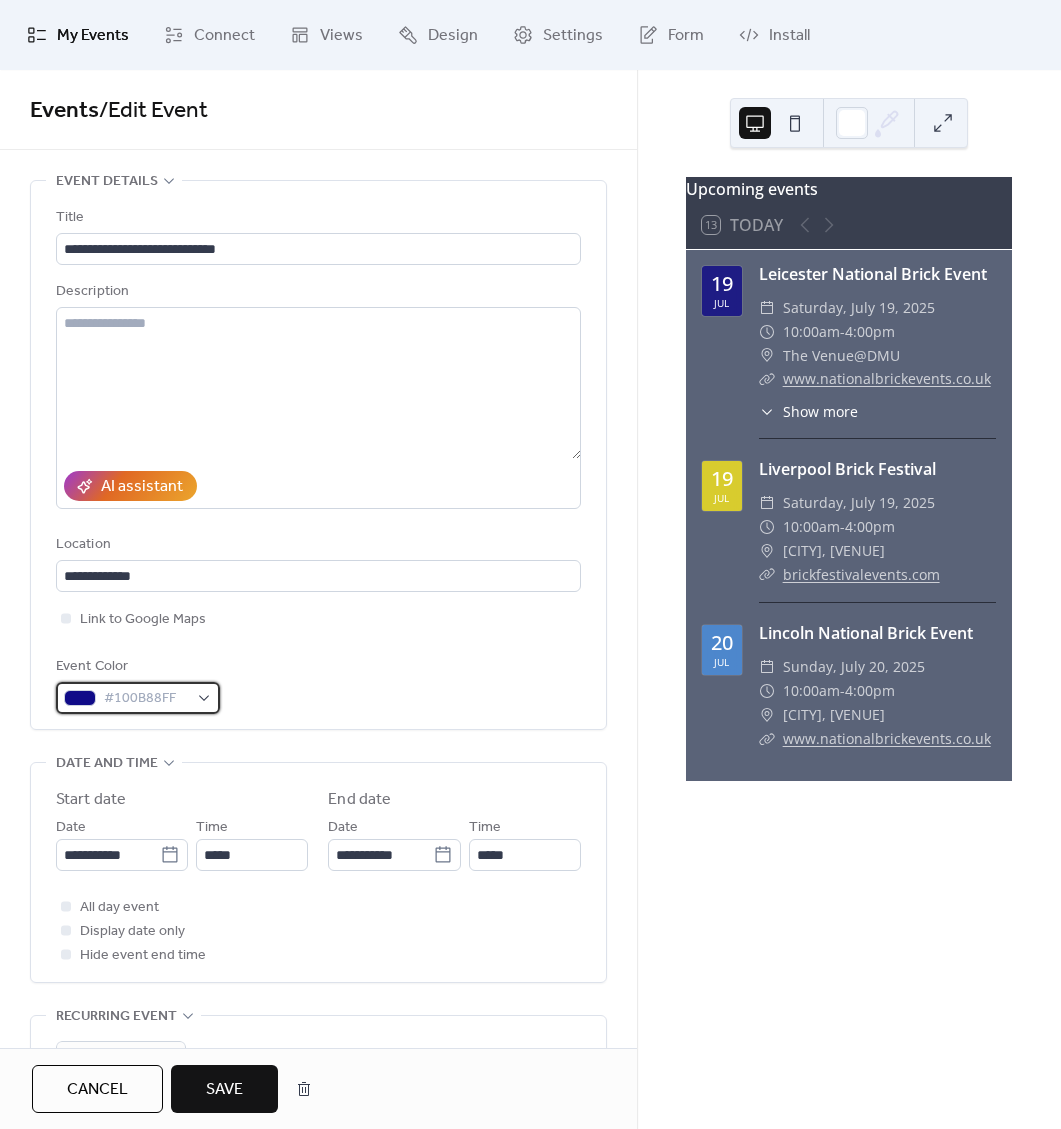 click on "#100B88FF" at bounding box center [146, 699] 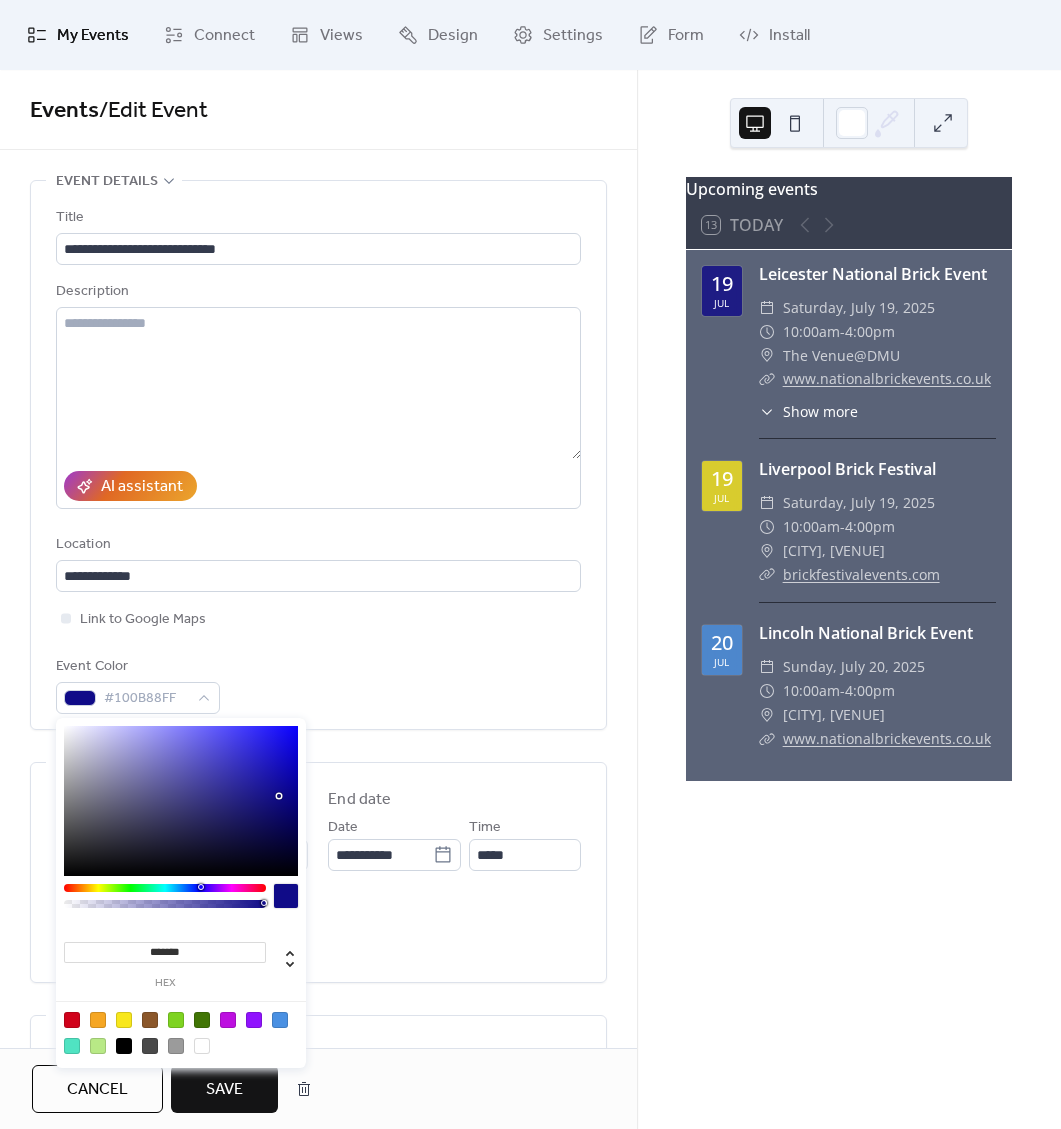 click at bounding box center (124, 1046) 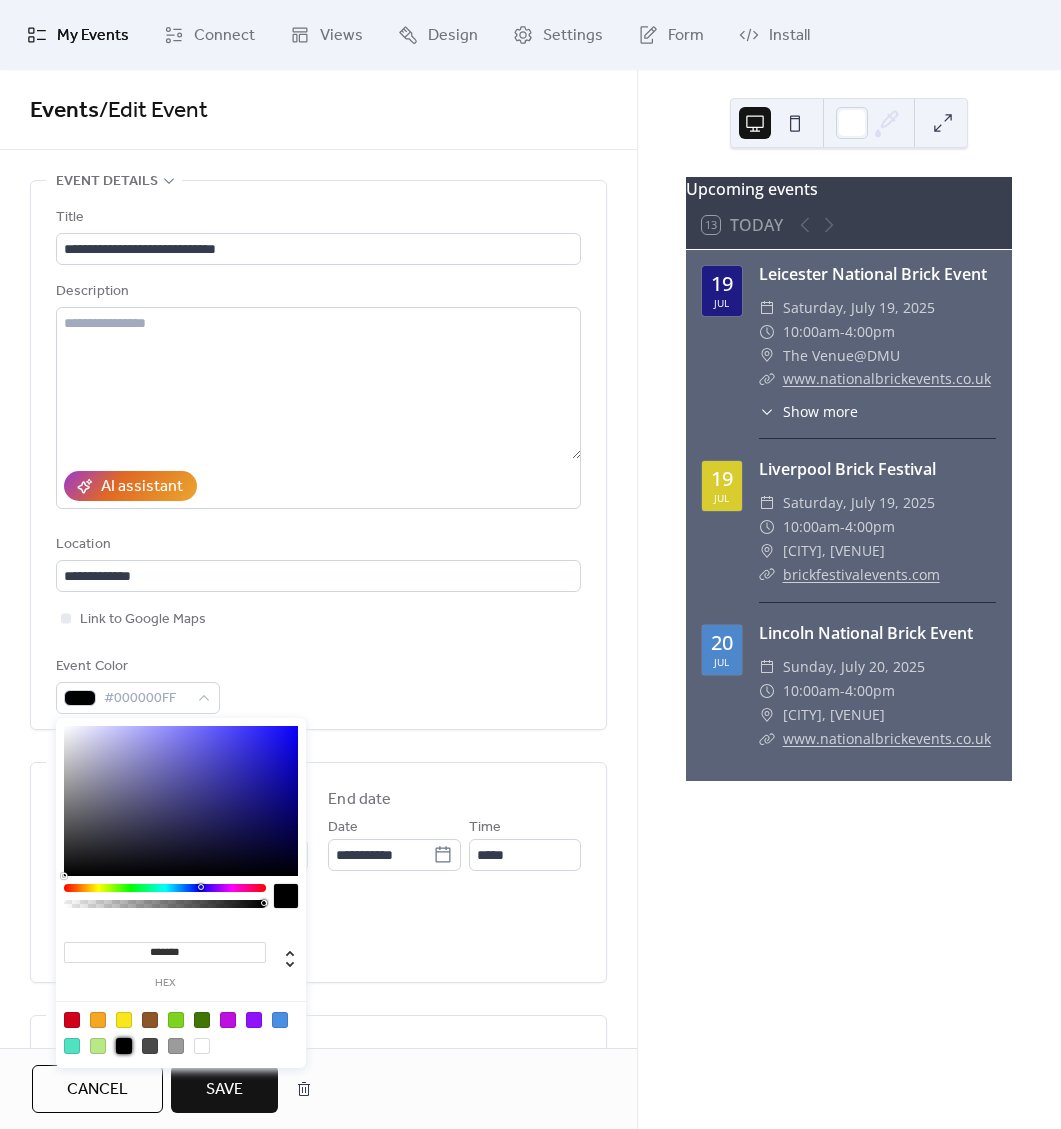 click at bounding box center (280, 1020) 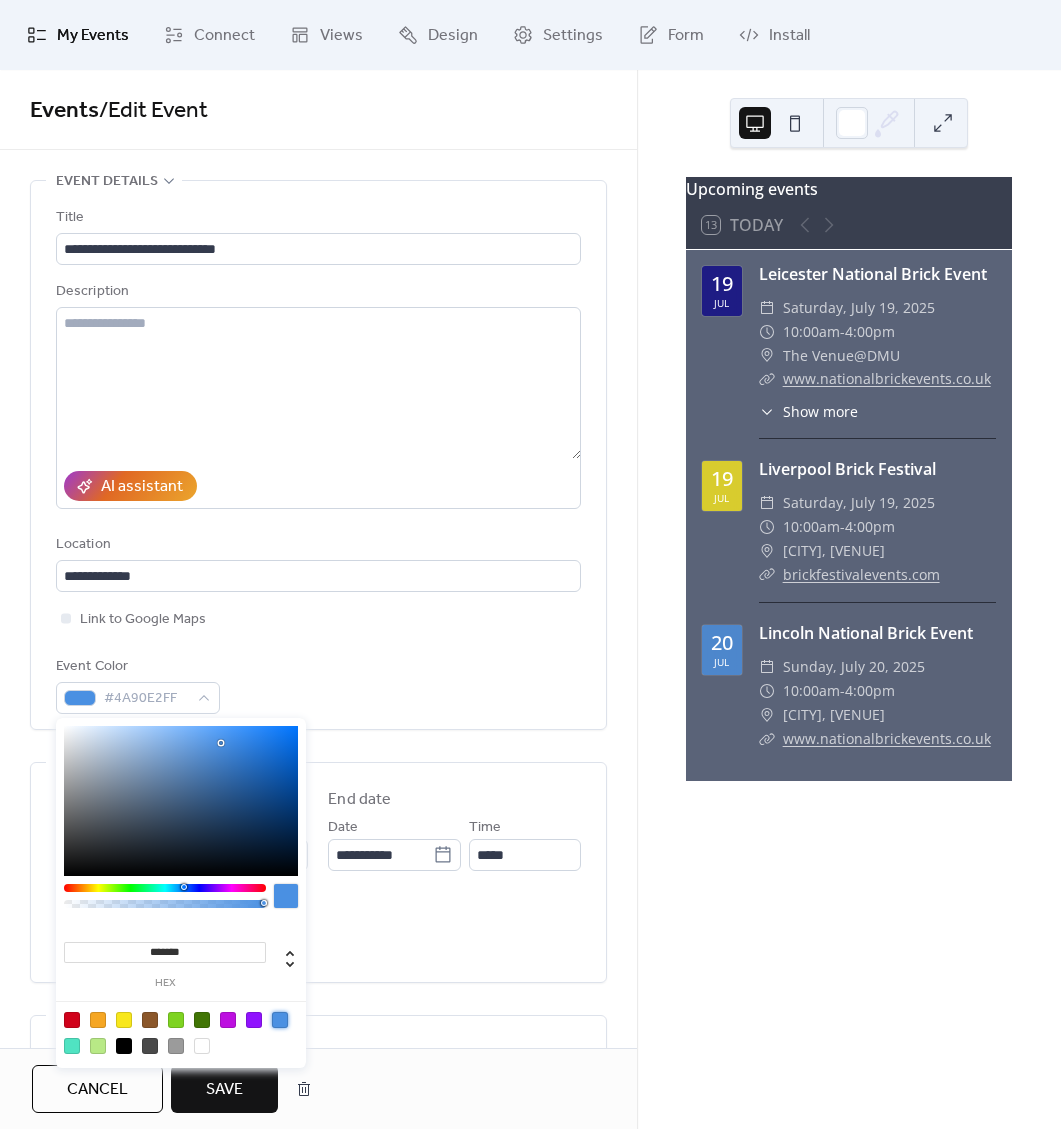 click on "Save" at bounding box center [224, 1090] 